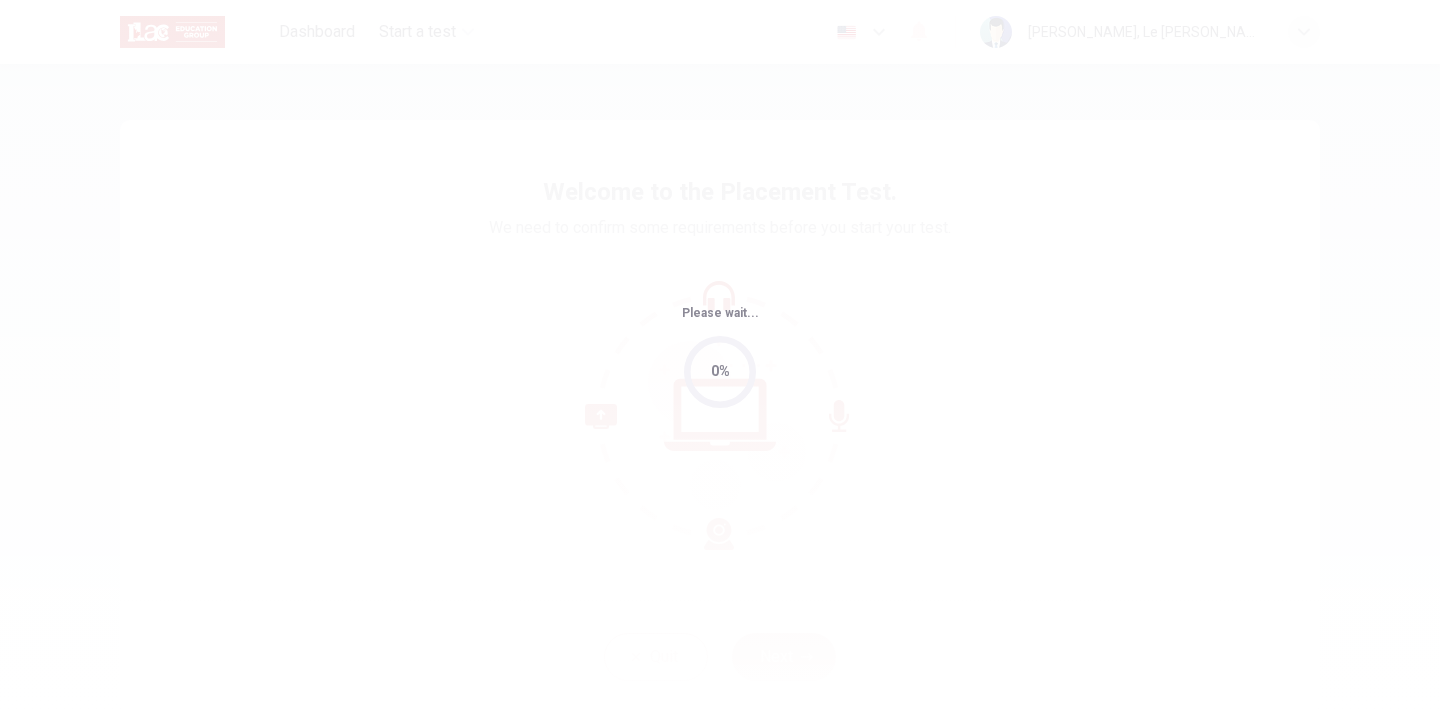 scroll, scrollTop: 0, scrollLeft: 0, axis: both 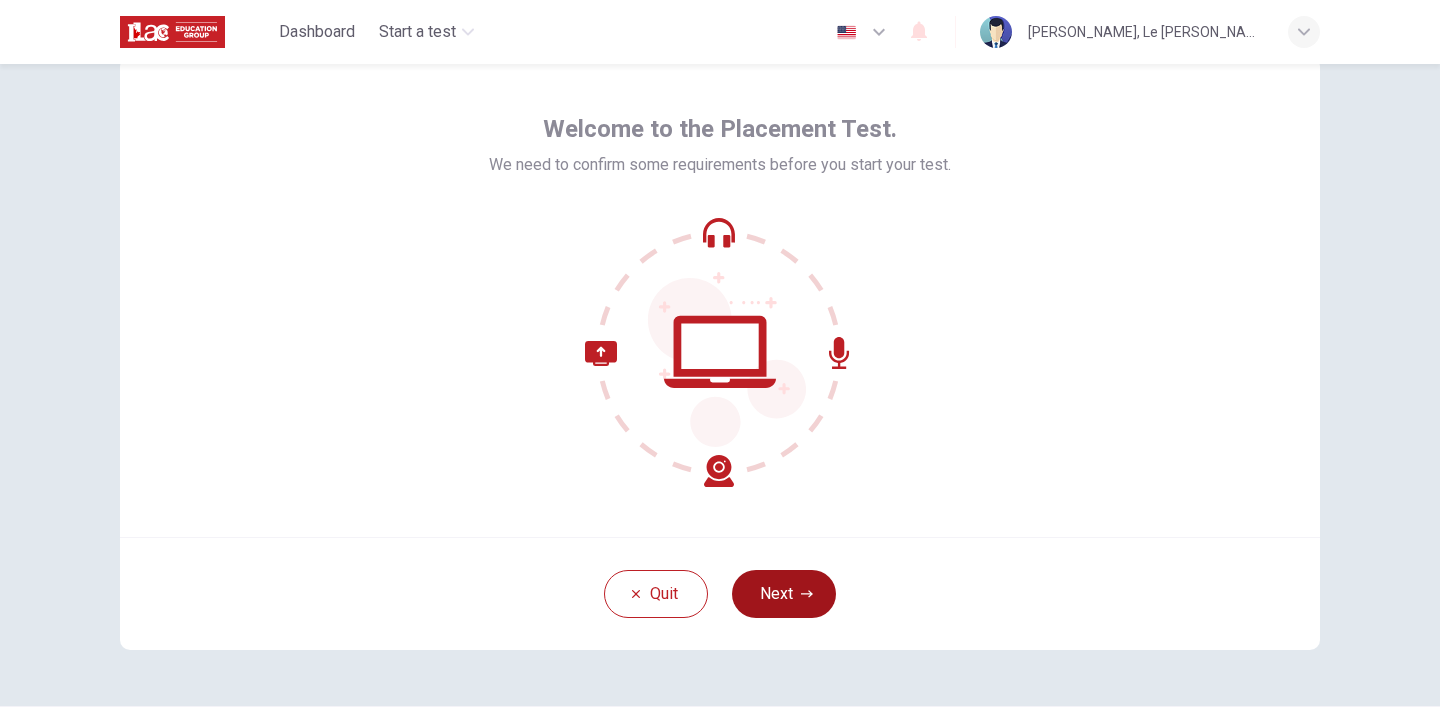 click on "Next" at bounding box center [784, 594] 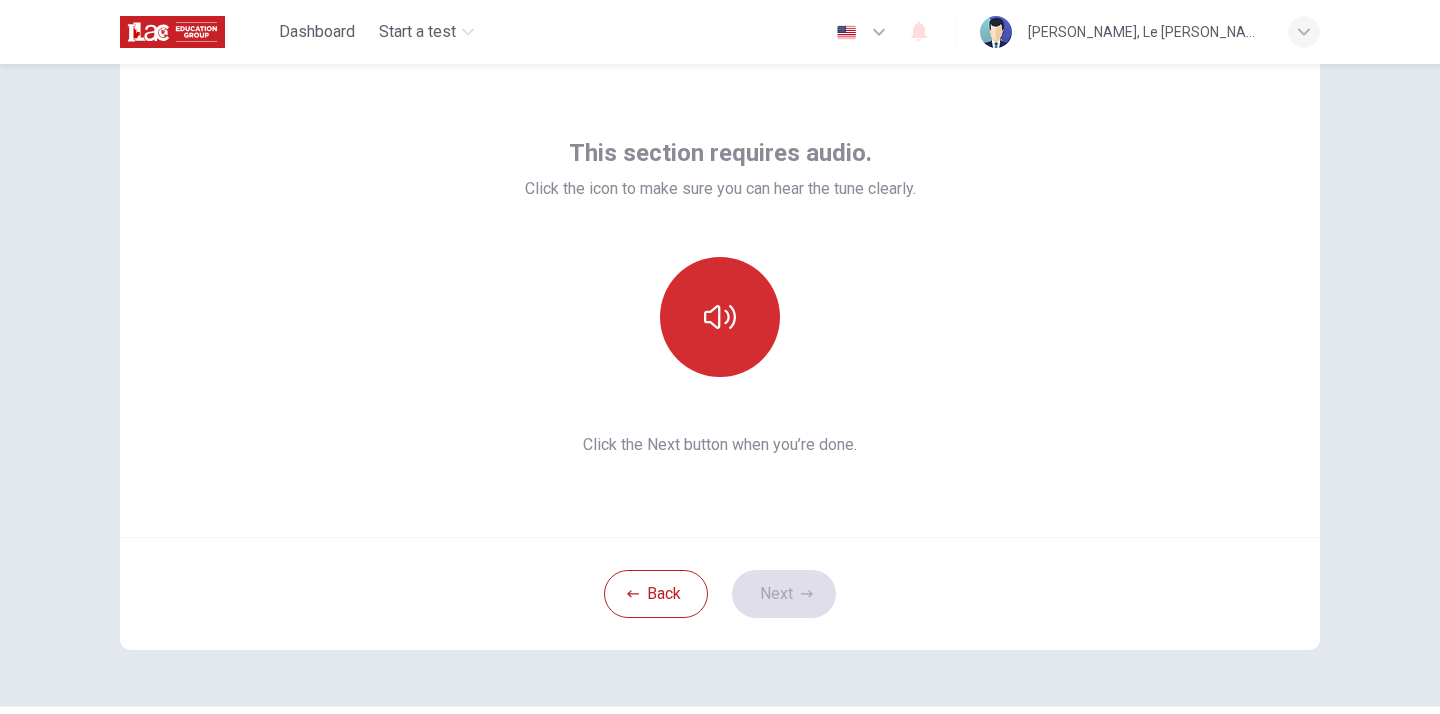 click 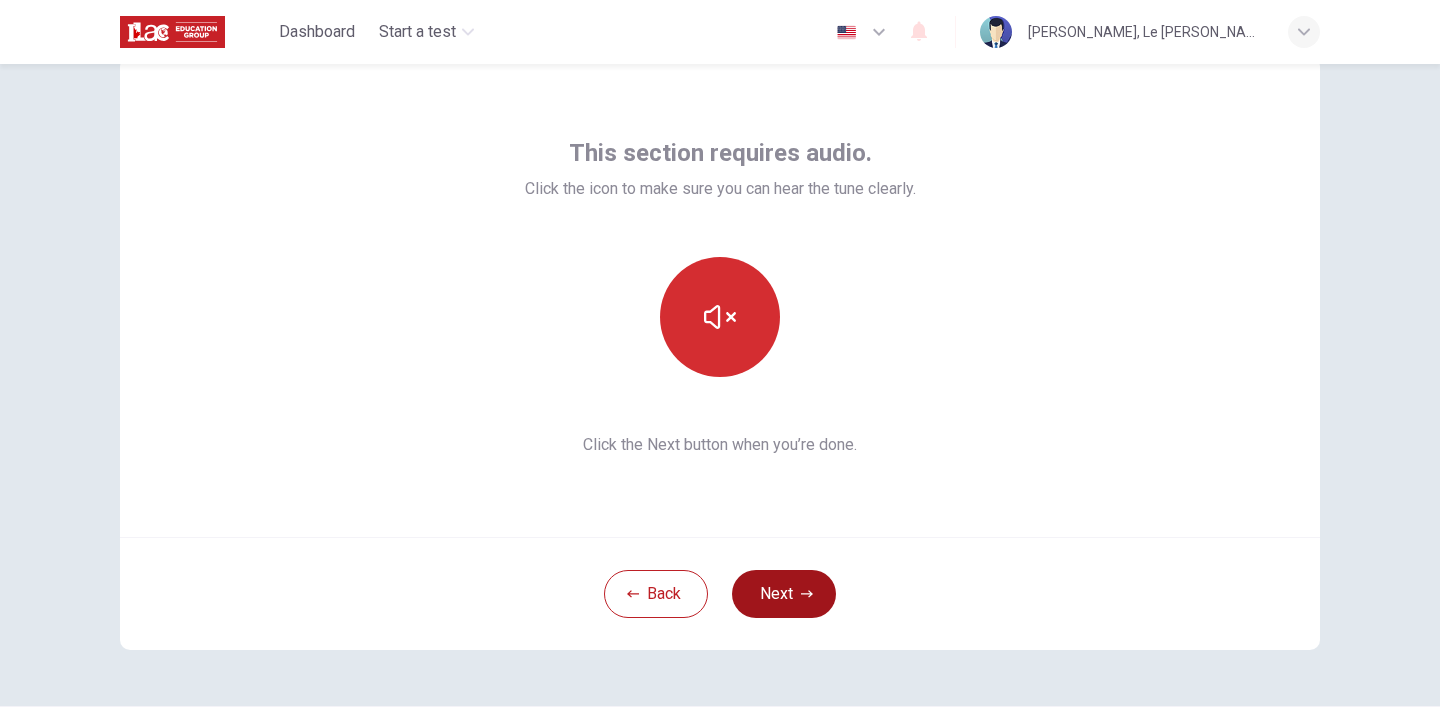 click on "Next" at bounding box center [784, 594] 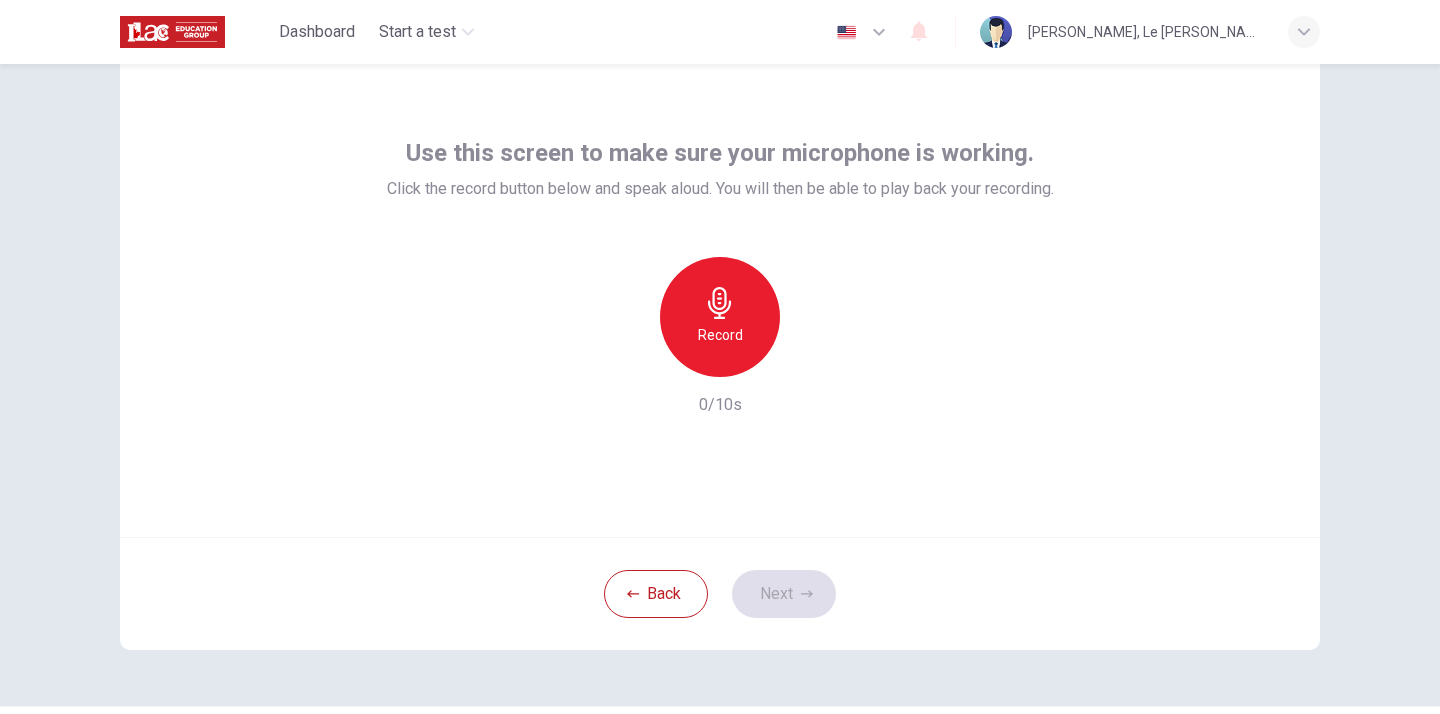 click on "Record" at bounding box center (720, 317) 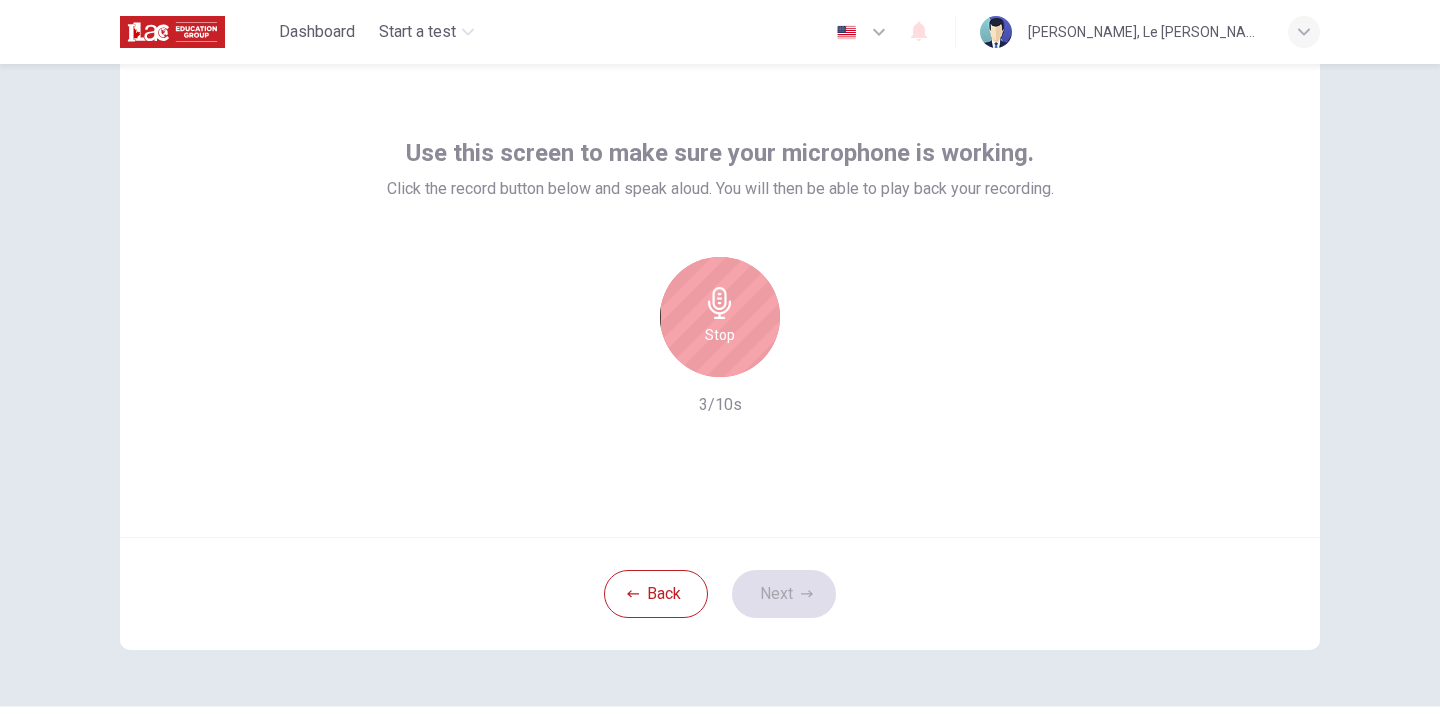 click 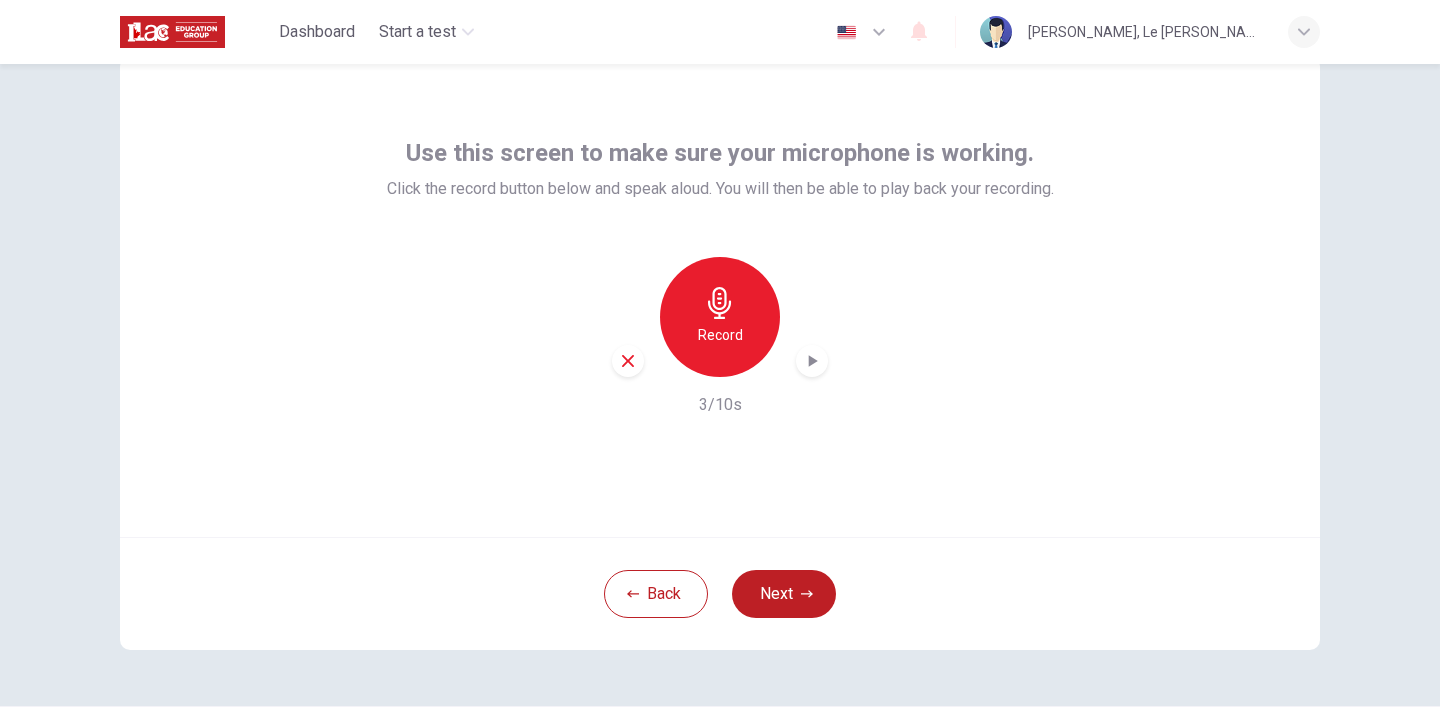 click 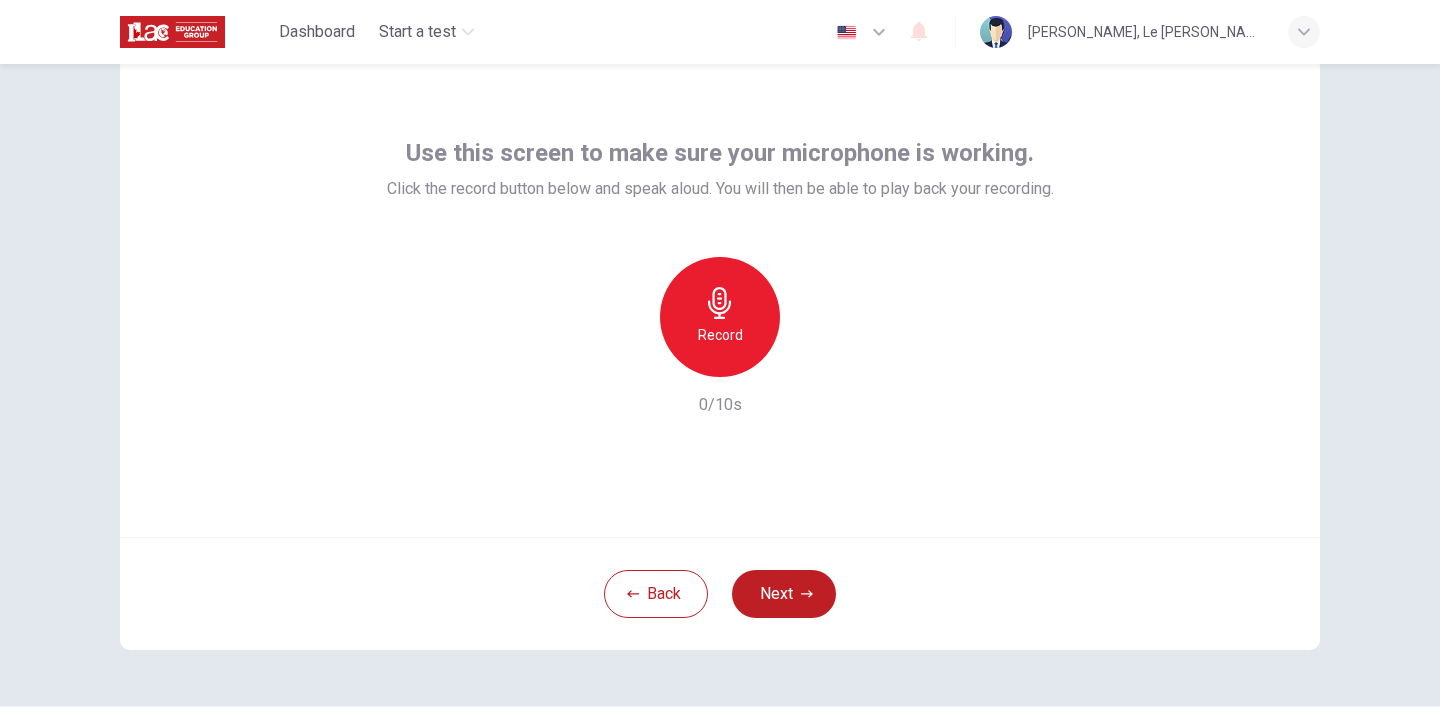 click on "Record" at bounding box center [720, 317] 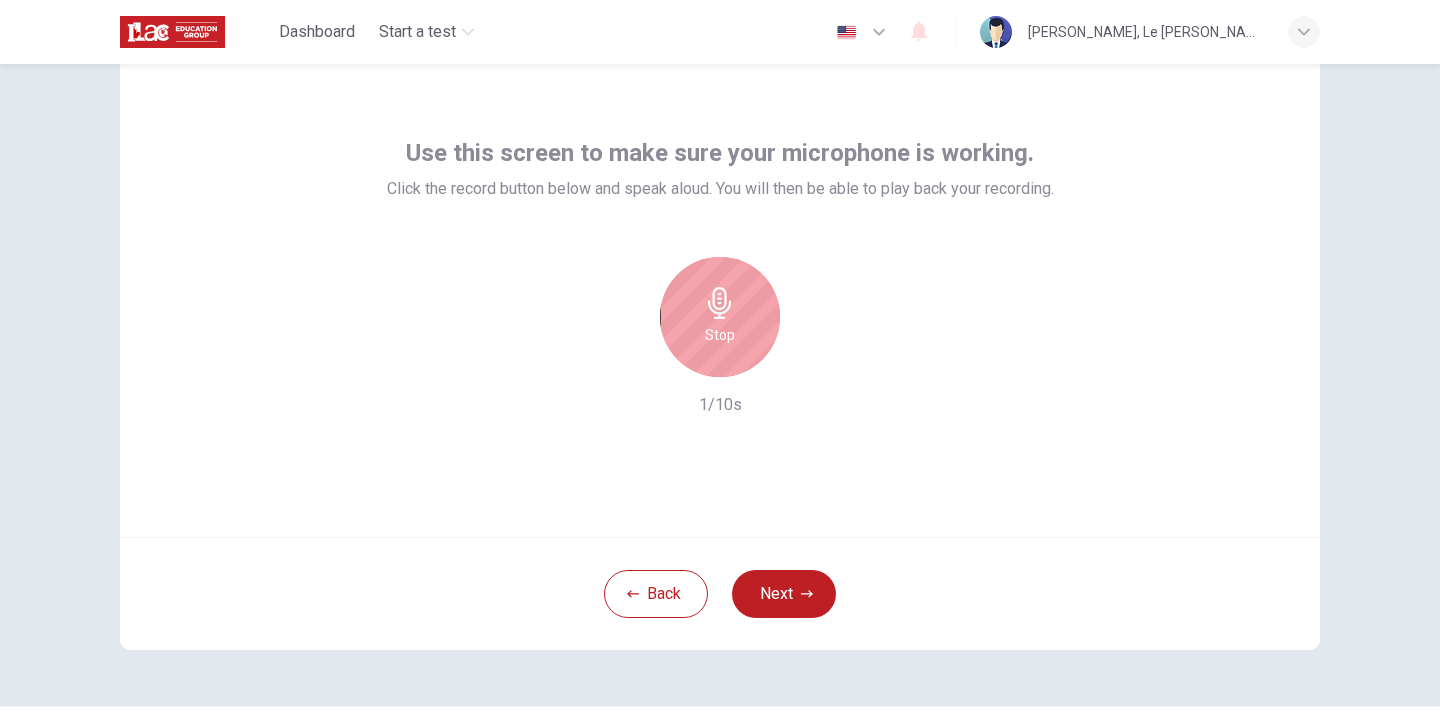 click on "Stop" at bounding box center (720, 317) 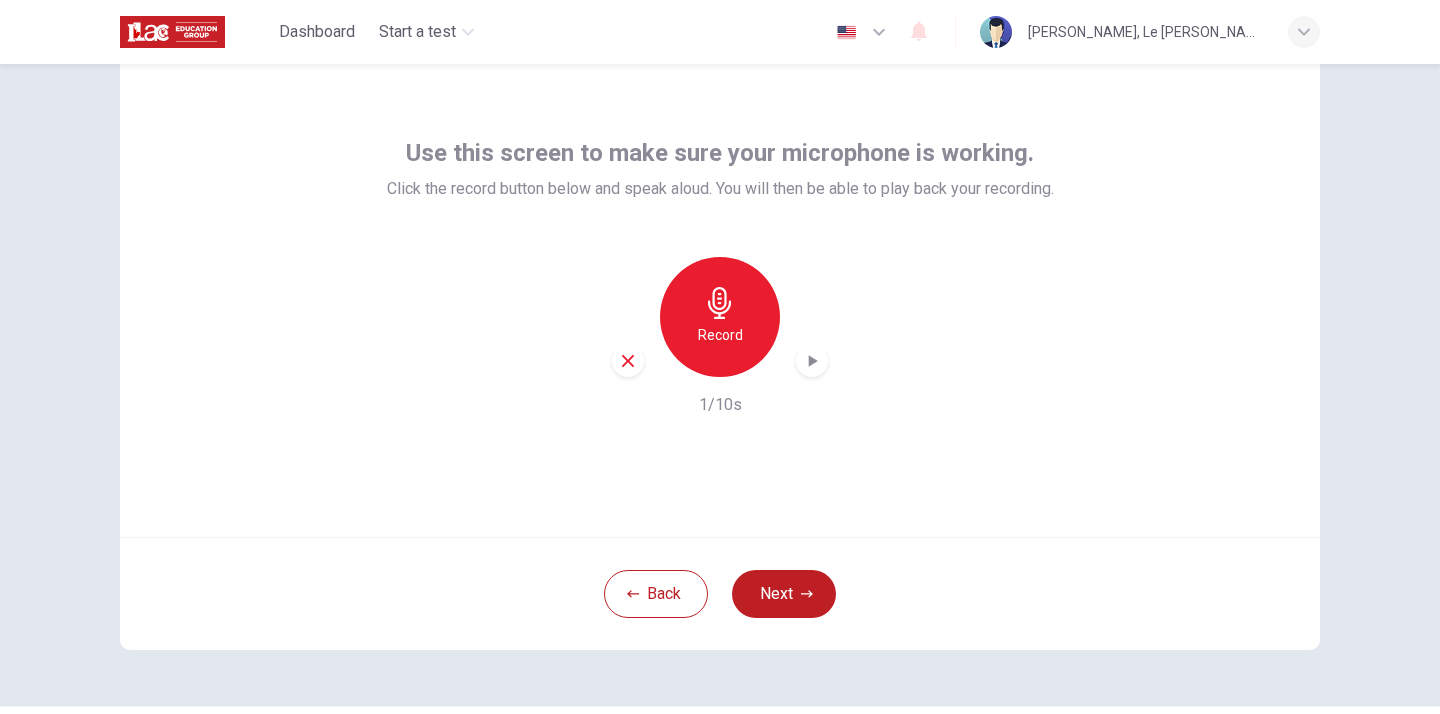 click 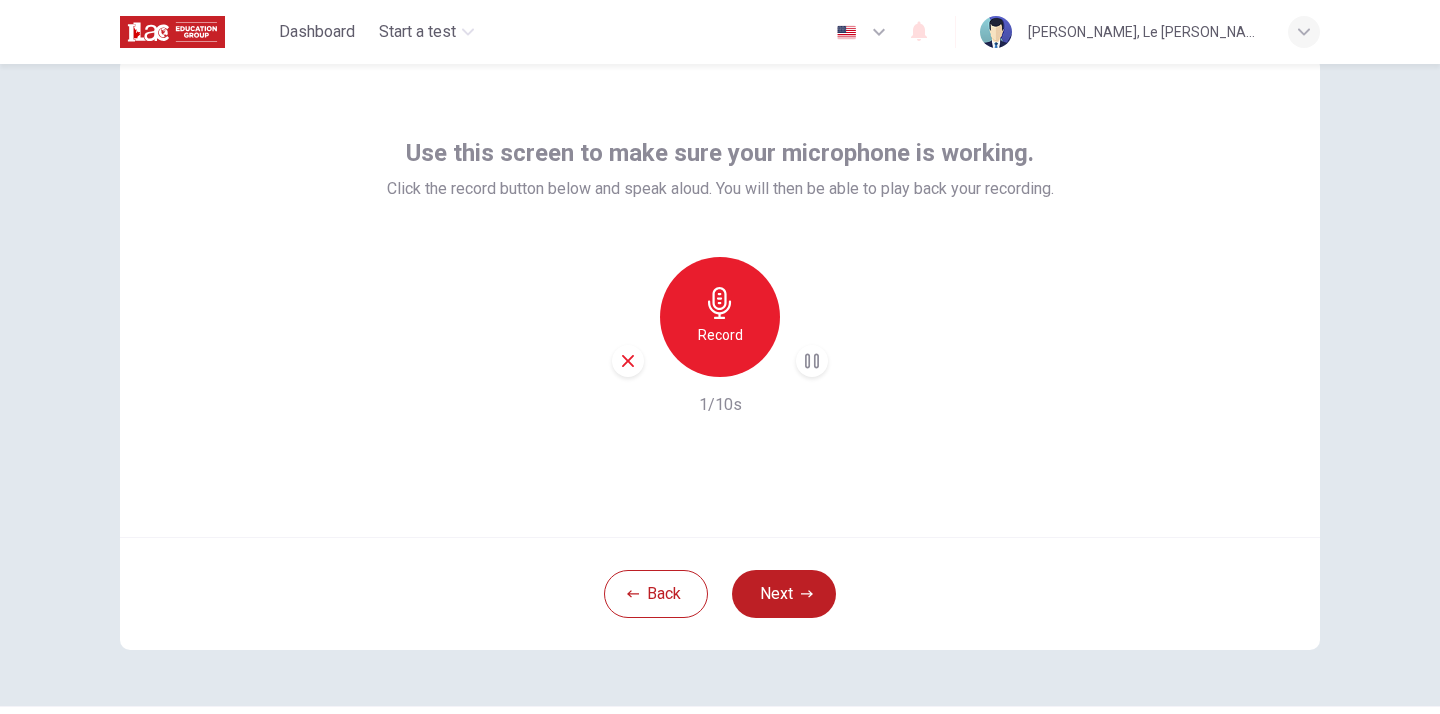 click 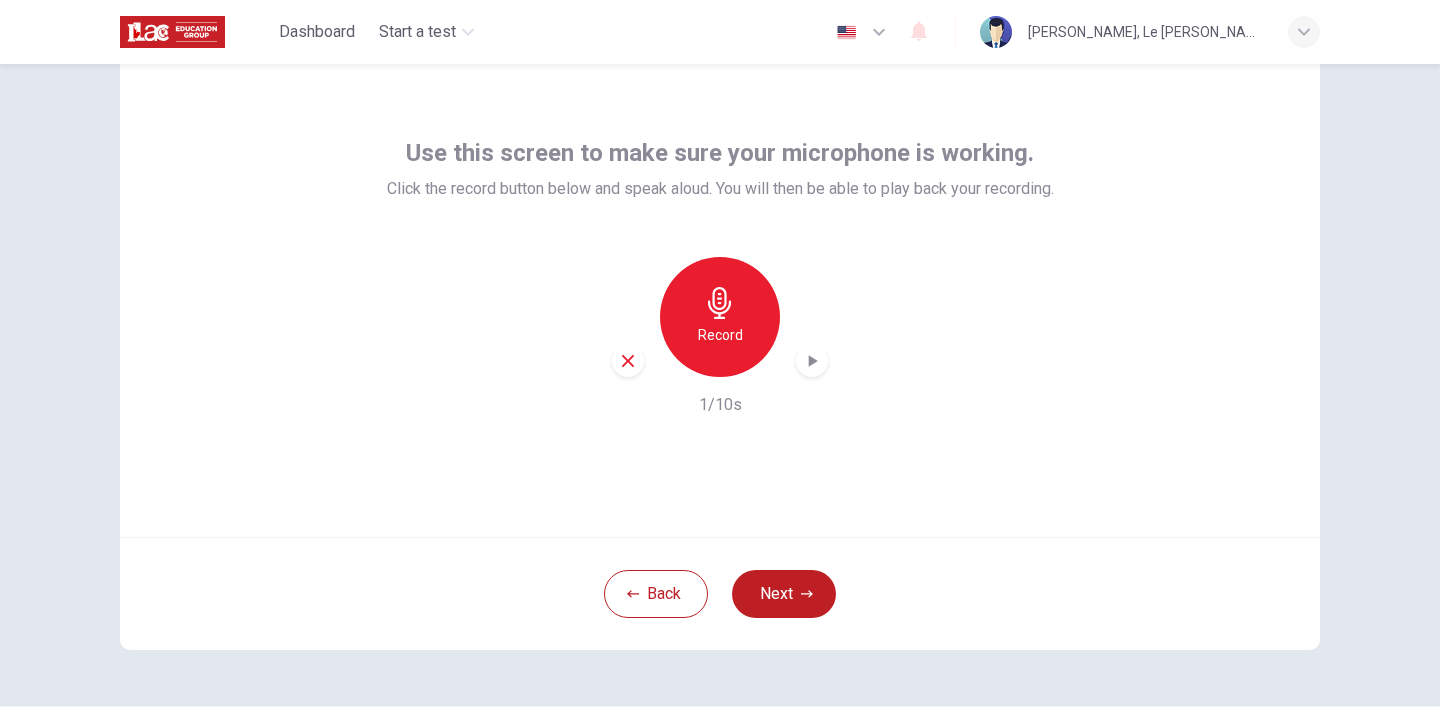 click 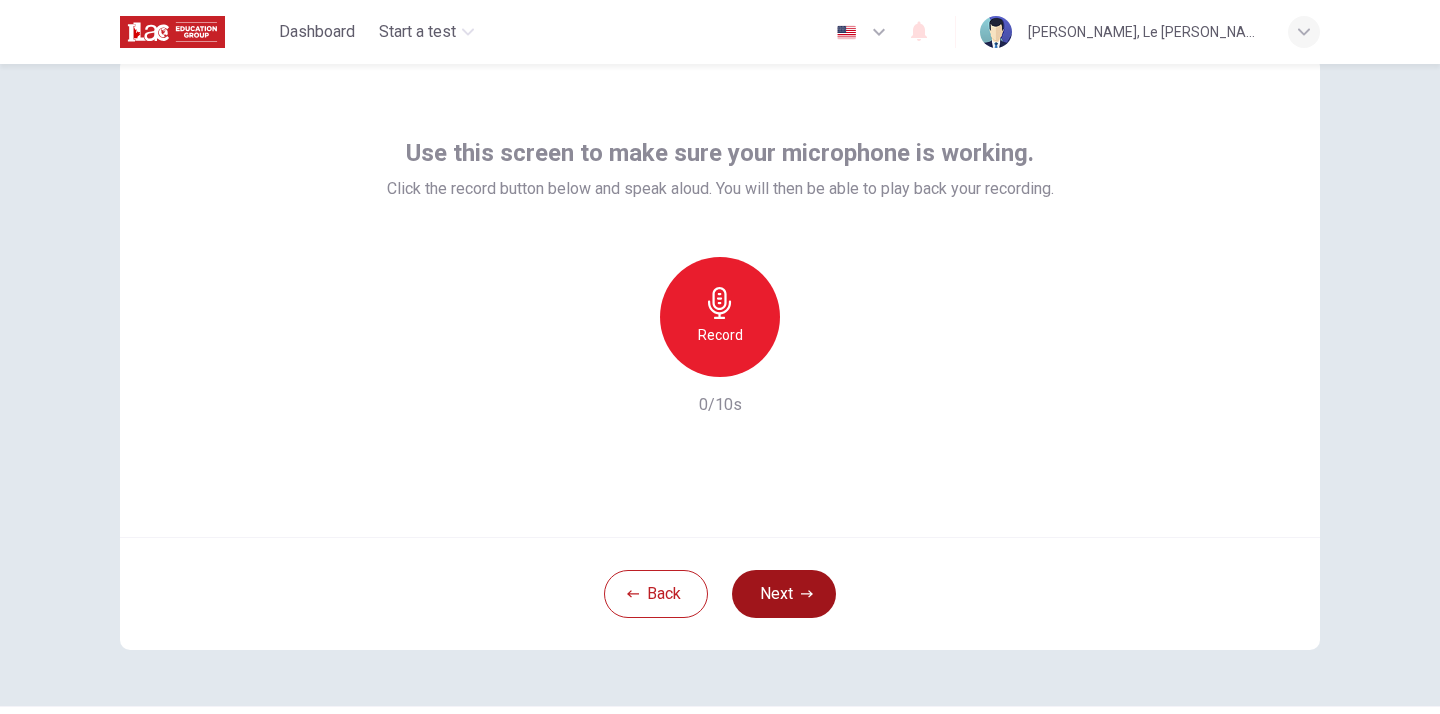 click on "Next" at bounding box center [784, 594] 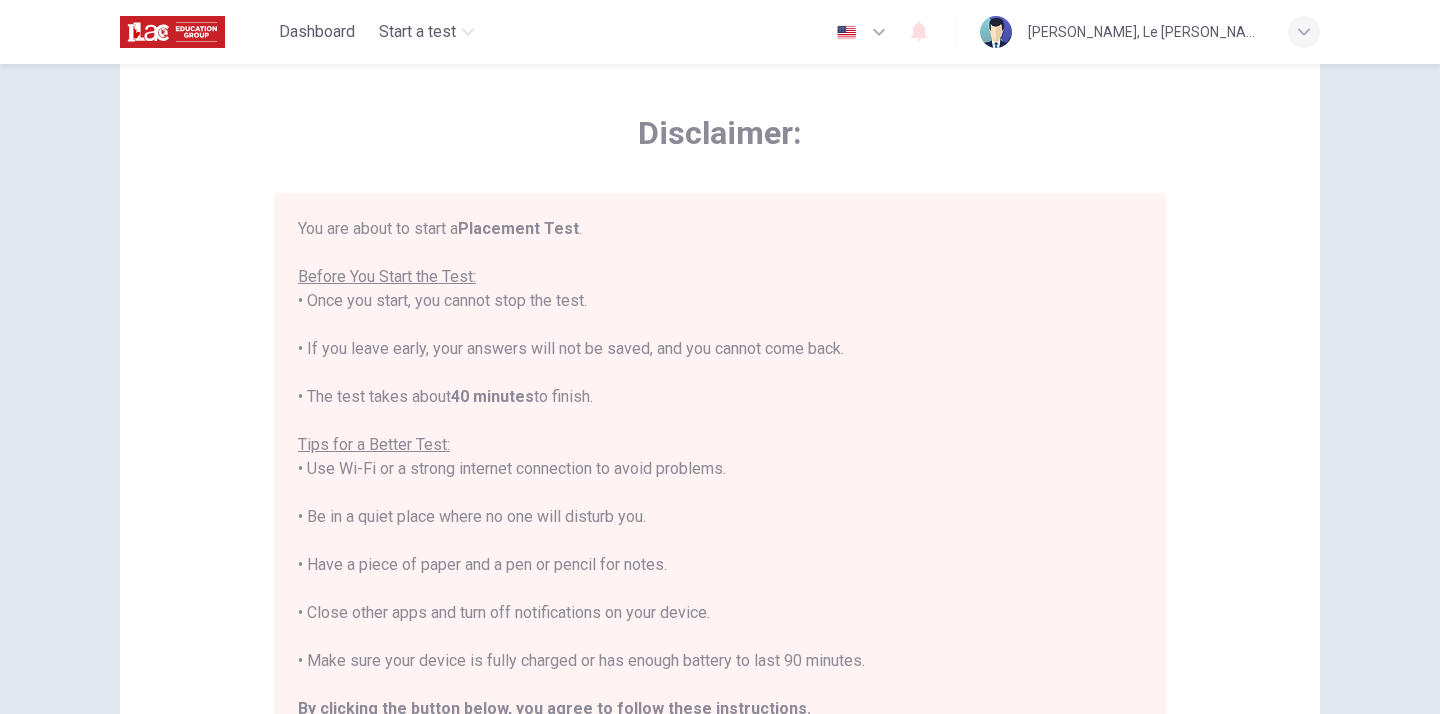 scroll, scrollTop: 23, scrollLeft: 0, axis: vertical 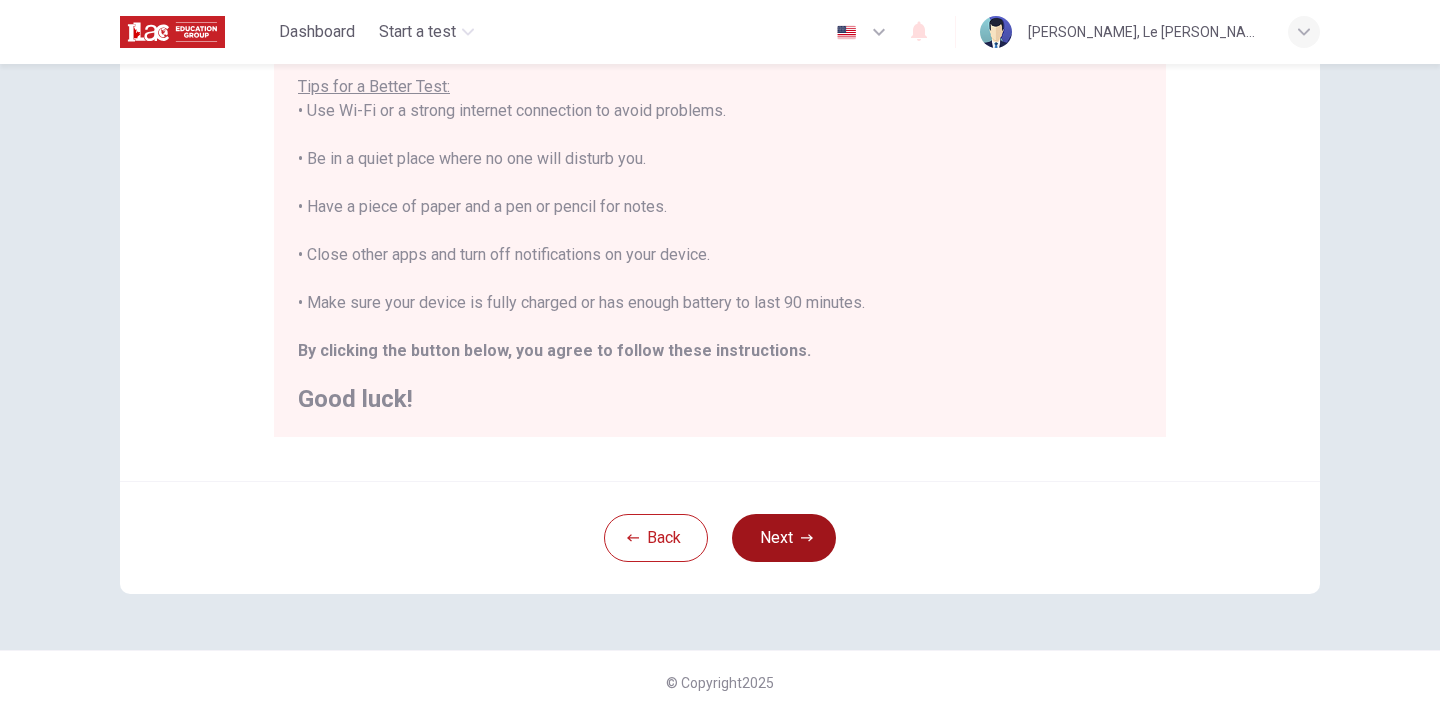 click on "Next" at bounding box center [784, 538] 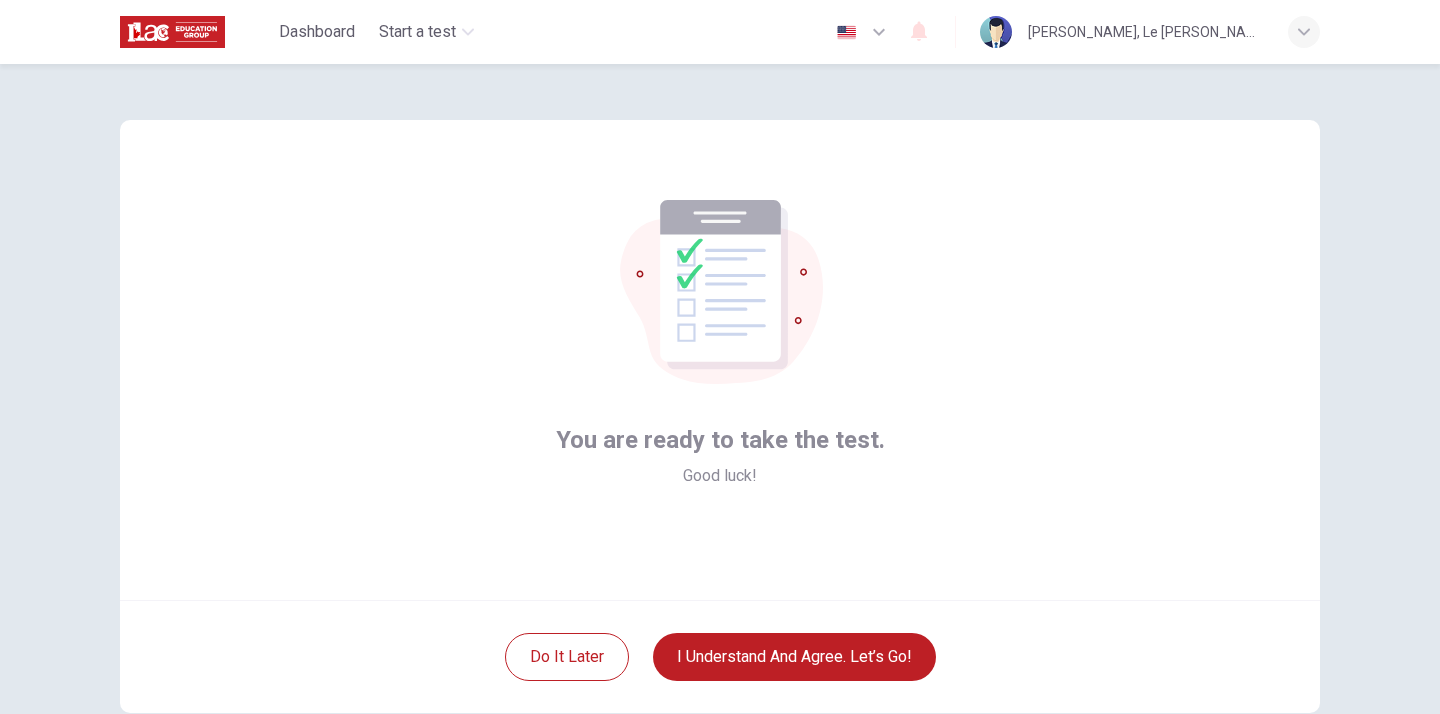 scroll, scrollTop: 104, scrollLeft: 0, axis: vertical 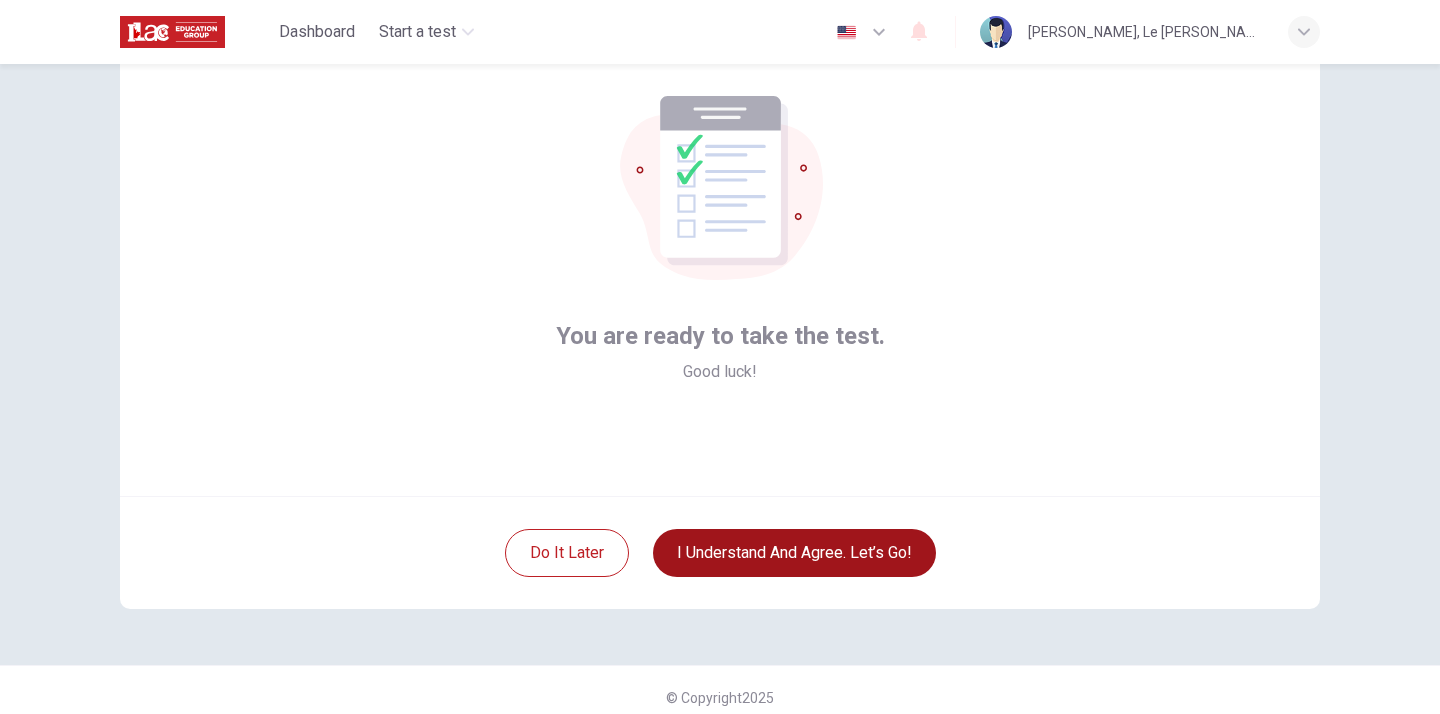 click on "I understand and agree. Let’s go!" at bounding box center (794, 553) 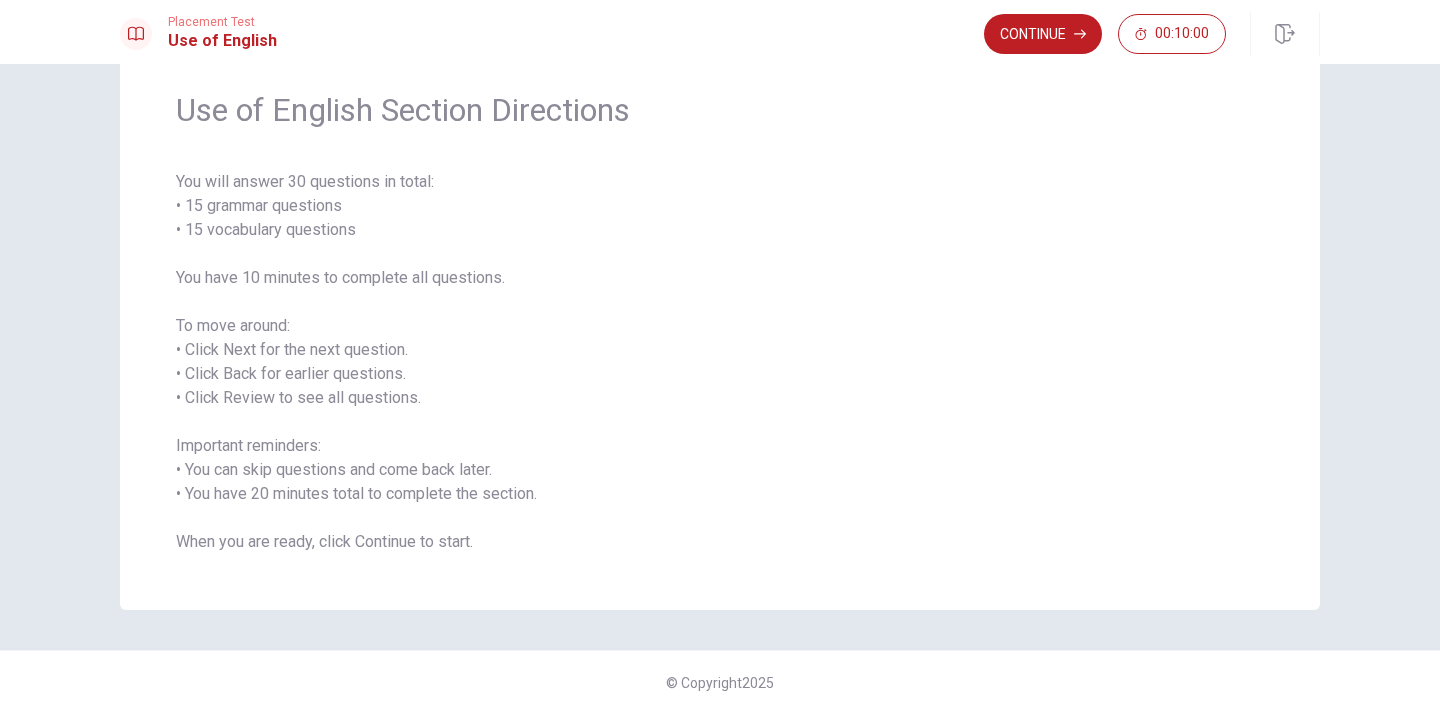 scroll, scrollTop: 0, scrollLeft: 0, axis: both 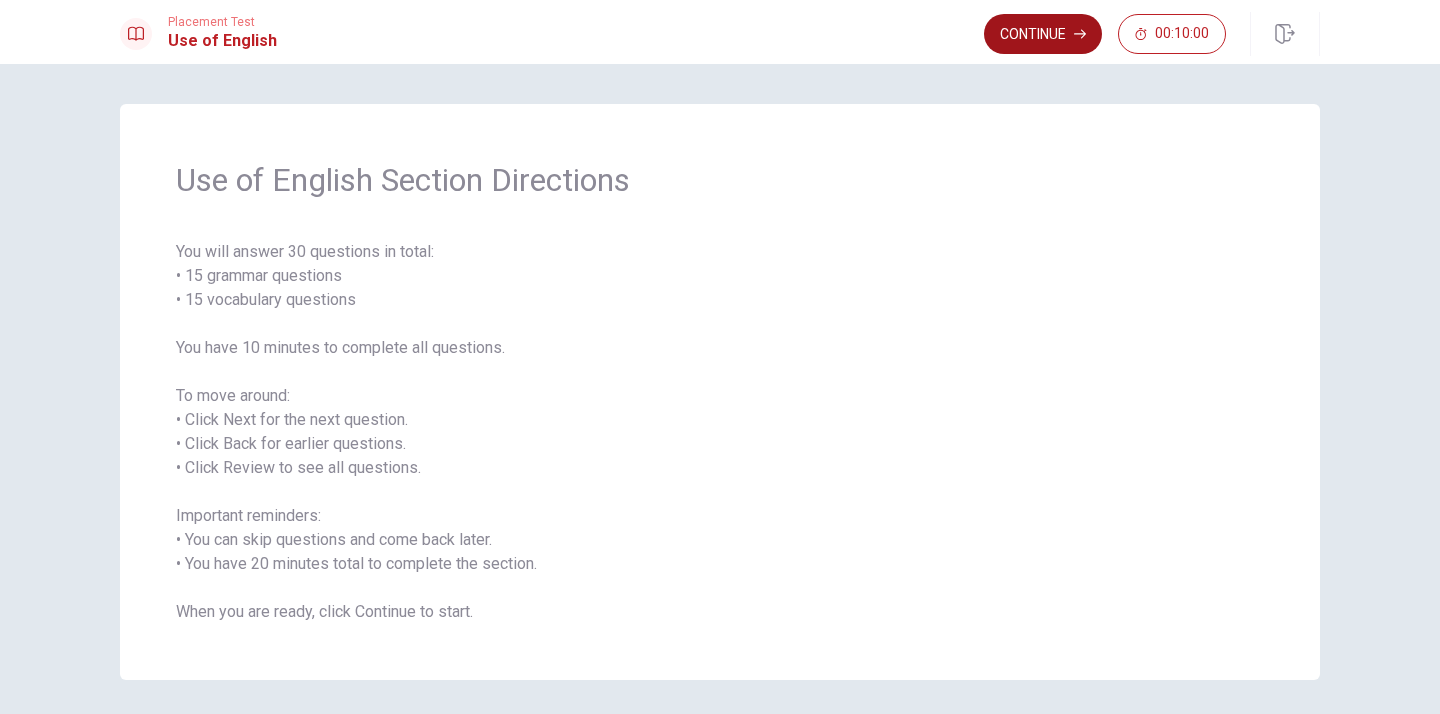 click on "Continue" at bounding box center (1043, 34) 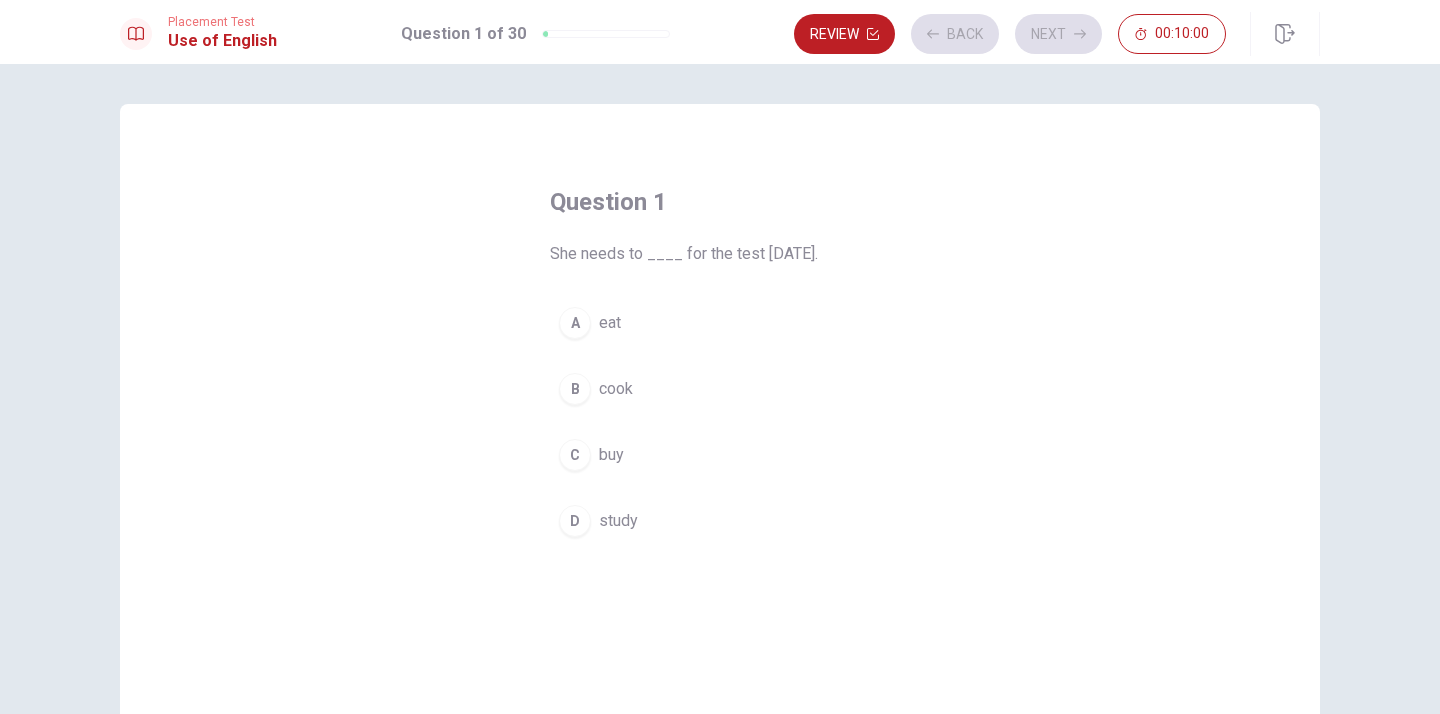 scroll, scrollTop: 29, scrollLeft: 0, axis: vertical 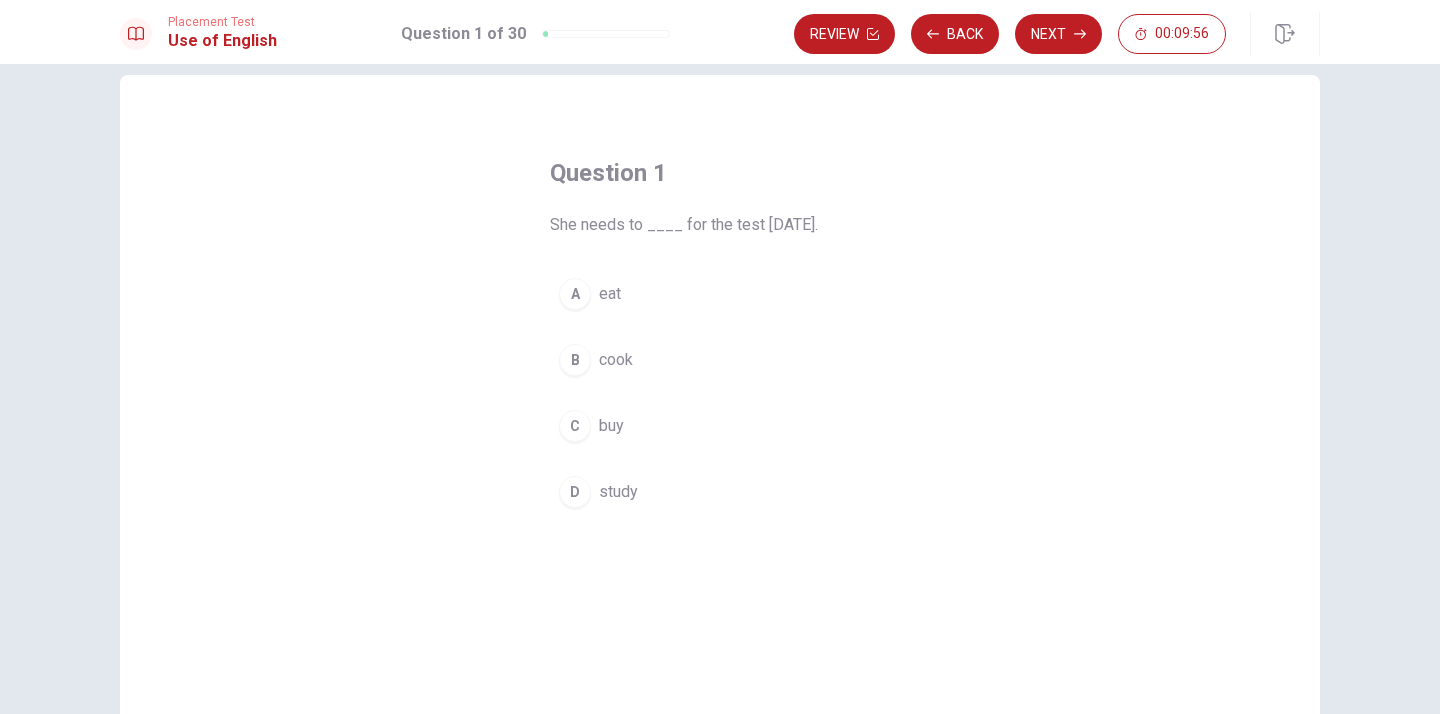 click on "D" at bounding box center [575, 492] 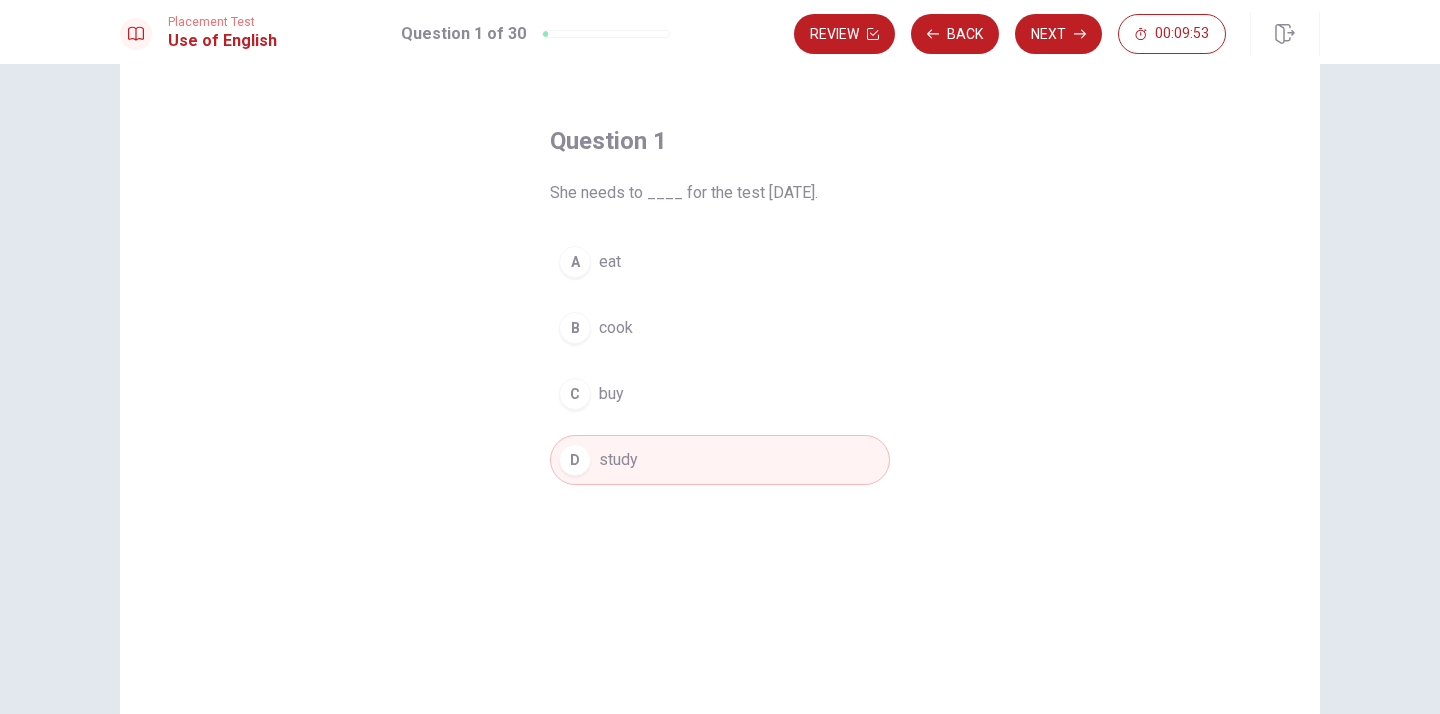 scroll, scrollTop: 59, scrollLeft: 0, axis: vertical 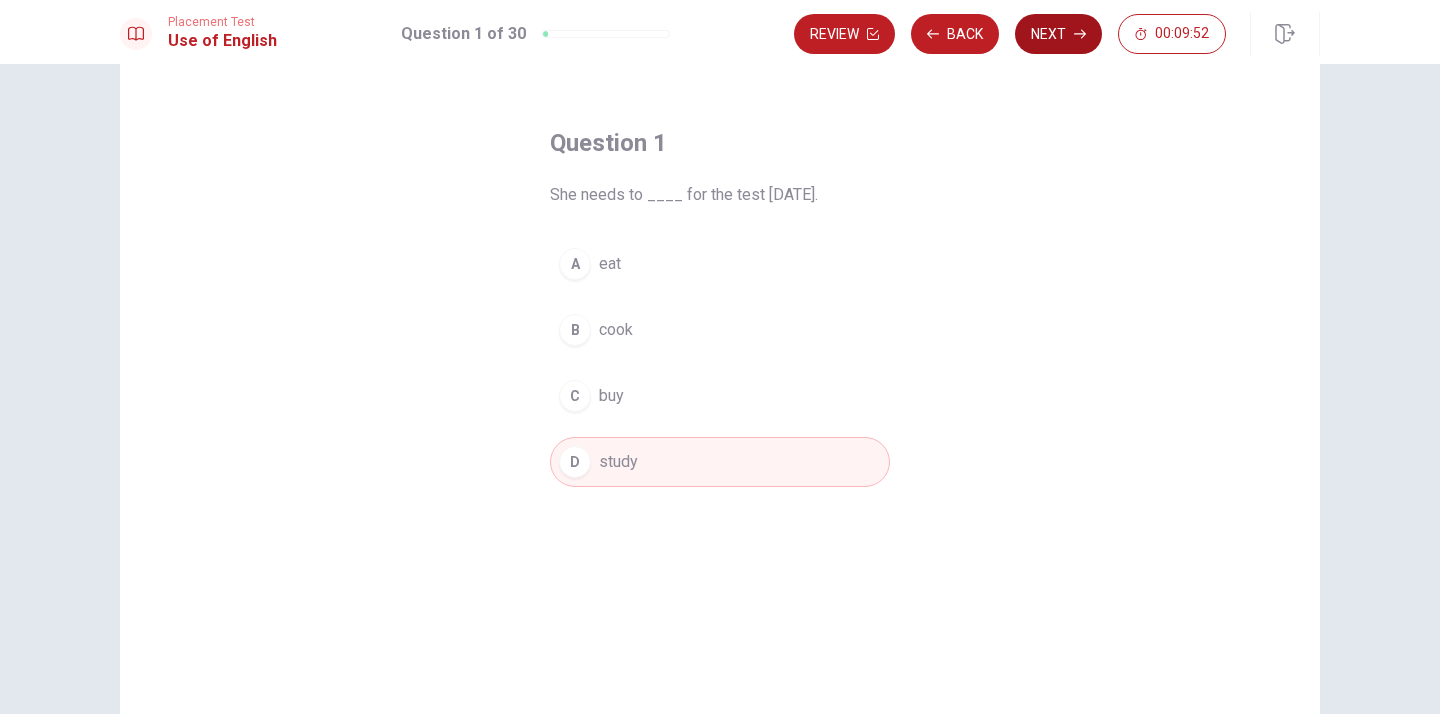 click on "Next" at bounding box center (1058, 34) 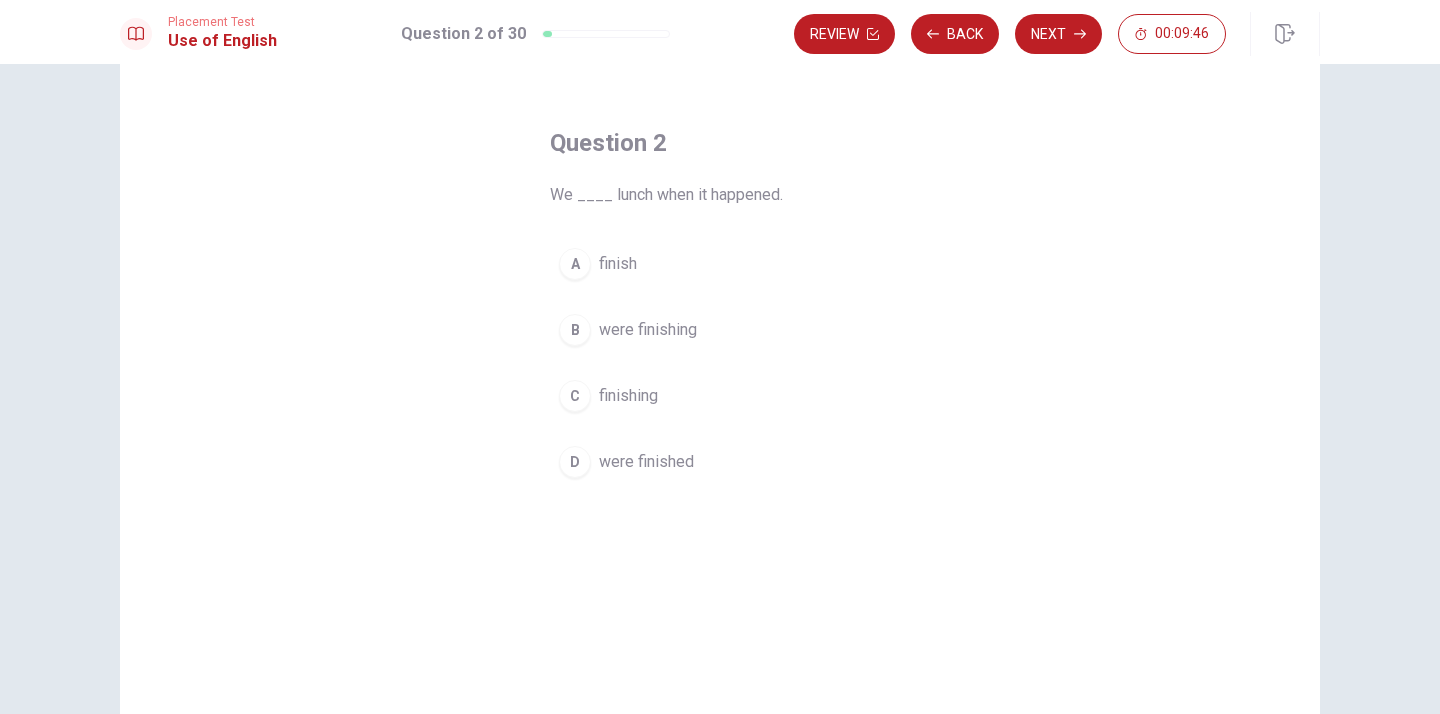 click on "B" at bounding box center (575, 330) 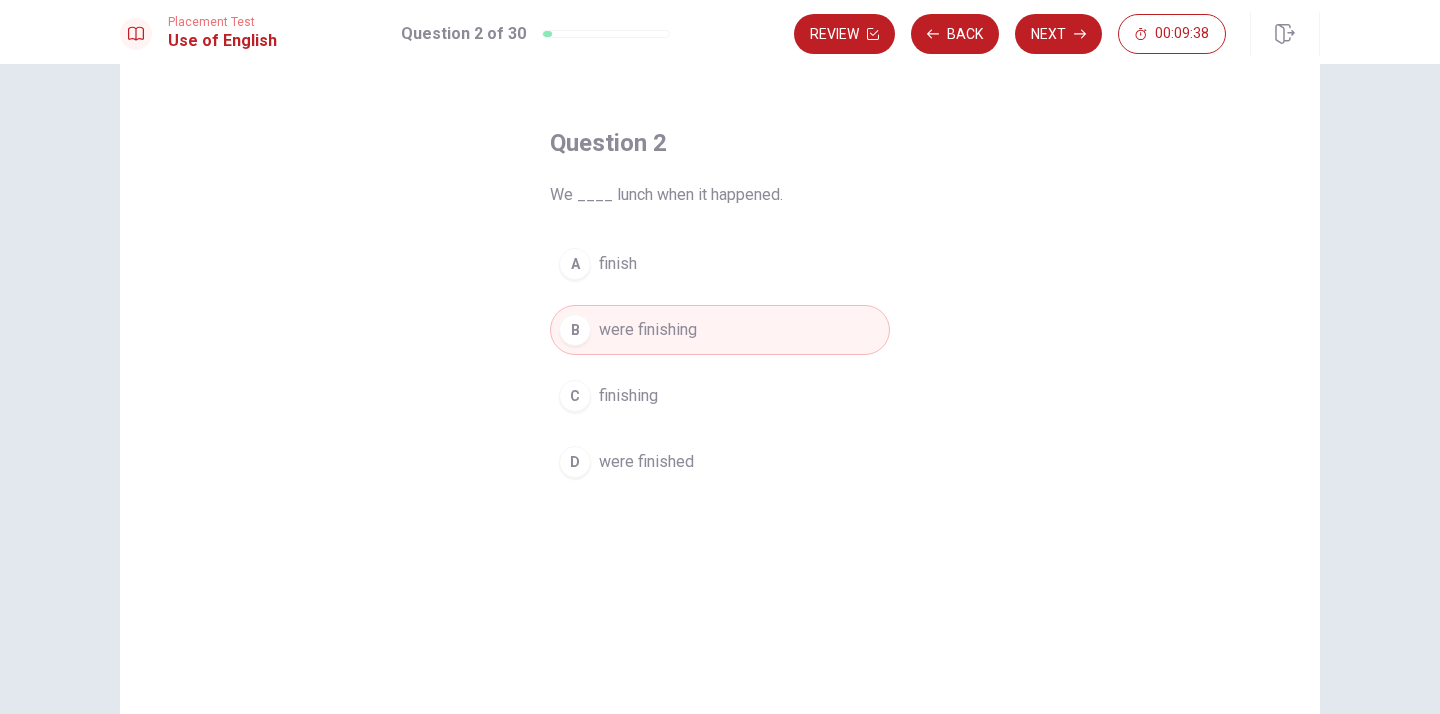click on "D" at bounding box center (575, 462) 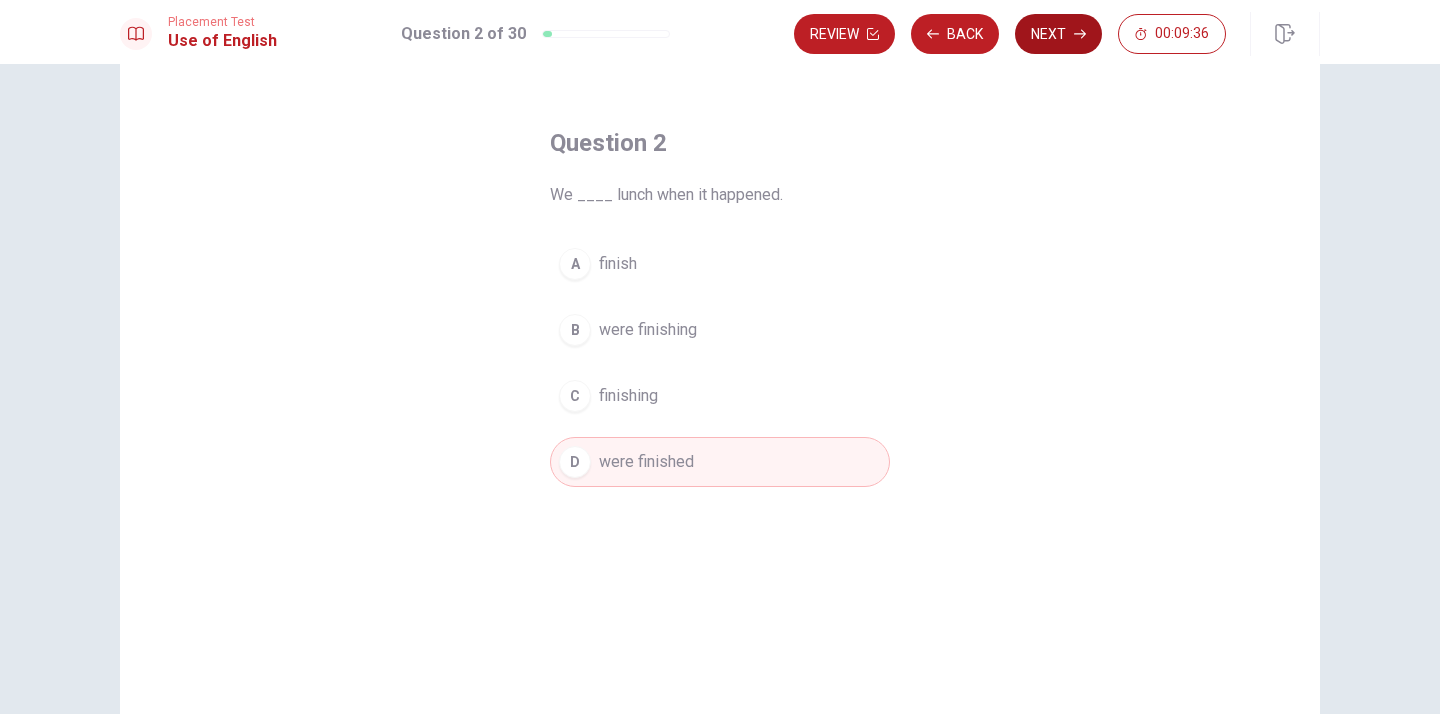 click on "Next" at bounding box center [1058, 34] 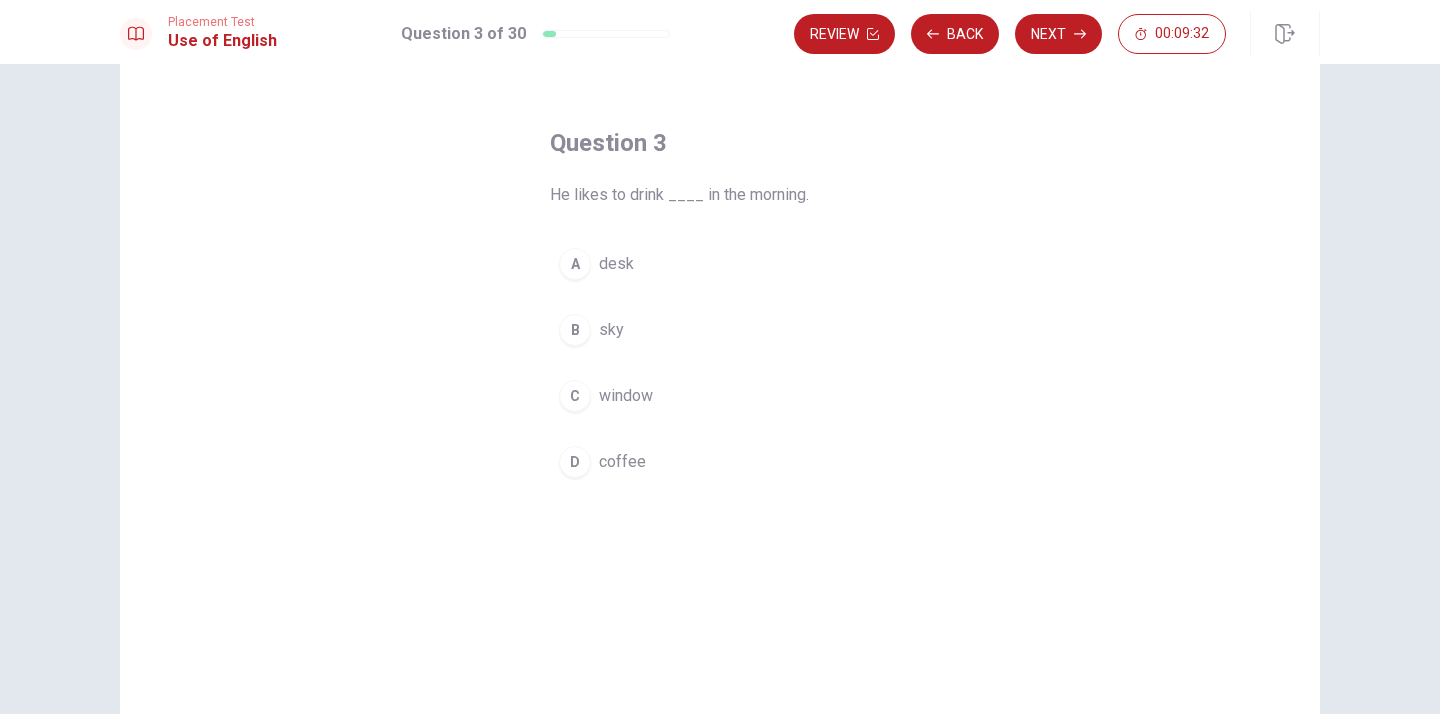 click on "D coffee" at bounding box center [720, 462] 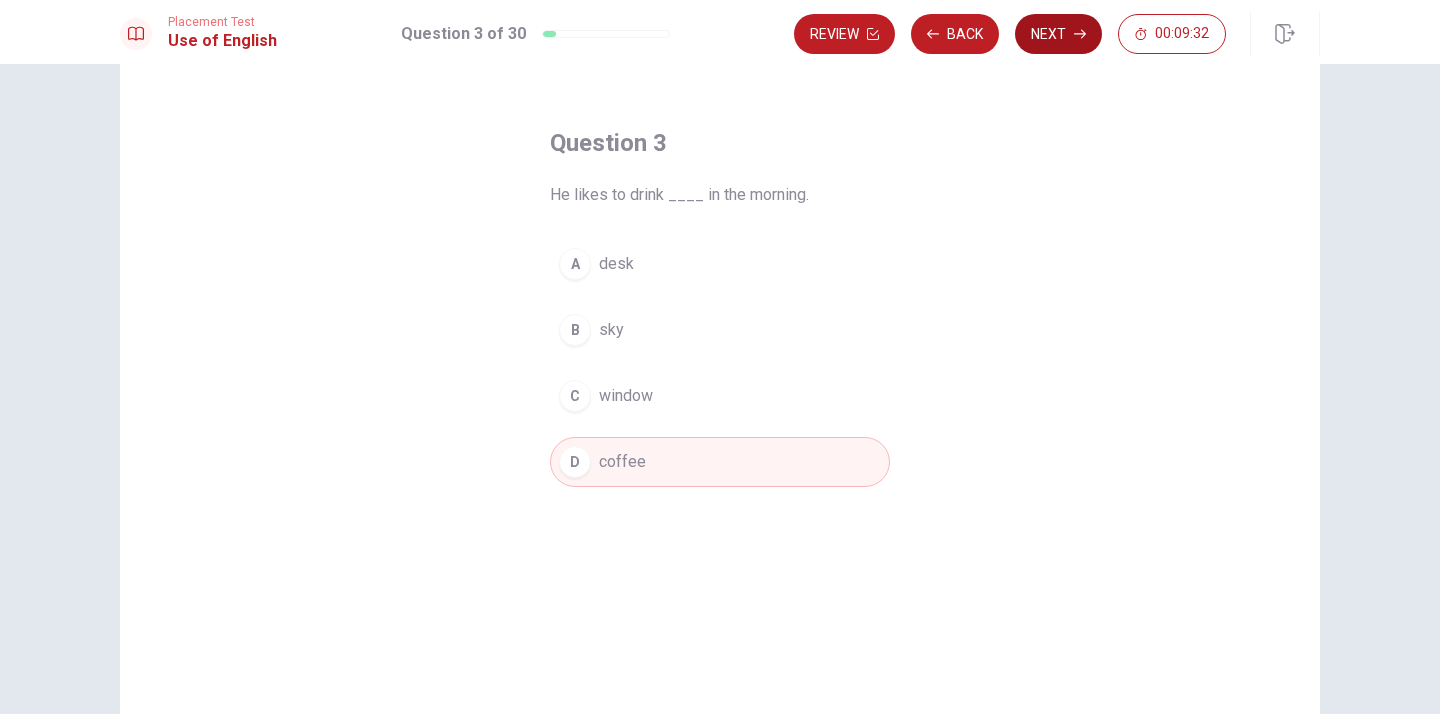 click on "Next" at bounding box center (1058, 34) 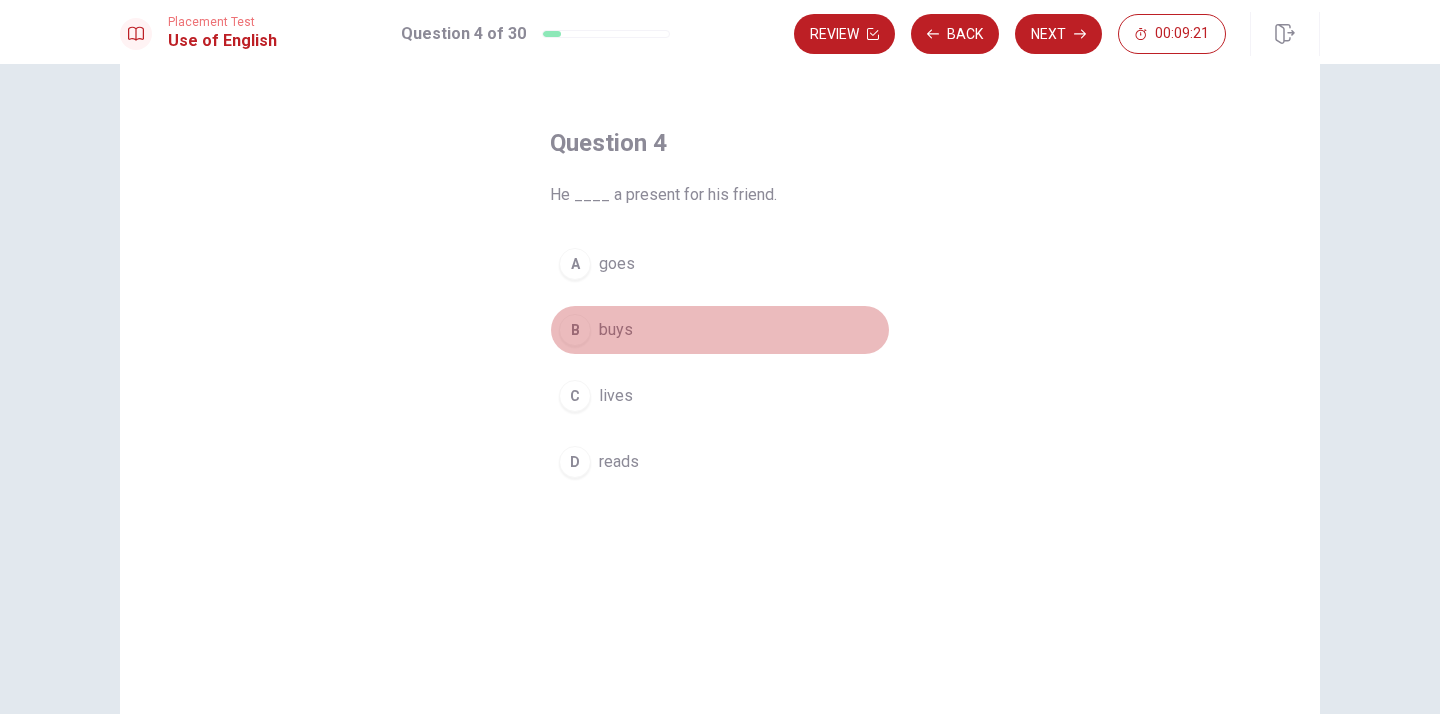 click on "B" at bounding box center (575, 330) 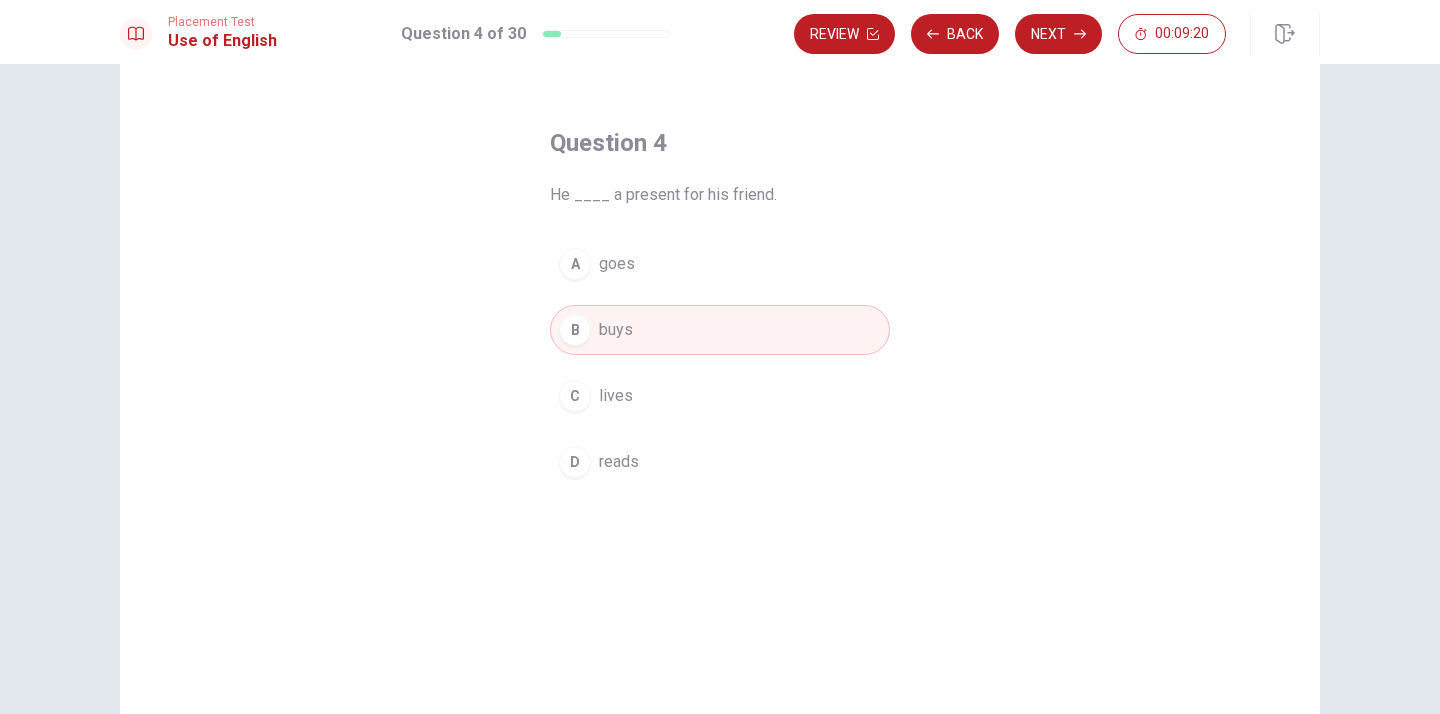 drag, startPoint x: 1052, startPoint y: 44, endPoint x: 1031, endPoint y: 208, distance: 165.33905 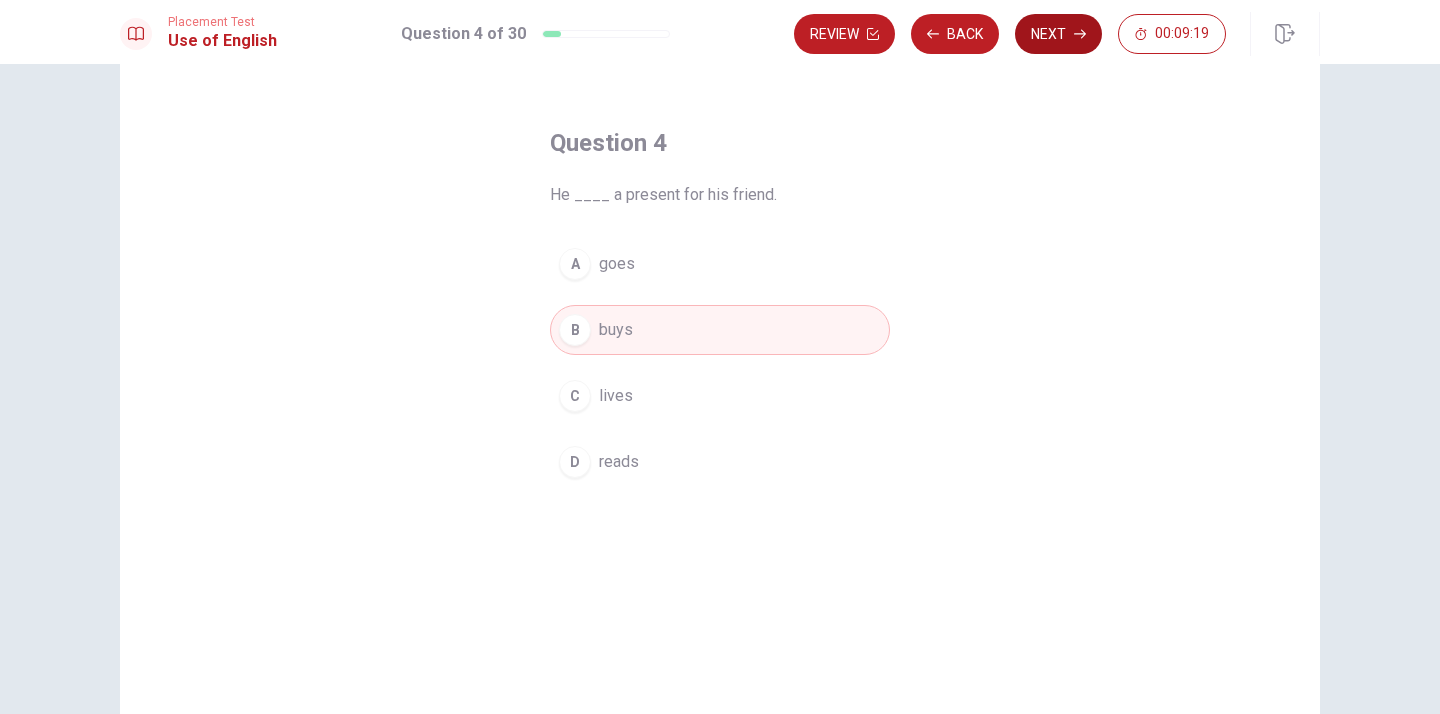 click on "Next" at bounding box center (1058, 34) 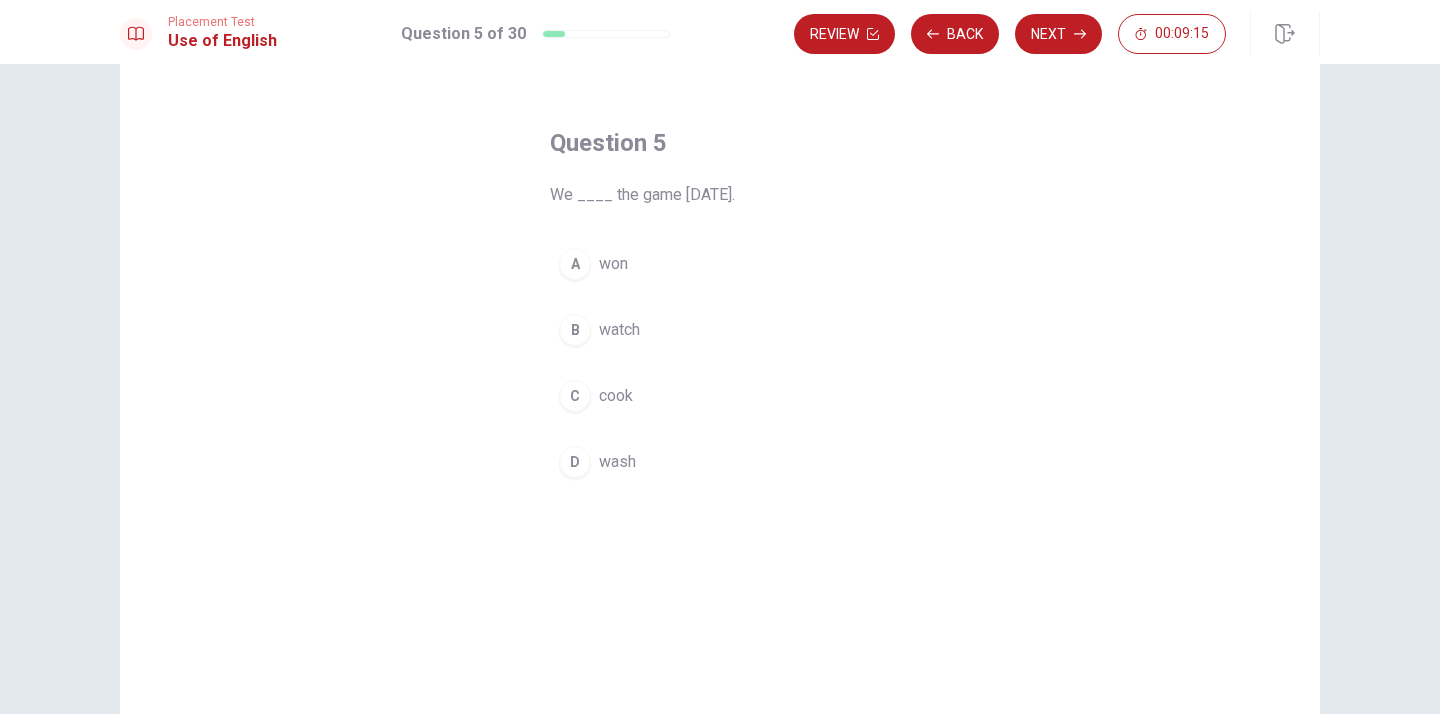 click on "A" at bounding box center [575, 264] 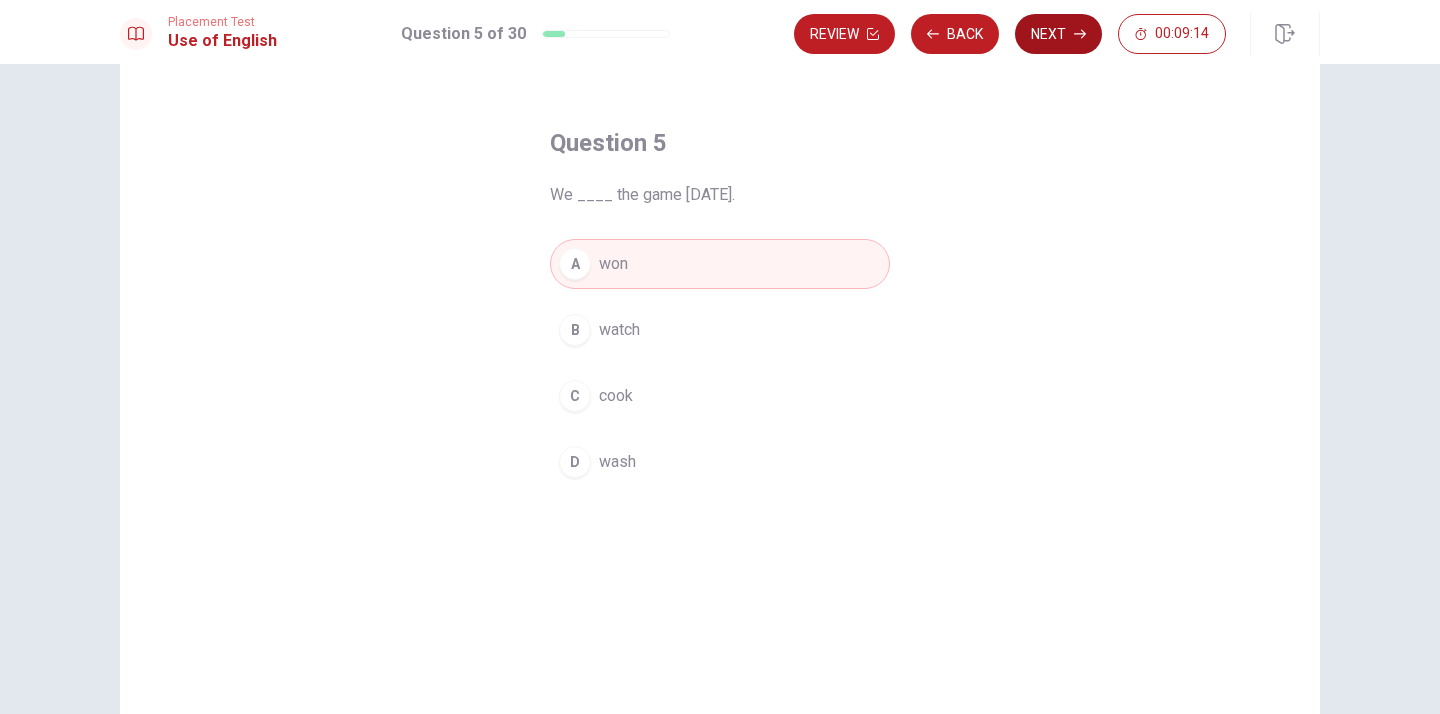 click on "Next" at bounding box center [1058, 34] 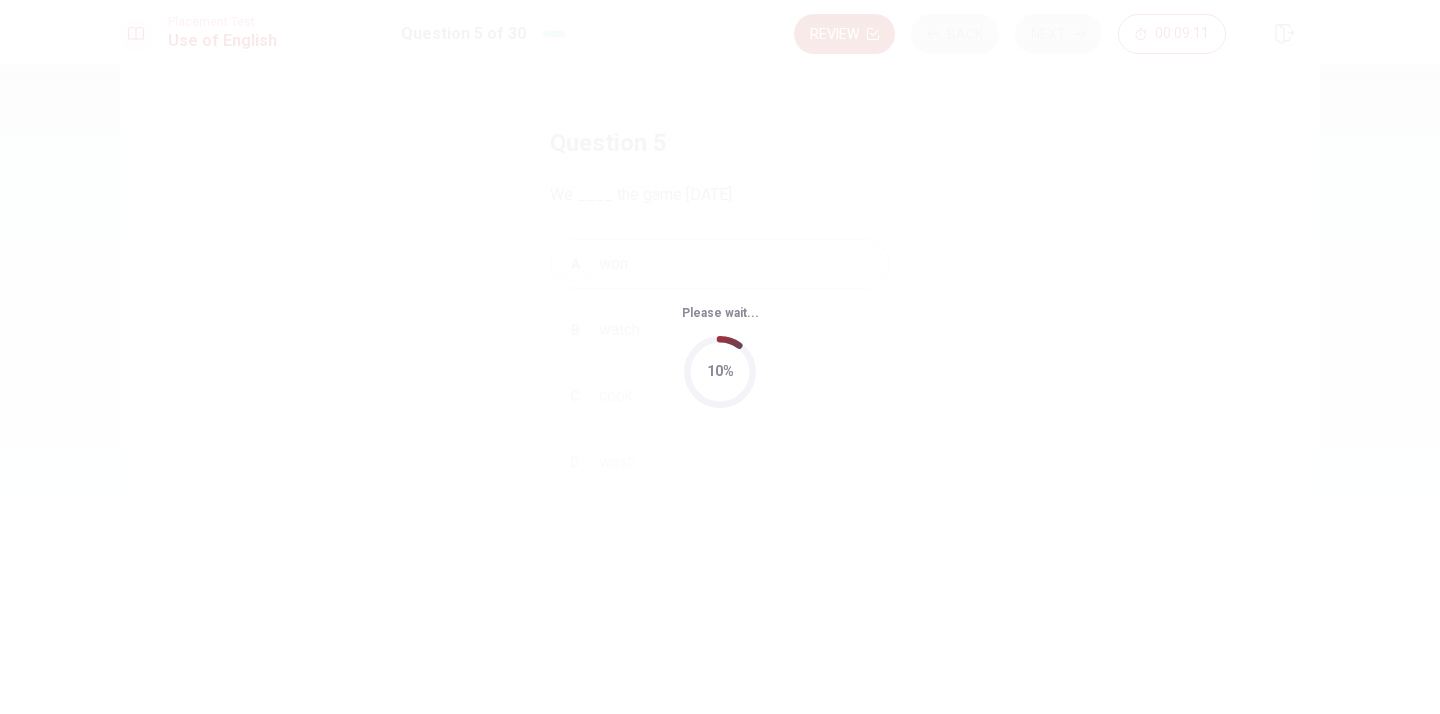 scroll, scrollTop: 0, scrollLeft: 0, axis: both 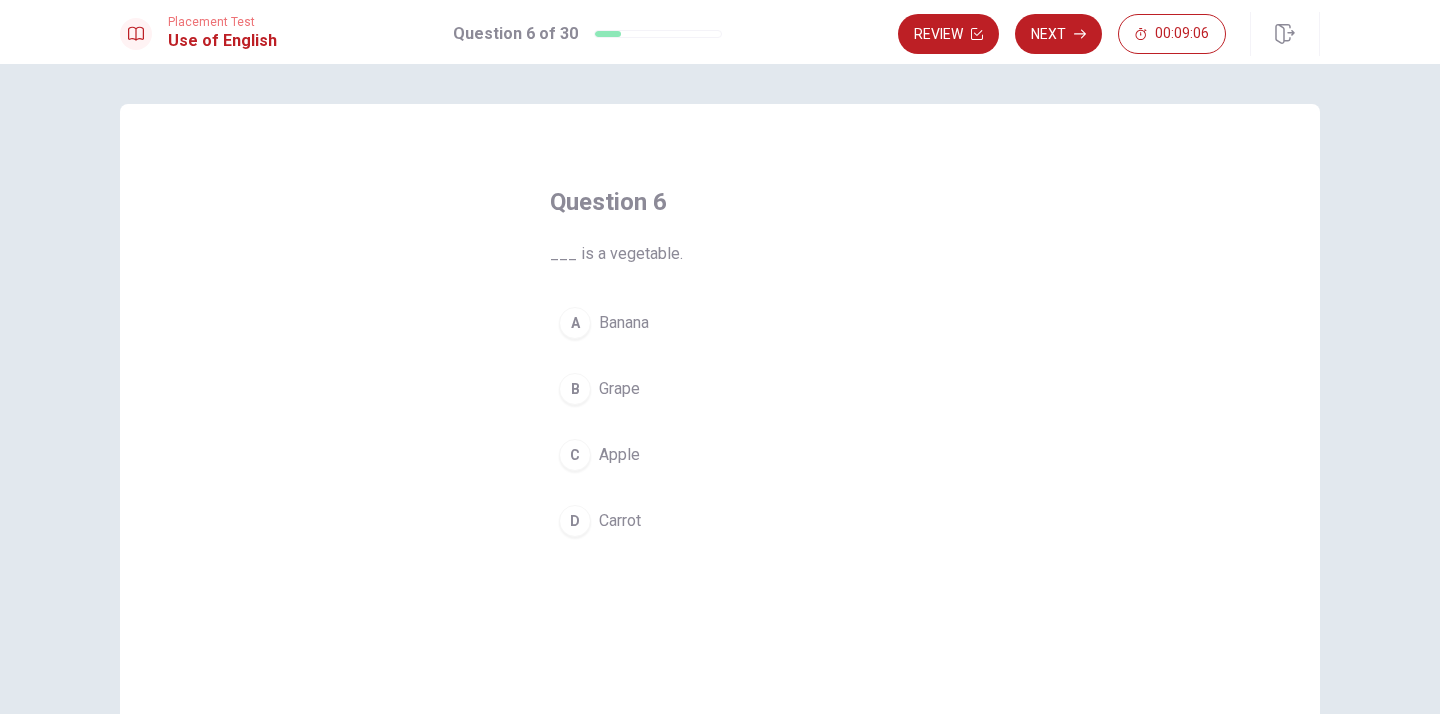 click on "D Carrot" at bounding box center [720, 521] 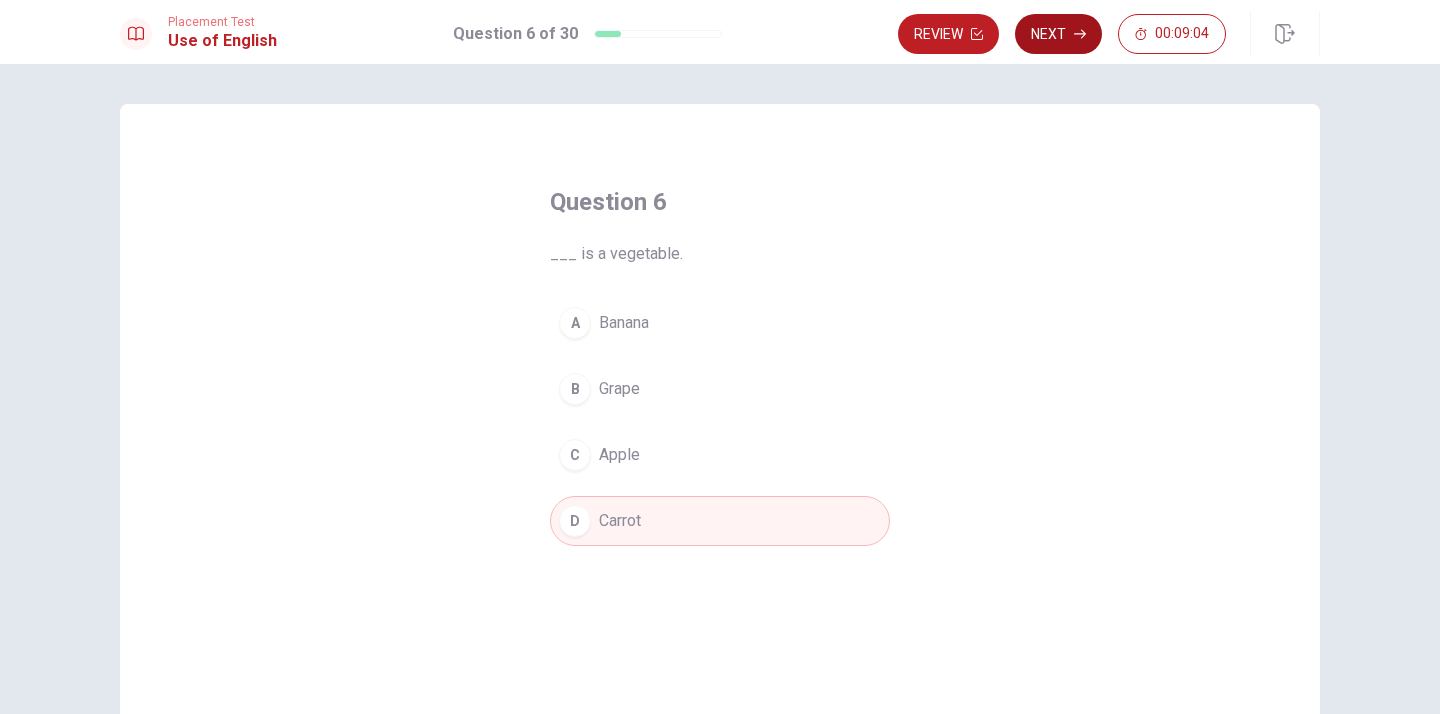 click on "Next" at bounding box center [1058, 34] 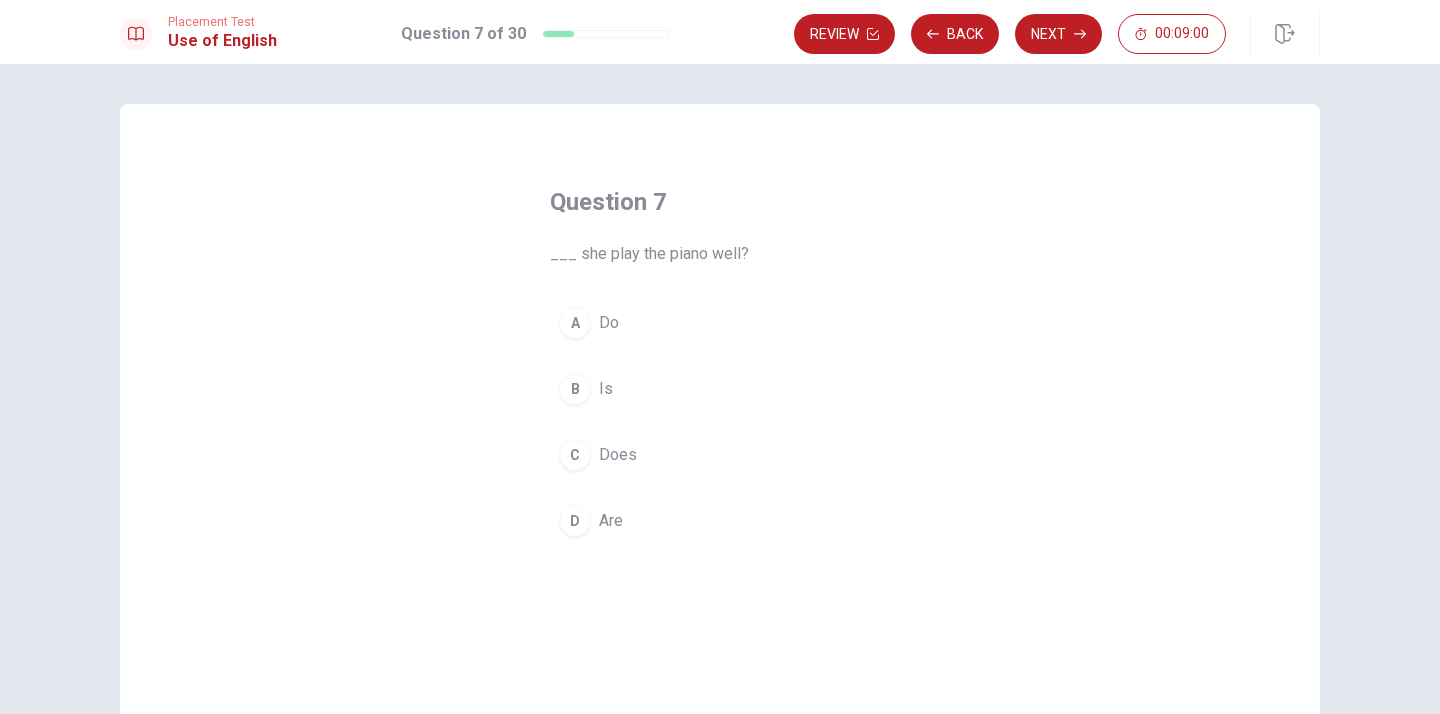 click on "C" at bounding box center [575, 455] 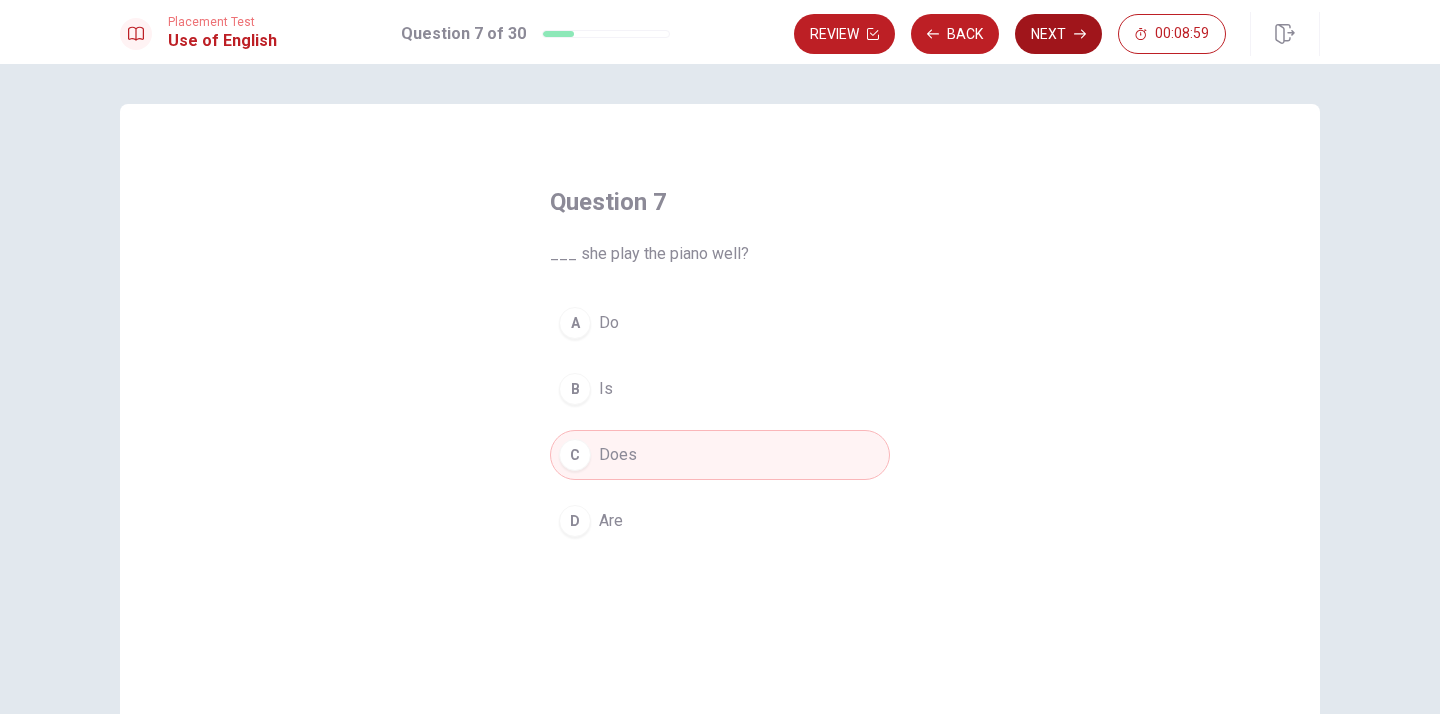 click on "Next" at bounding box center (1058, 34) 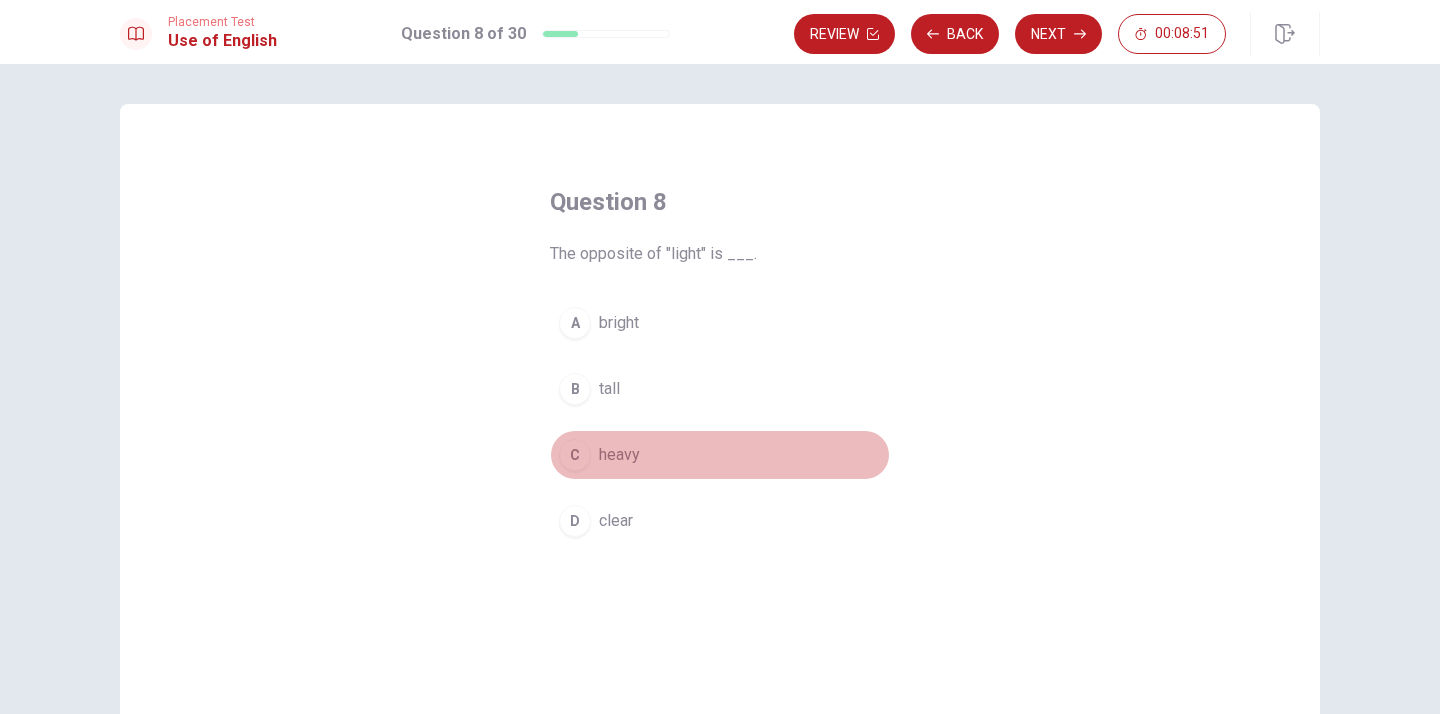 click on "C" at bounding box center [575, 455] 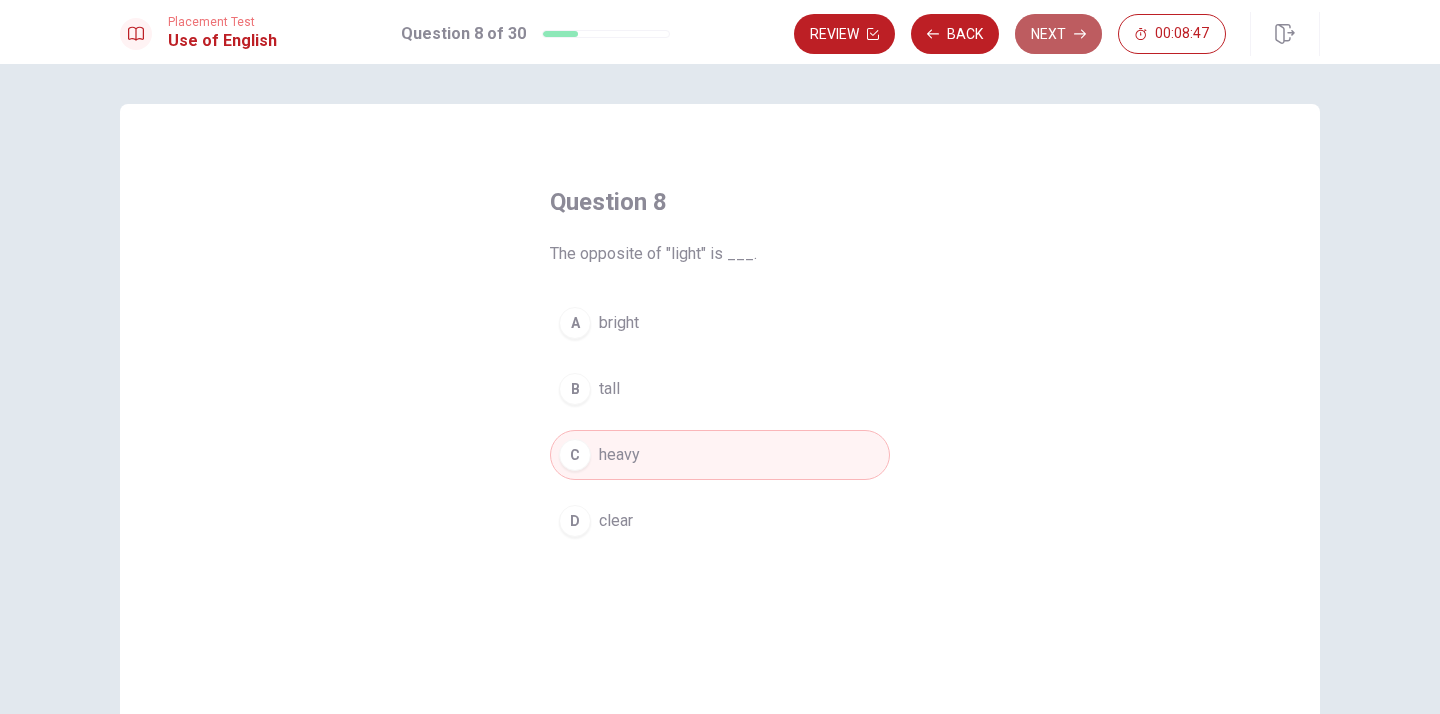 click on "Next" at bounding box center [1058, 34] 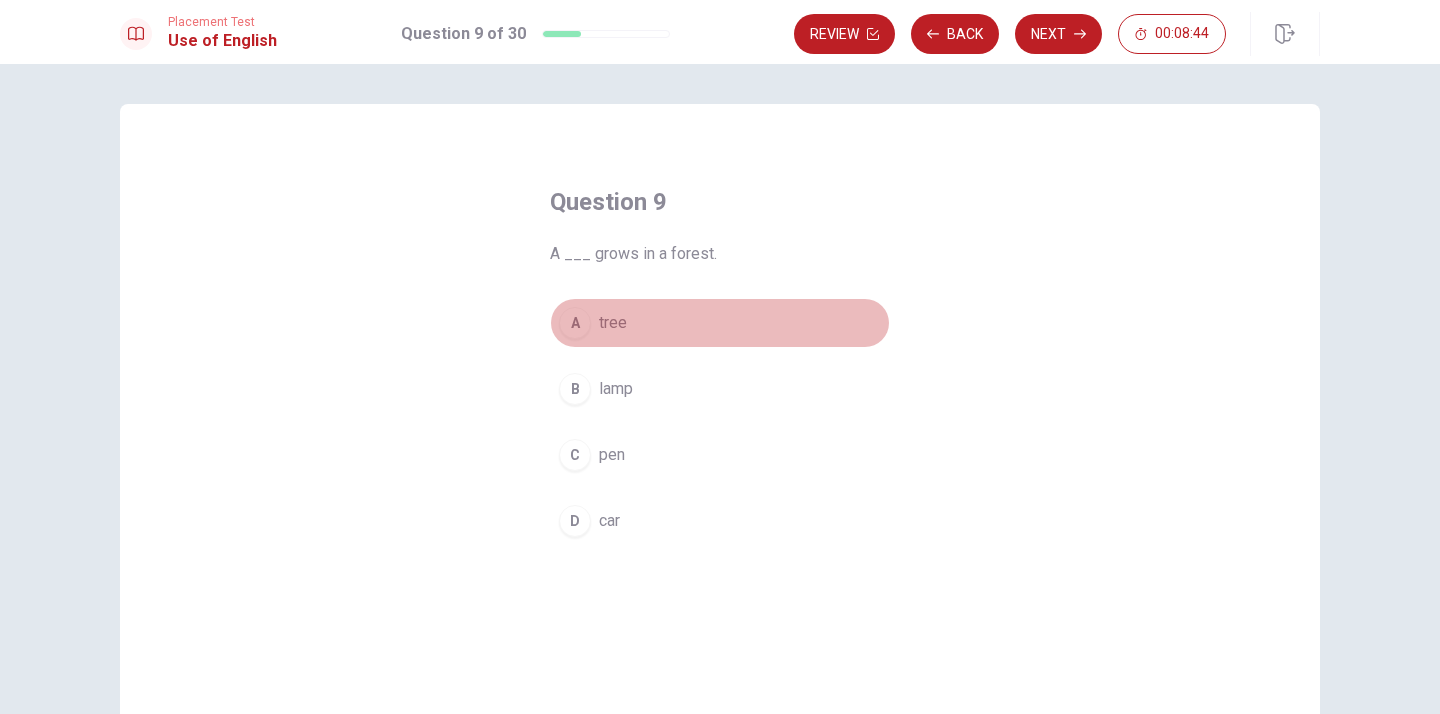 click on "A" at bounding box center (575, 323) 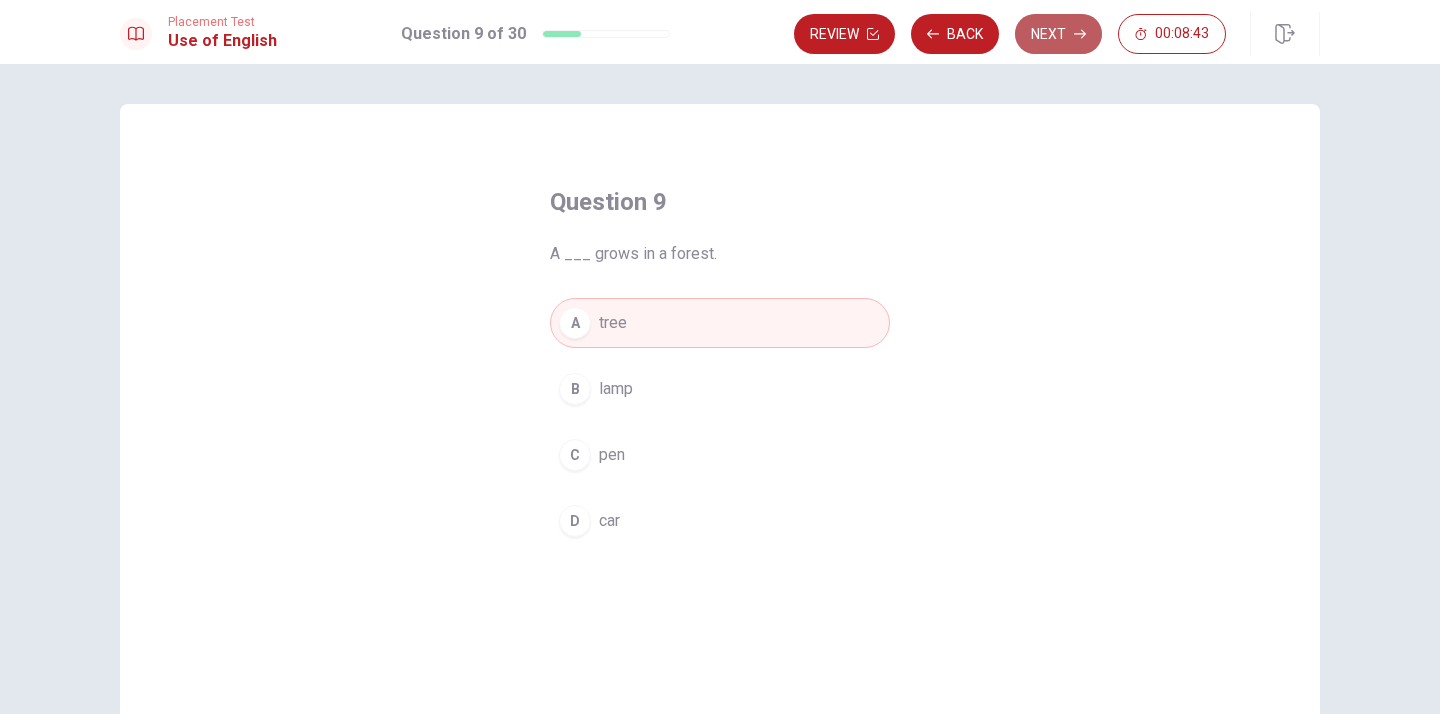 click on "Next" at bounding box center [1058, 34] 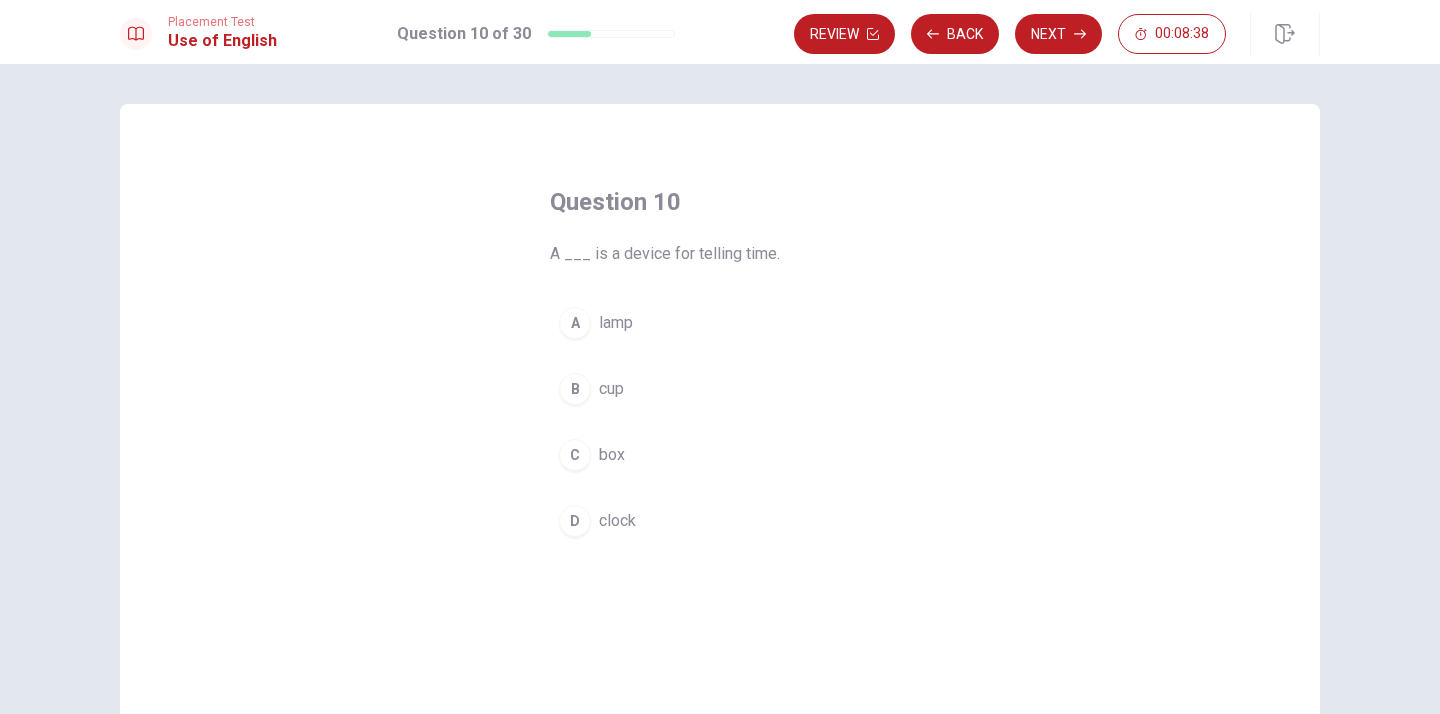 click on "D" at bounding box center (575, 521) 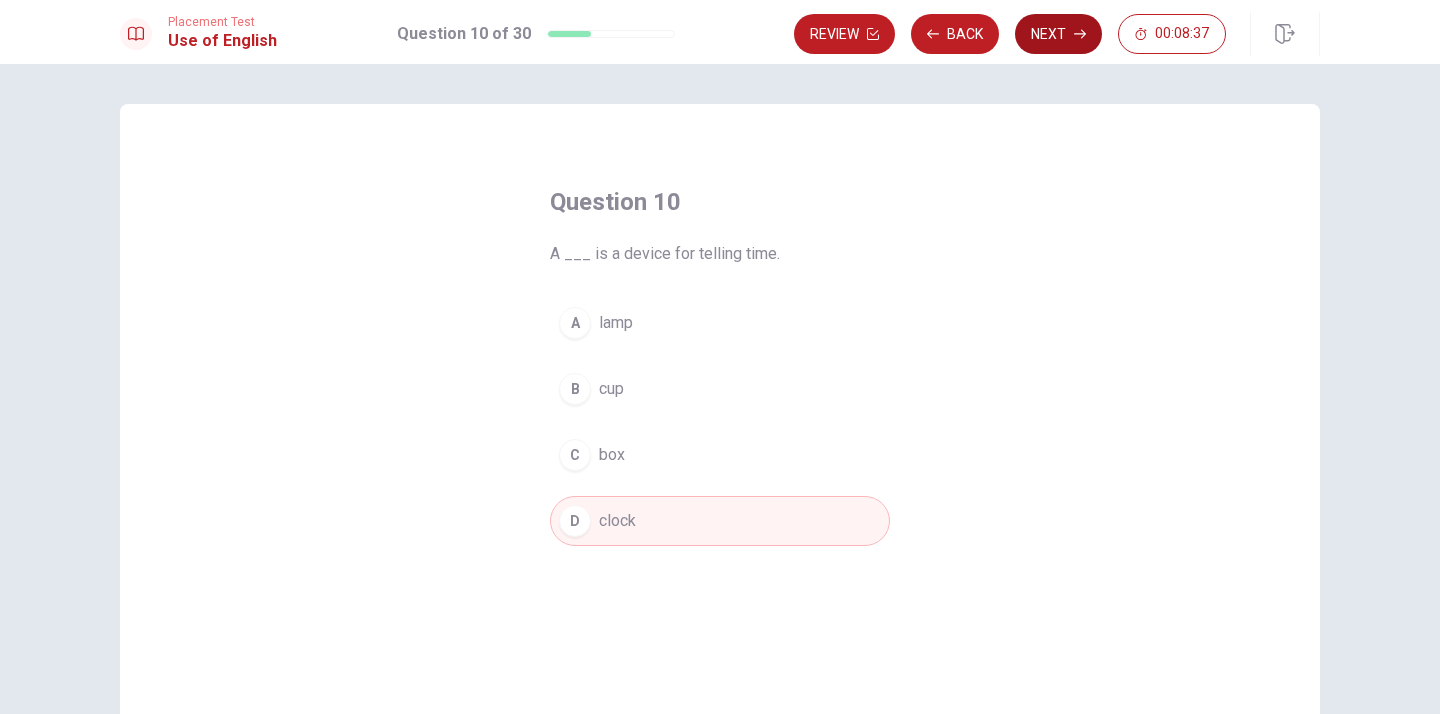 click on "Next" at bounding box center (1058, 34) 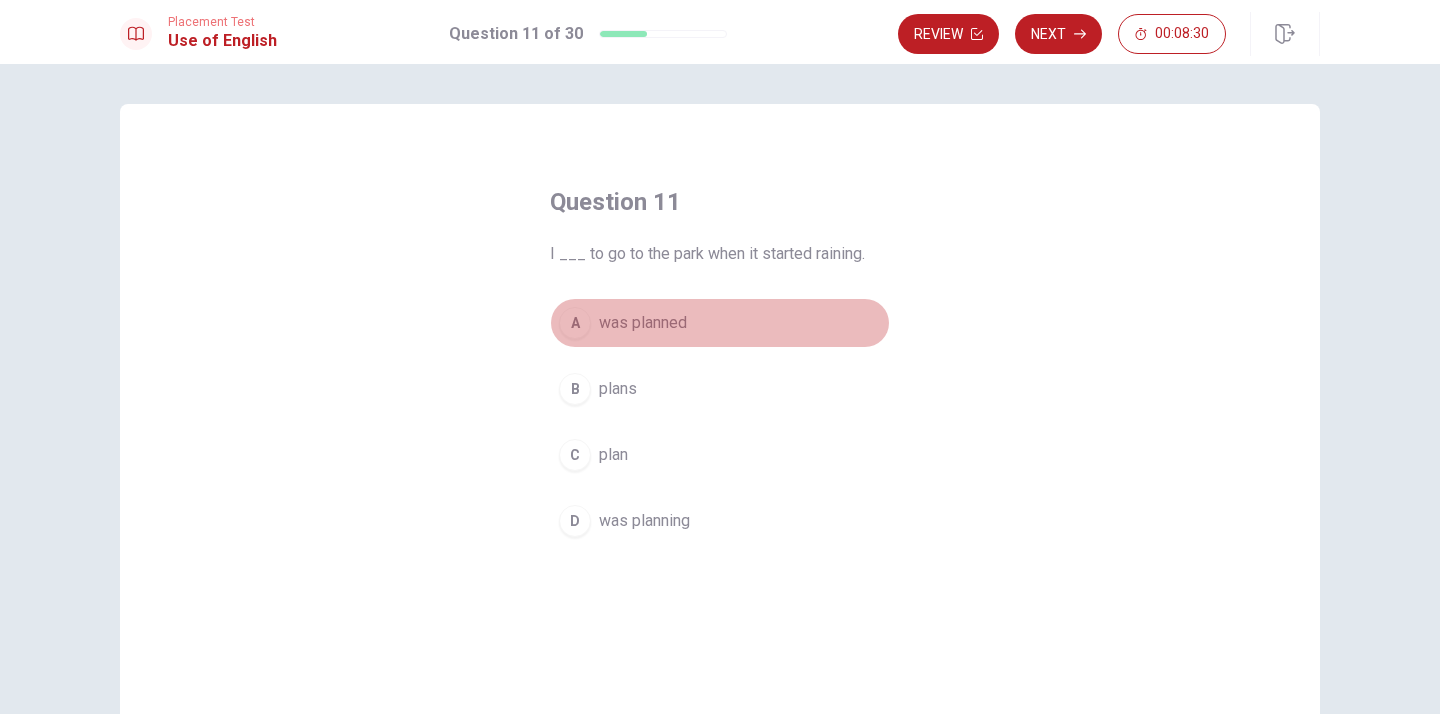 click on "was planned" at bounding box center (643, 323) 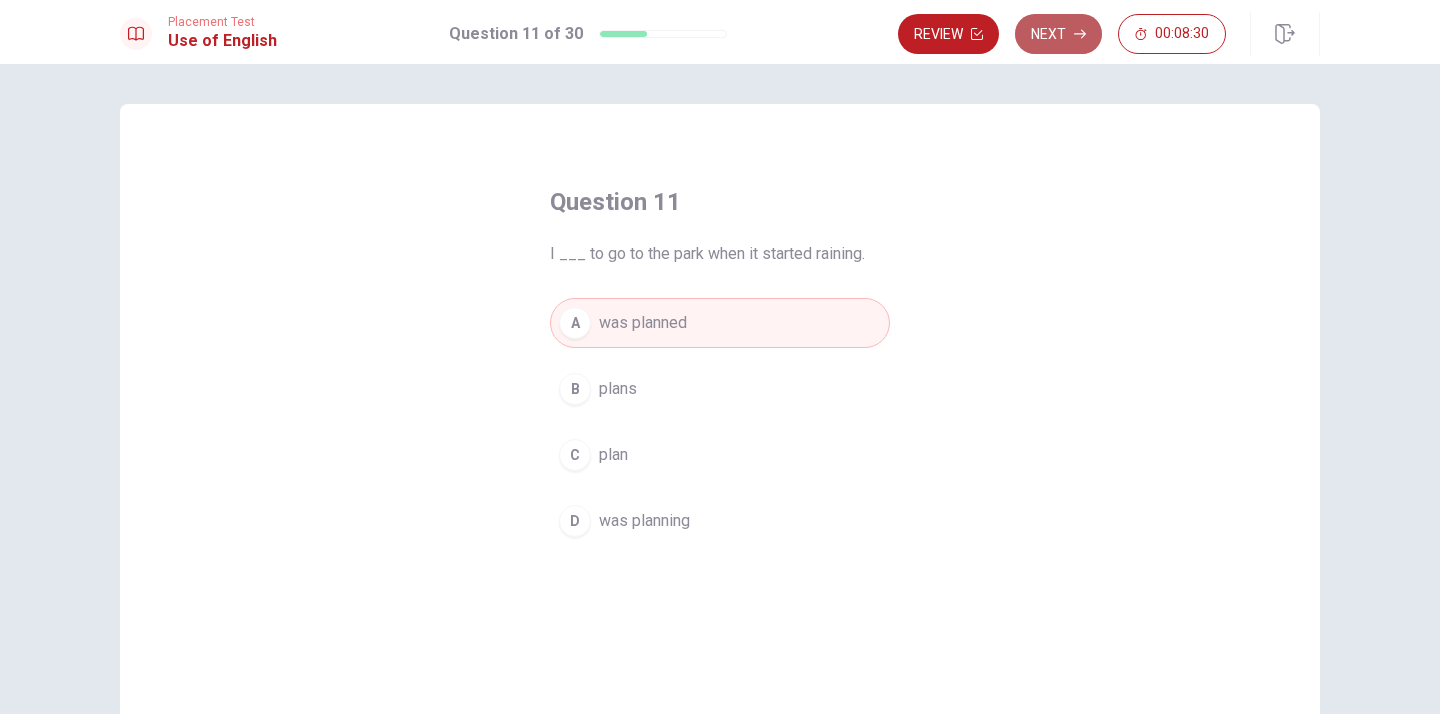 click on "Next" at bounding box center [1058, 34] 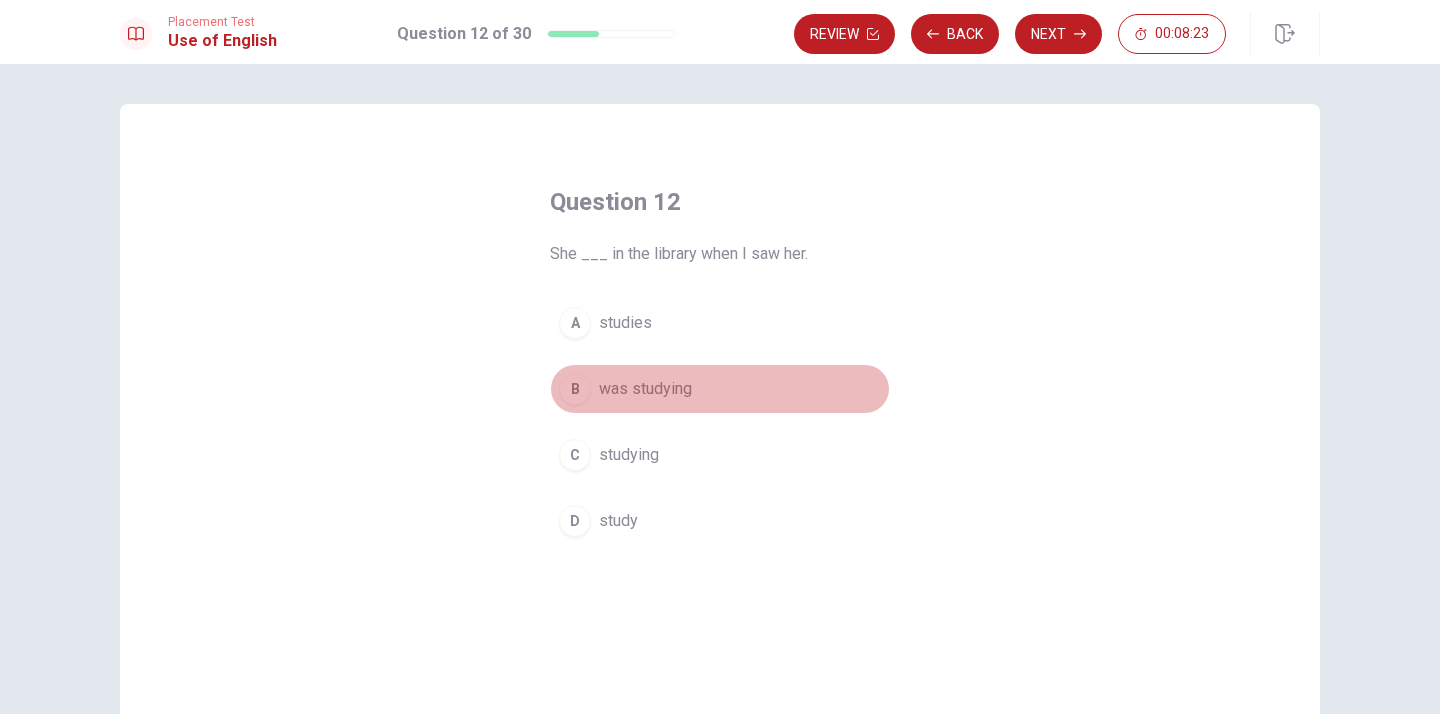 click on "was studying" at bounding box center (645, 389) 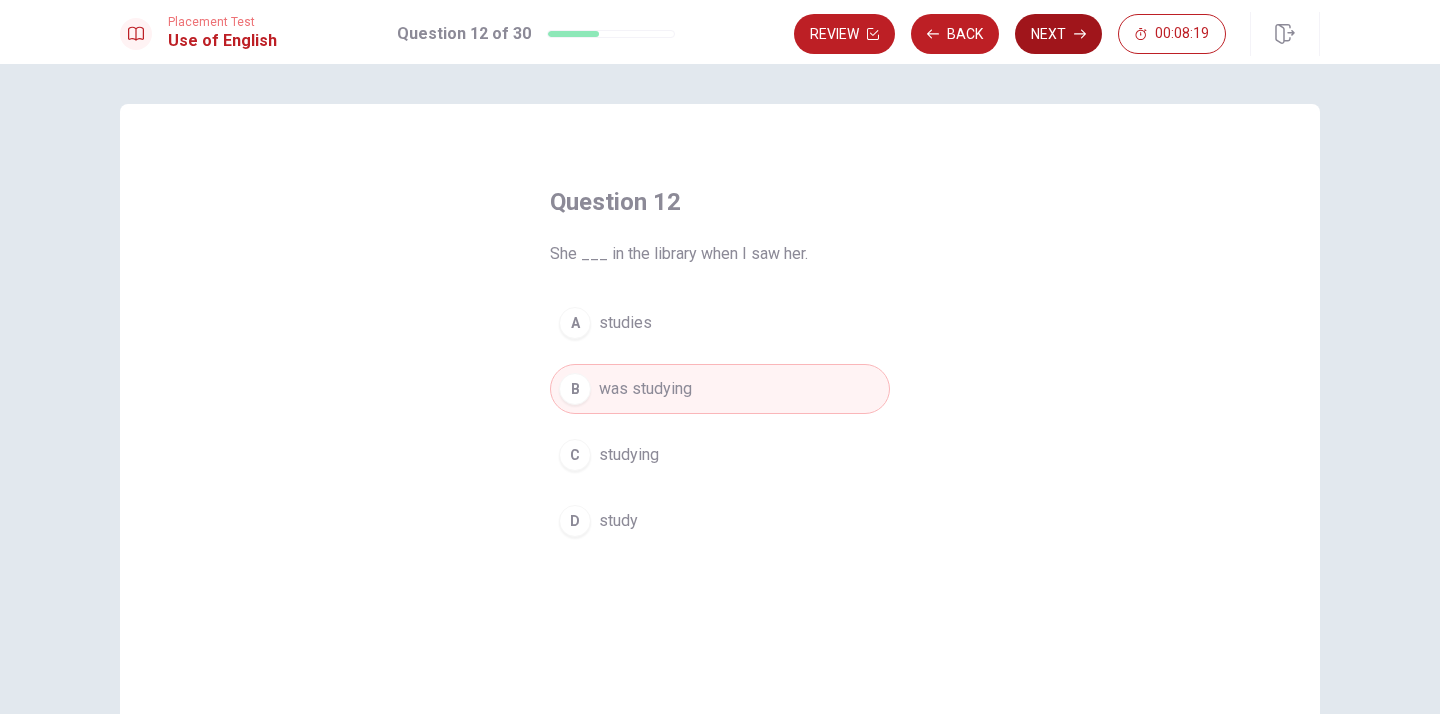 click on "Next" at bounding box center [1058, 34] 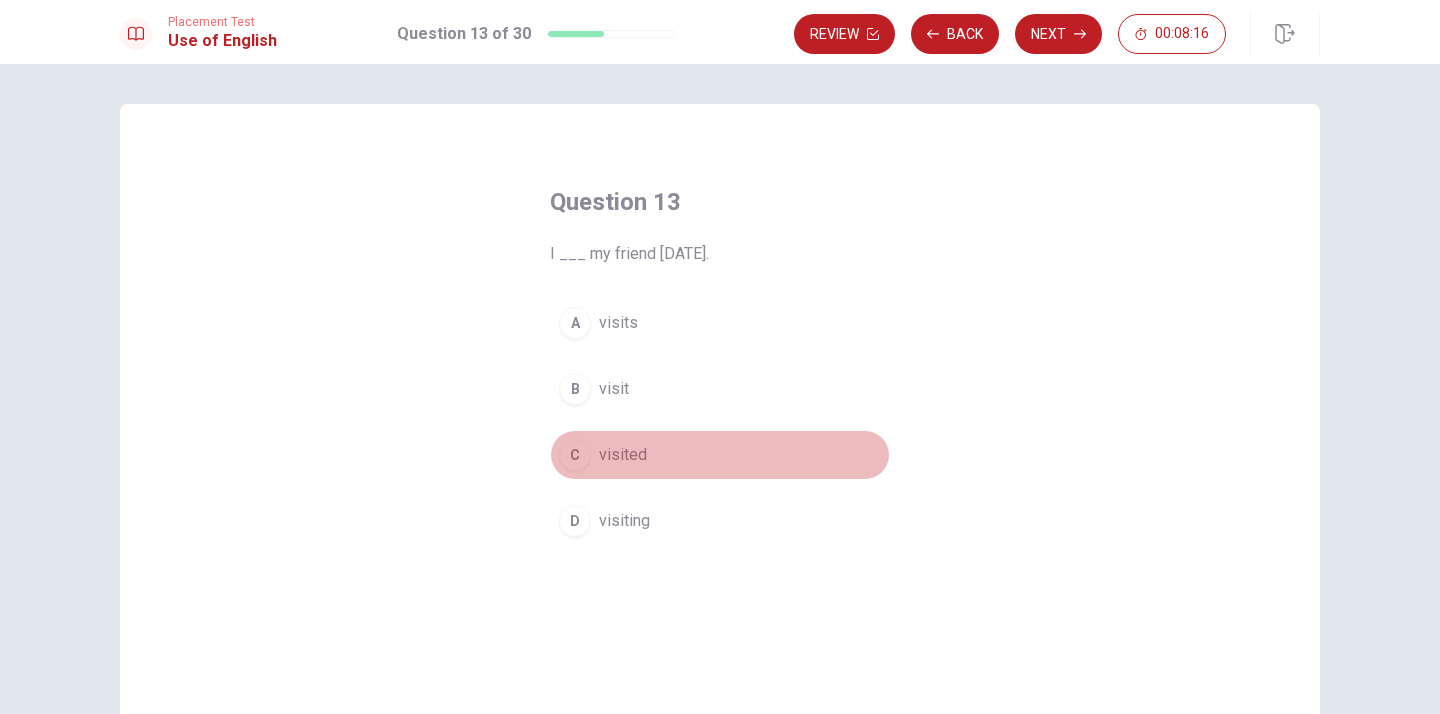 click on "visited" at bounding box center (623, 455) 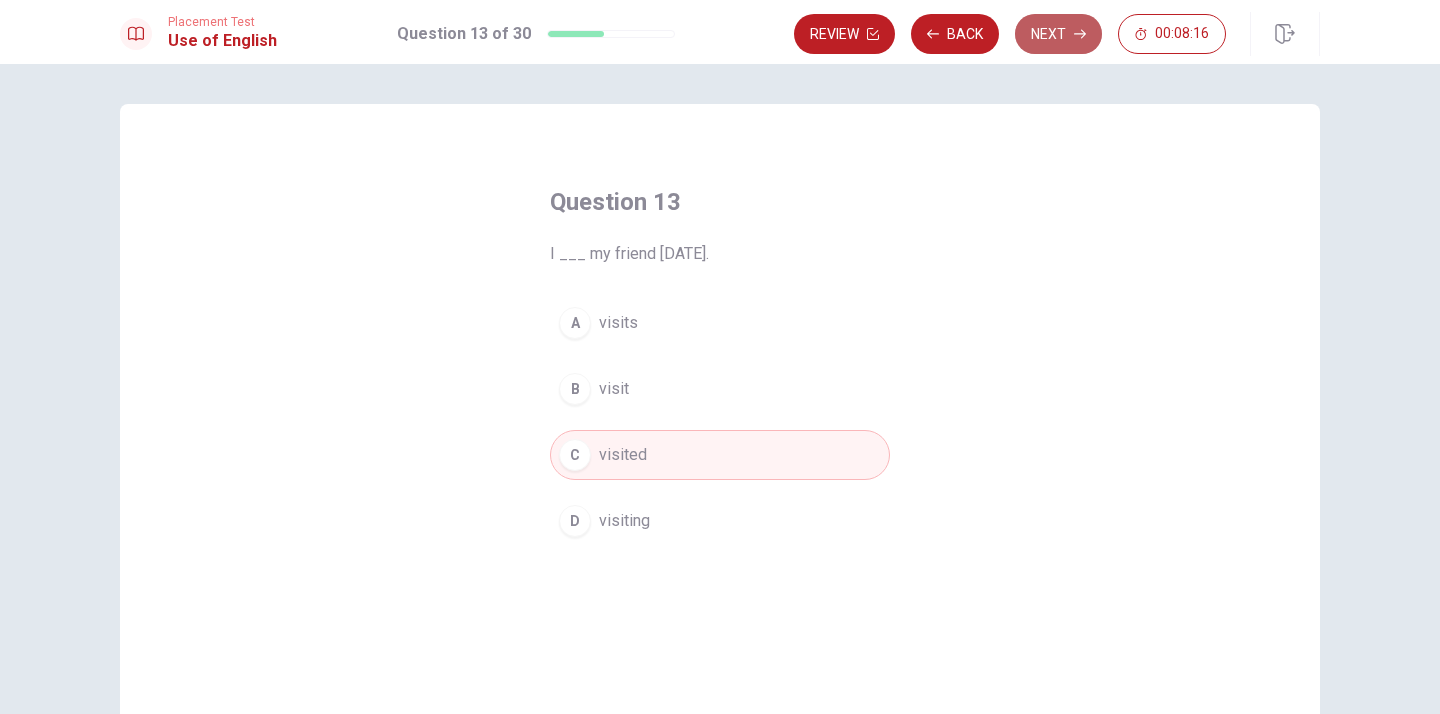 click on "Next" at bounding box center [1058, 34] 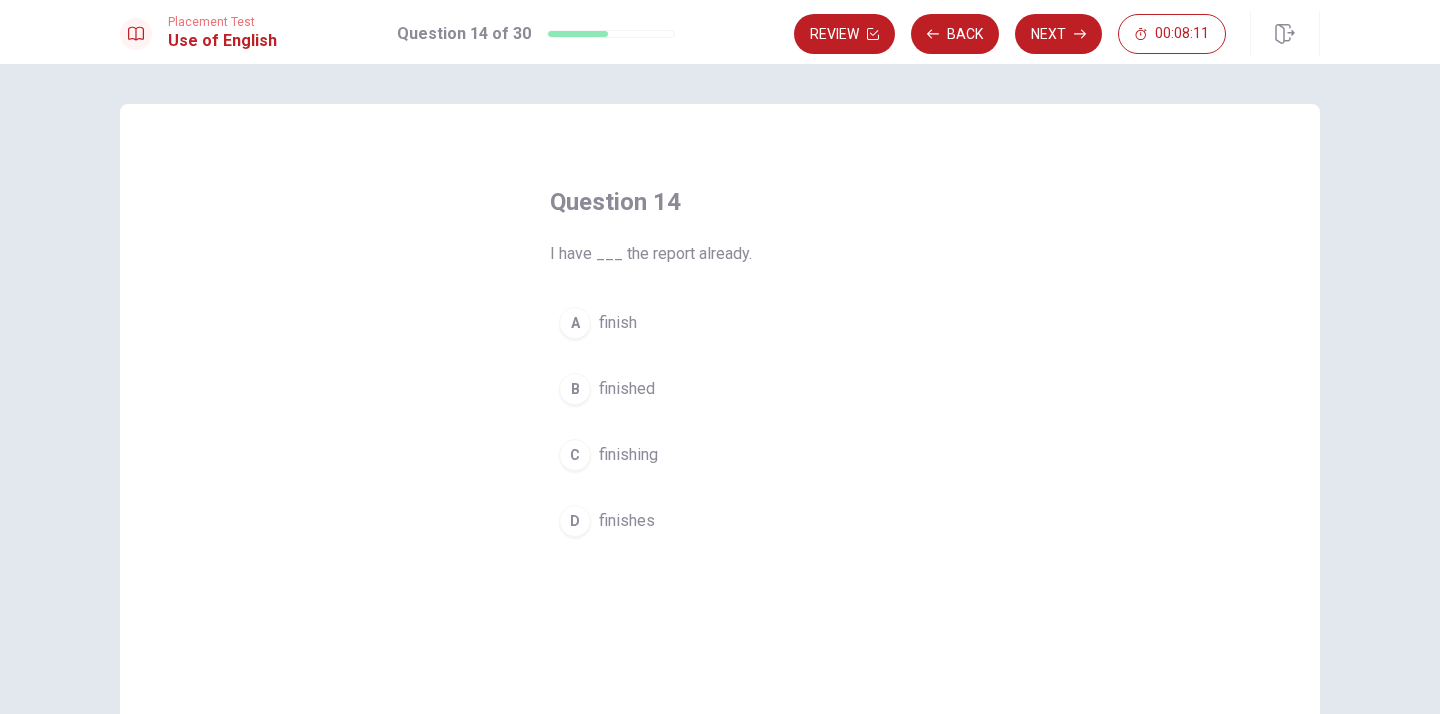 click on "finished" at bounding box center [627, 389] 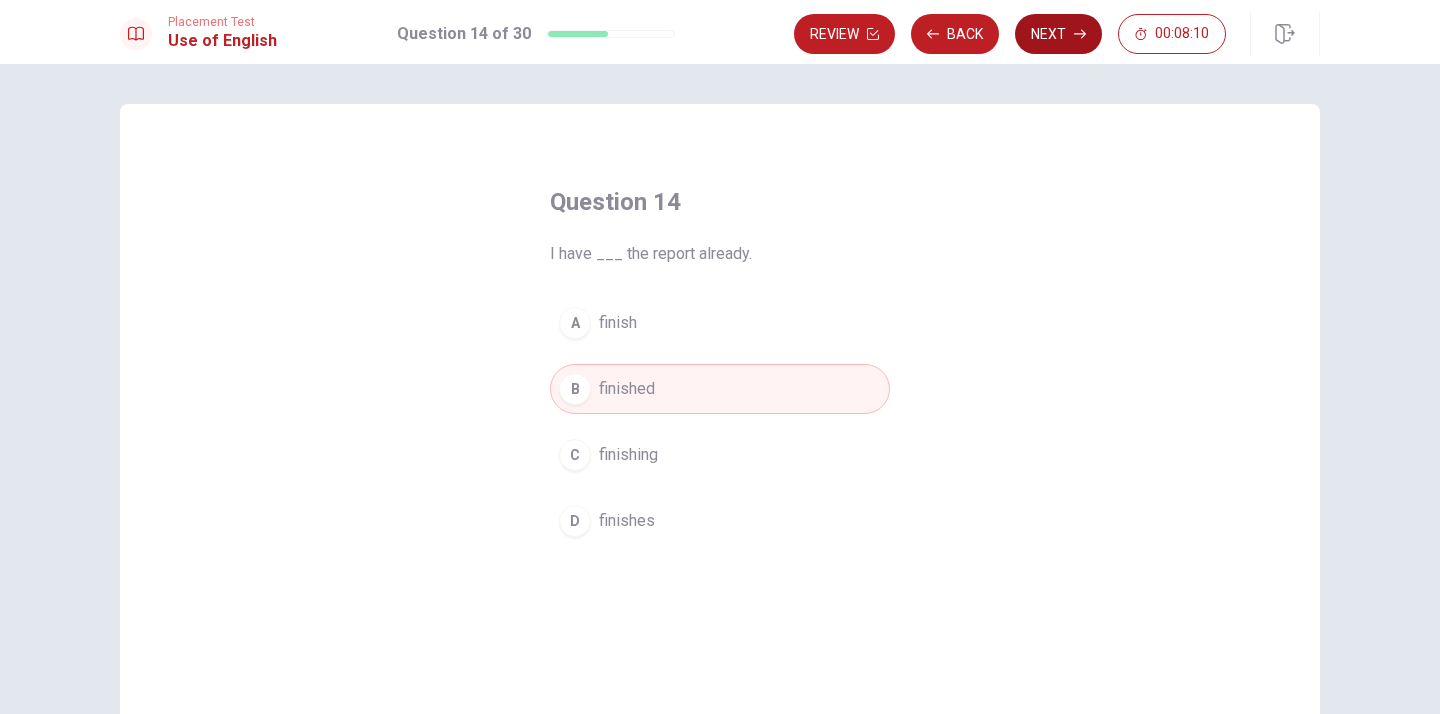 click on "Next" at bounding box center [1058, 34] 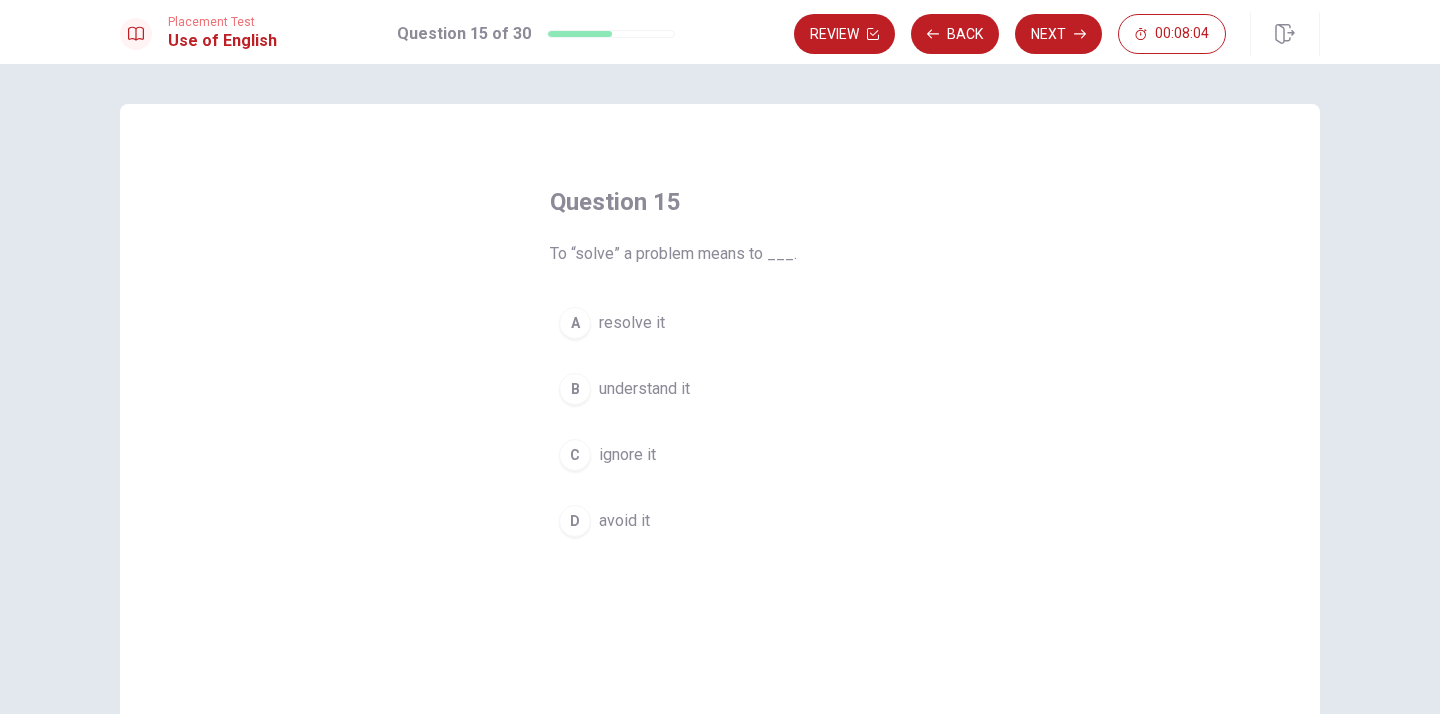 click on "resolve it" at bounding box center [632, 323] 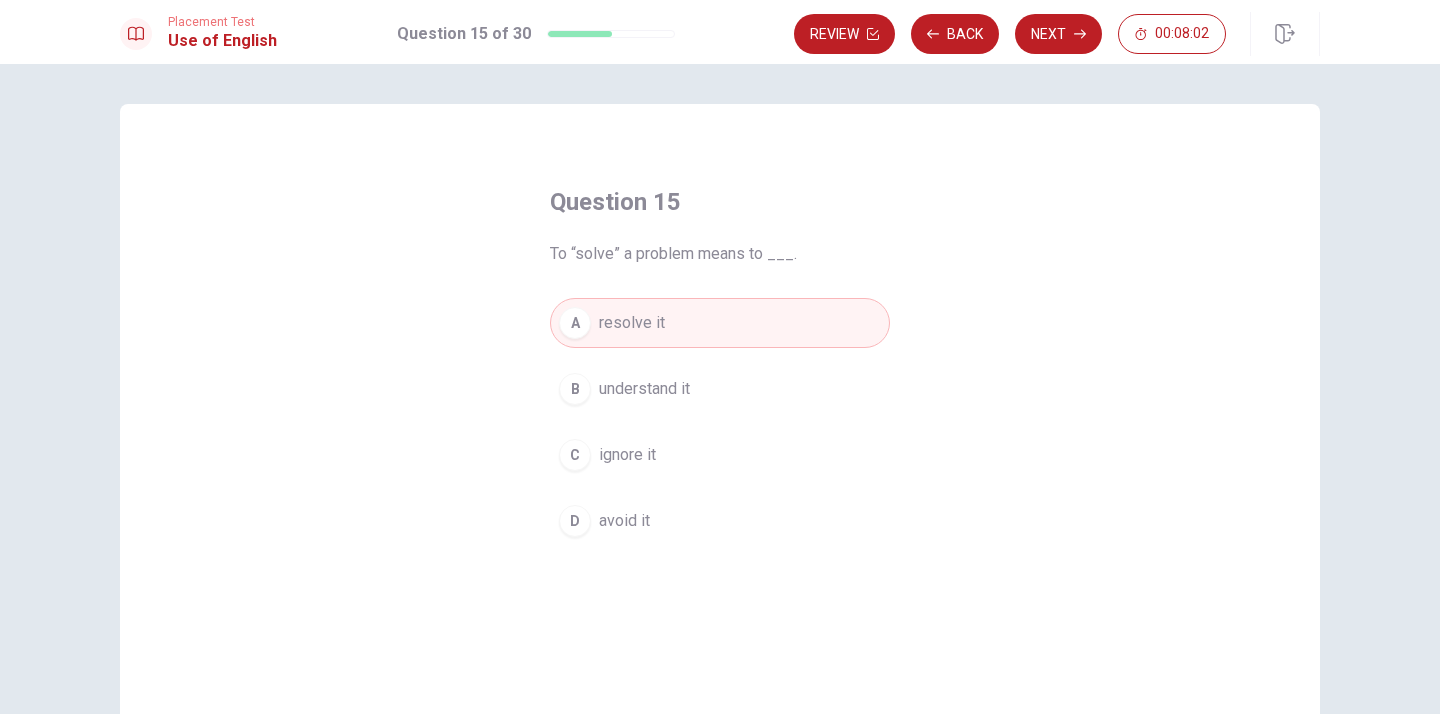 click on "understand it" at bounding box center (644, 389) 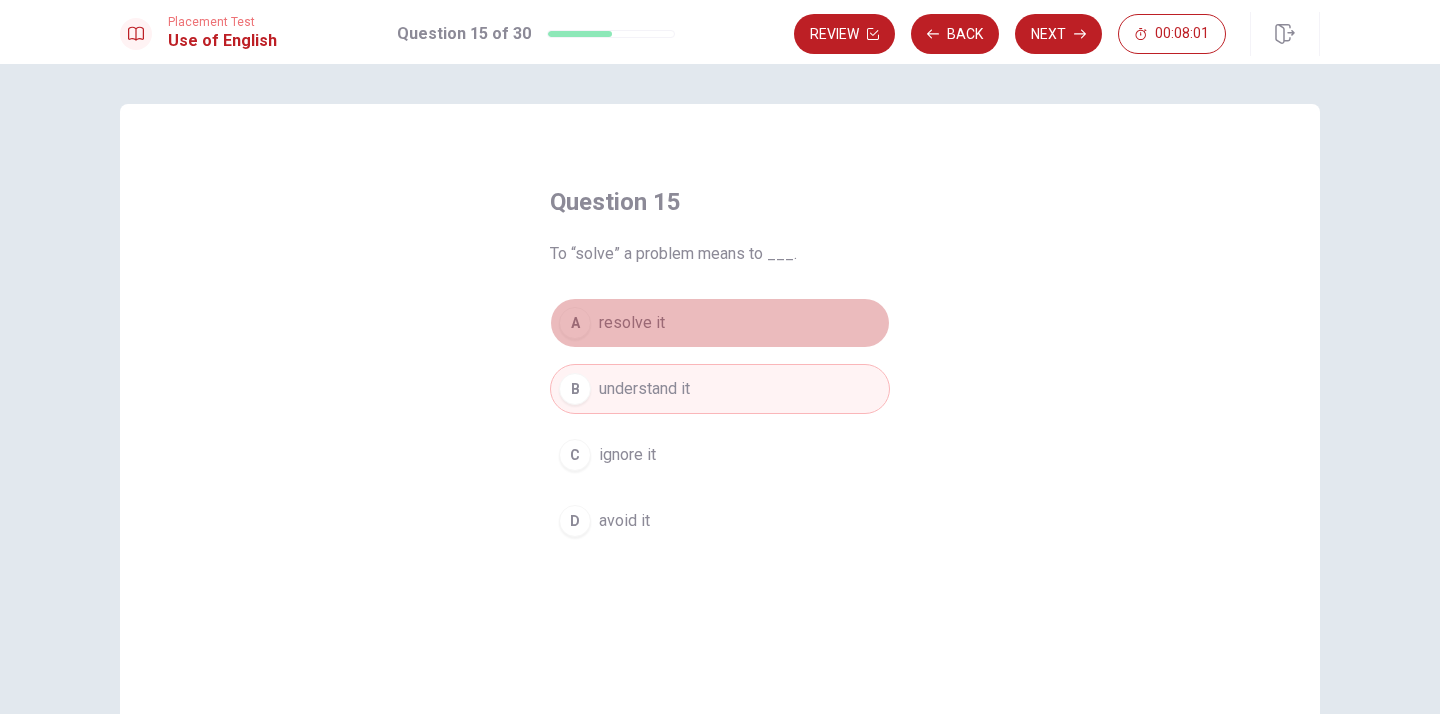 click on "A resolve it" at bounding box center [720, 323] 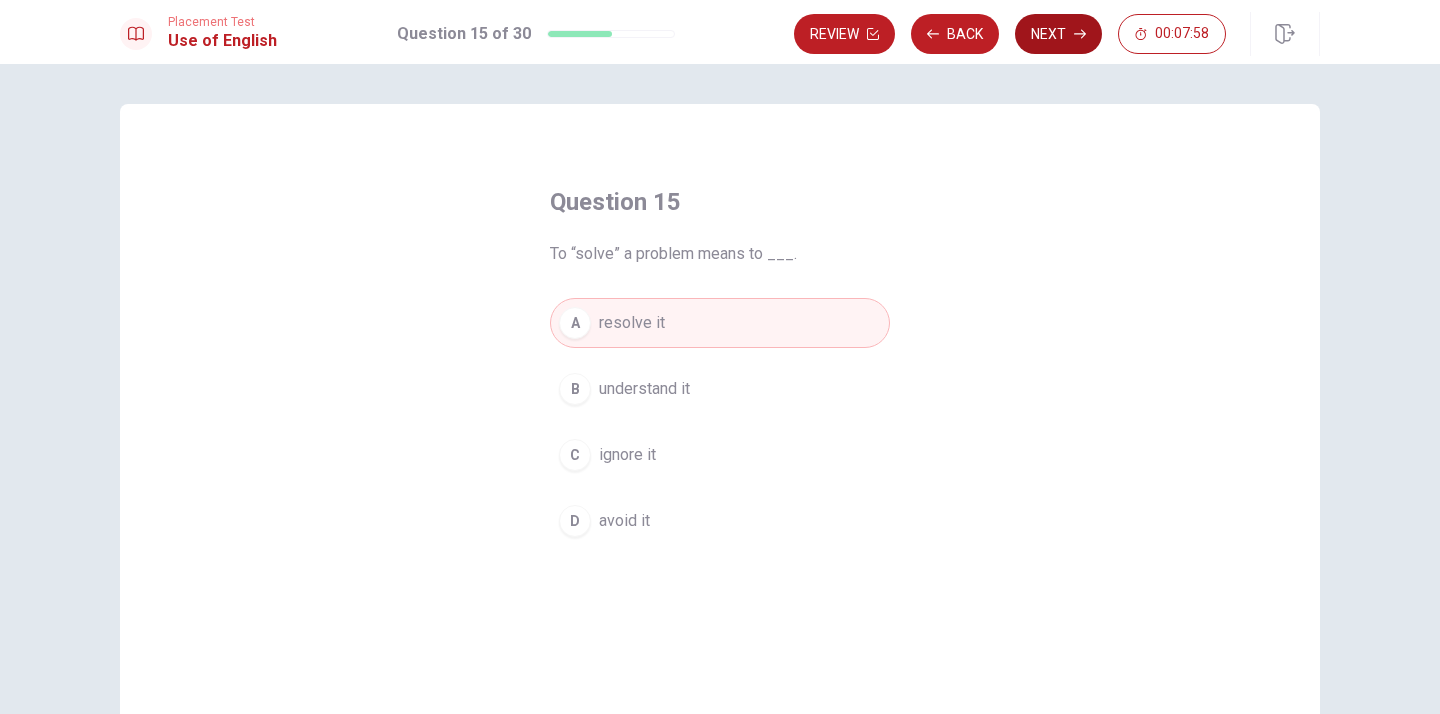 click on "Next" at bounding box center (1058, 34) 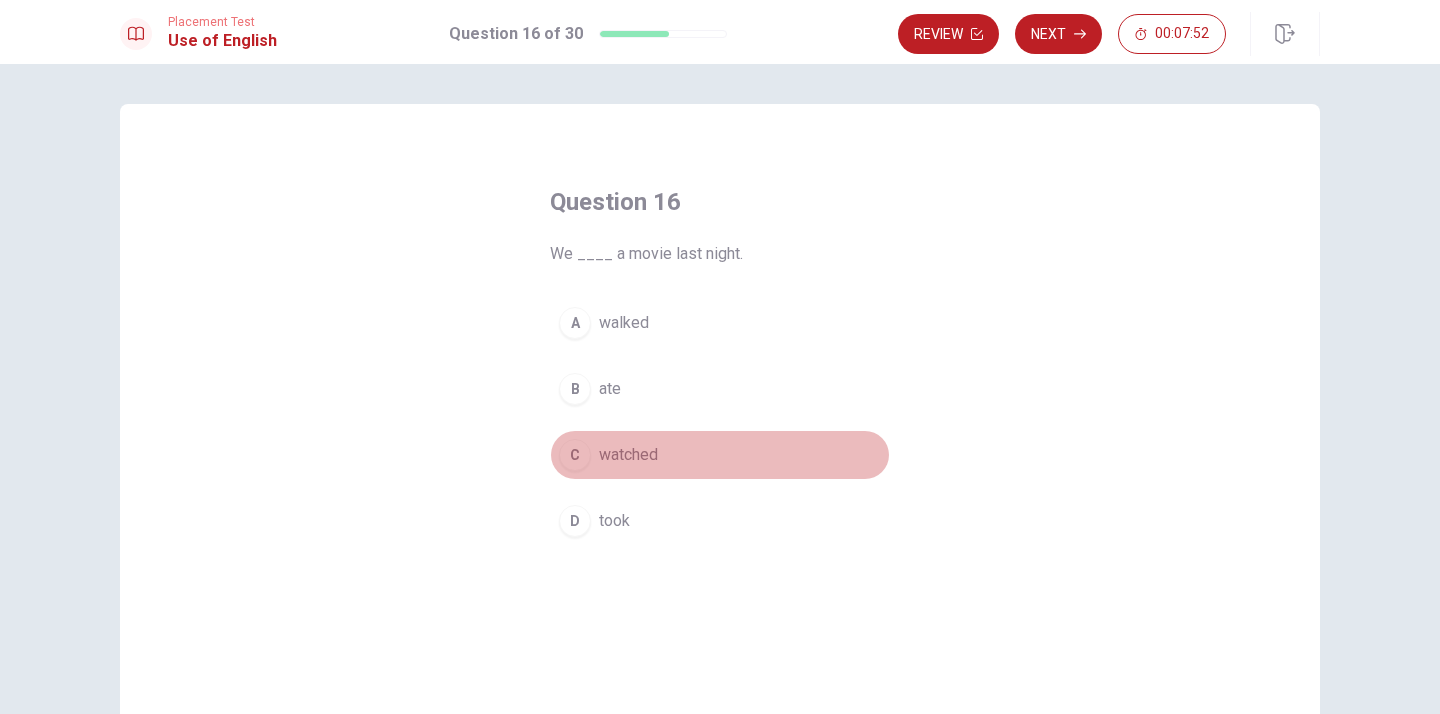 click on "watched" at bounding box center [628, 455] 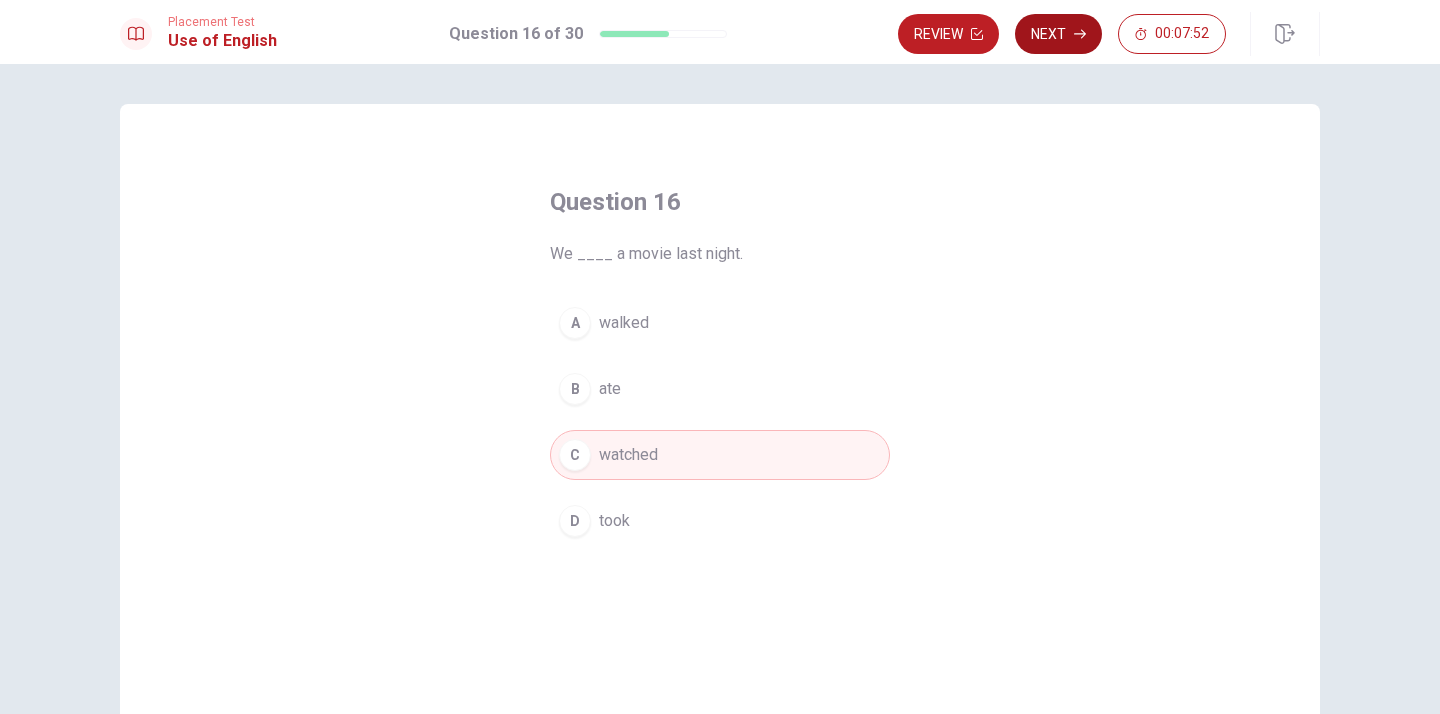 click on "Next" at bounding box center (1058, 34) 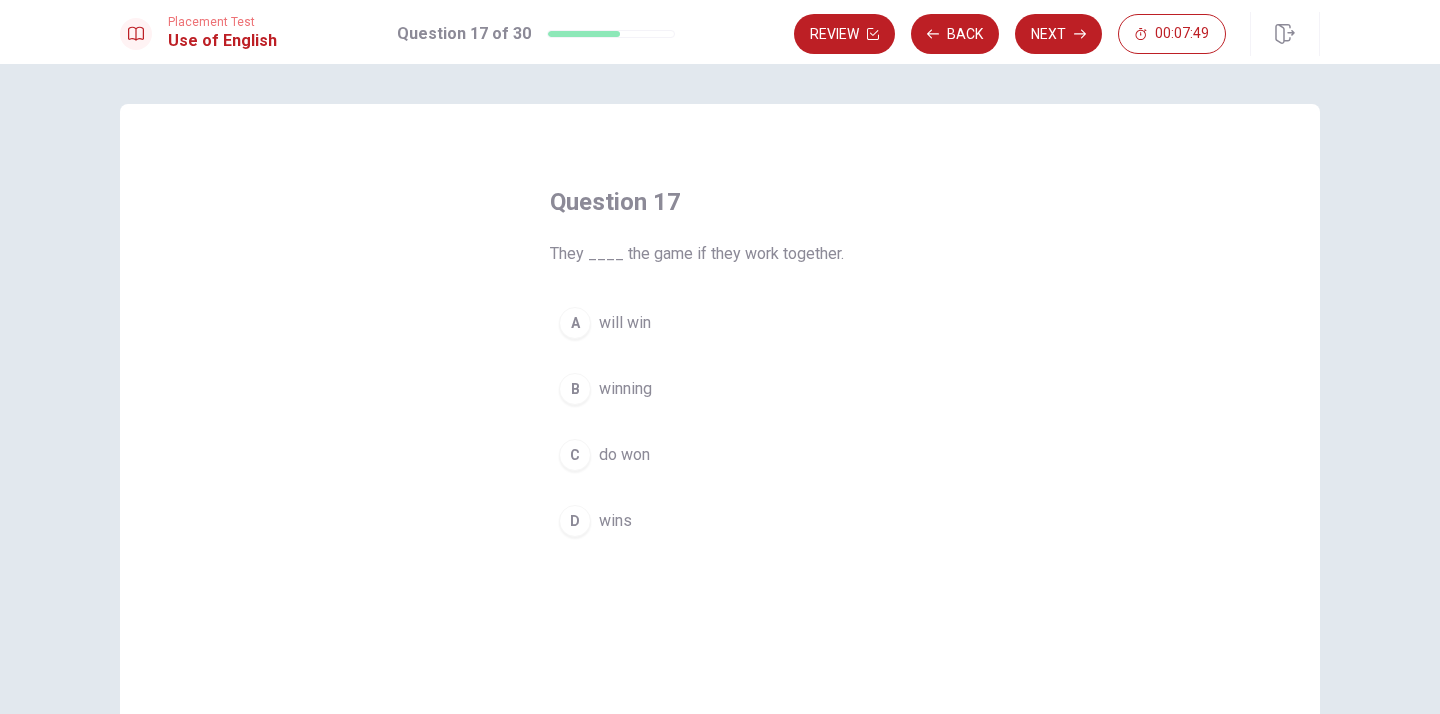 click on "will win" at bounding box center [625, 323] 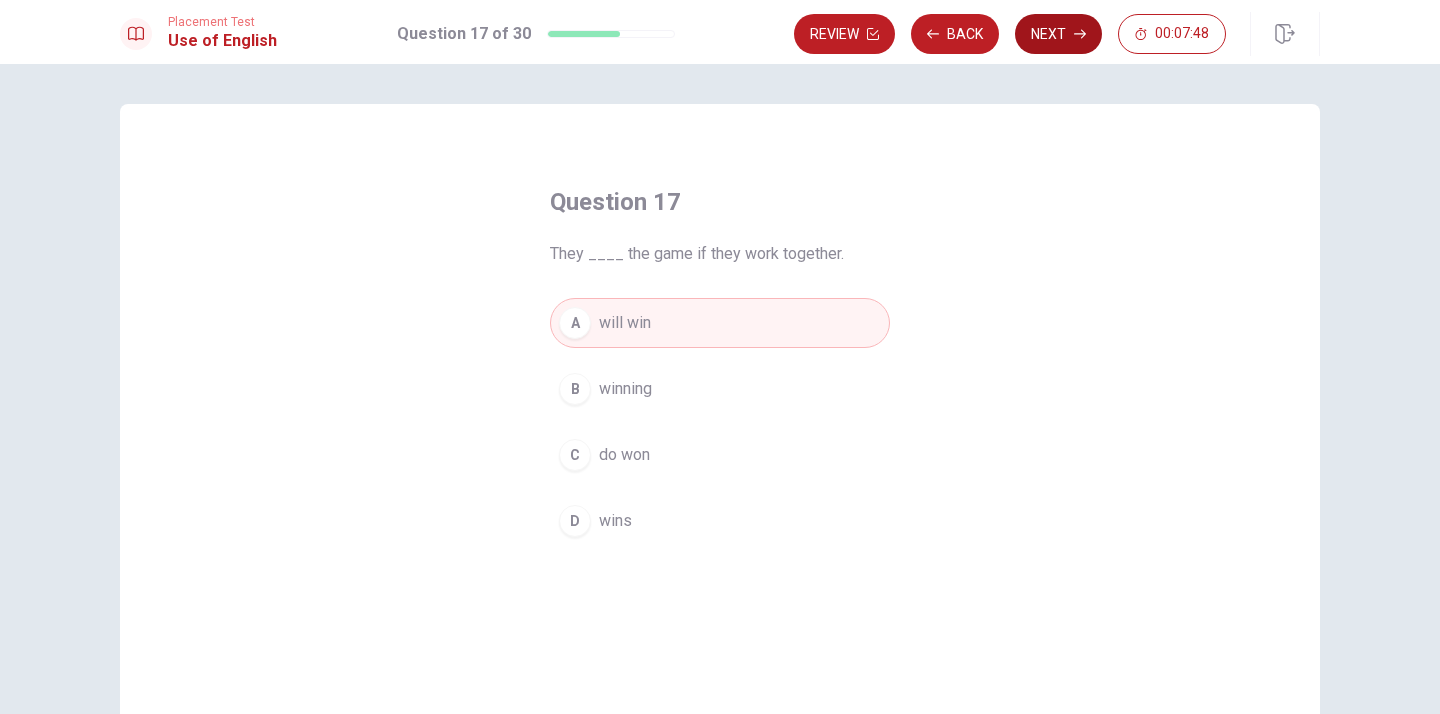 click on "Next" at bounding box center (1058, 34) 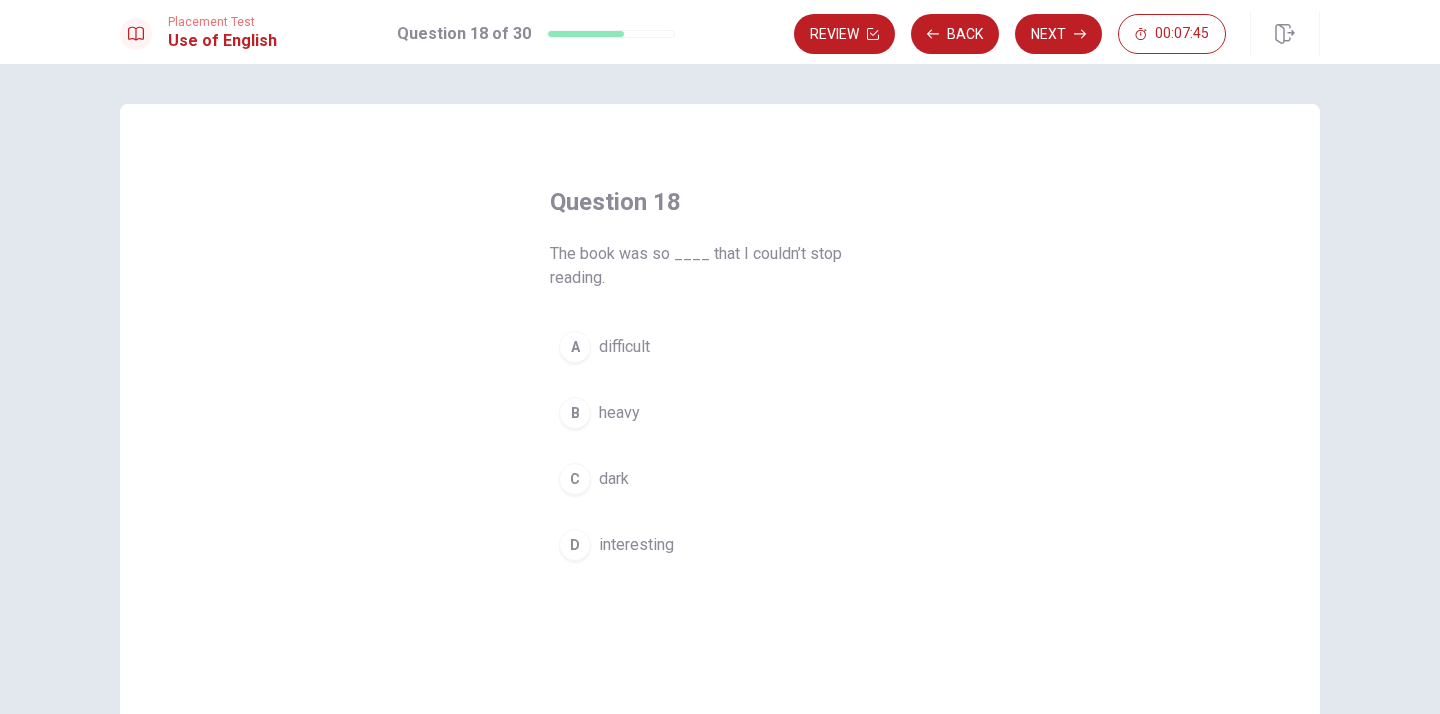 click on "interesting" at bounding box center [636, 545] 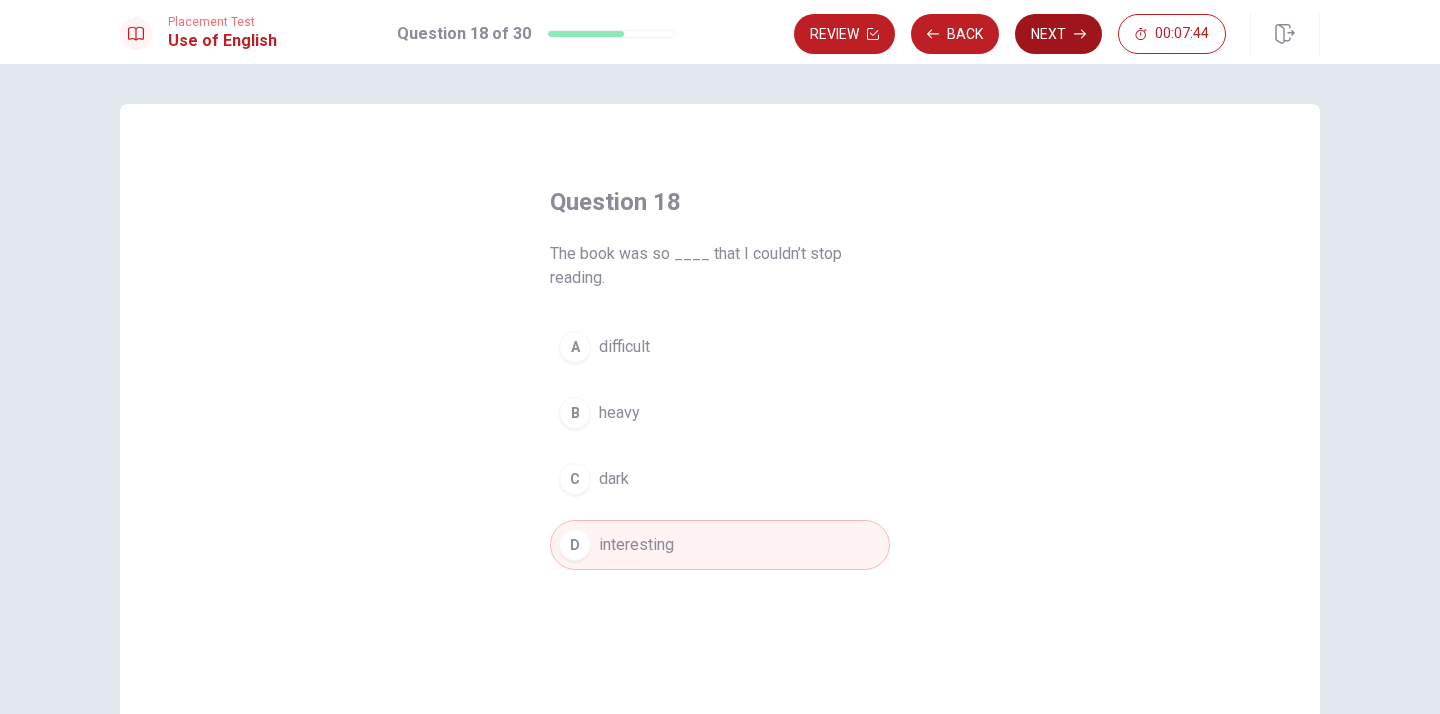 click on "Next" at bounding box center (1058, 34) 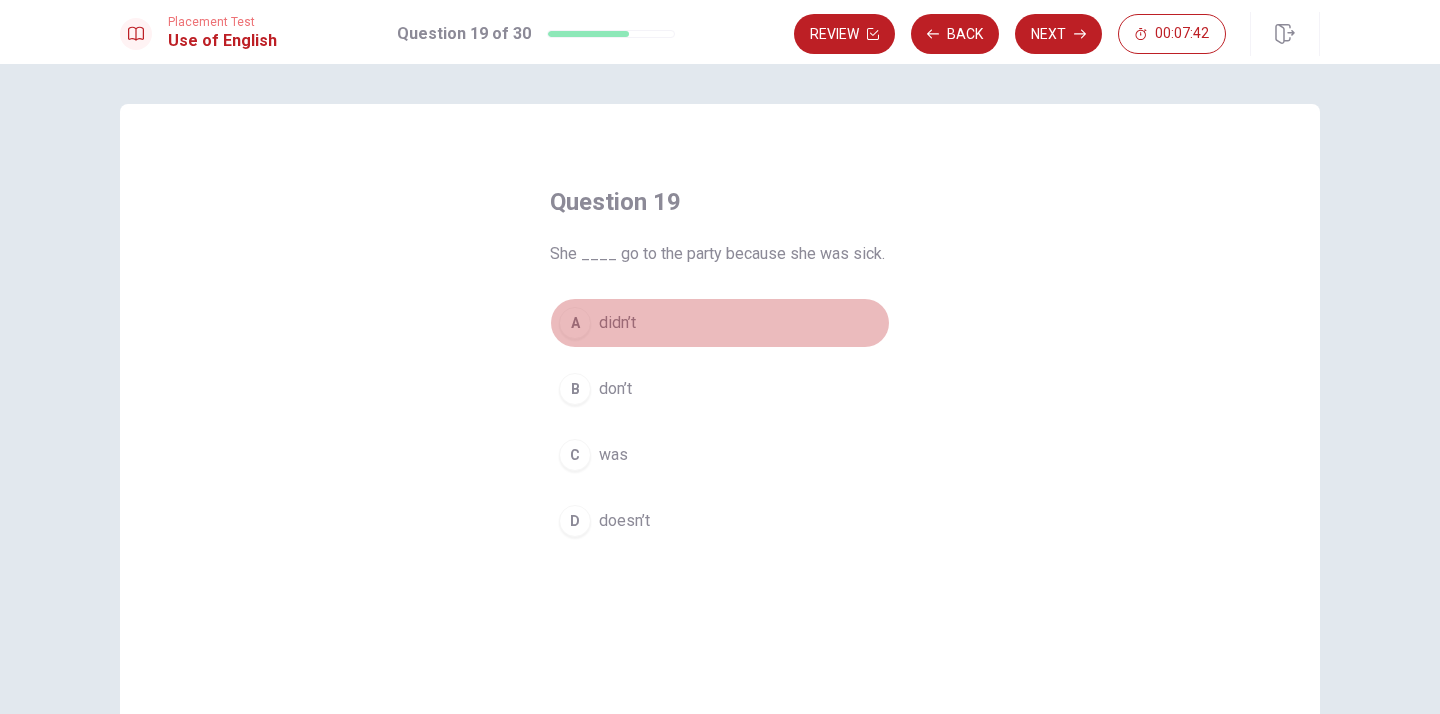 click on "A didn’t" at bounding box center (720, 323) 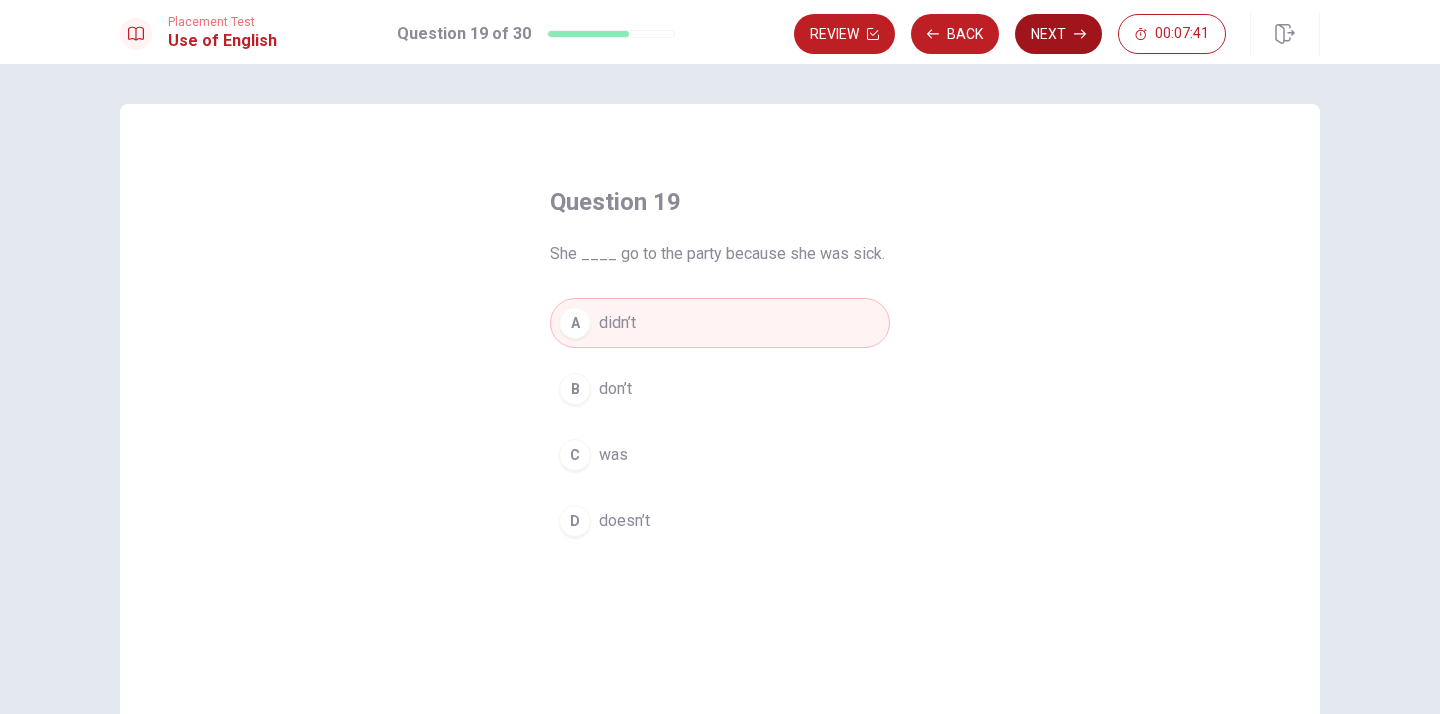 click on "Next" at bounding box center [1058, 34] 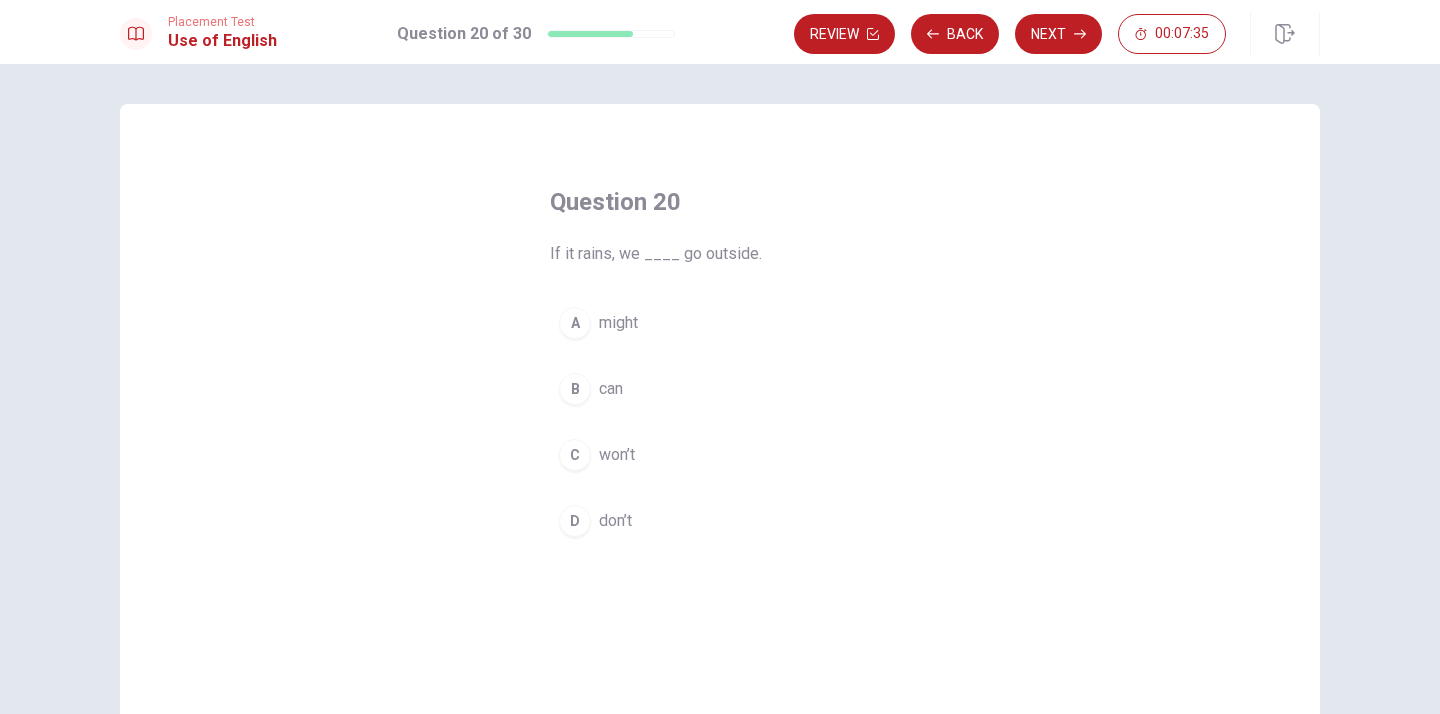click on "C won’t" at bounding box center (720, 455) 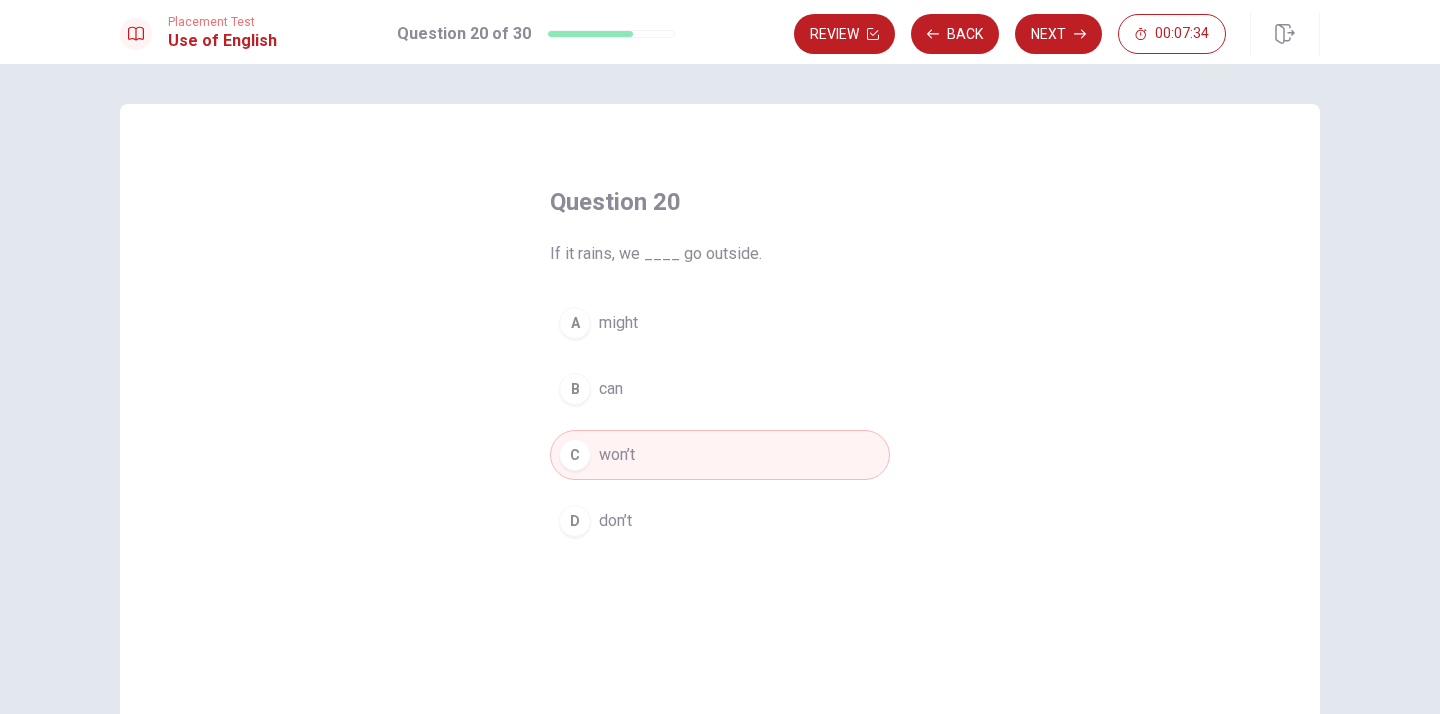 click on "Placement Test   Use of English Question 20 of 30 Review Back Next 00:07:34" at bounding box center [720, 32] 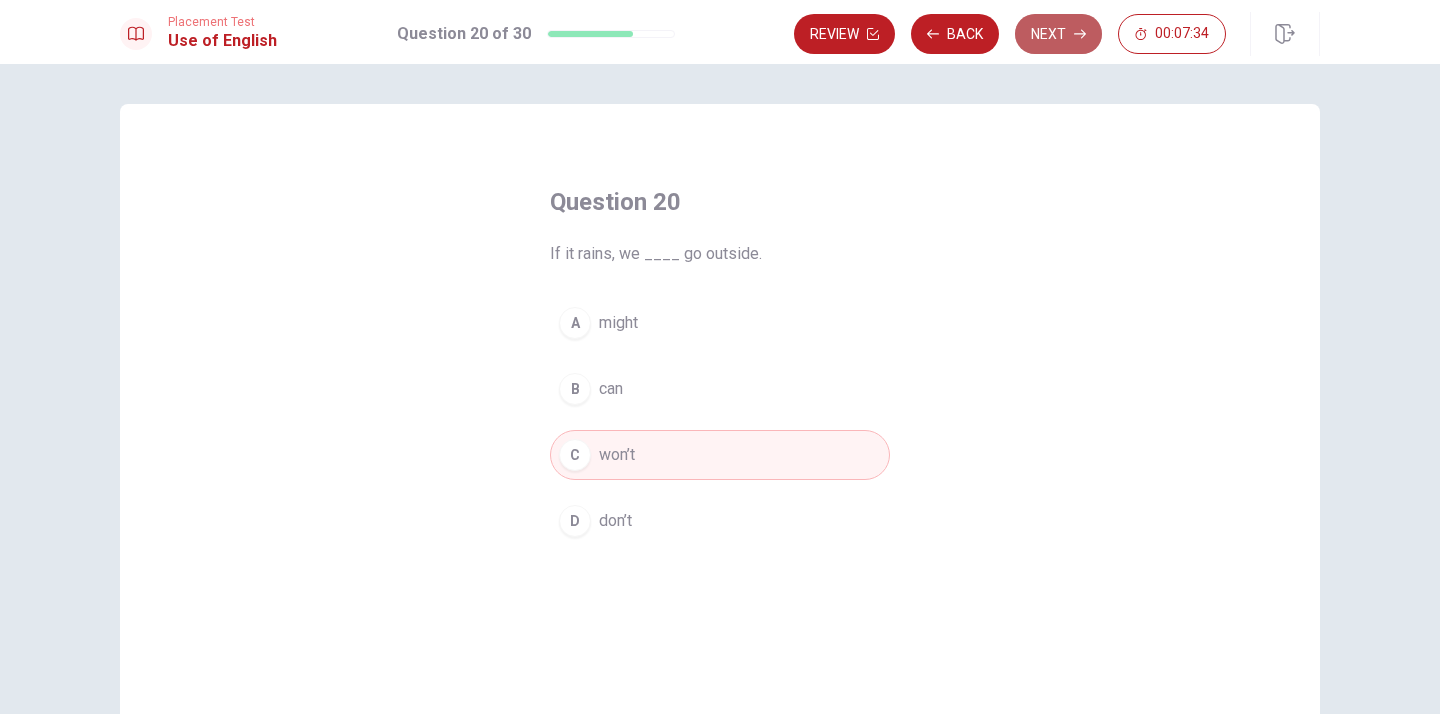click on "Next" at bounding box center (1058, 34) 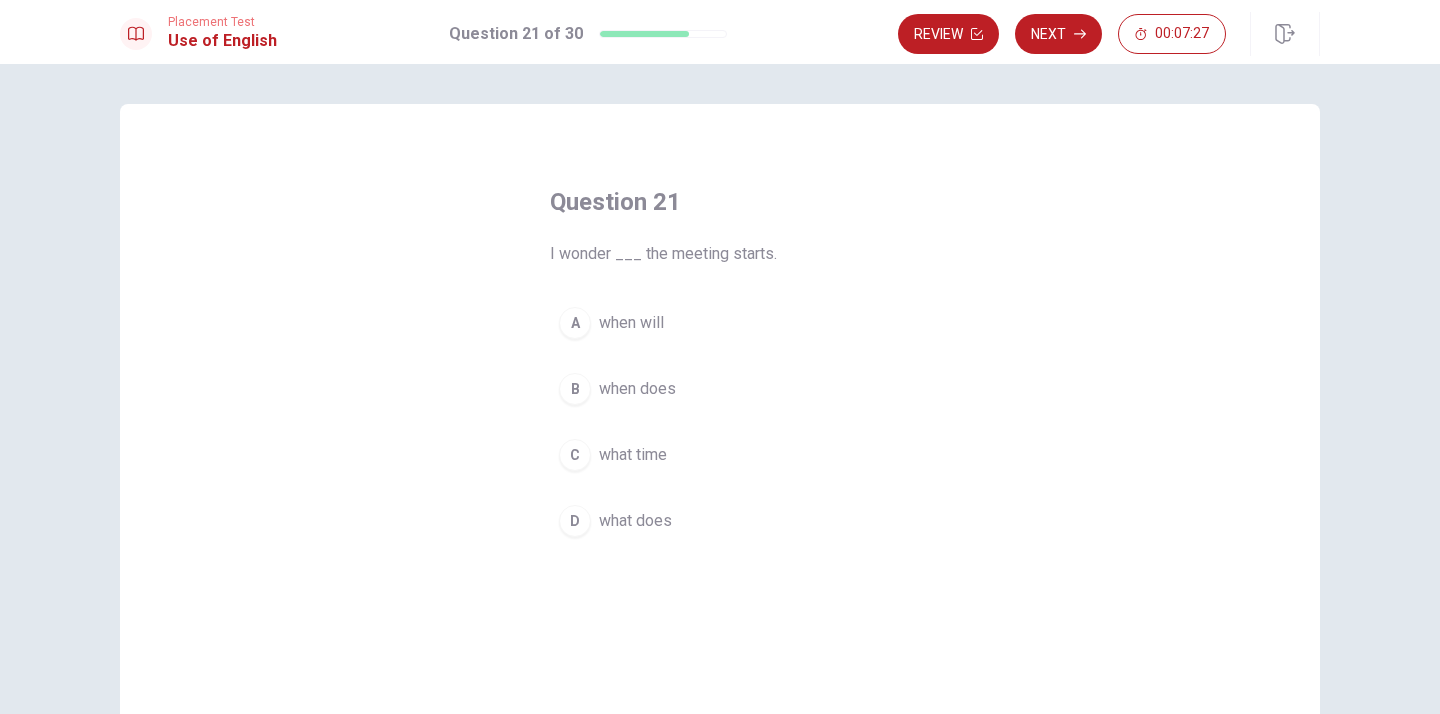 click on "when will" at bounding box center [631, 323] 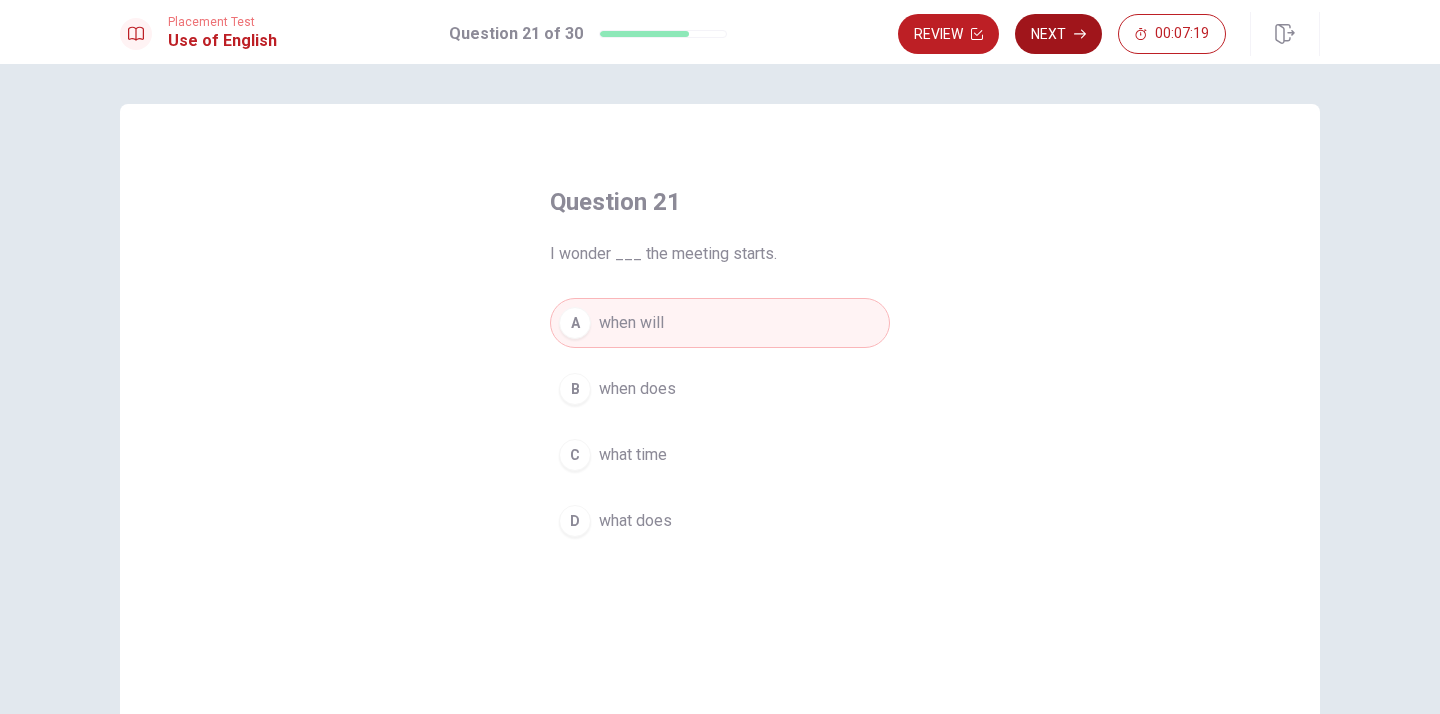 click on "Next" at bounding box center [1058, 34] 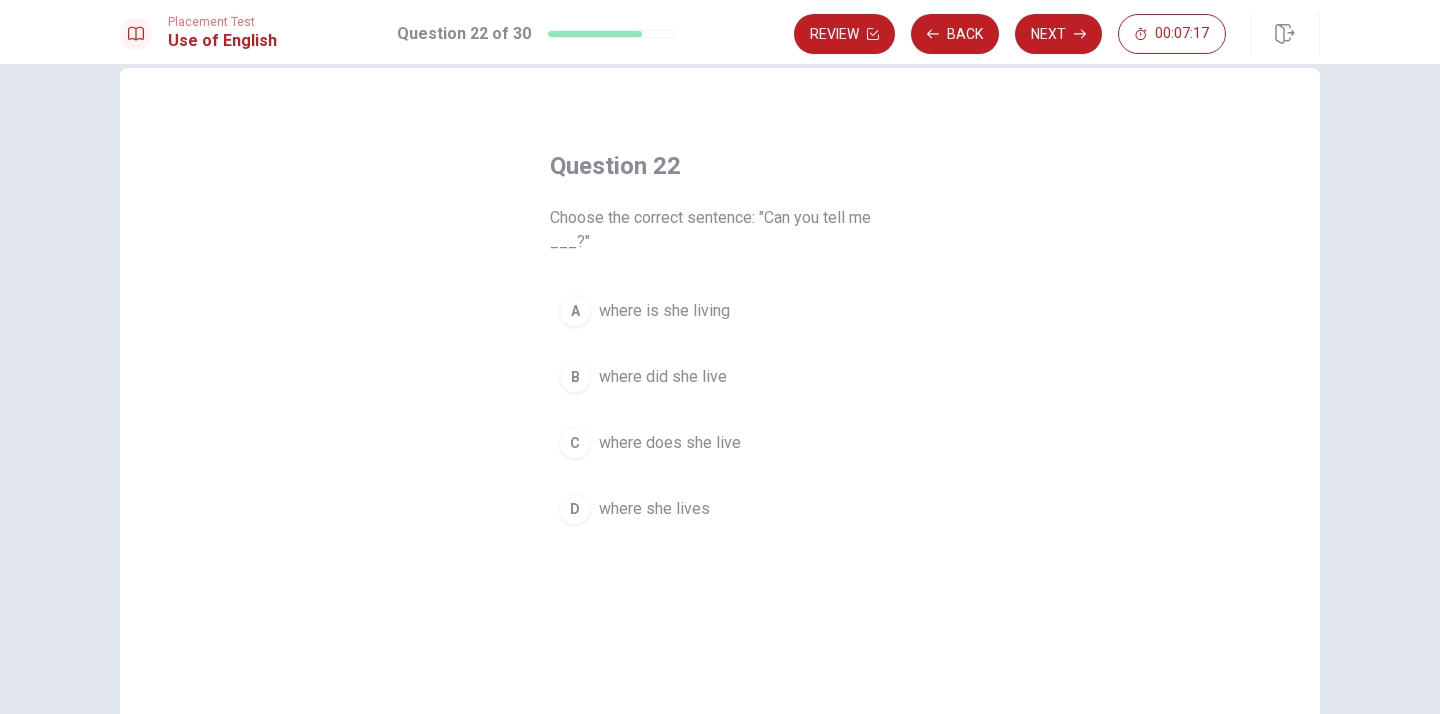 scroll, scrollTop: 48, scrollLeft: 0, axis: vertical 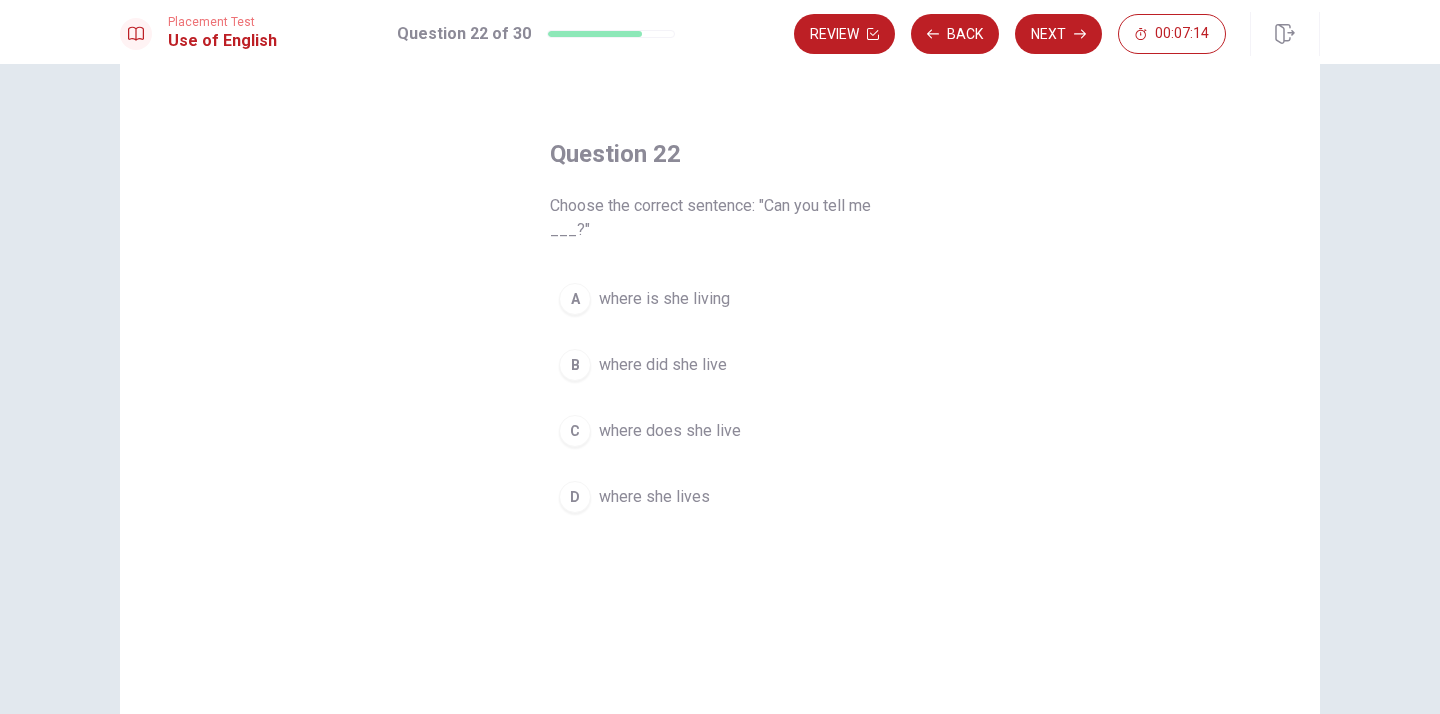 click on "where does she live" at bounding box center [670, 431] 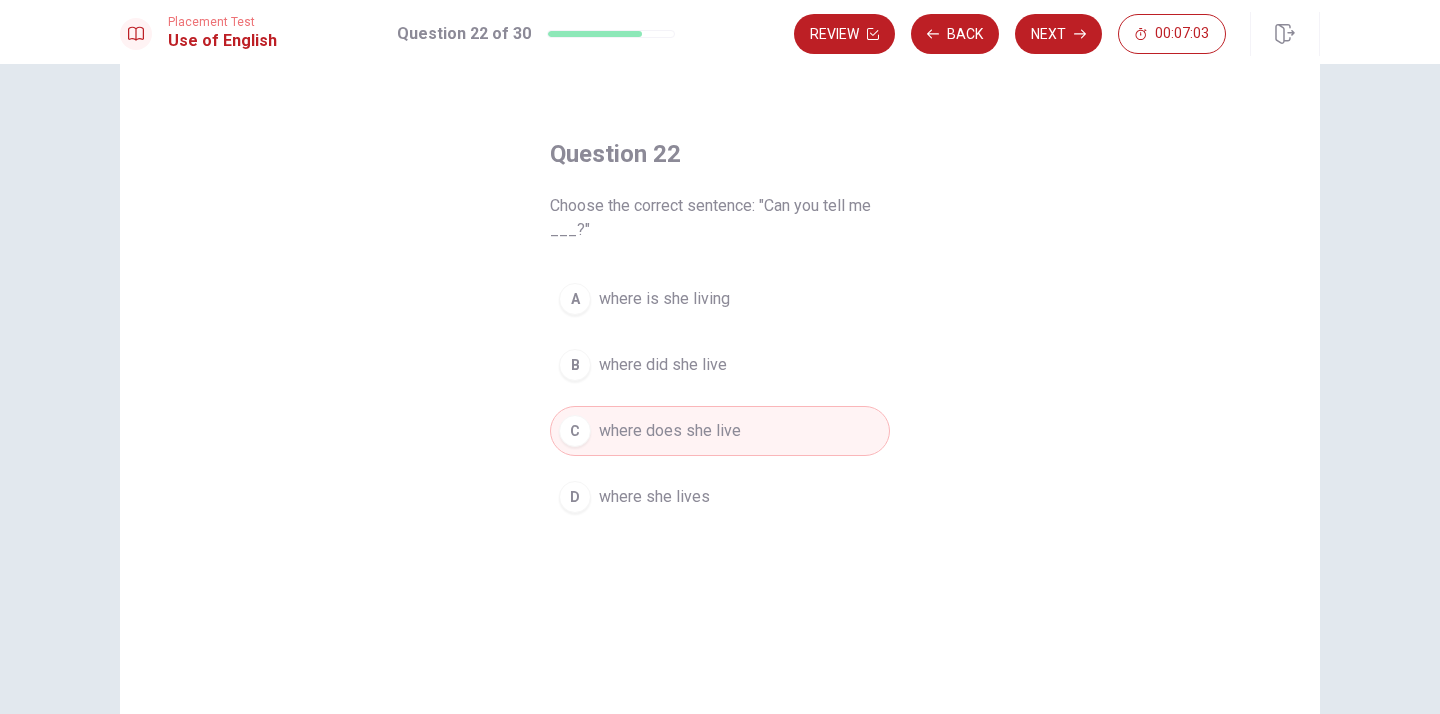 click on "A where is she living" at bounding box center [720, 299] 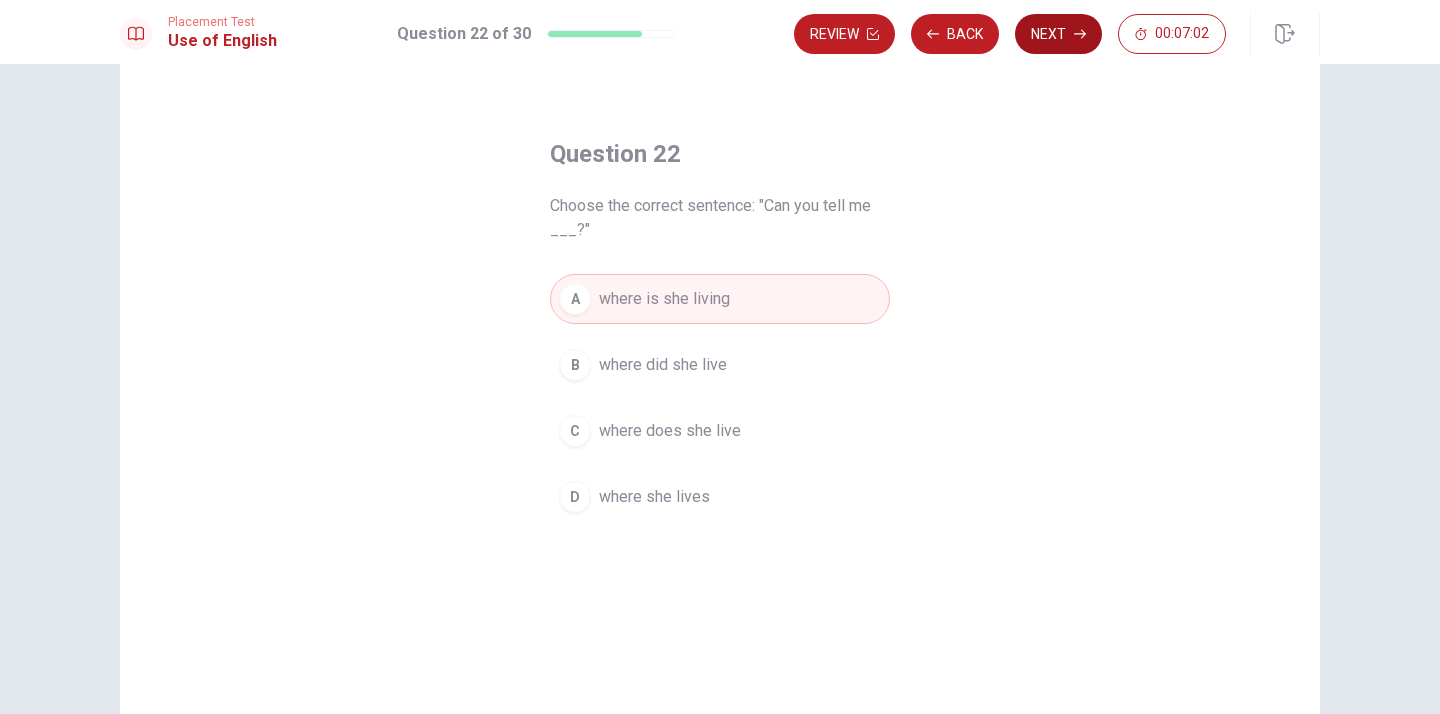 click on "Next" at bounding box center (1058, 34) 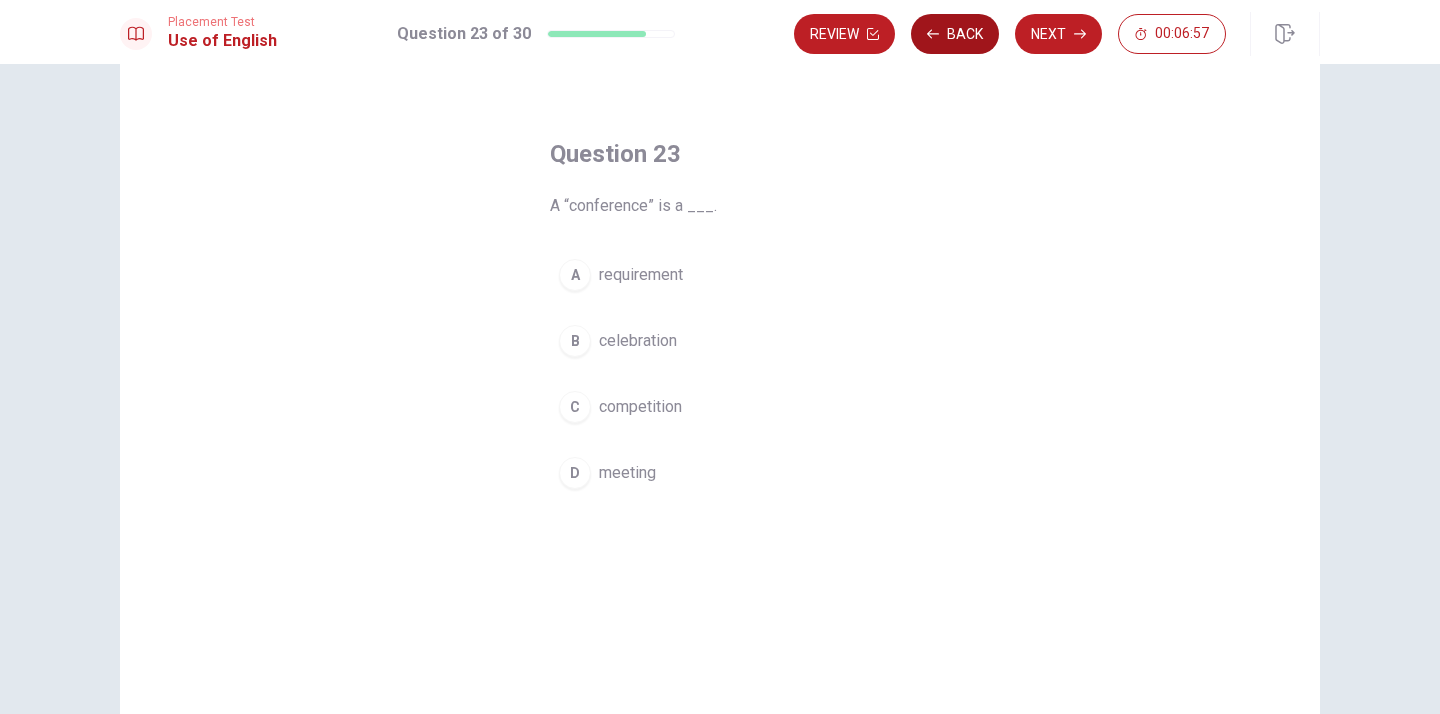 click on "Back" at bounding box center (955, 34) 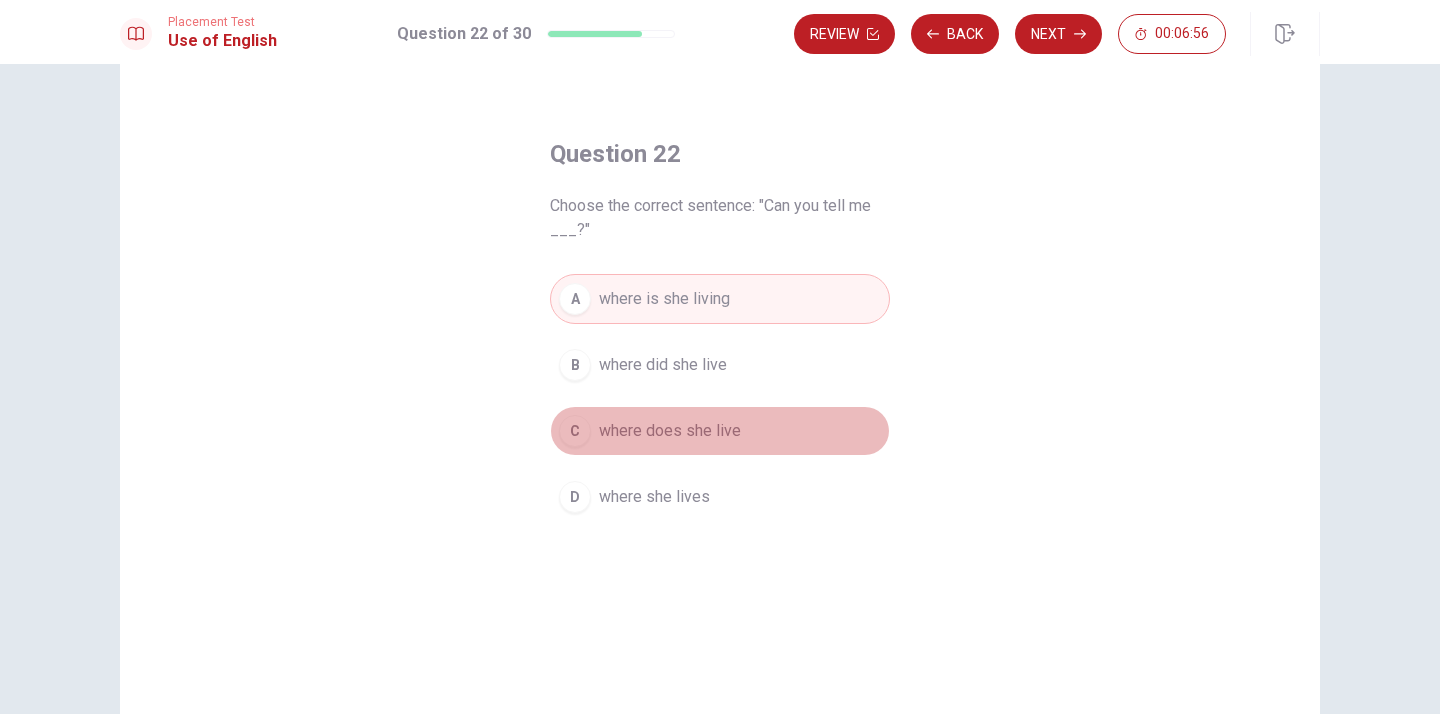 click on "where does she live" at bounding box center (670, 431) 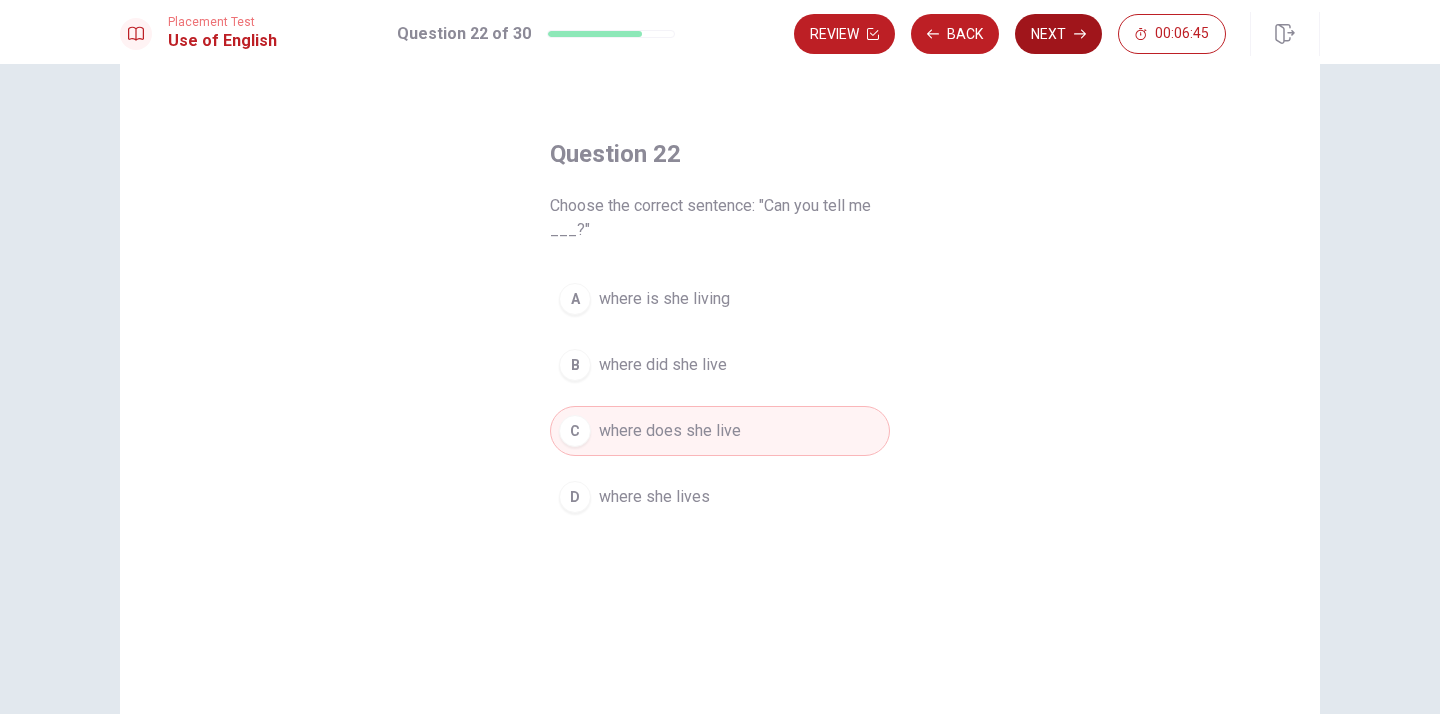 click 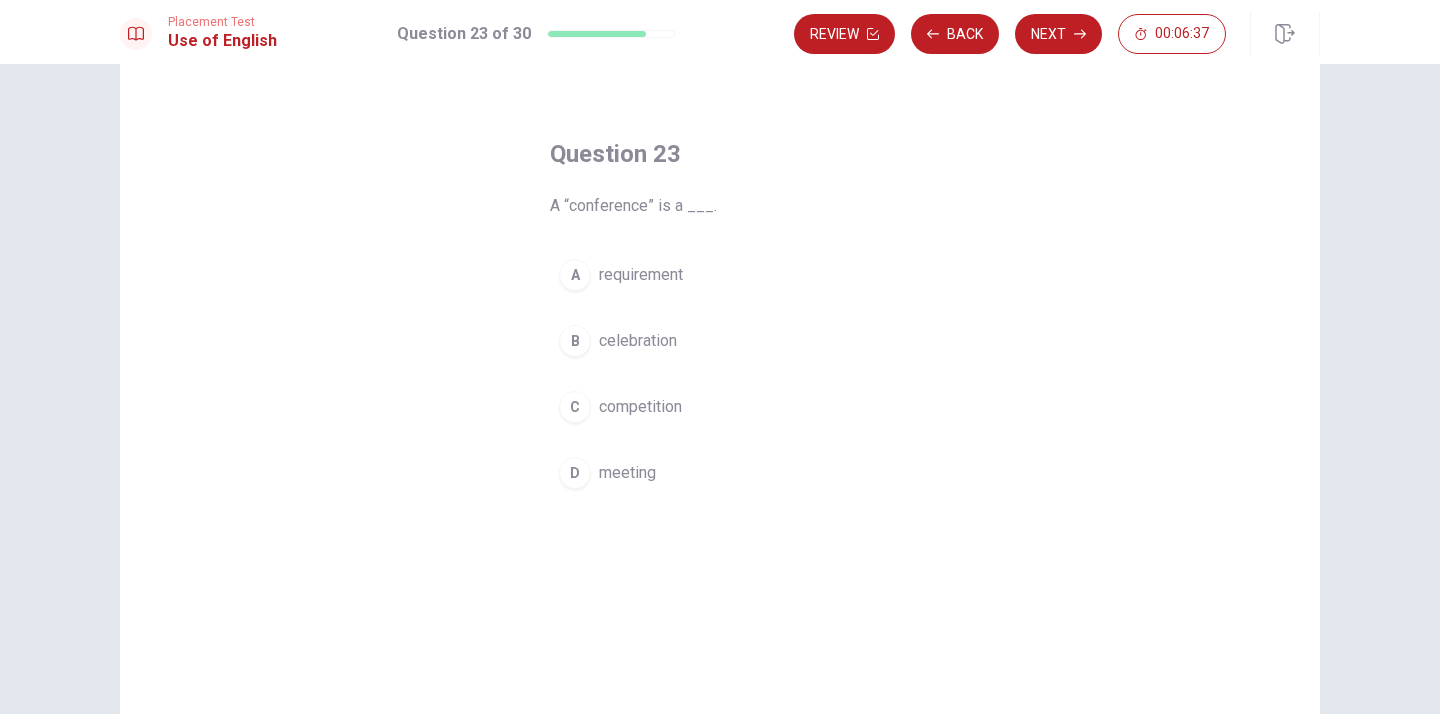 click on "A requirement" at bounding box center [720, 275] 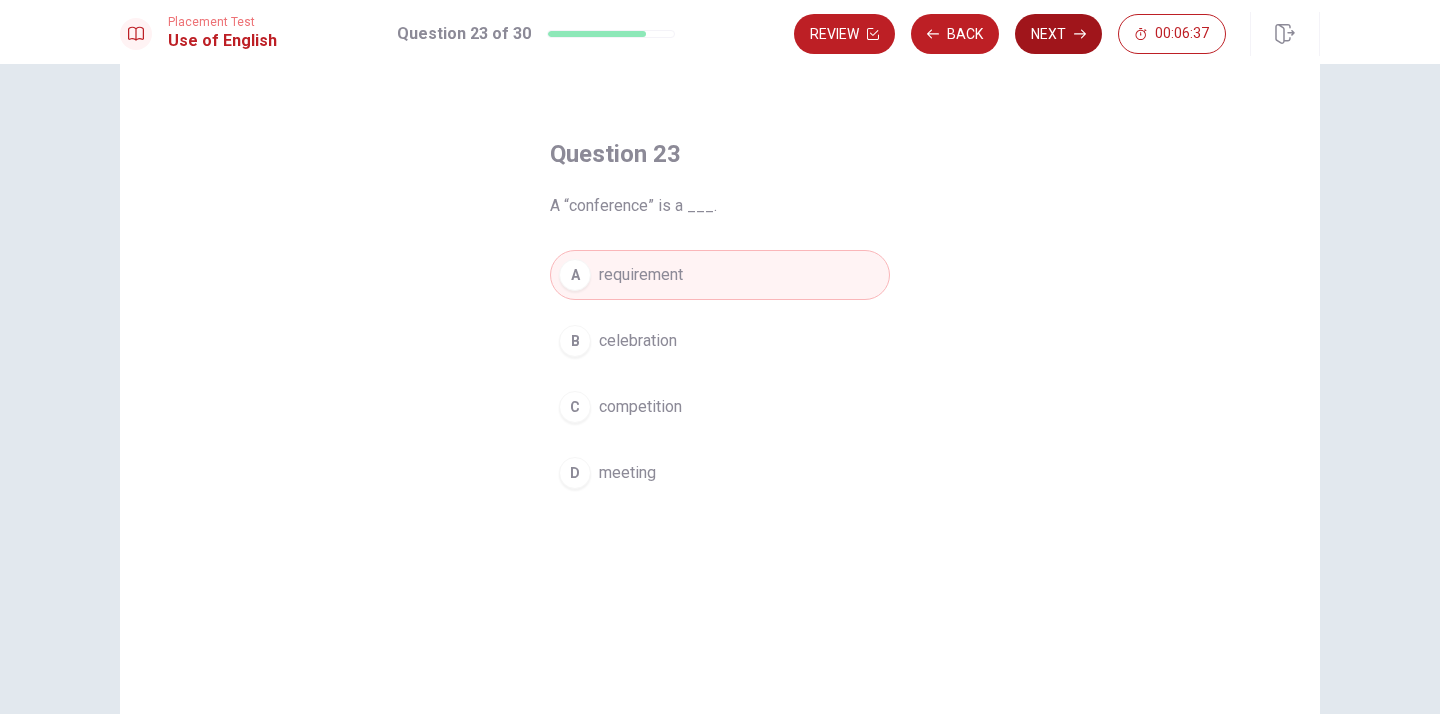 click on "Next" at bounding box center [1058, 34] 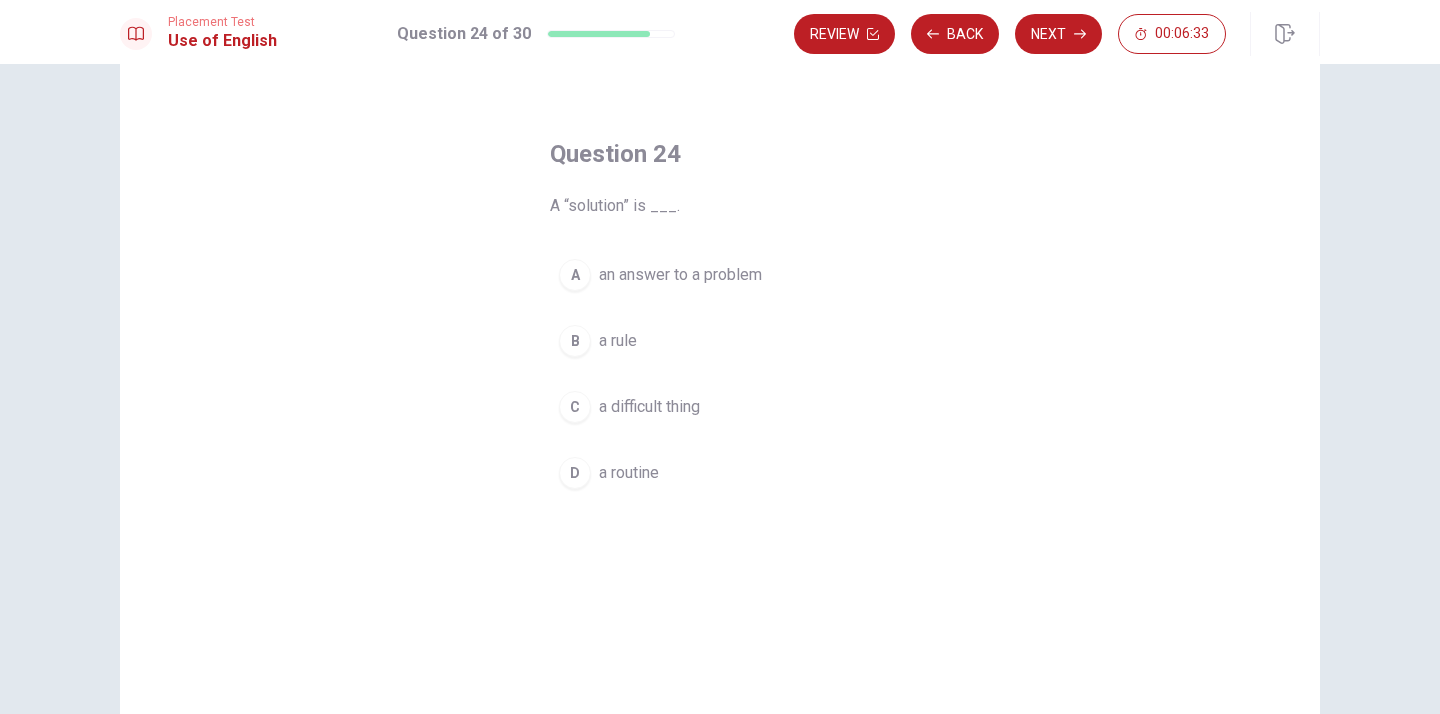click on "an answer to a problem" at bounding box center [680, 275] 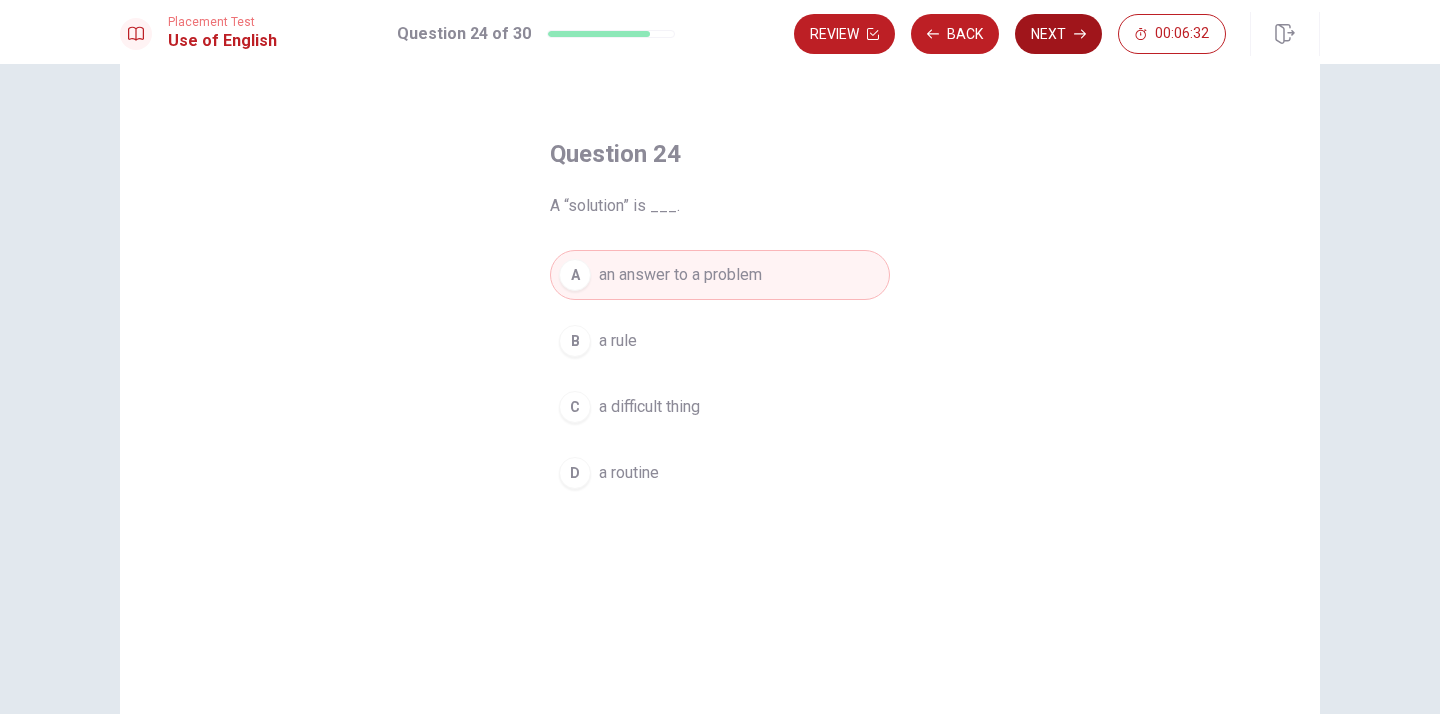 click on "Next" at bounding box center (1058, 34) 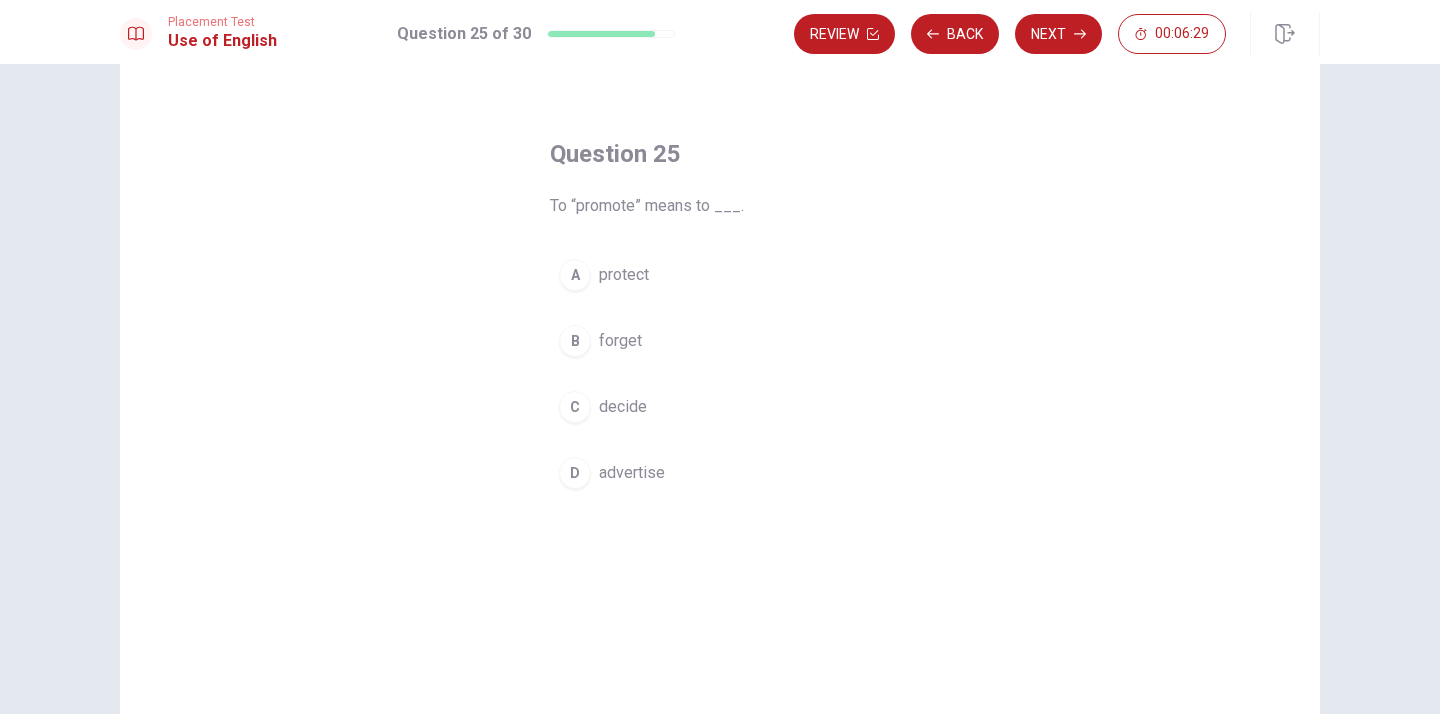click on "advertise" at bounding box center [632, 473] 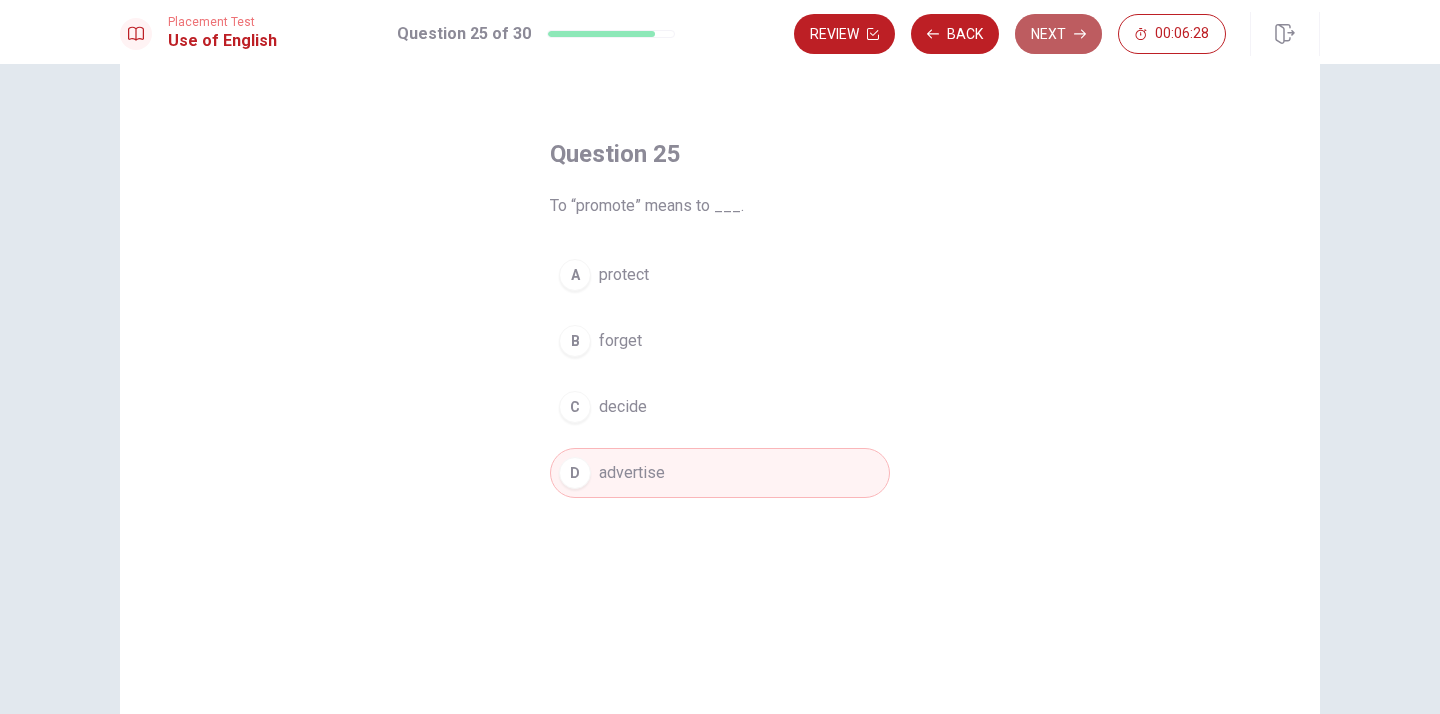 click on "Next" at bounding box center (1058, 34) 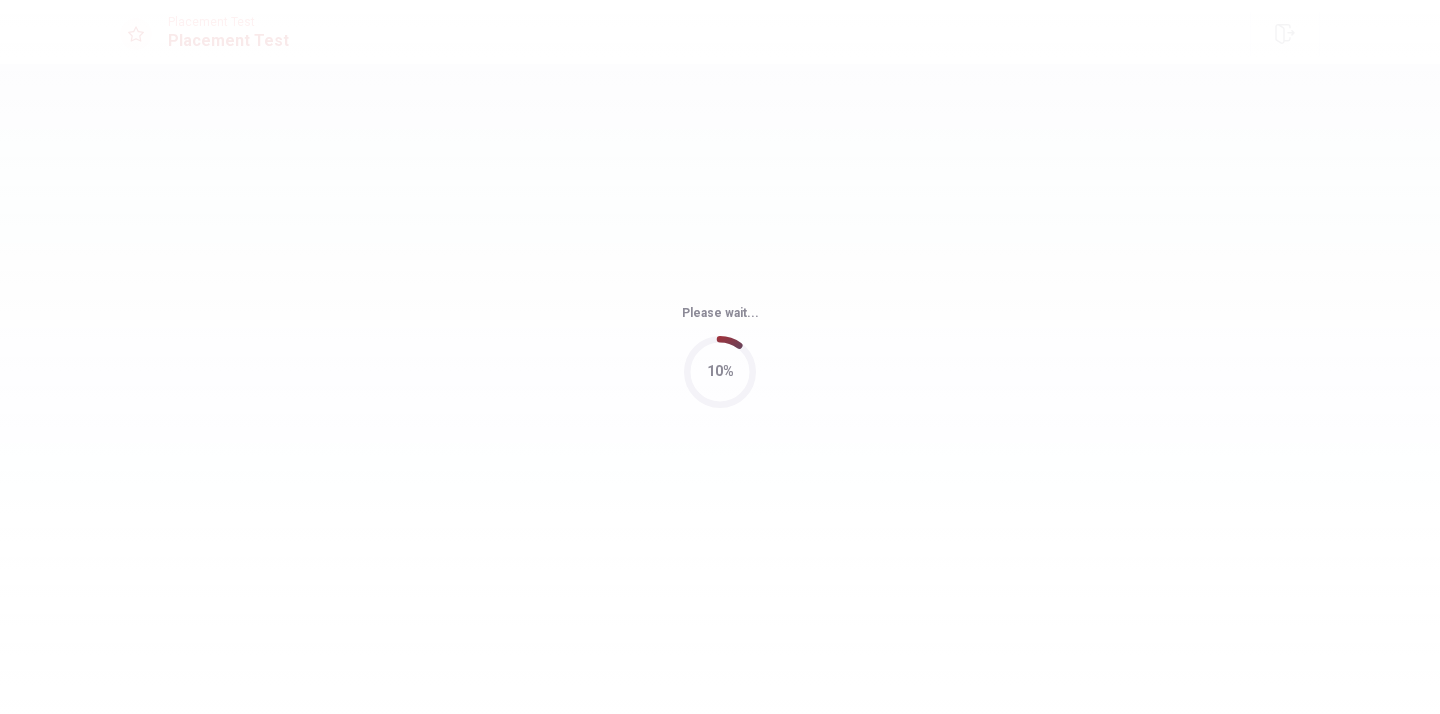 scroll, scrollTop: 0, scrollLeft: 0, axis: both 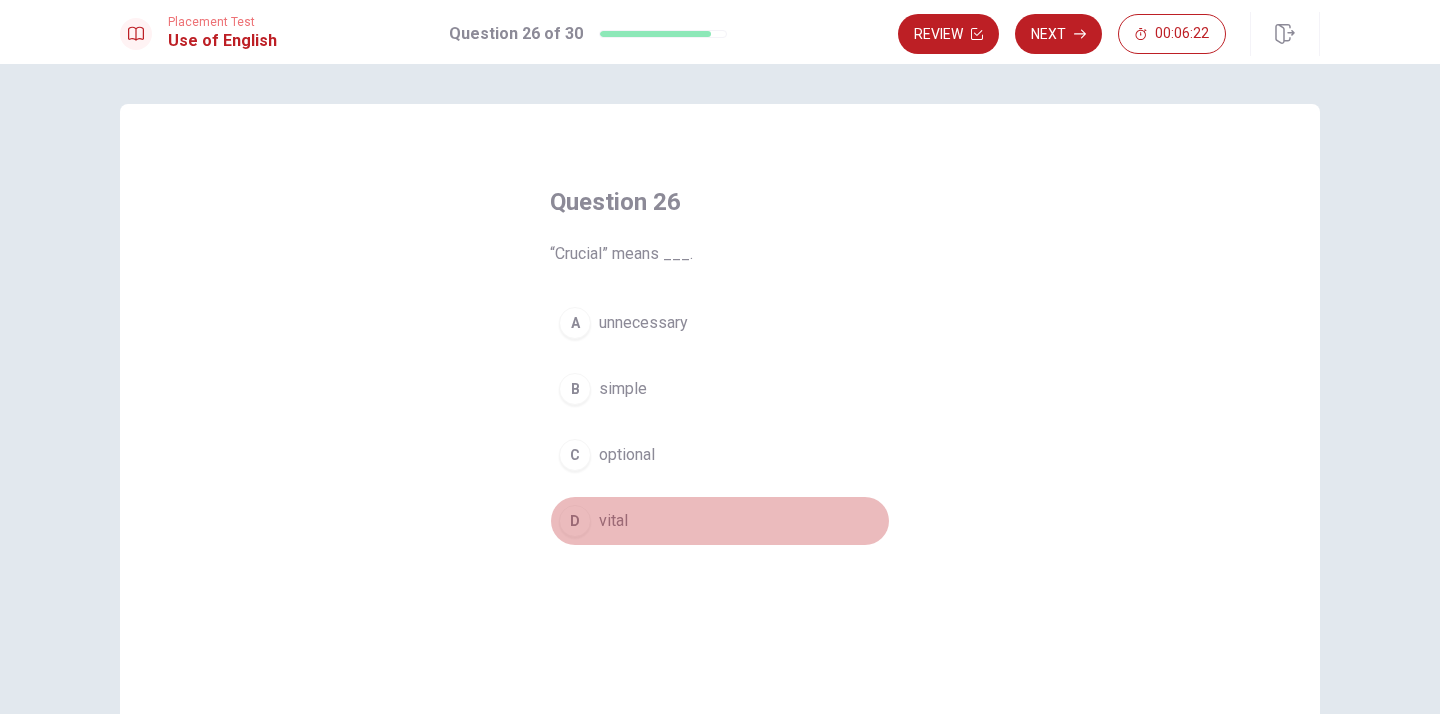 click on "vital" at bounding box center [613, 521] 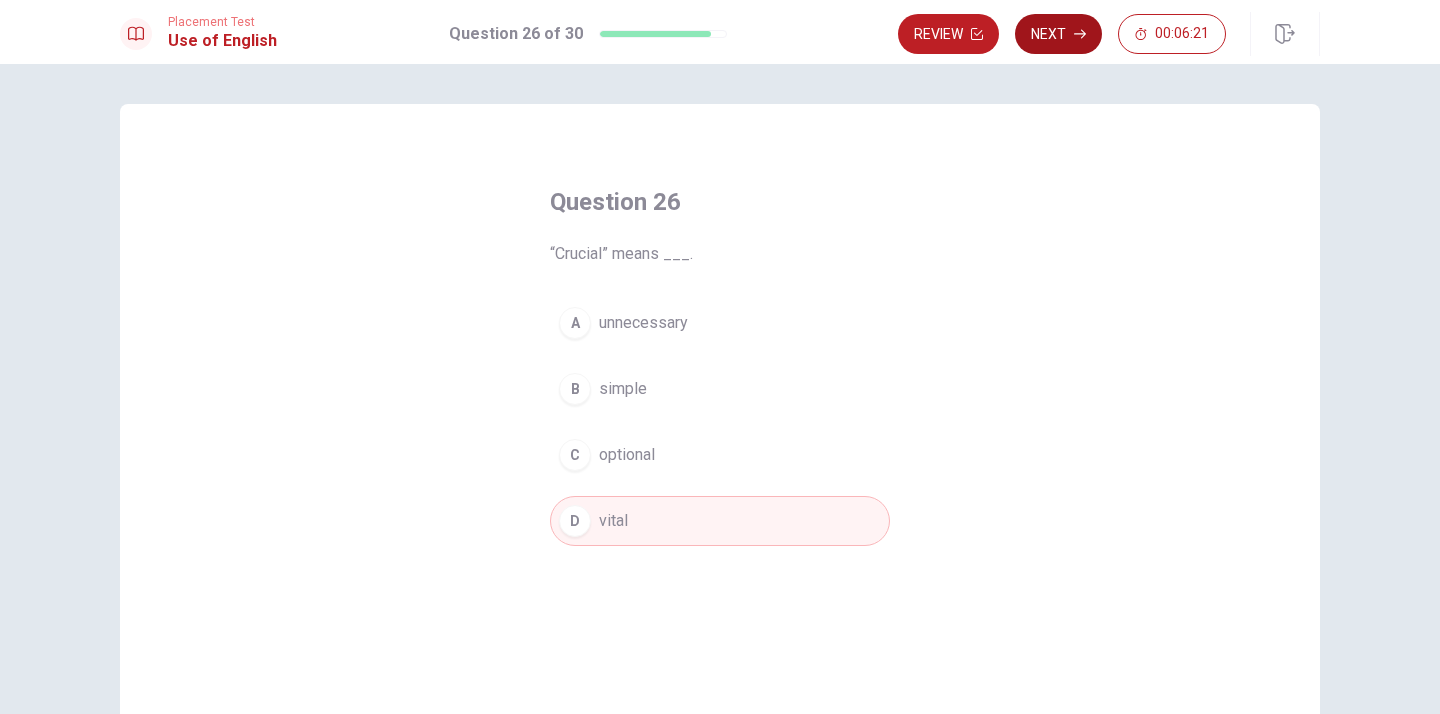 click 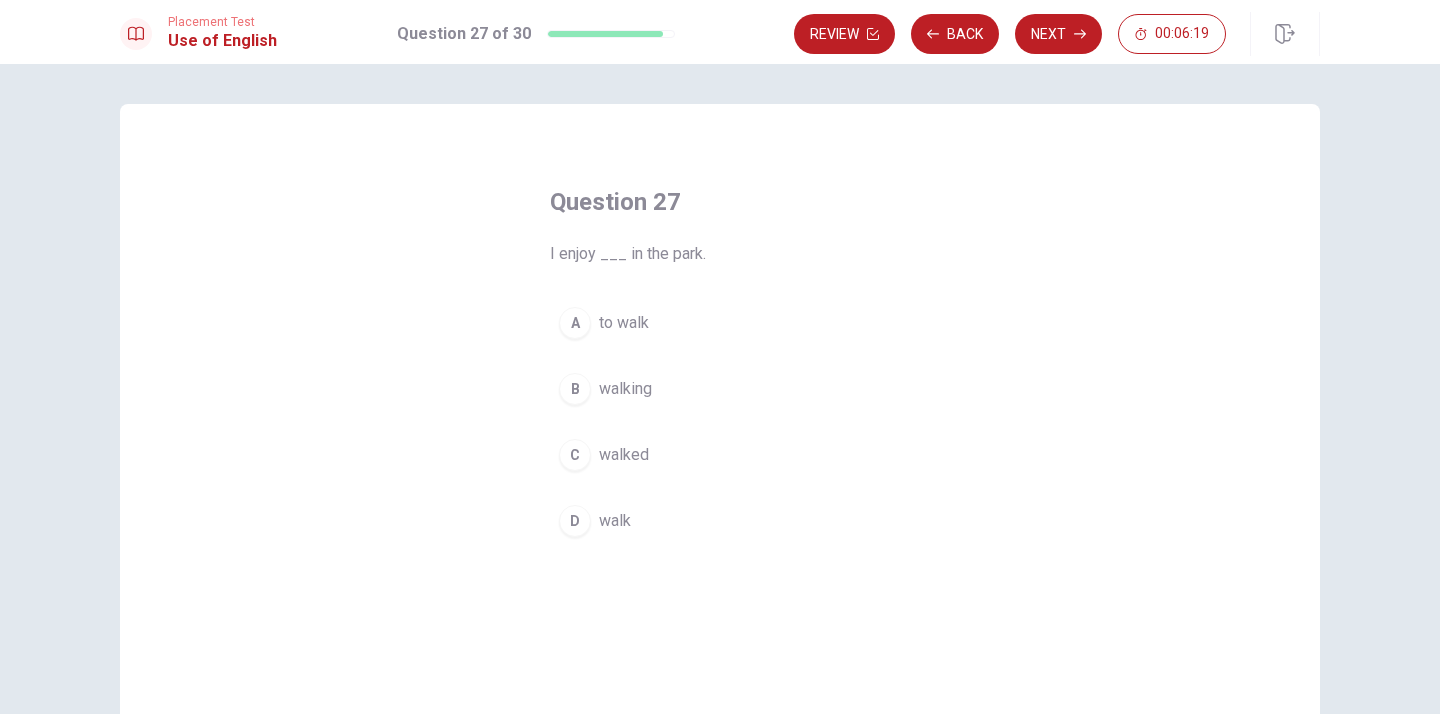 click on "walking" at bounding box center [625, 389] 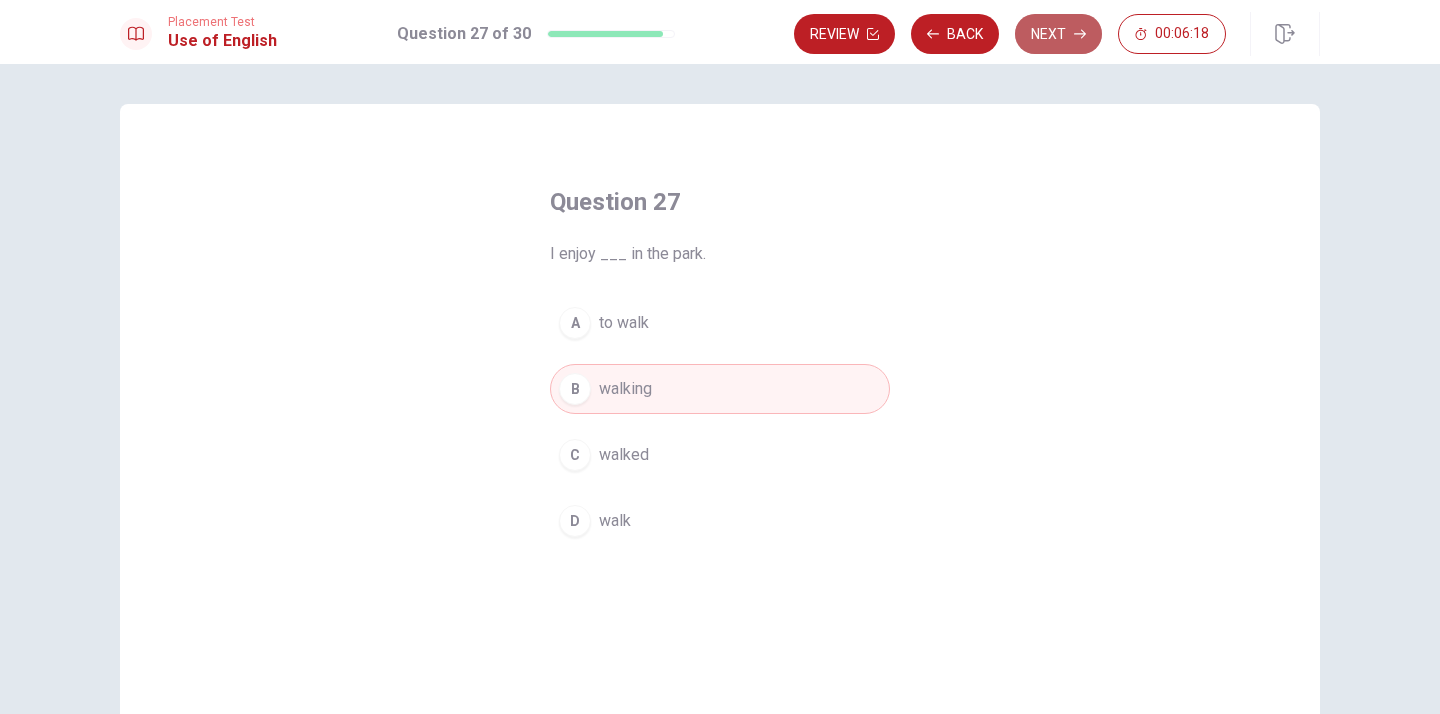 click on "Next" at bounding box center (1058, 34) 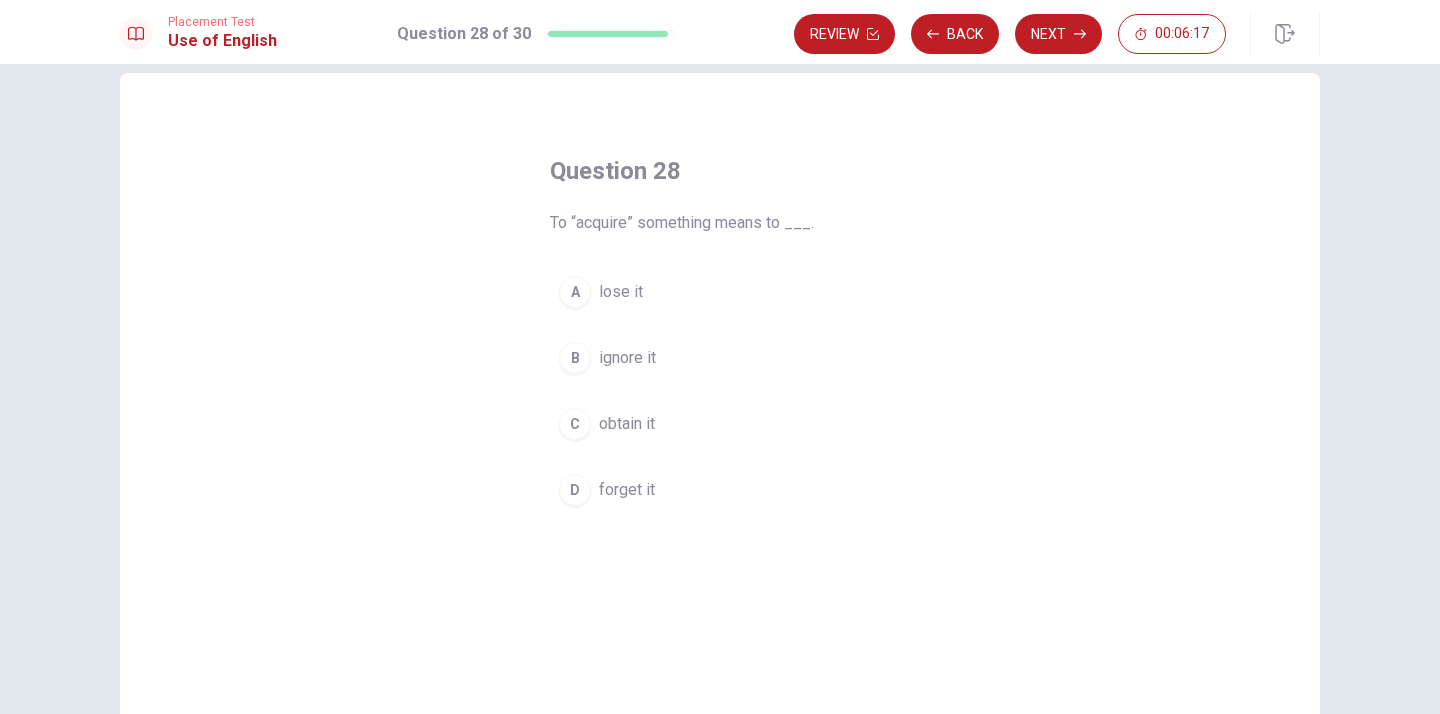 scroll, scrollTop: 34, scrollLeft: 0, axis: vertical 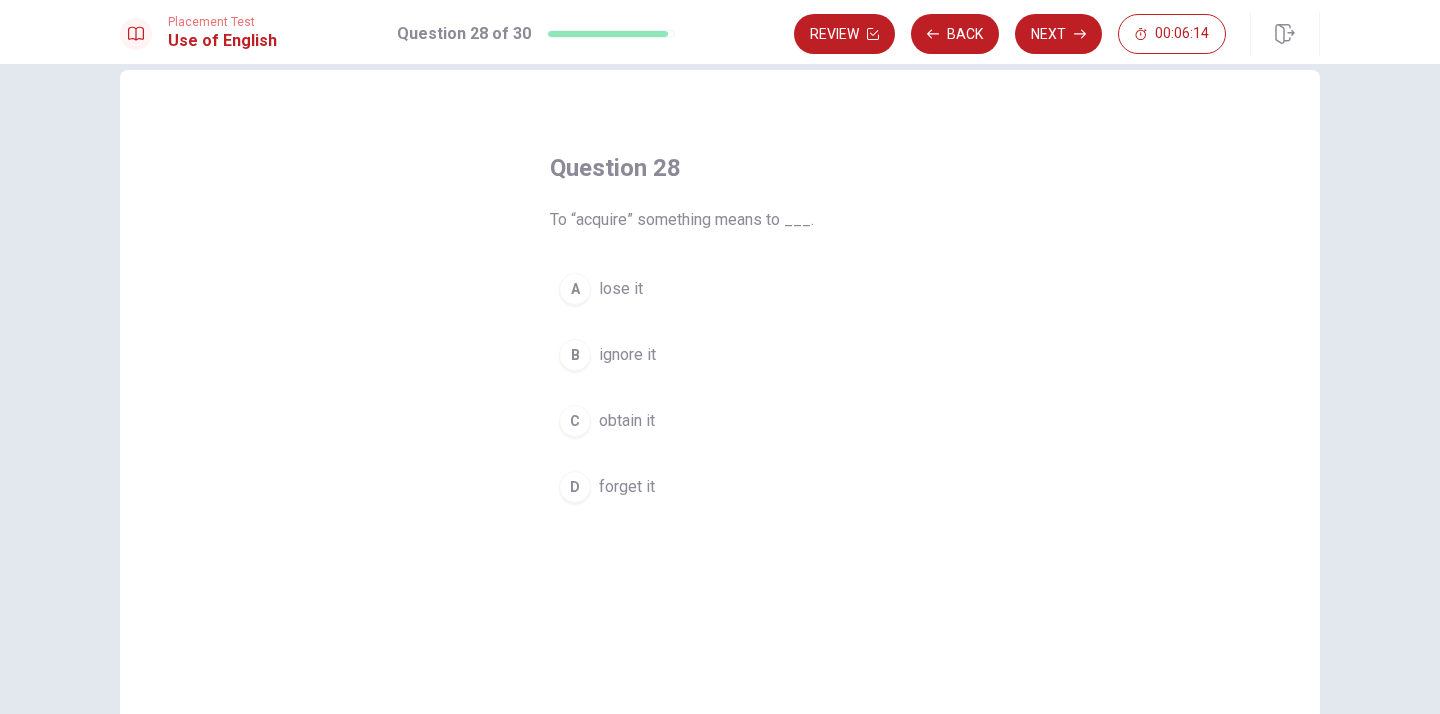 click on "obtain it" at bounding box center (627, 421) 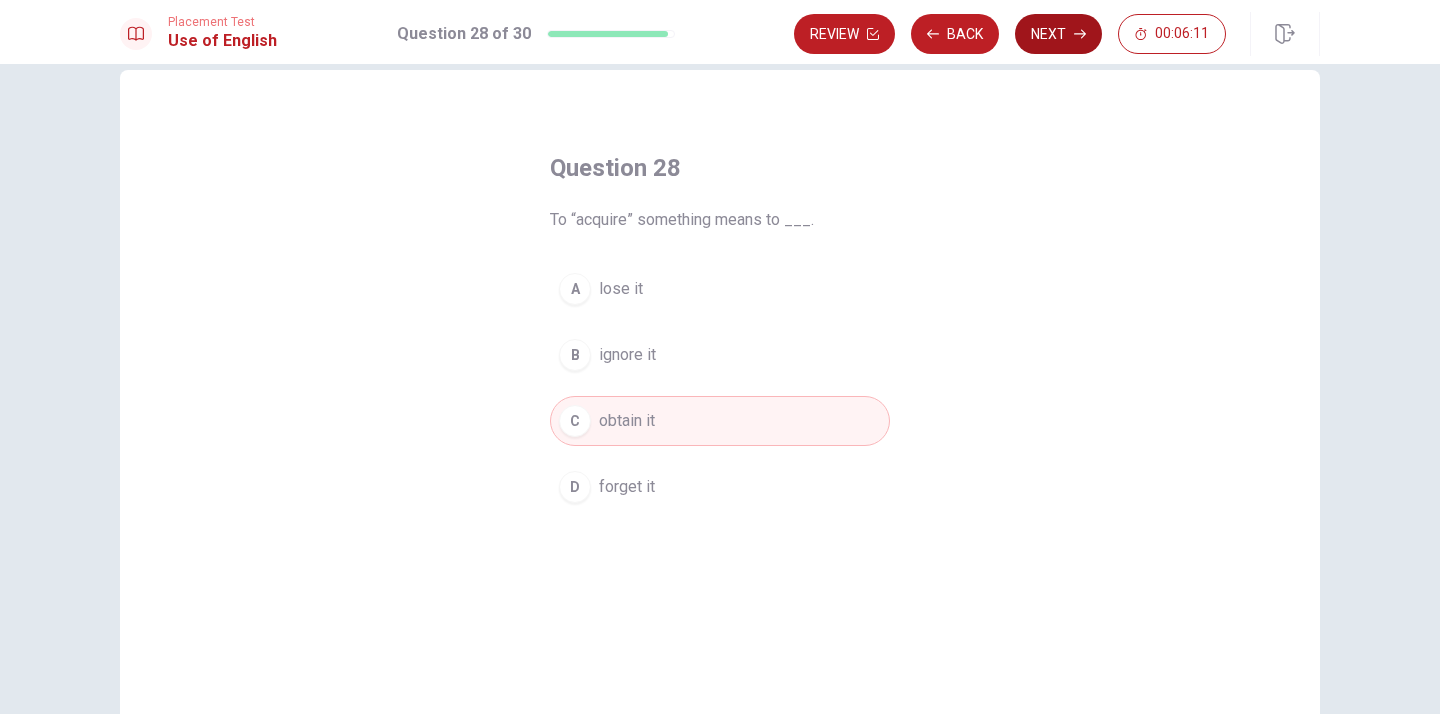 click on "Next" at bounding box center (1058, 34) 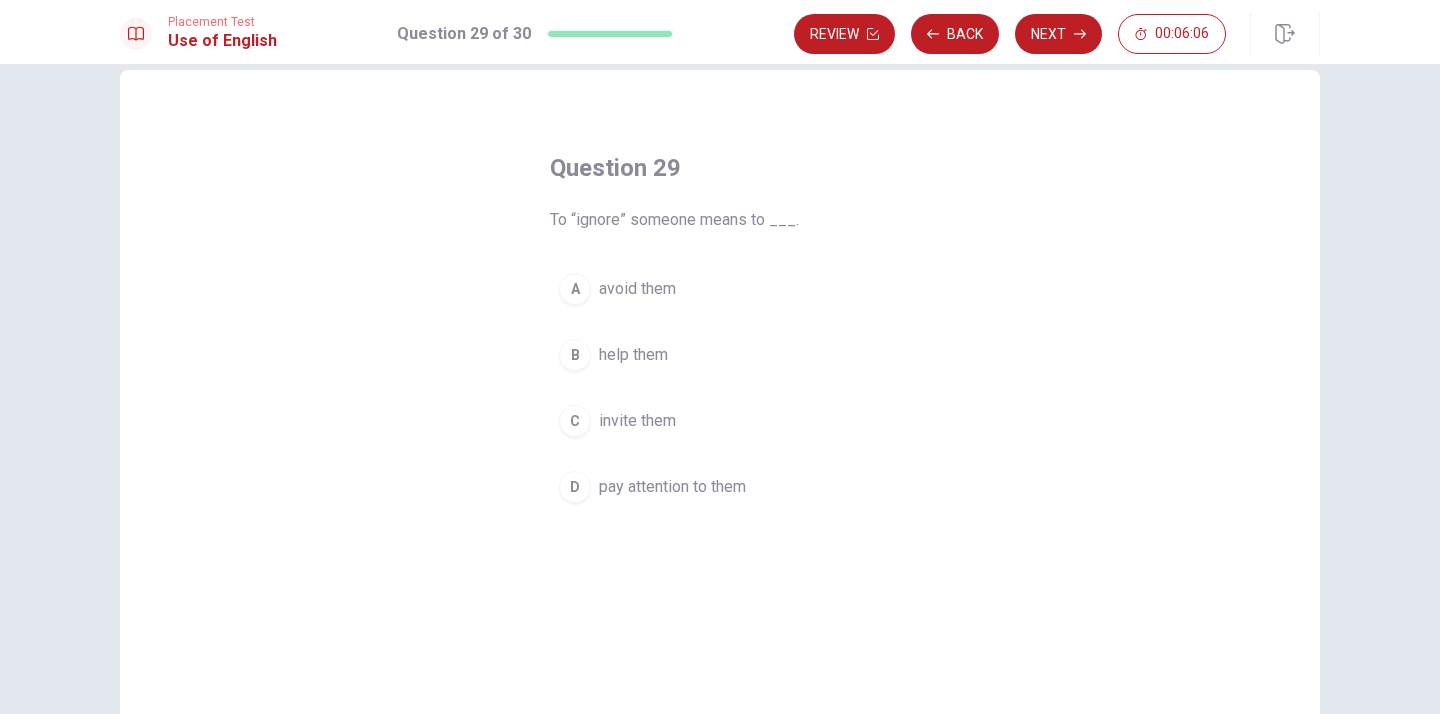 click on "avoid them" at bounding box center [637, 289] 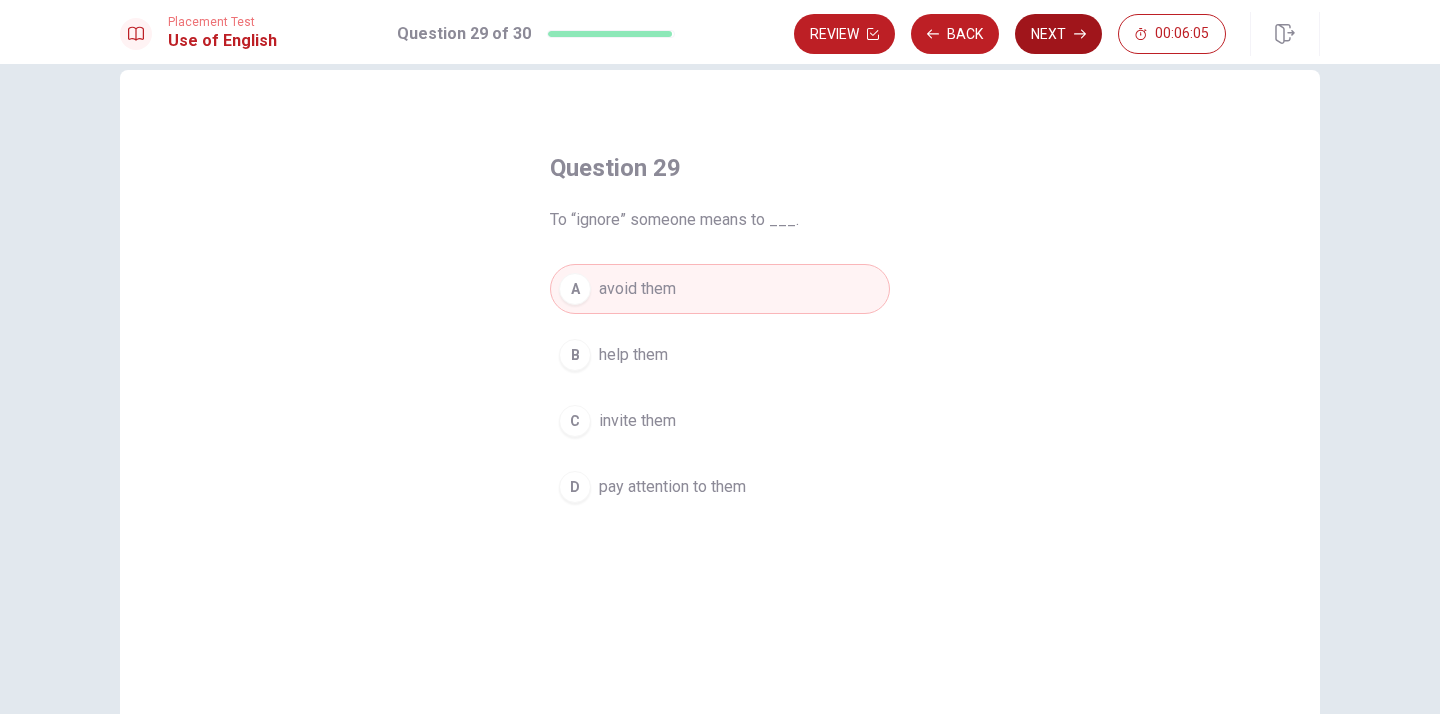 click on "Next" at bounding box center [1058, 34] 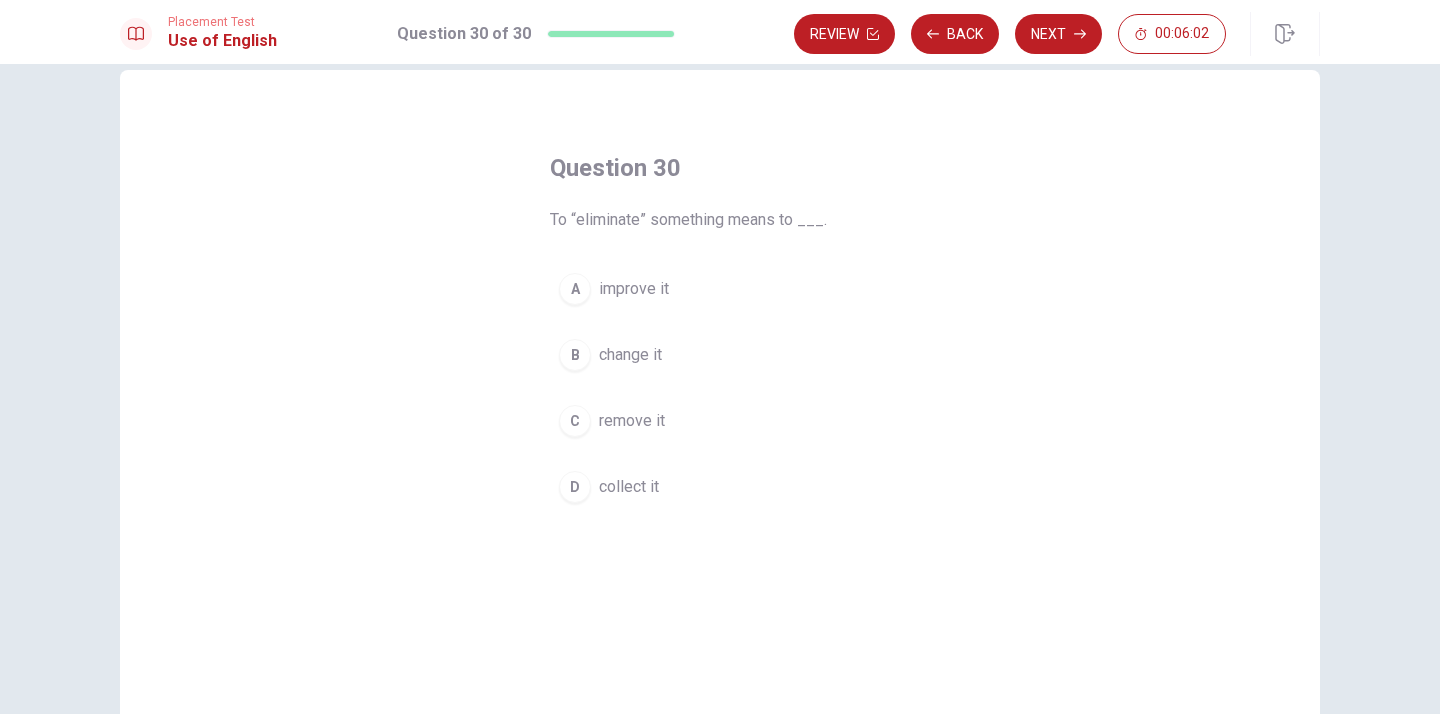 click on "remove it" at bounding box center (632, 421) 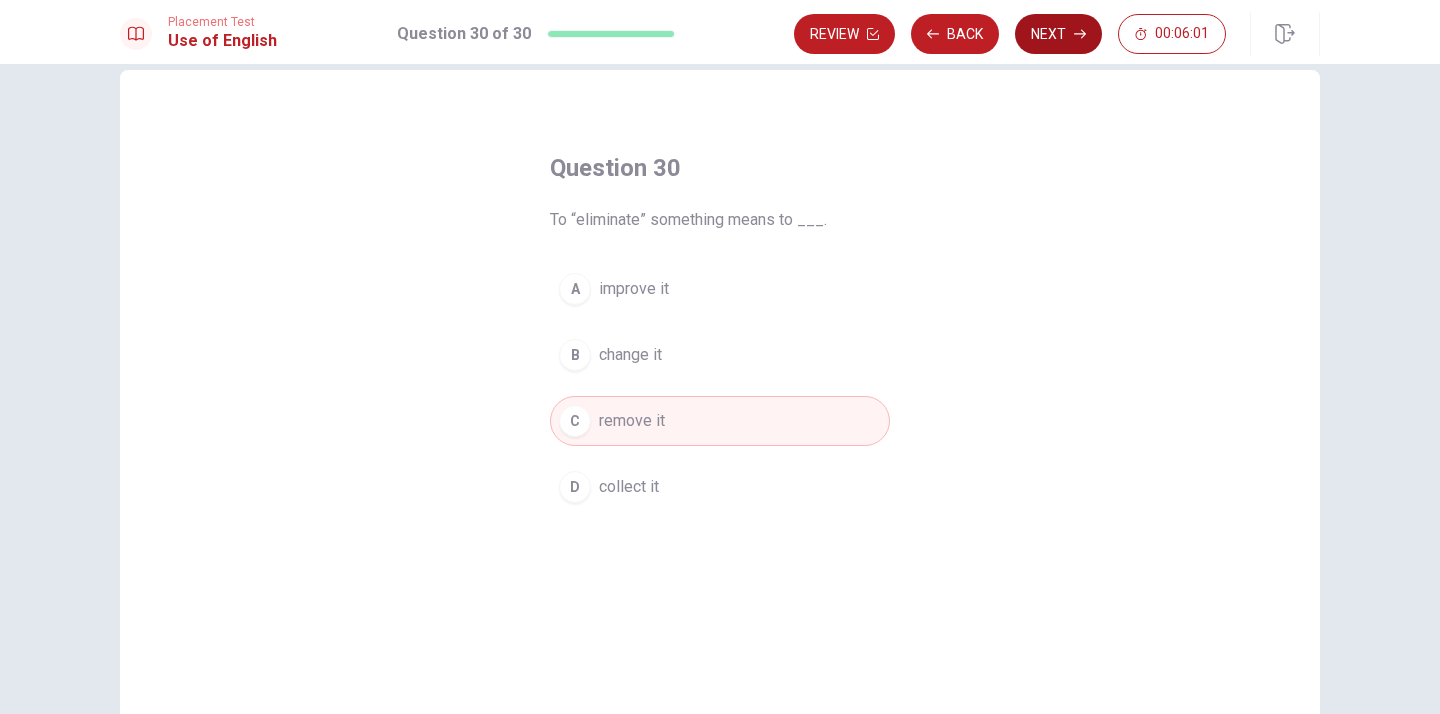 click on "Next" at bounding box center [1058, 34] 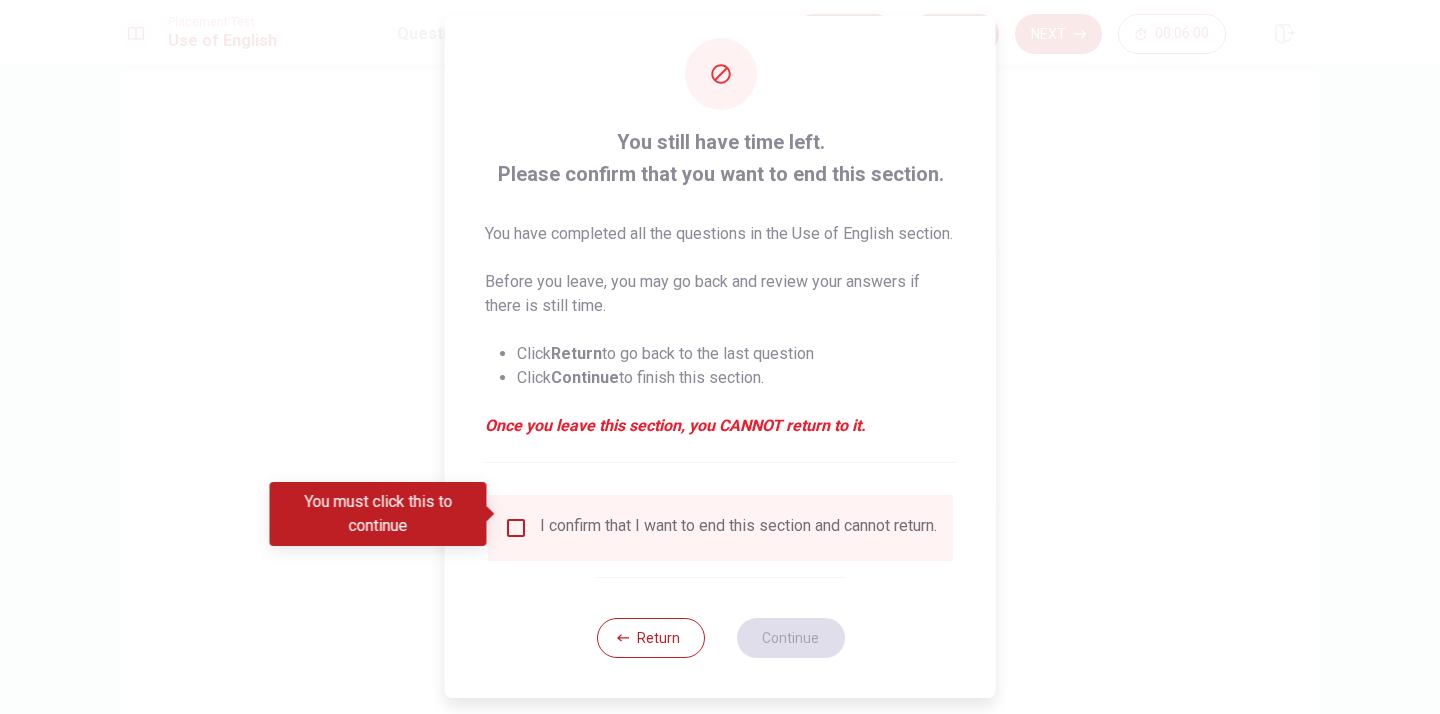 scroll, scrollTop: 56, scrollLeft: 0, axis: vertical 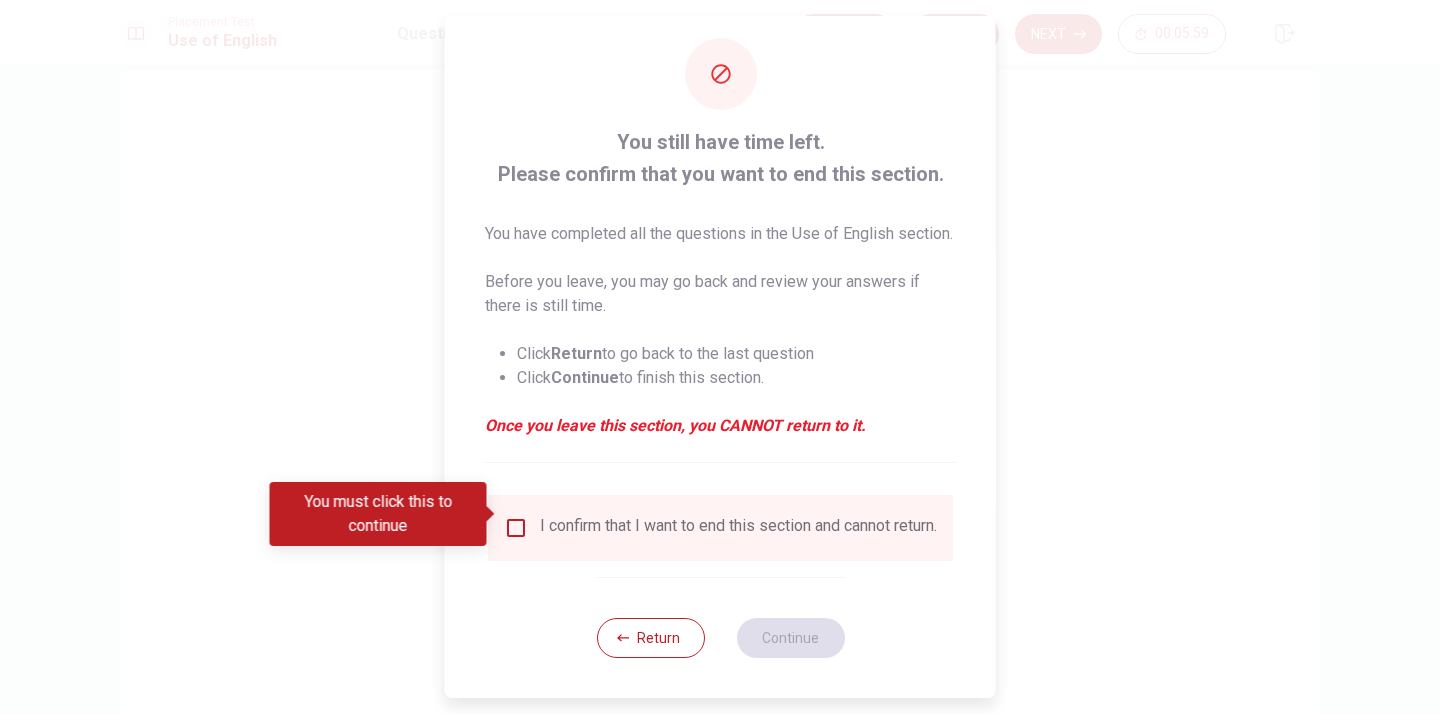 click at bounding box center [516, 528] 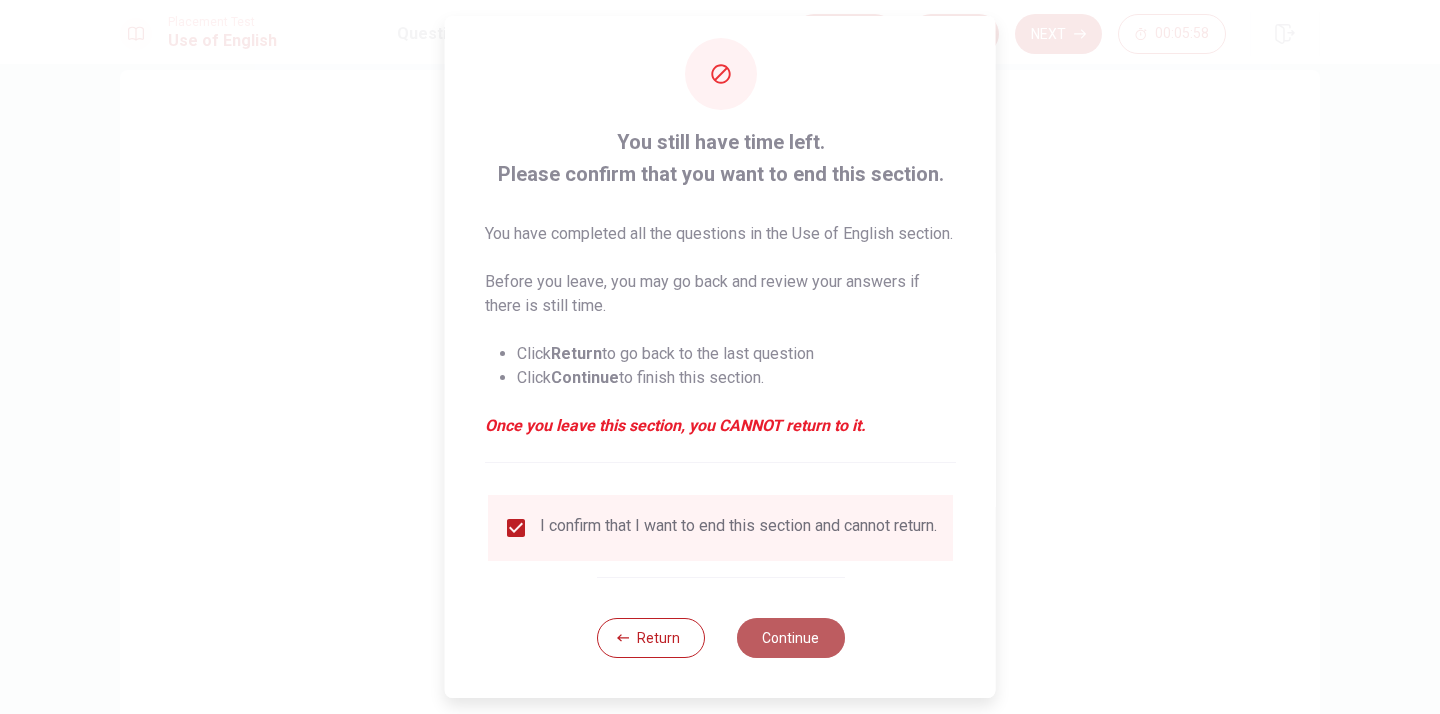 click on "Continue" at bounding box center [790, 638] 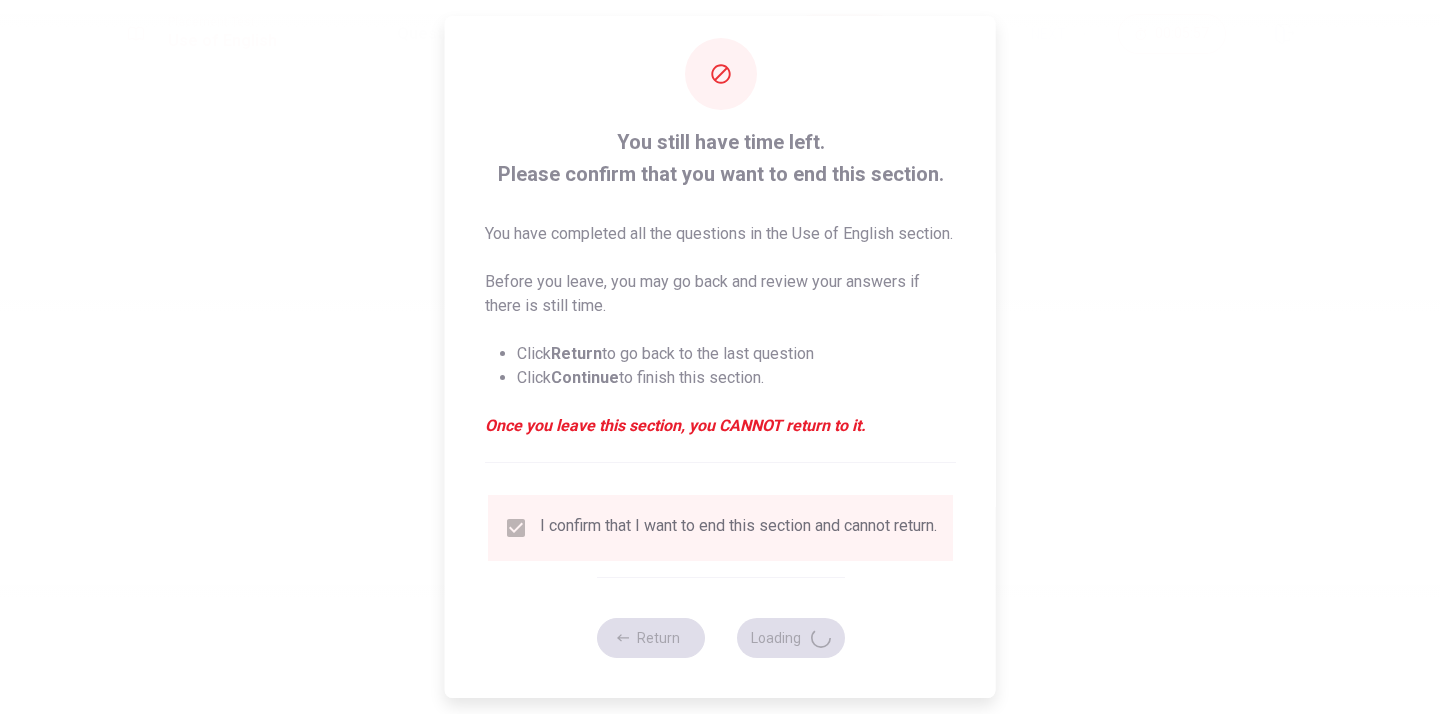scroll, scrollTop: 0, scrollLeft: 0, axis: both 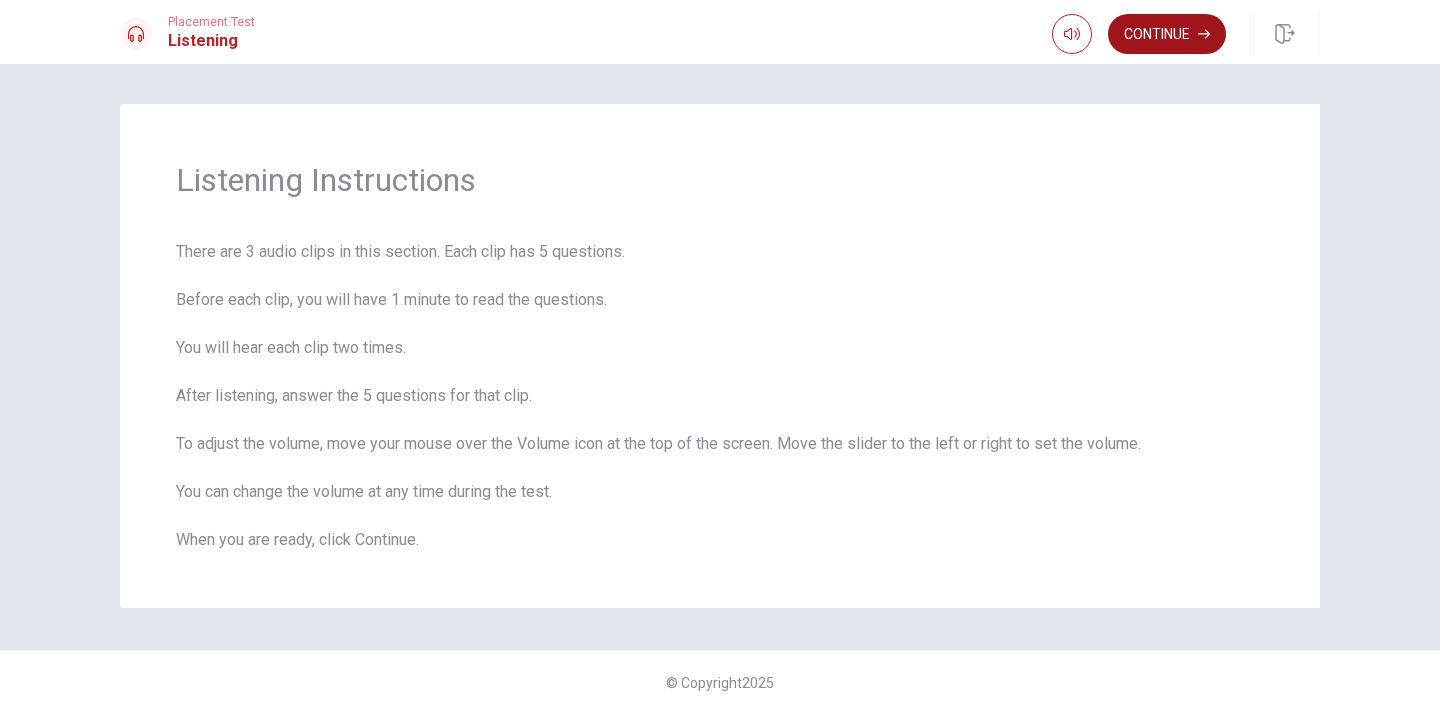 click on "Continue" at bounding box center [1167, 34] 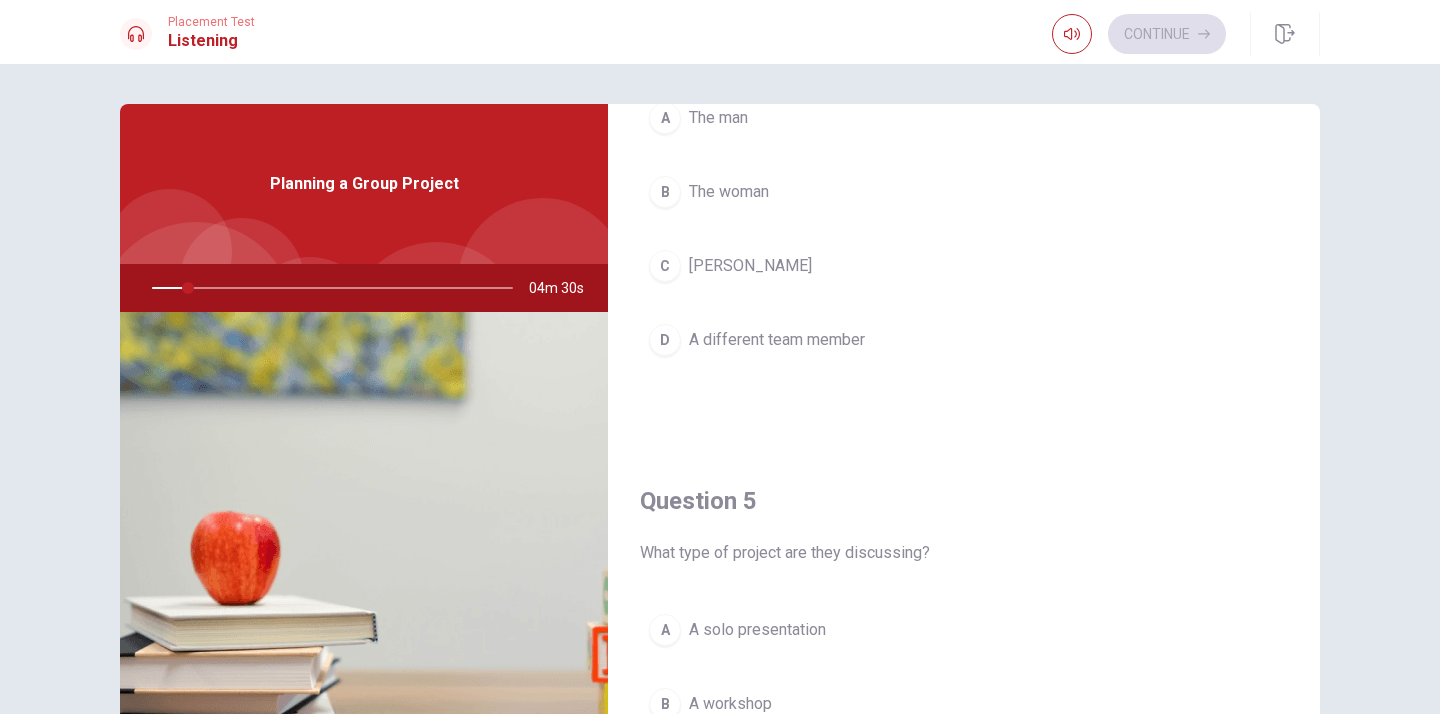 scroll, scrollTop: 1865, scrollLeft: 0, axis: vertical 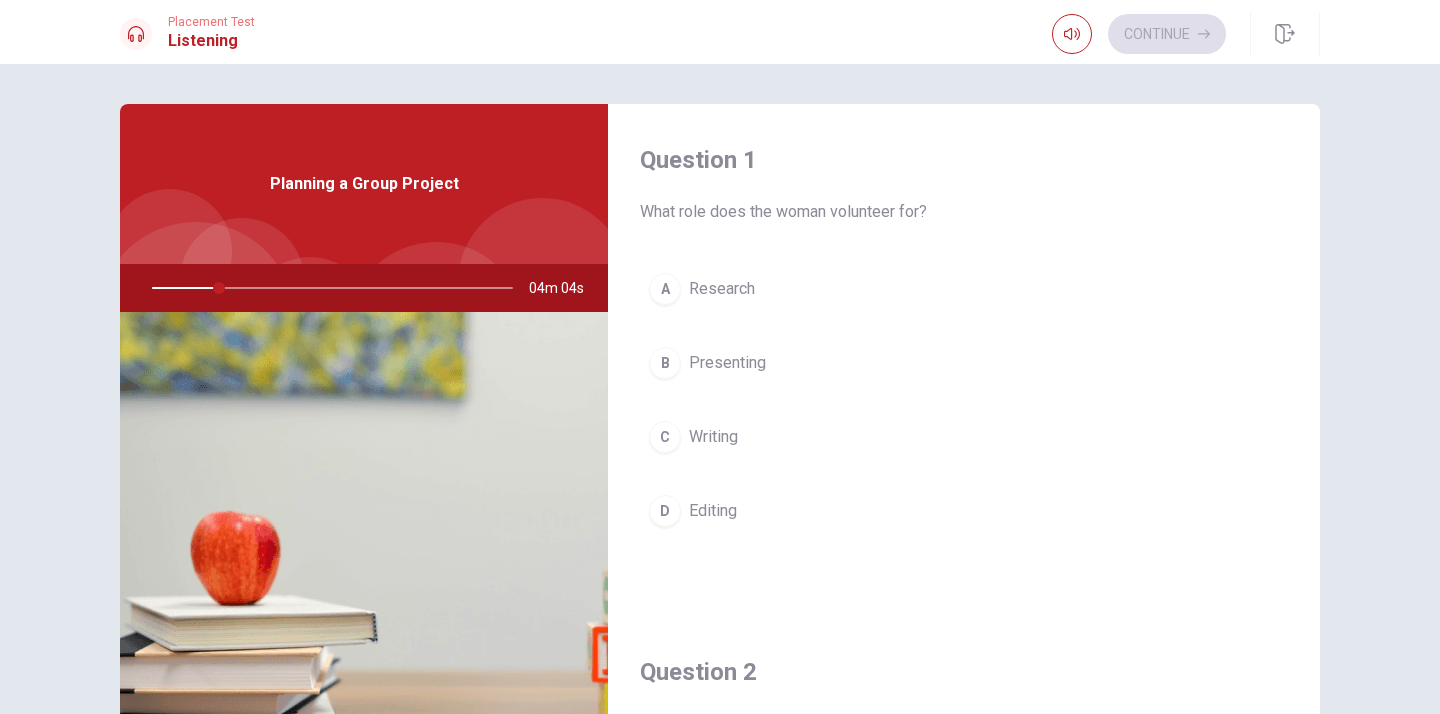 click at bounding box center (328, 288) 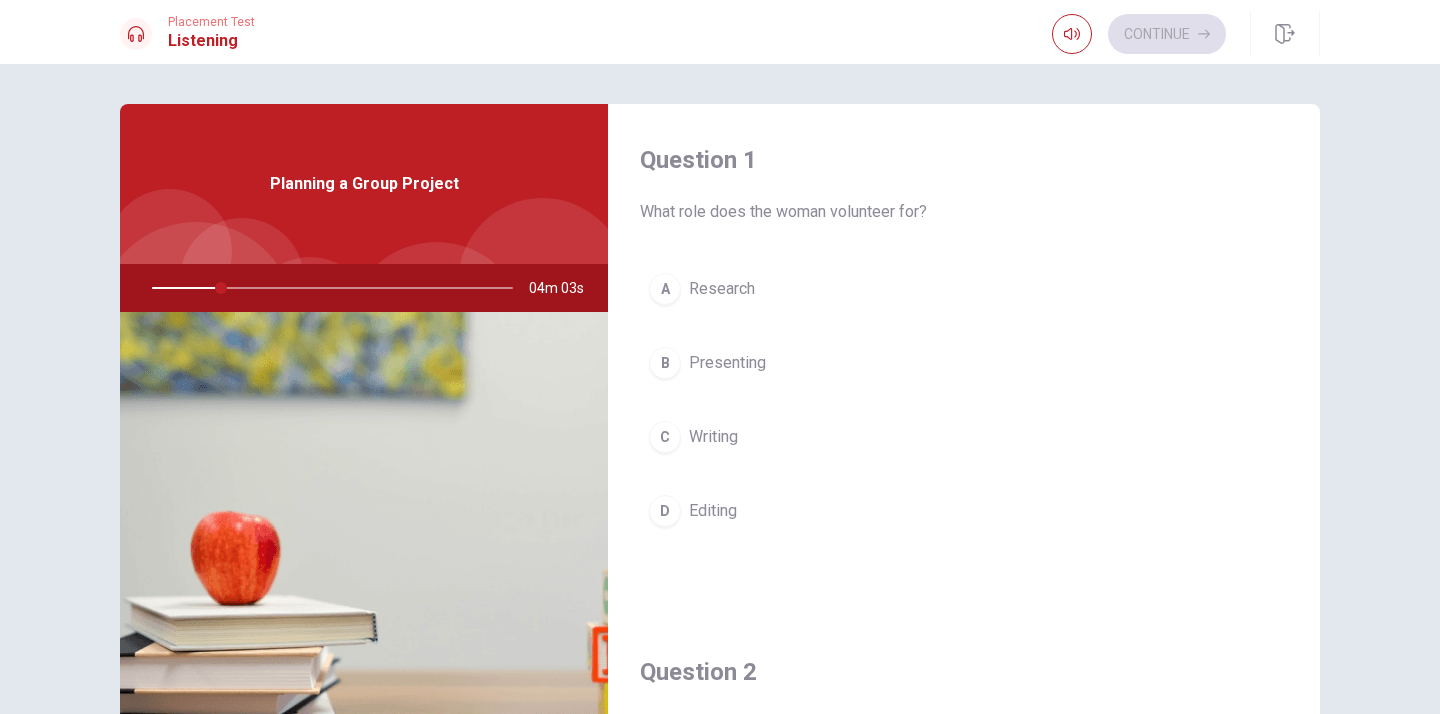 click at bounding box center [328, 288] 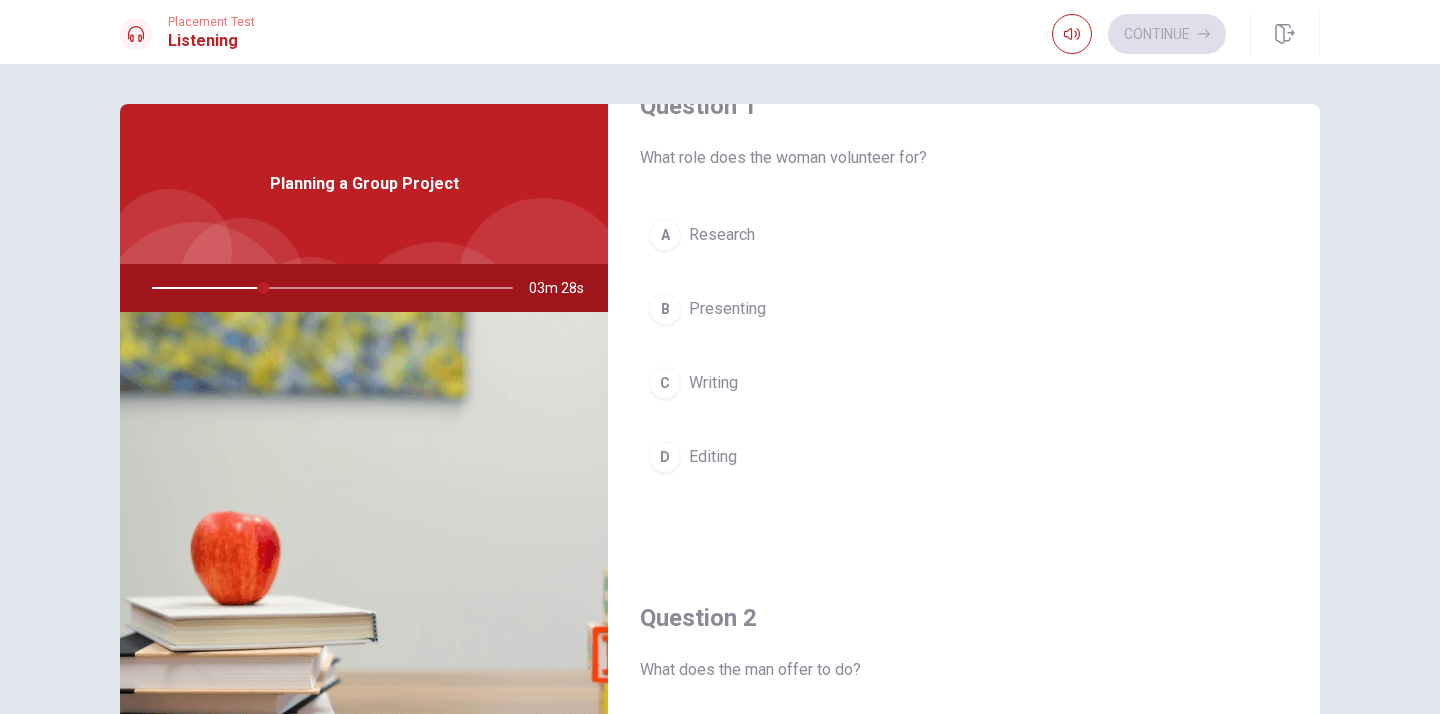 scroll, scrollTop: 79, scrollLeft: 0, axis: vertical 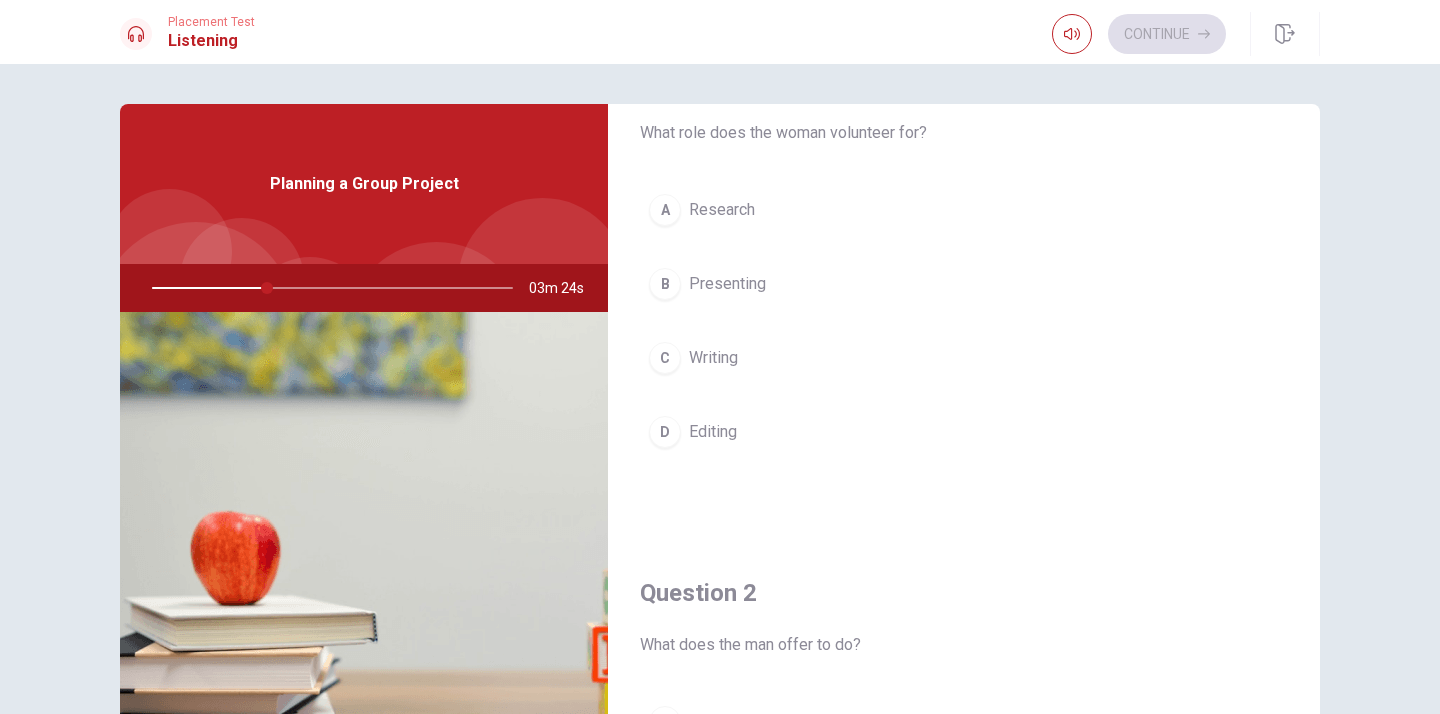 click on "A" at bounding box center (665, 210) 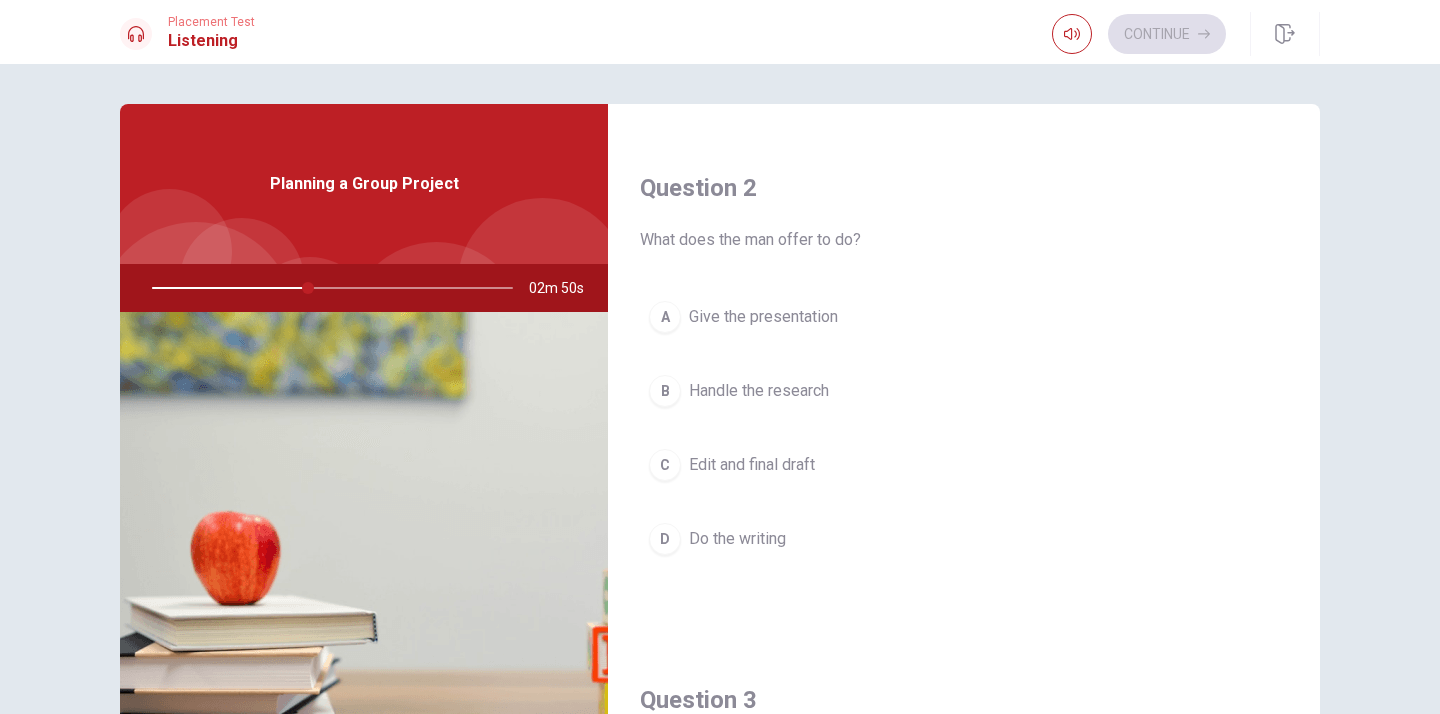 scroll, scrollTop: 495, scrollLeft: 0, axis: vertical 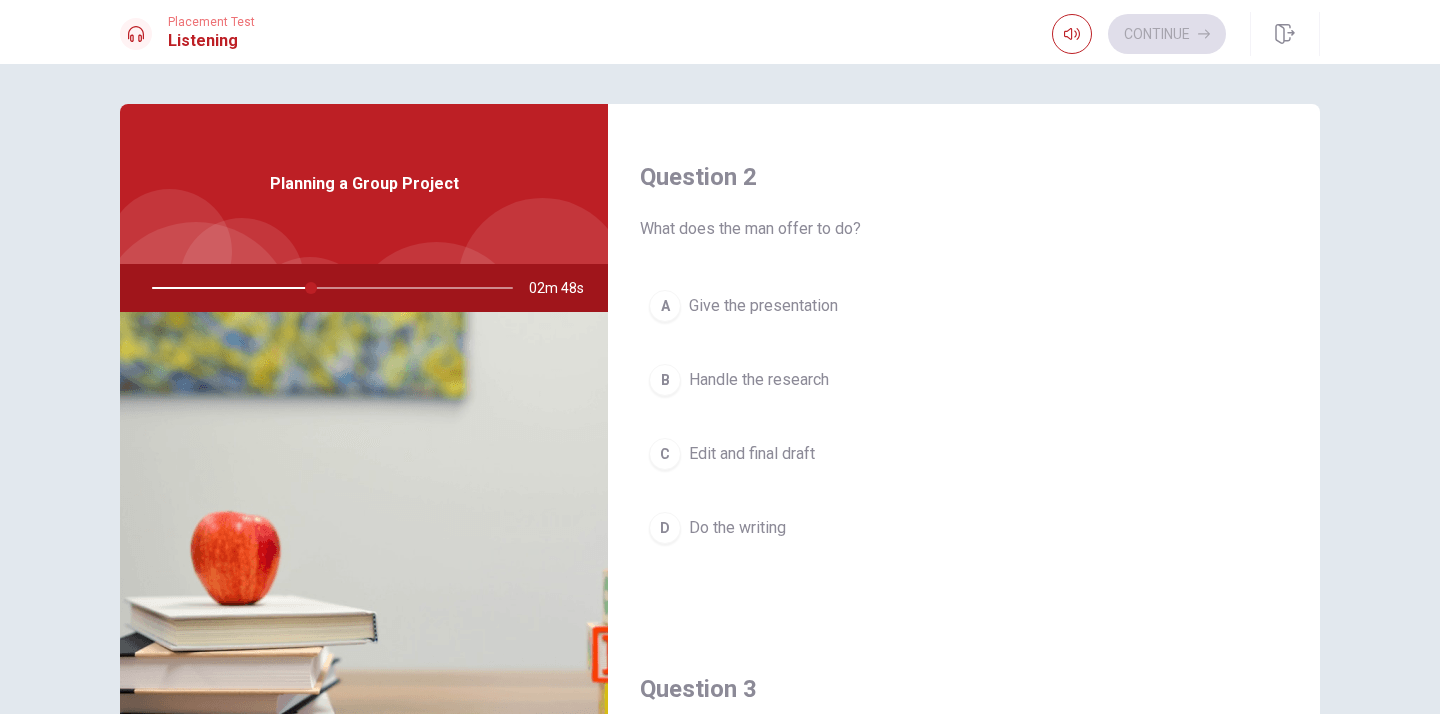 click on "B Handle the research" at bounding box center (964, 380) 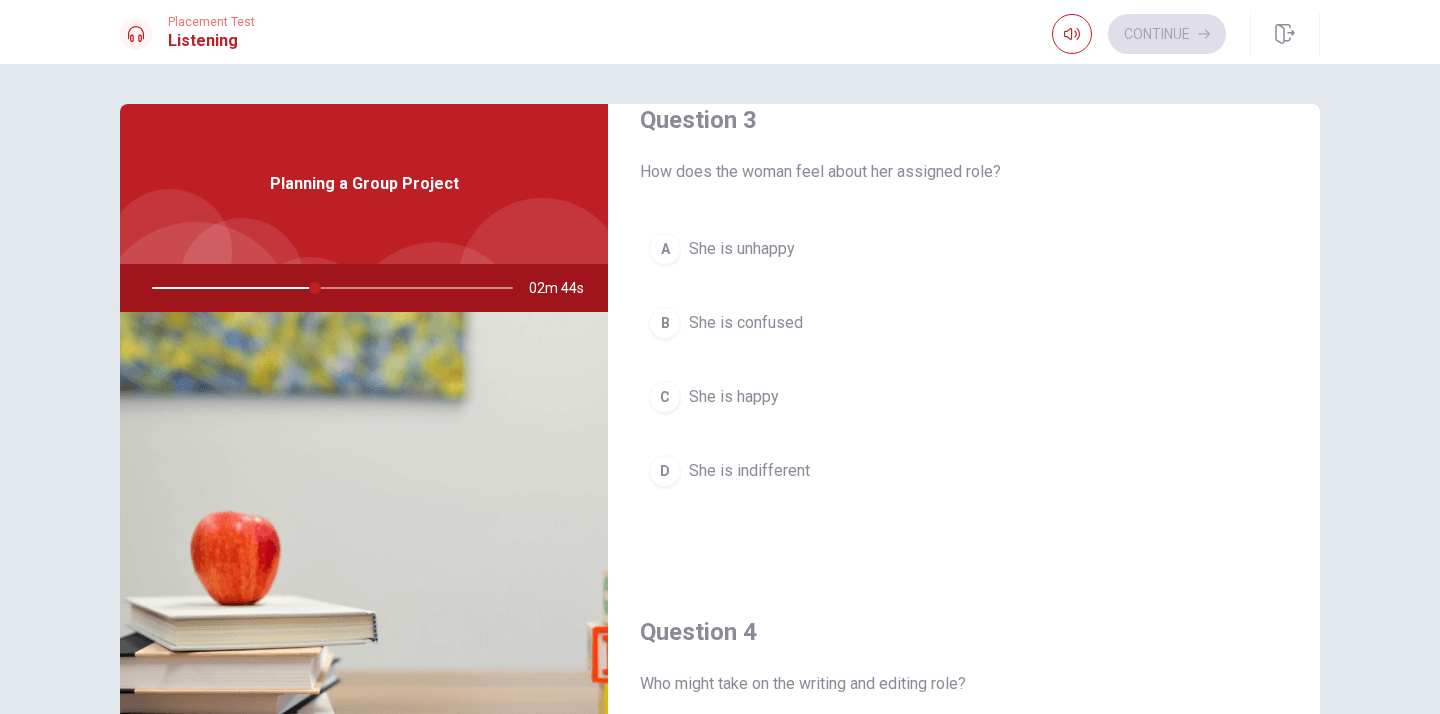 scroll, scrollTop: 1068, scrollLeft: 0, axis: vertical 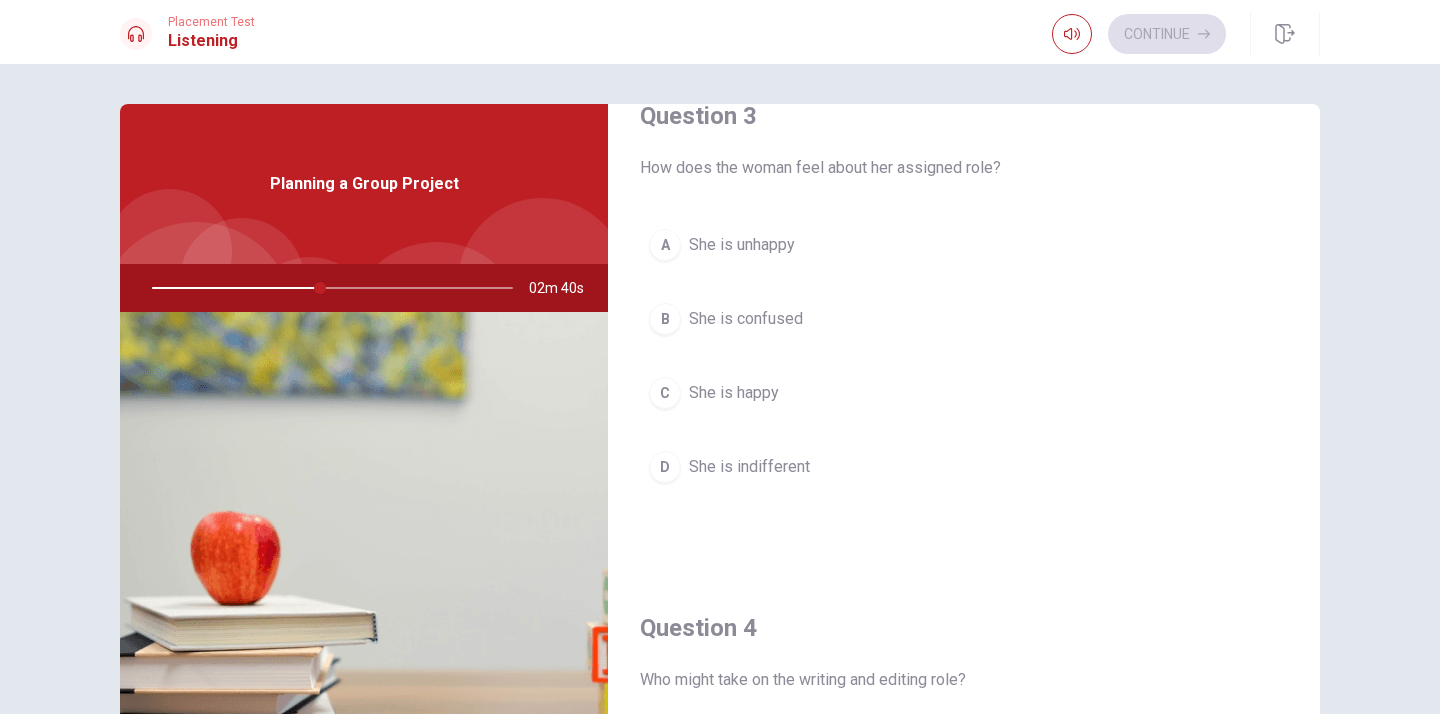 click on "She is happy" at bounding box center (734, 393) 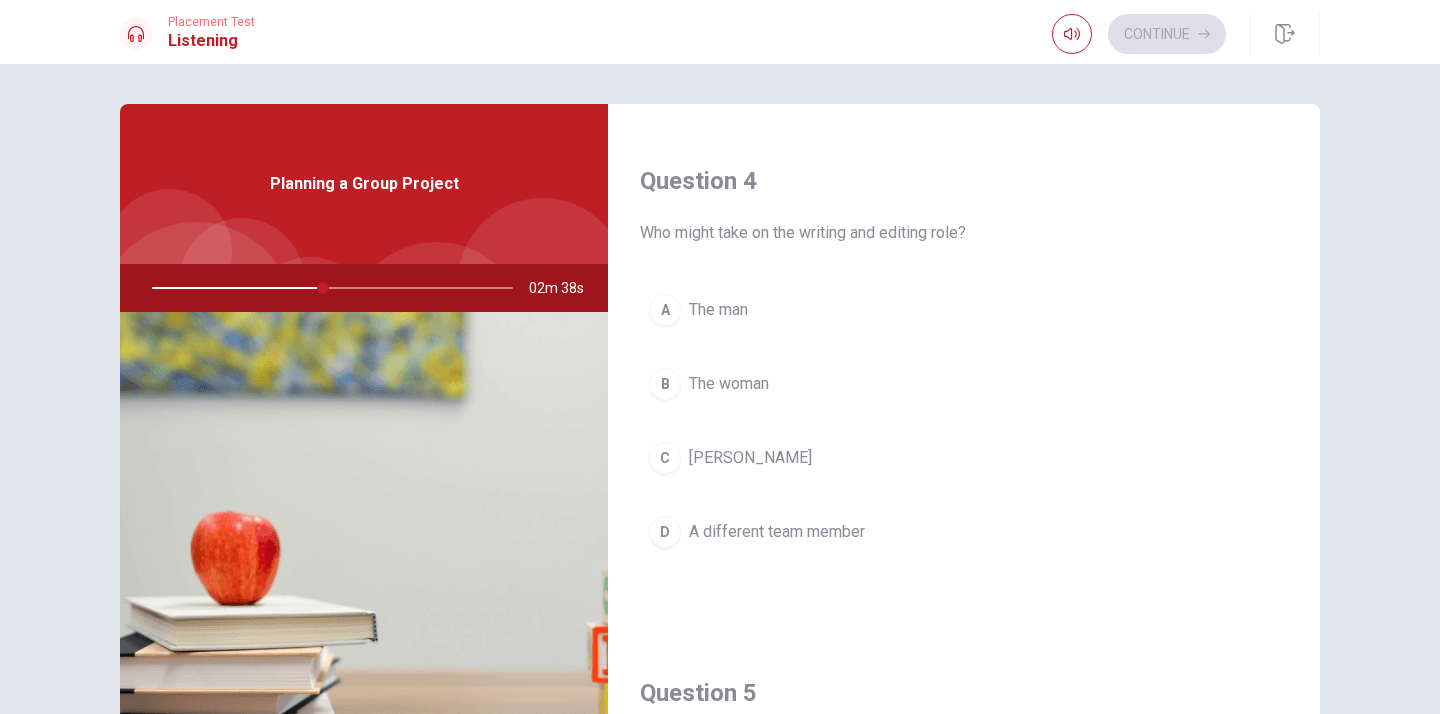 scroll, scrollTop: 1516, scrollLeft: 0, axis: vertical 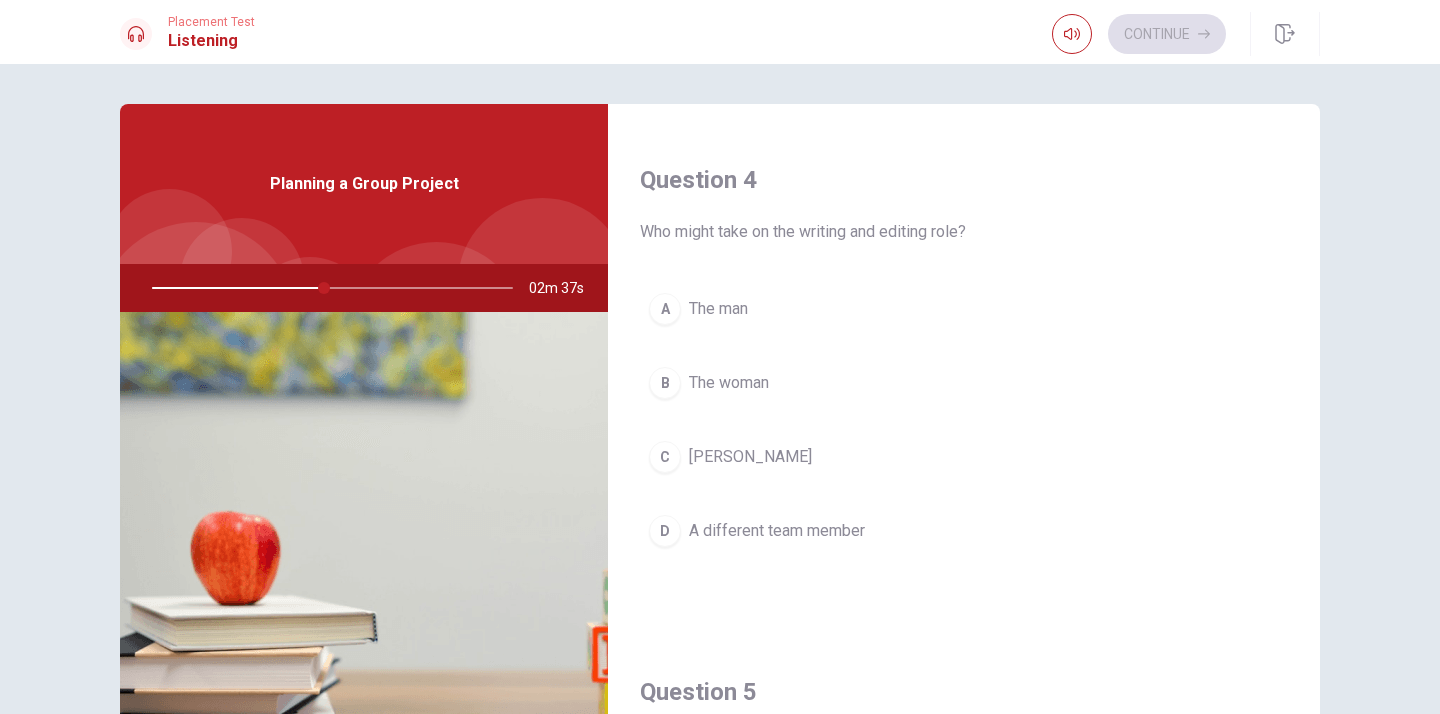 click on "C [PERSON_NAME]" at bounding box center (964, 457) 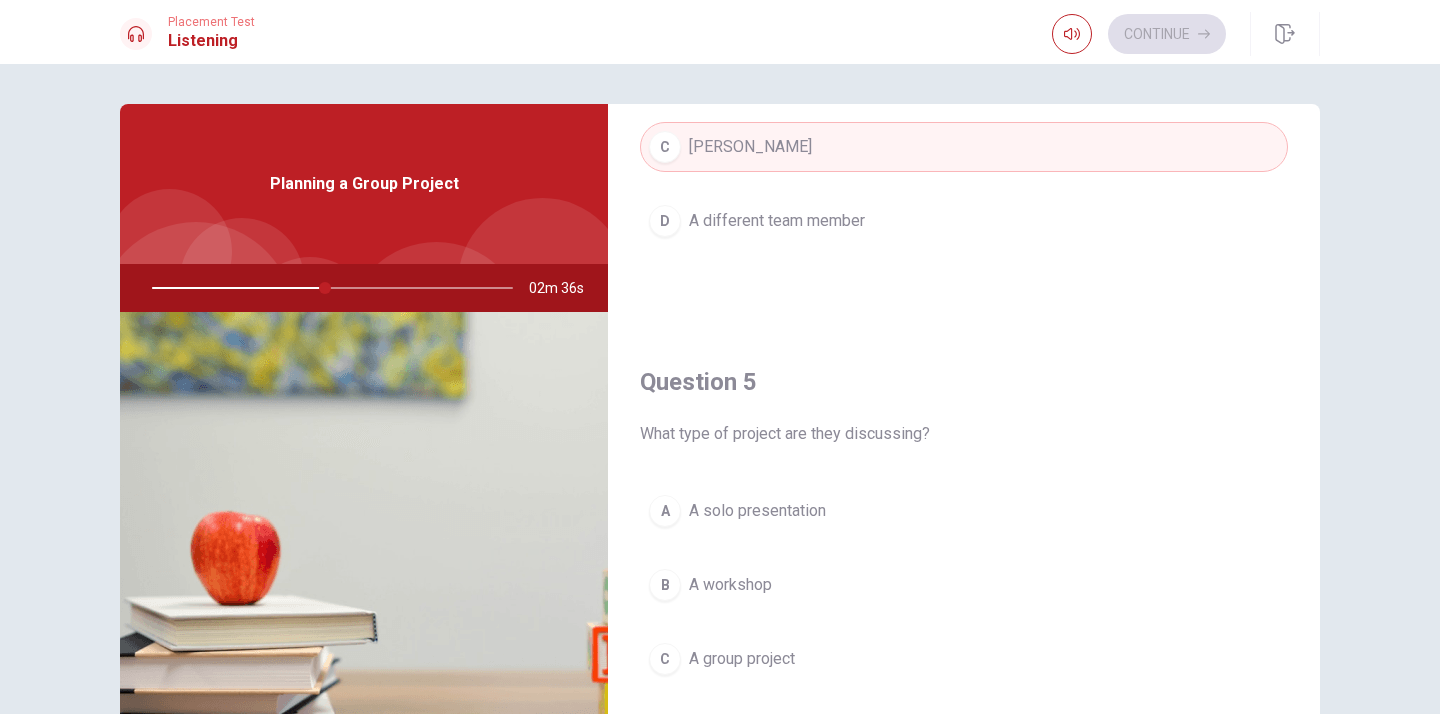 scroll, scrollTop: 1865, scrollLeft: 0, axis: vertical 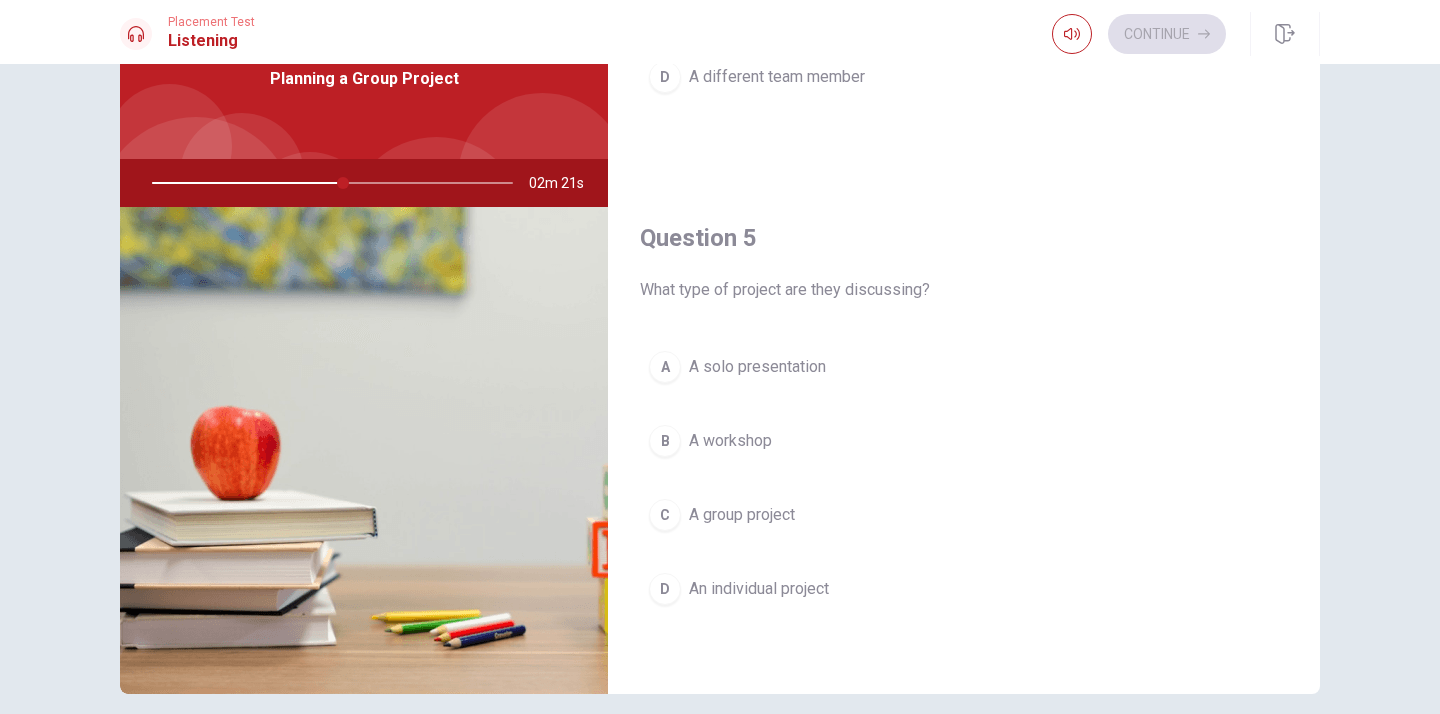 click on "A group project" at bounding box center [742, 515] 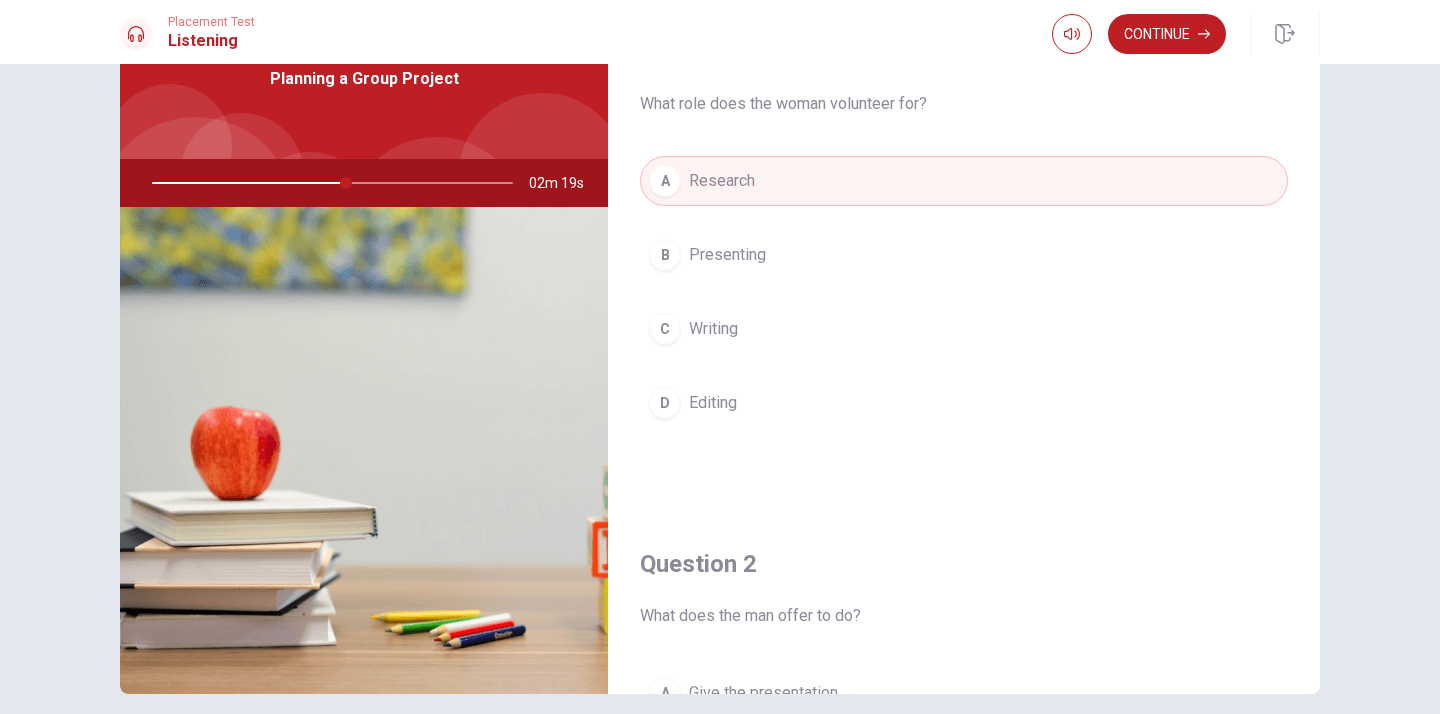 scroll, scrollTop: 0, scrollLeft: 0, axis: both 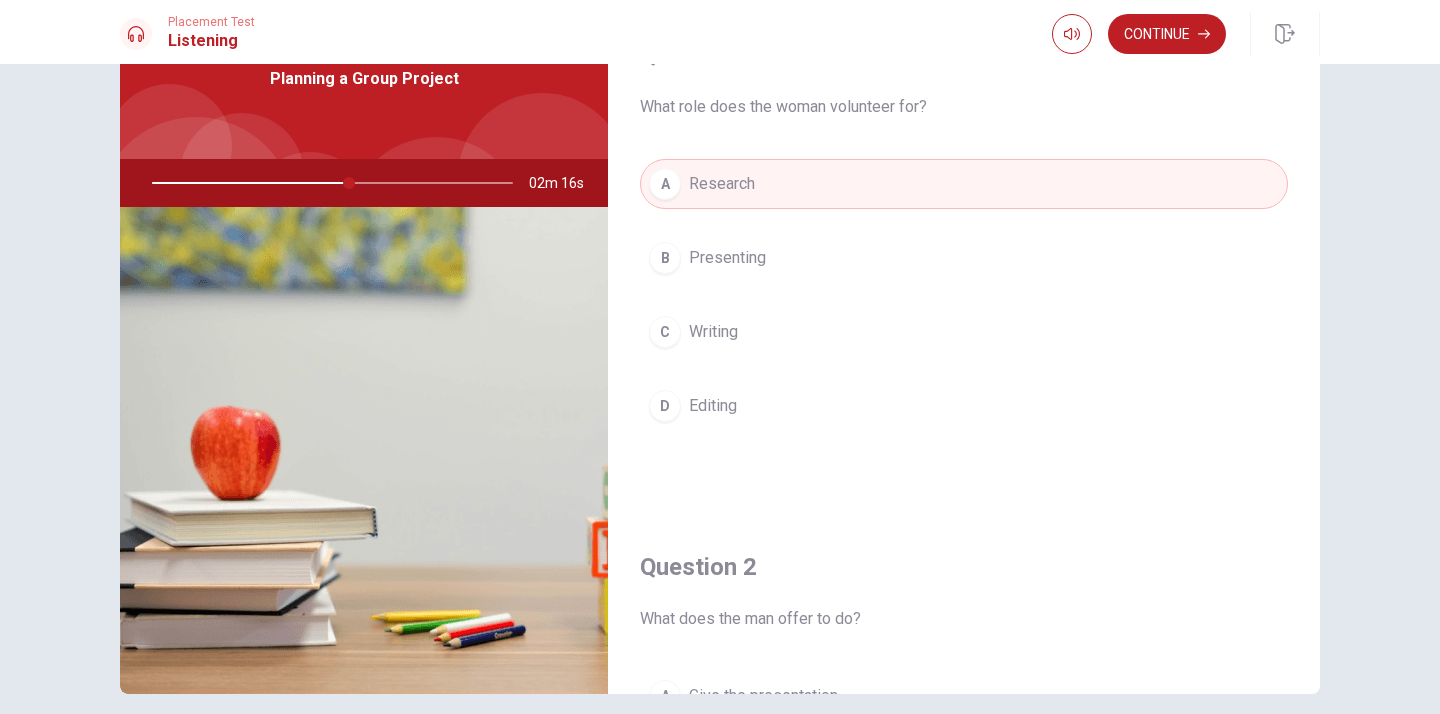 click at bounding box center [328, 183] 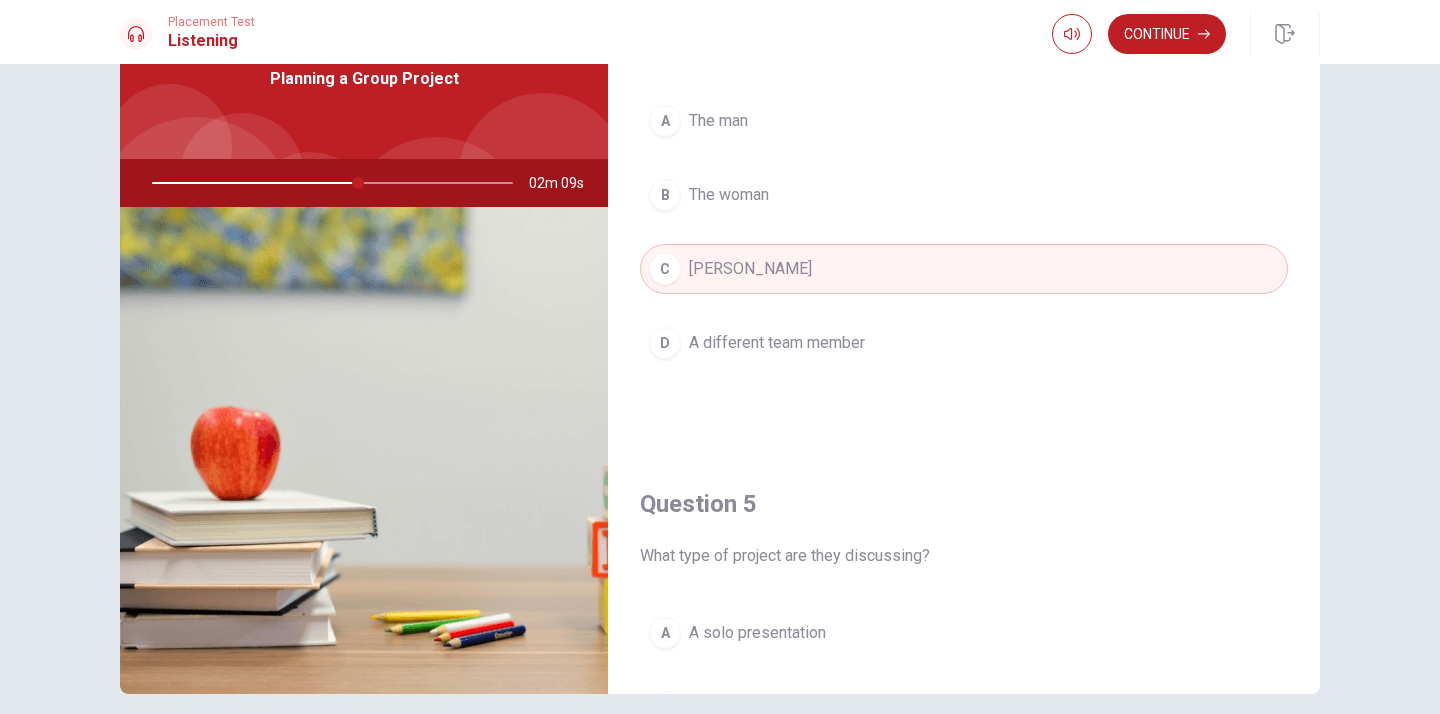 scroll, scrollTop: 1865, scrollLeft: 0, axis: vertical 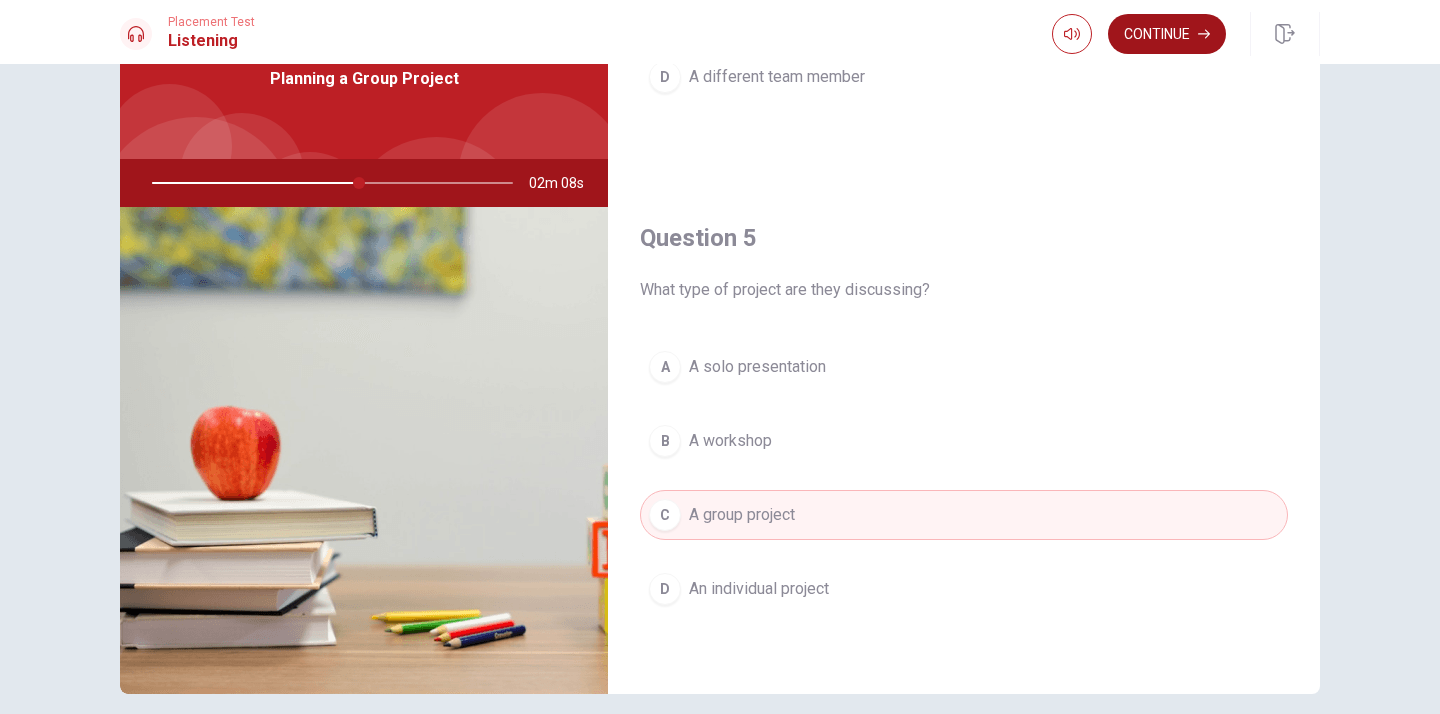 click on "Continue" at bounding box center (1167, 34) 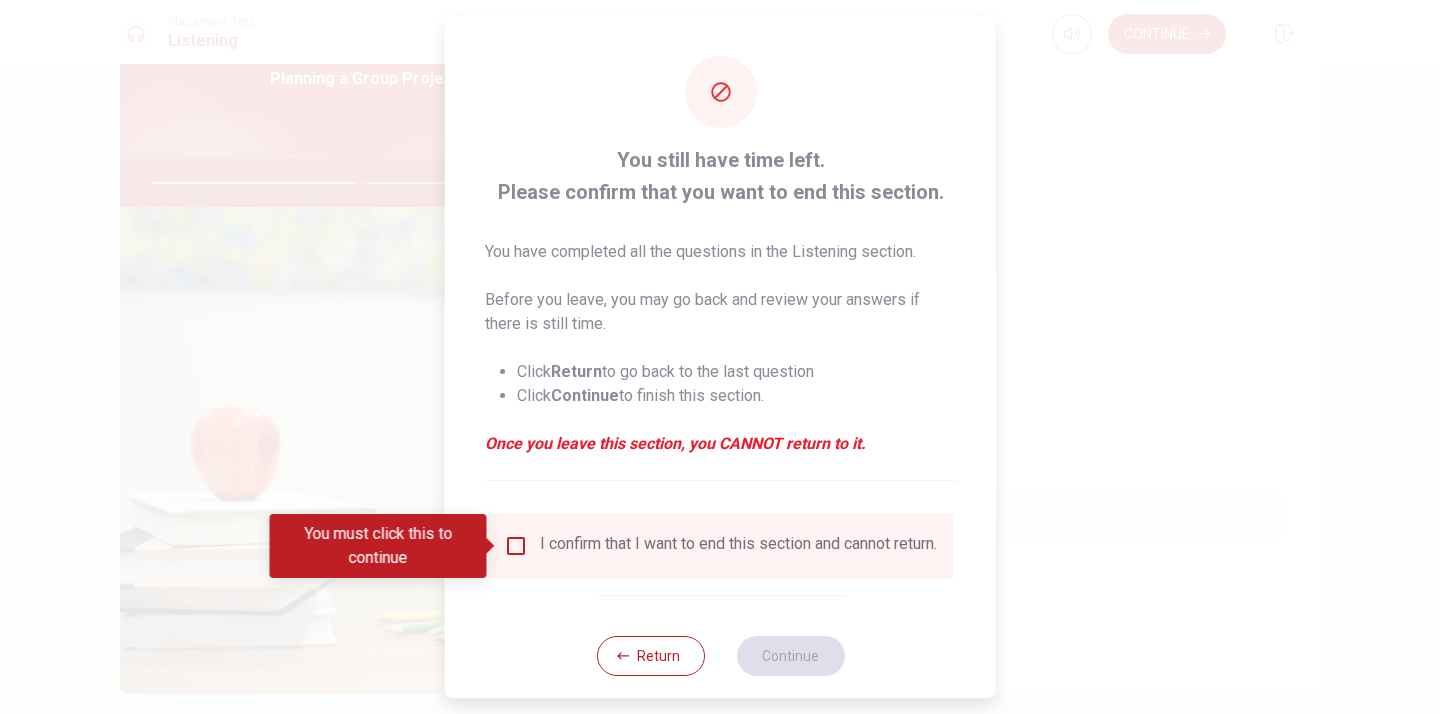 click at bounding box center (516, 546) 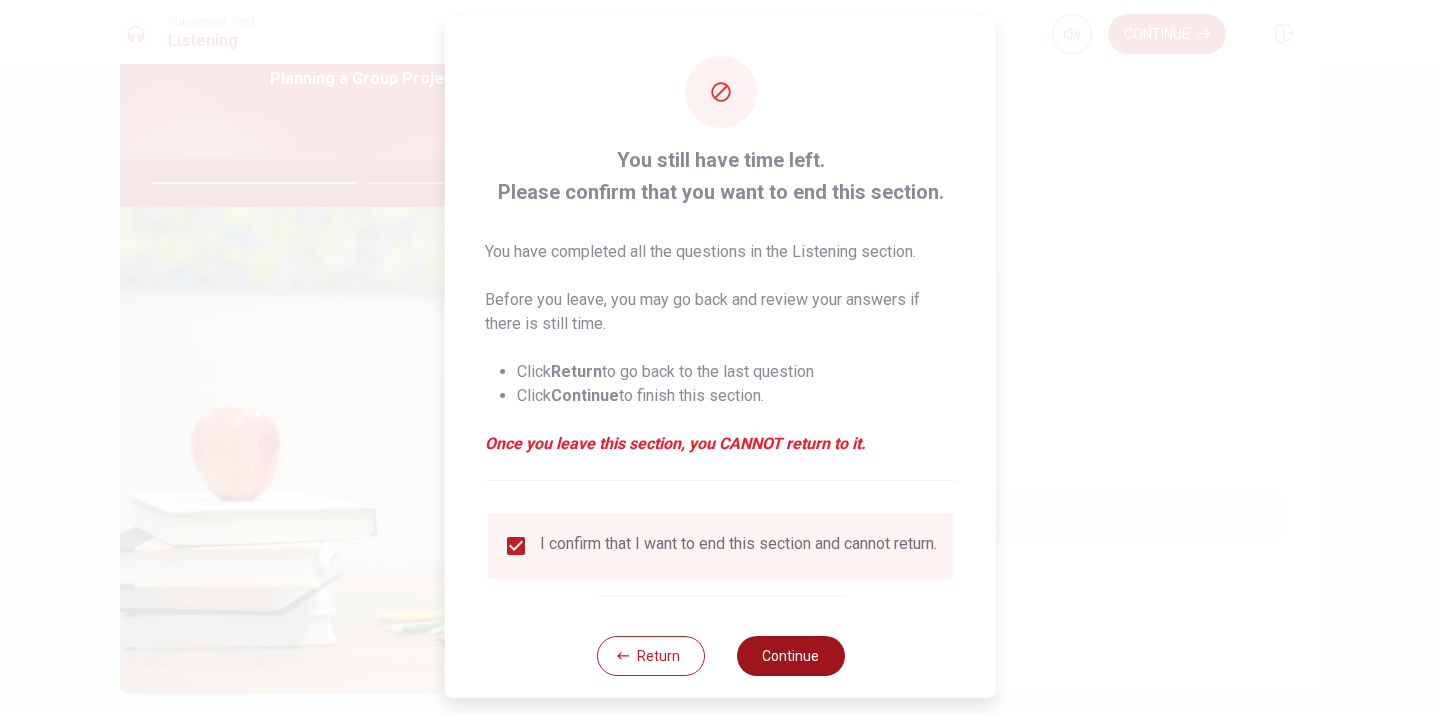 click on "Continue" at bounding box center [790, 656] 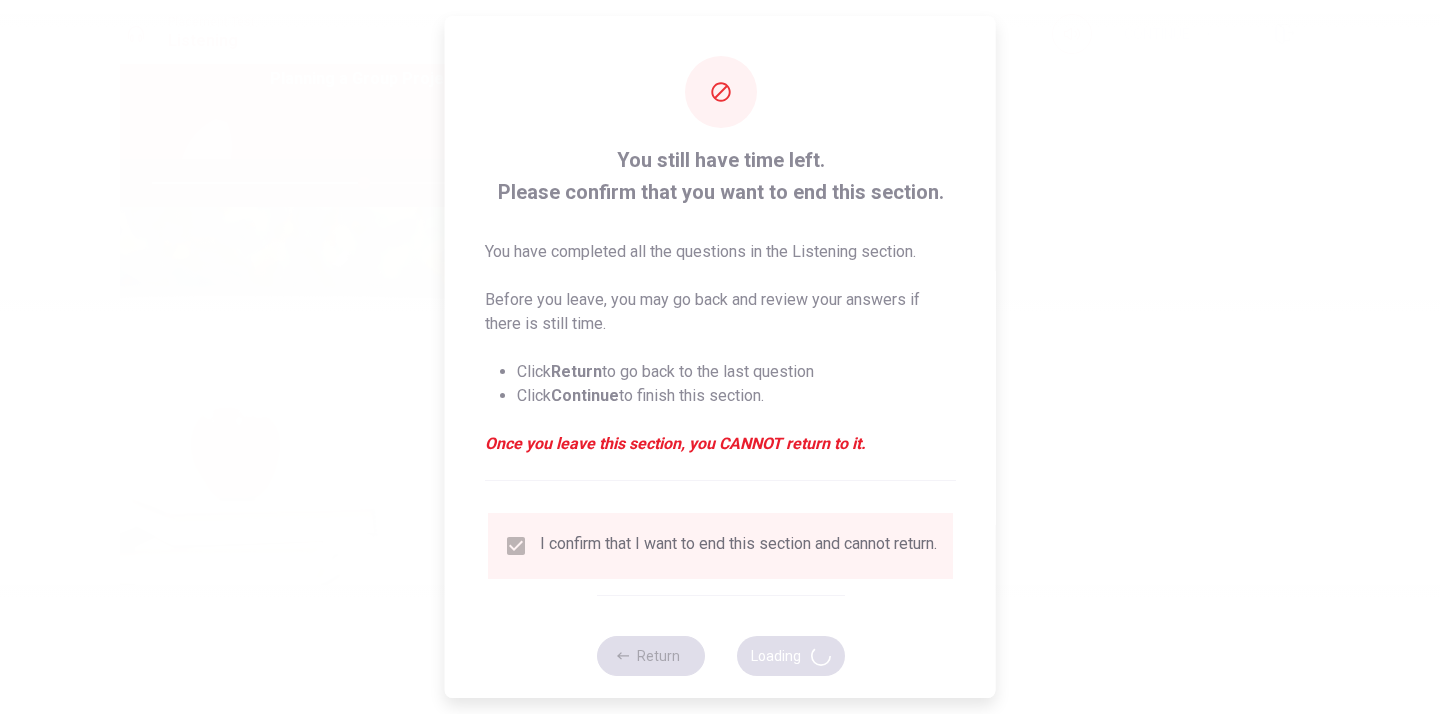 type on "59" 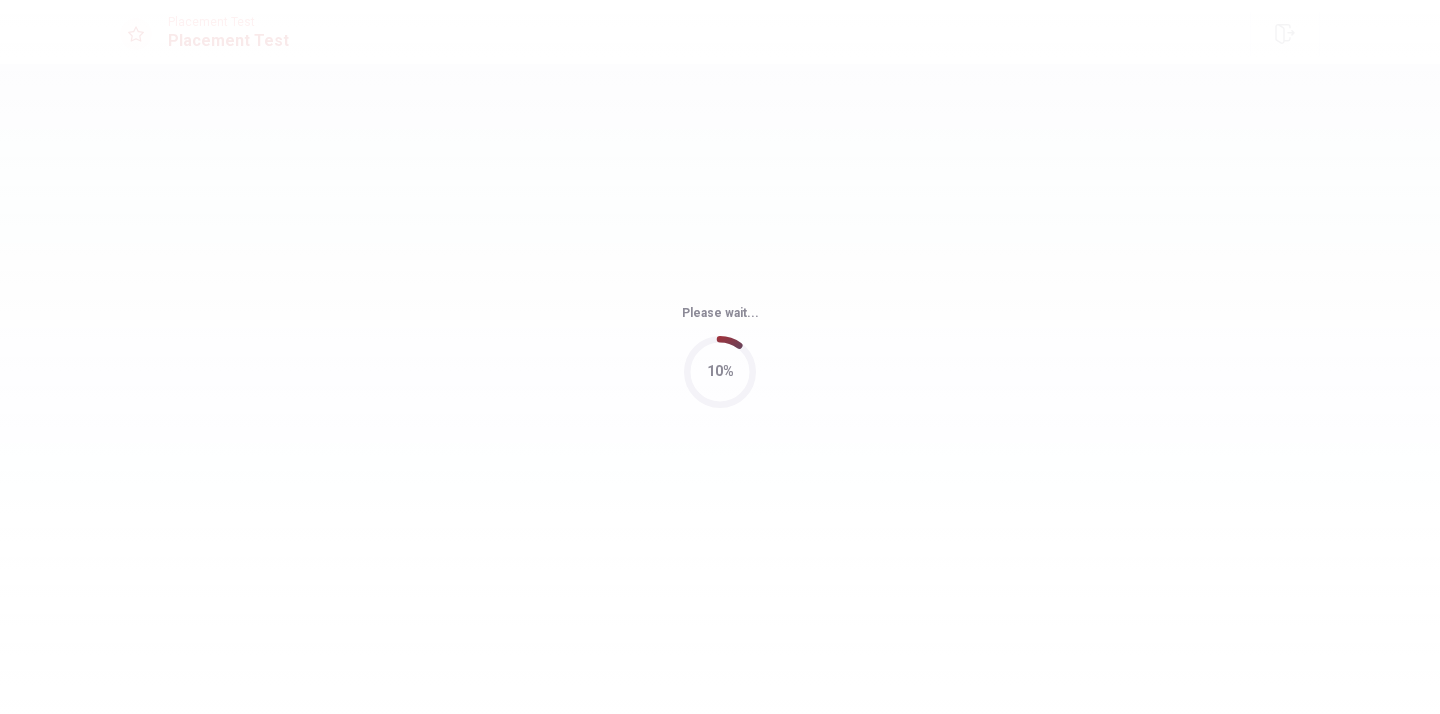 scroll, scrollTop: 0, scrollLeft: 0, axis: both 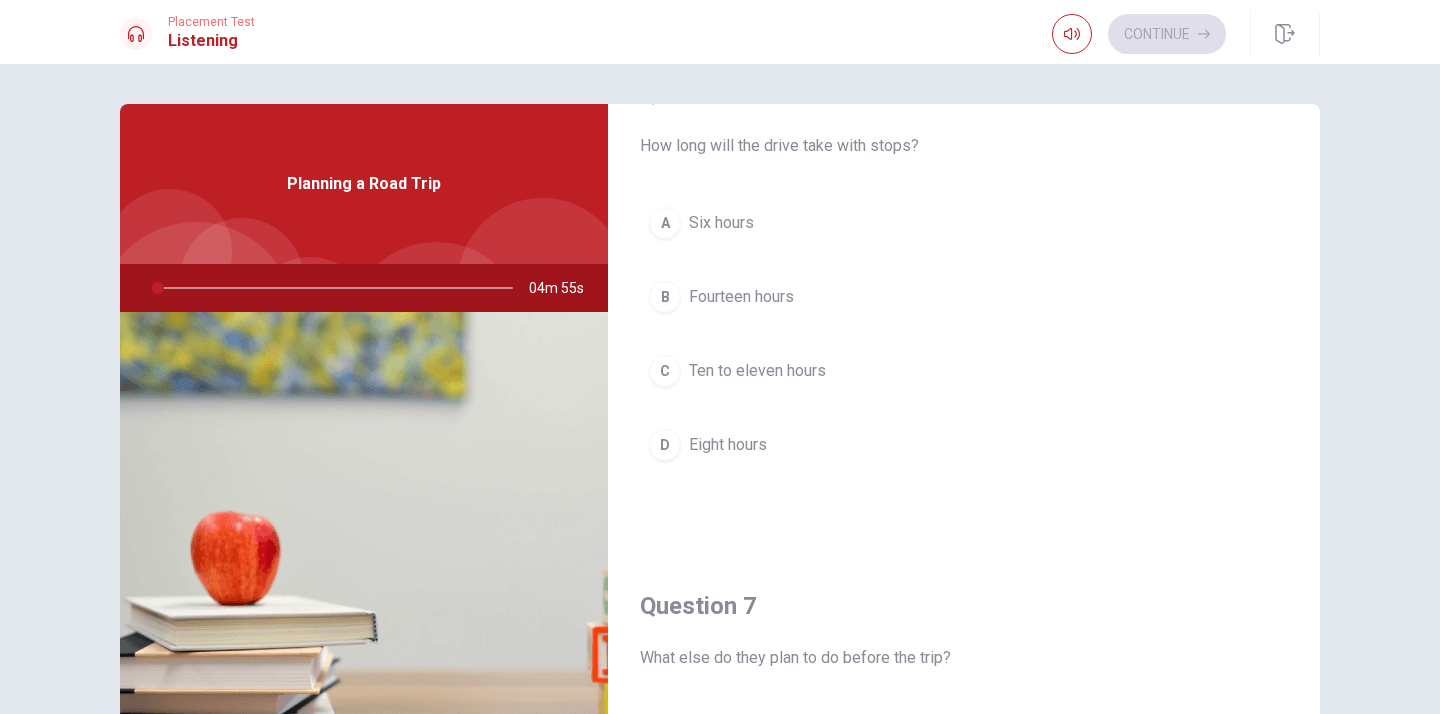 click on "How long will the drive take with stops?" at bounding box center [964, 146] 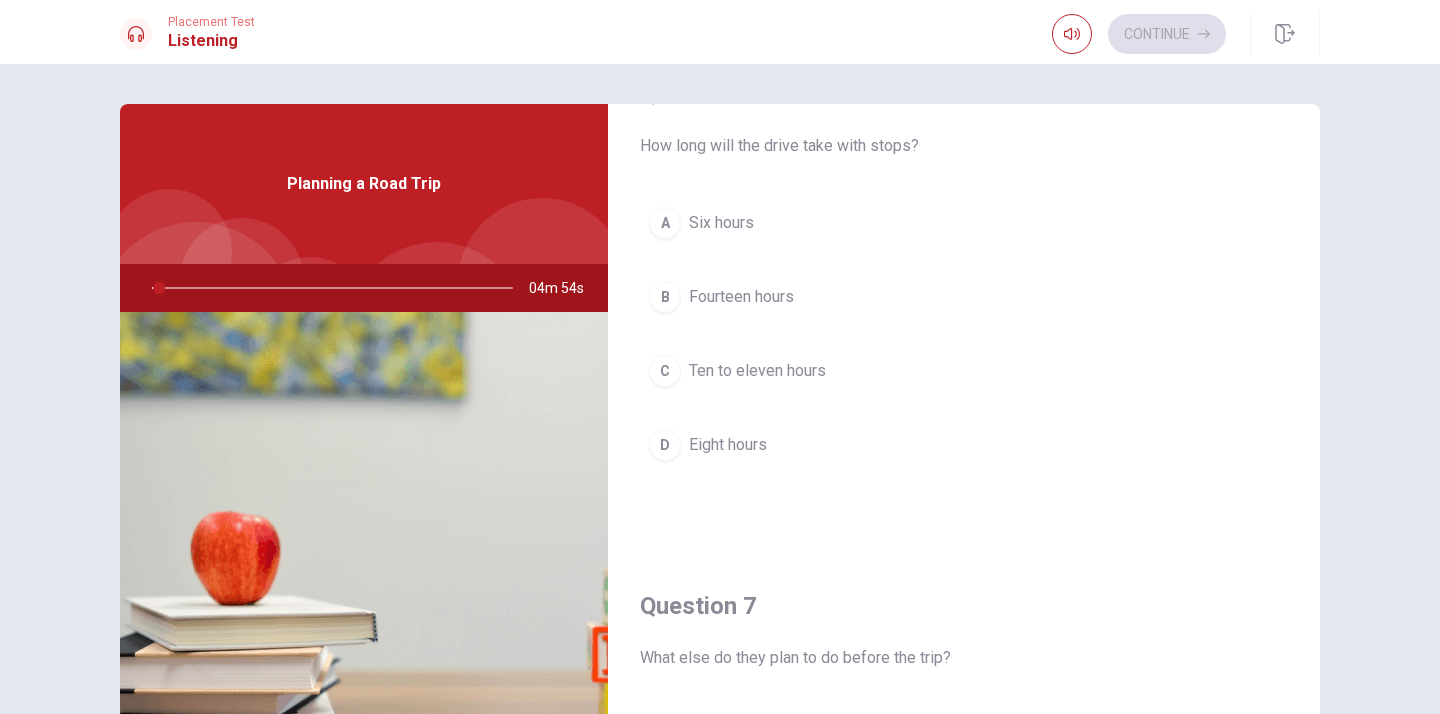 click on "How long will the drive take with stops?" at bounding box center [964, 146] 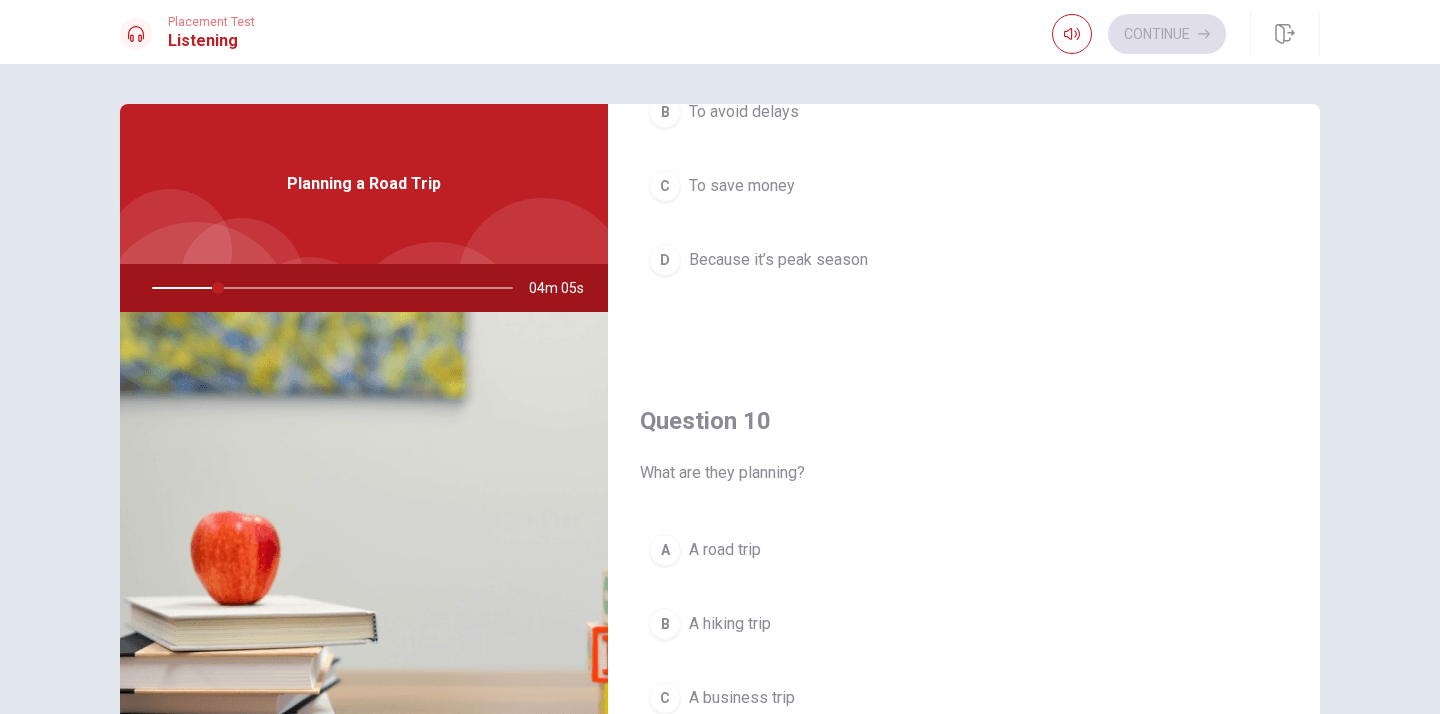 scroll, scrollTop: 1865, scrollLeft: 0, axis: vertical 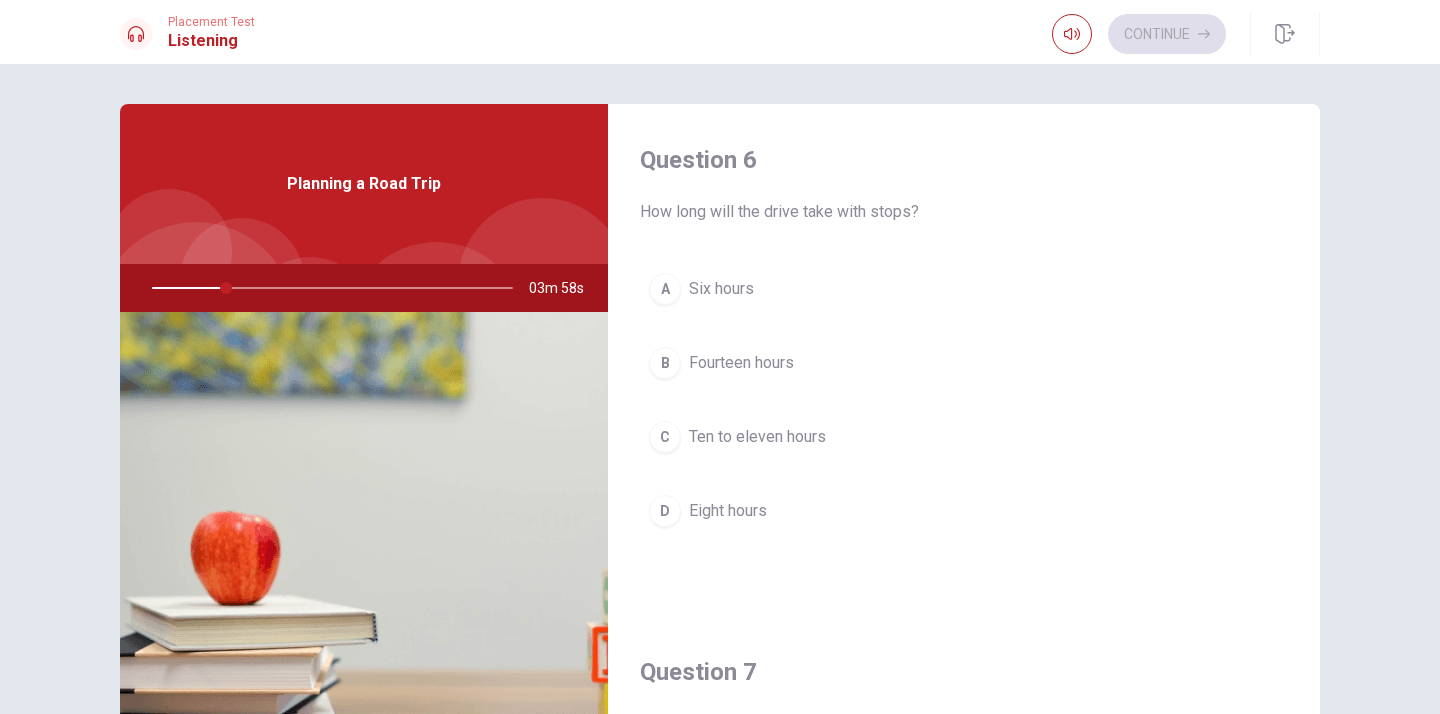 click at bounding box center (328, 288) 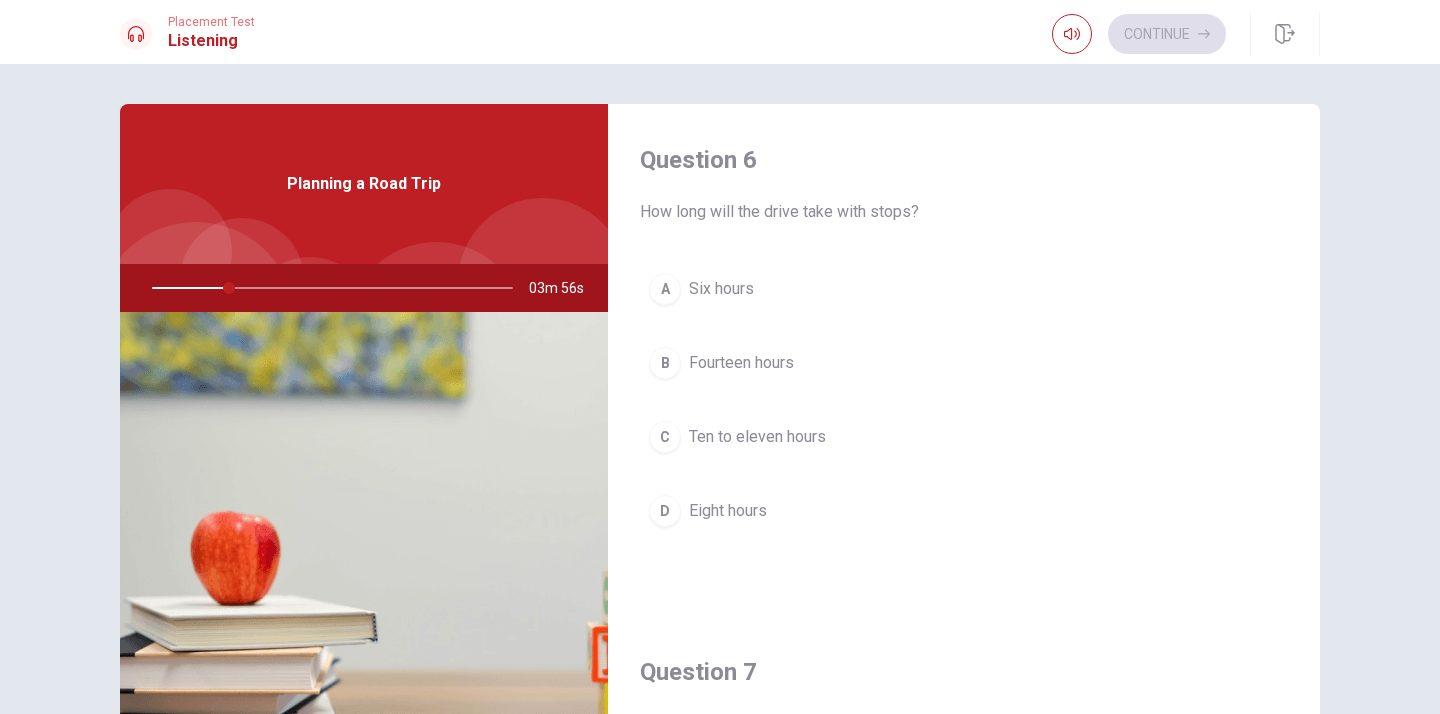 drag, startPoint x: 231, startPoint y: 290, endPoint x: 244, endPoint y: 290, distance: 13 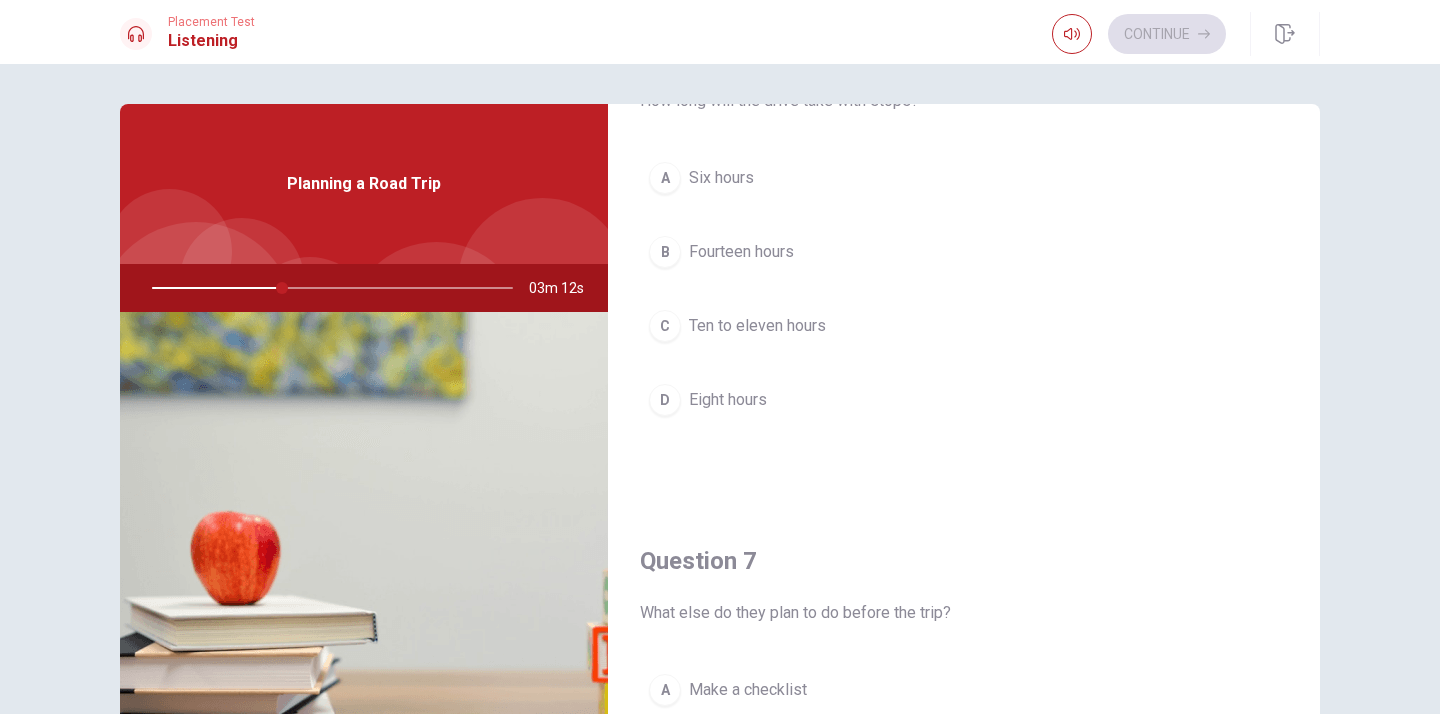 scroll, scrollTop: 108, scrollLeft: 0, axis: vertical 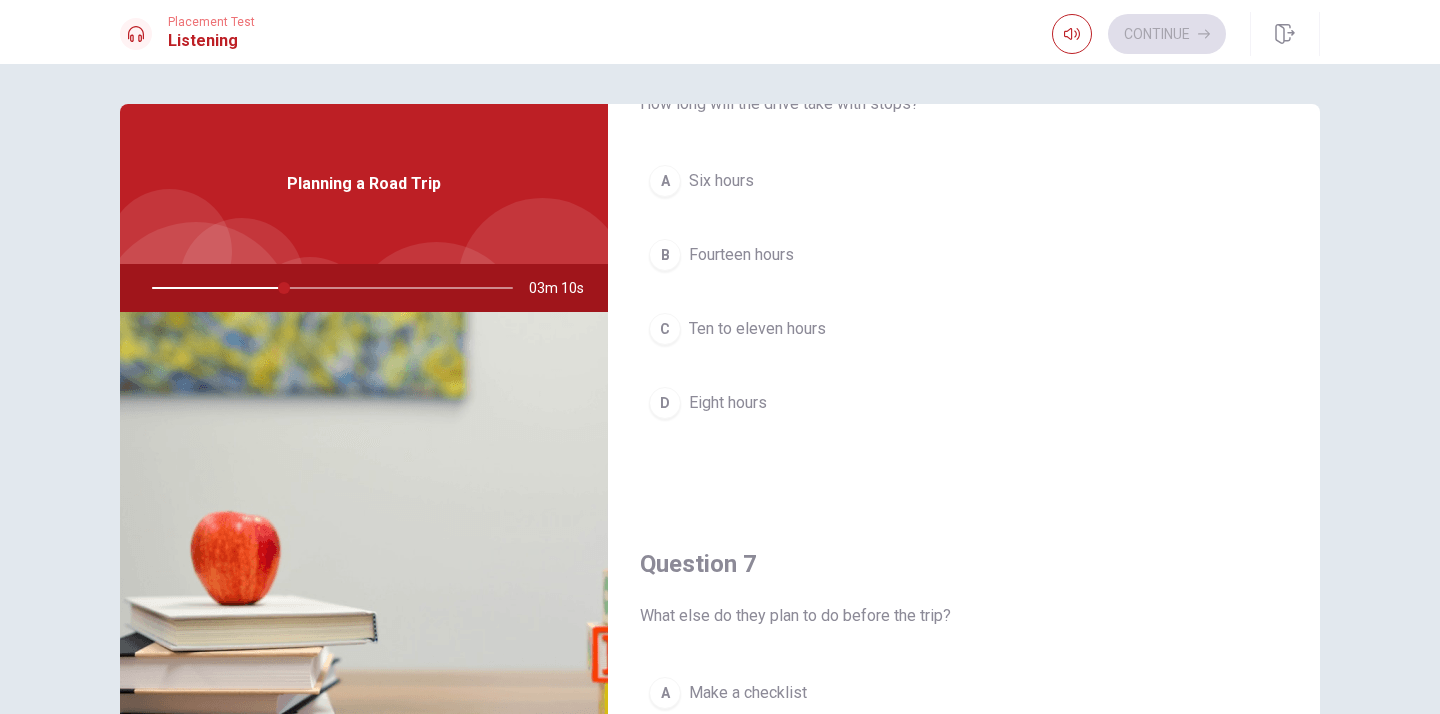 click on "Ten to eleven hours" at bounding box center [757, 329] 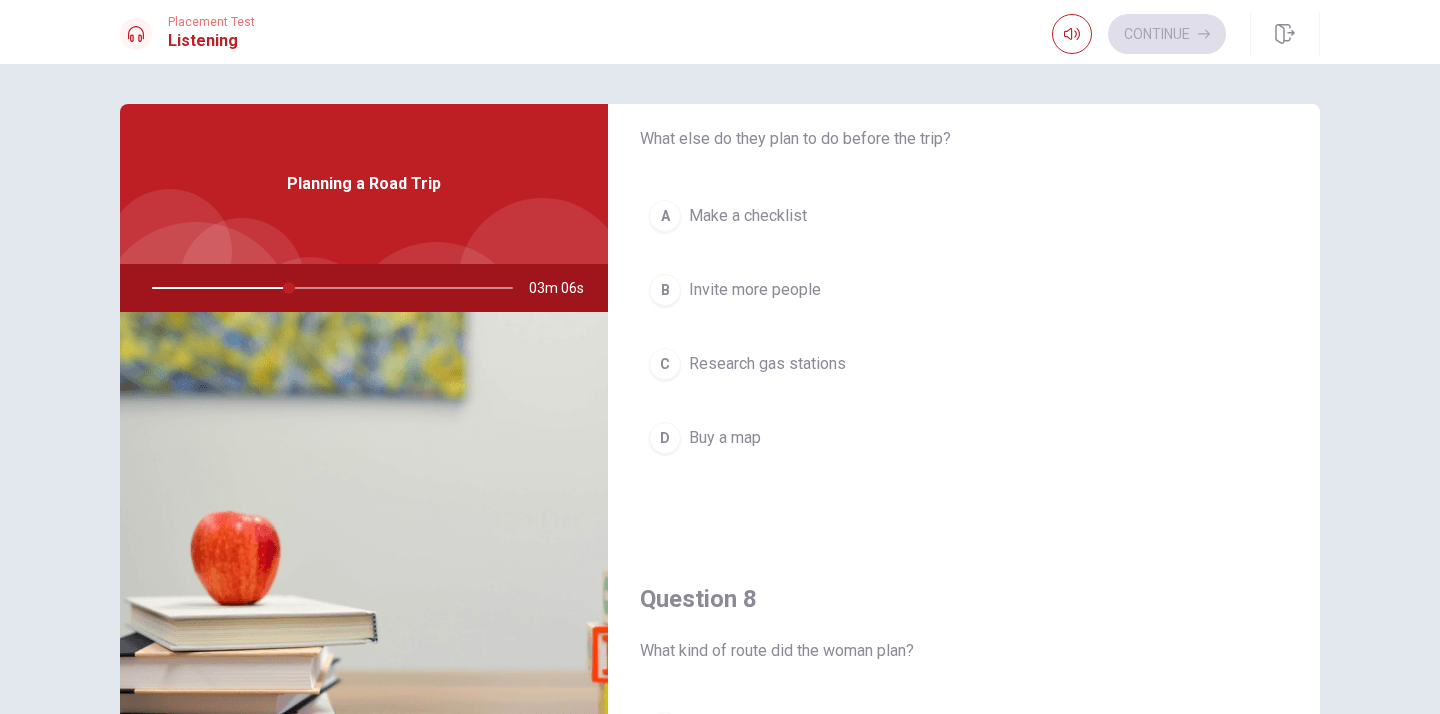 scroll, scrollTop: 592, scrollLeft: 0, axis: vertical 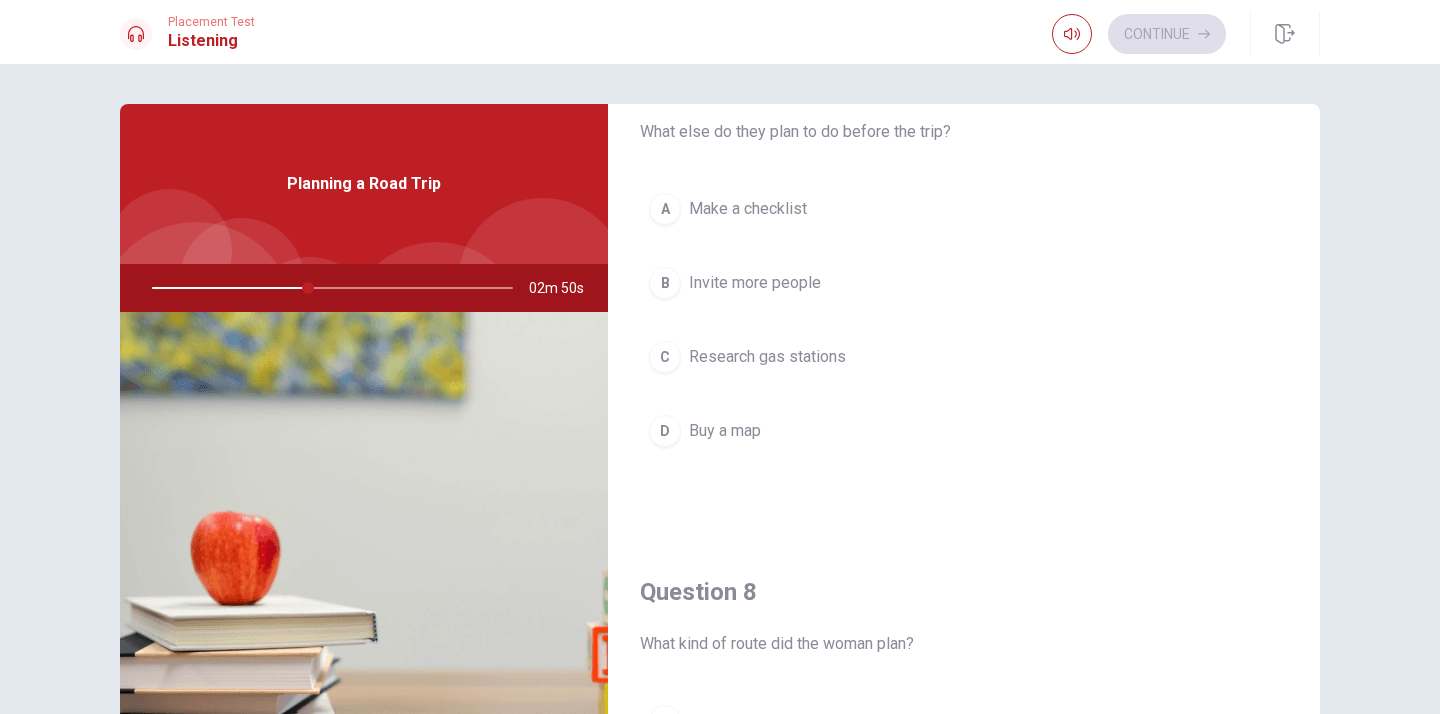 click on "Make a checklist" at bounding box center [748, 209] 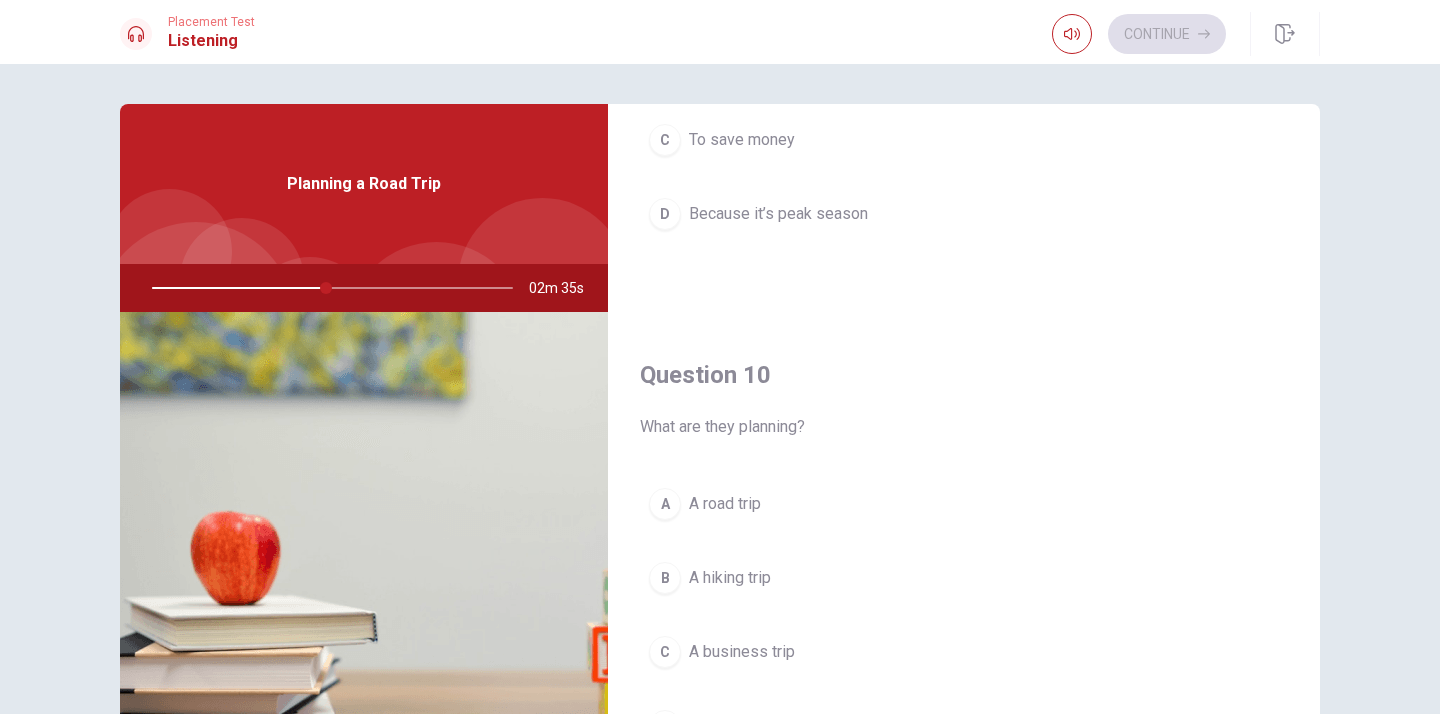 scroll, scrollTop: 1865, scrollLeft: 0, axis: vertical 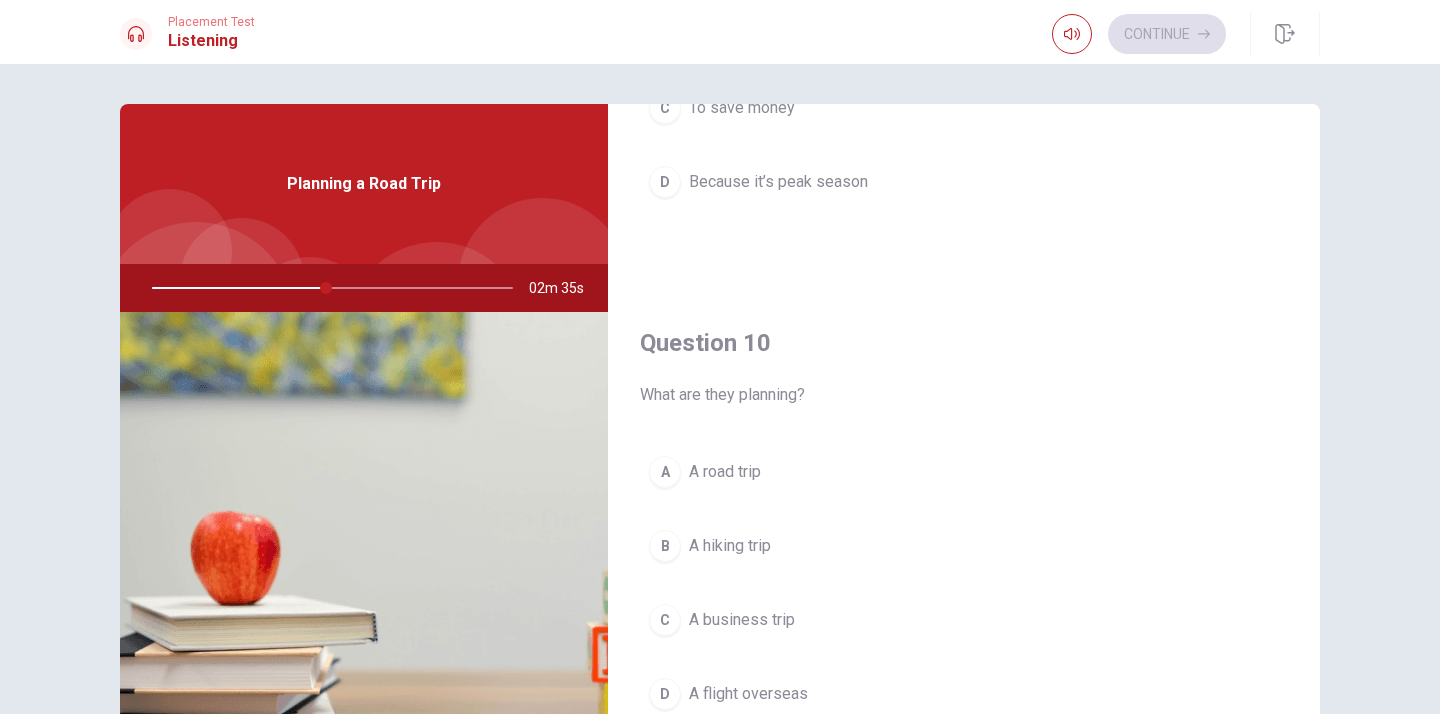 click on "A road trip" at bounding box center (725, 472) 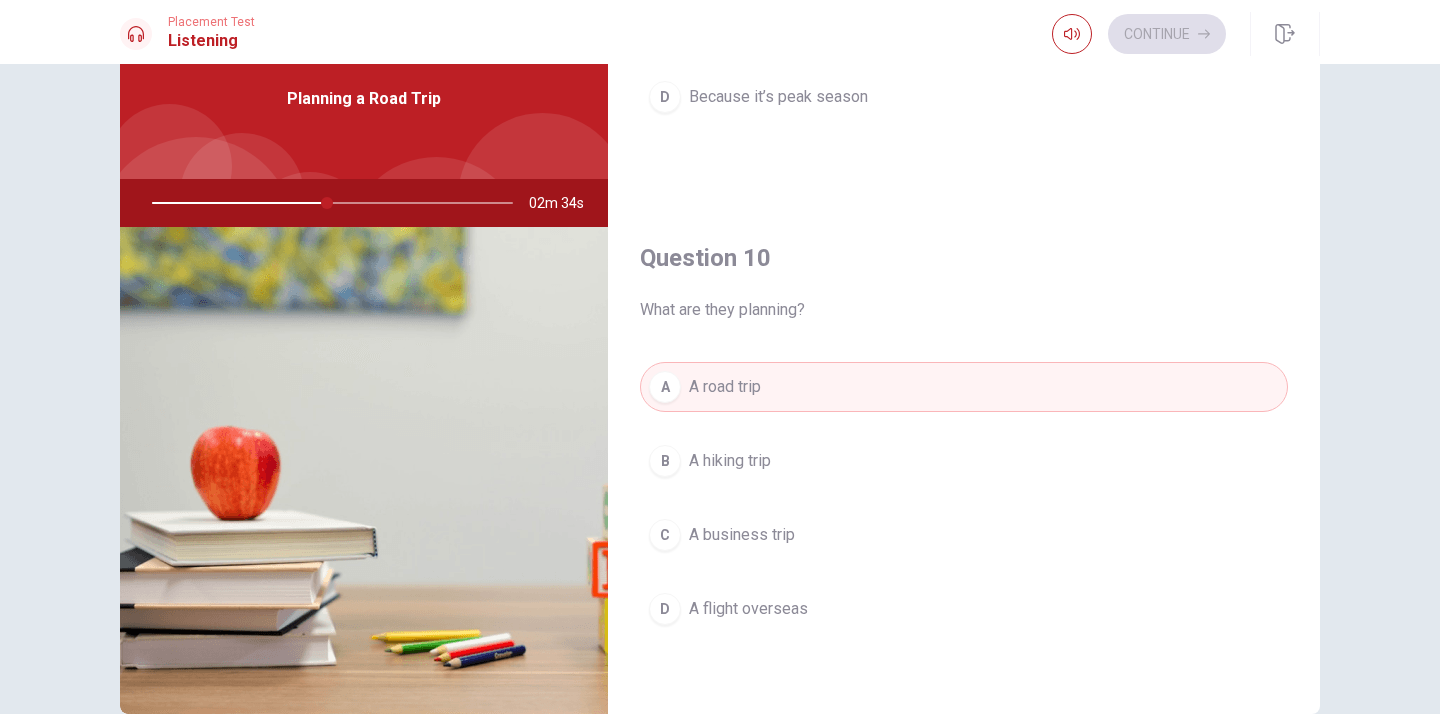 scroll, scrollTop: 106, scrollLeft: 0, axis: vertical 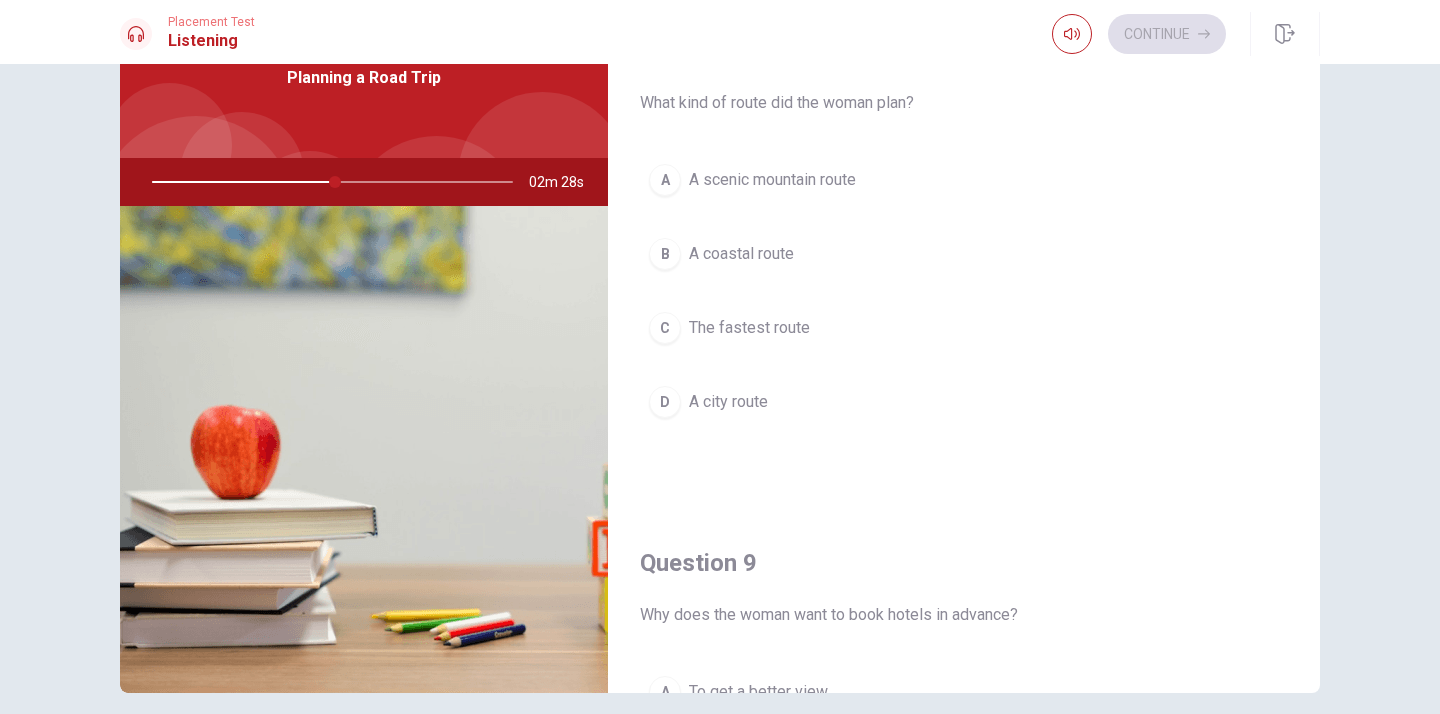 click on "A scenic mountain route" at bounding box center [772, 180] 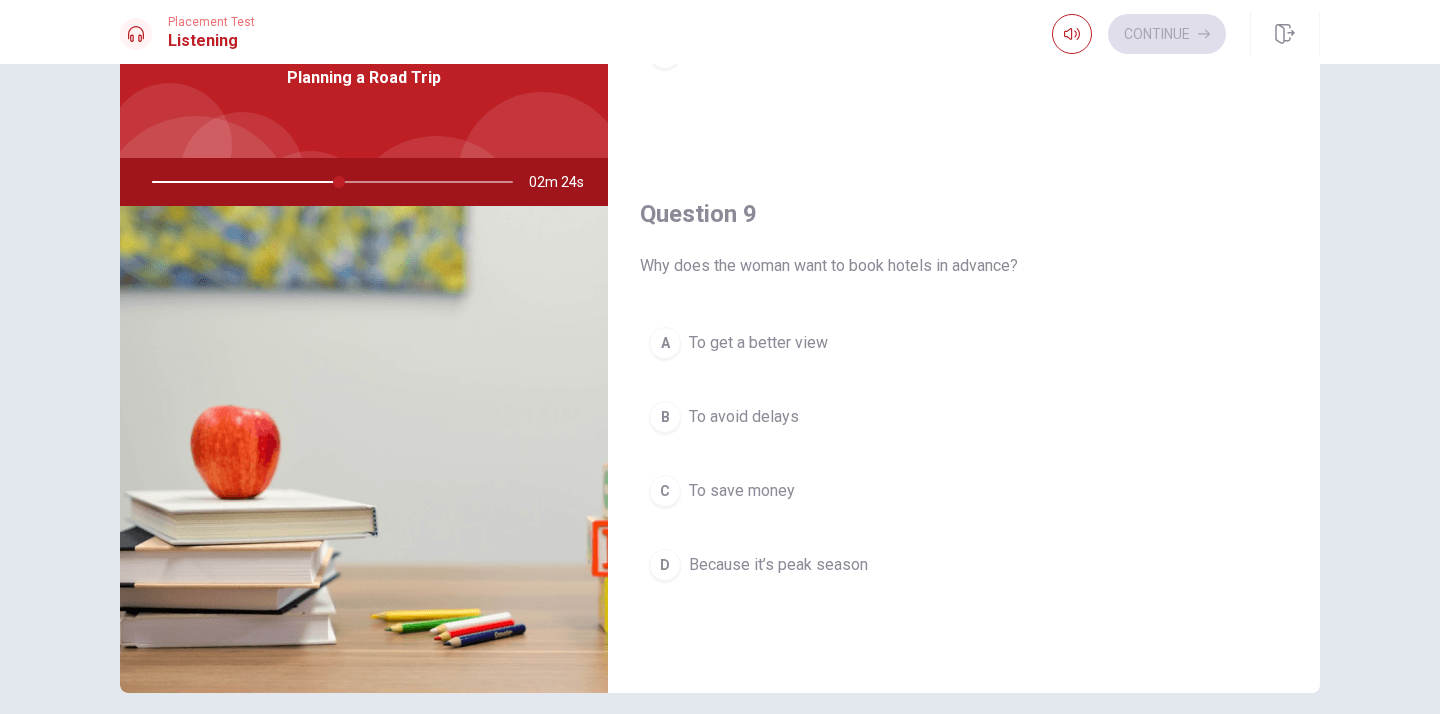 scroll, scrollTop: 1377, scrollLeft: 0, axis: vertical 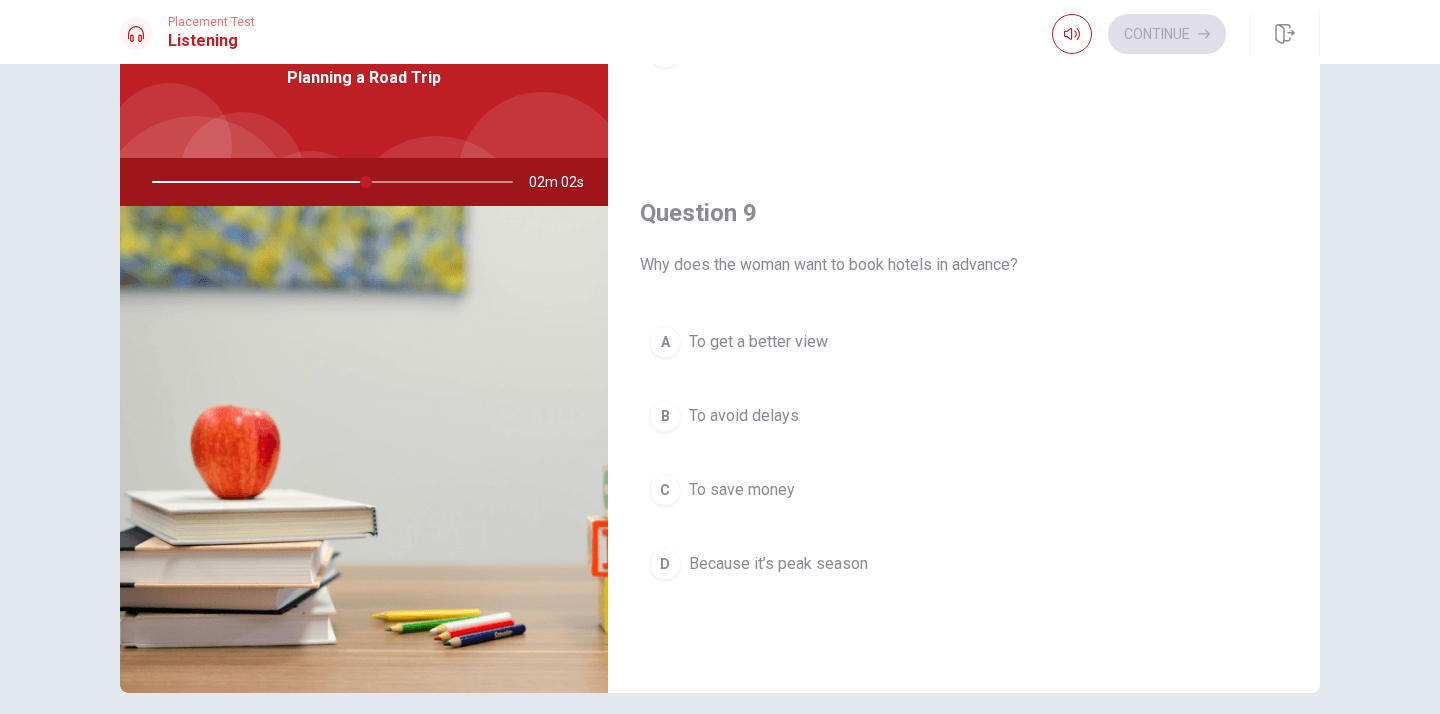 click on "Because it’s peak season" at bounding box center [778, 564] 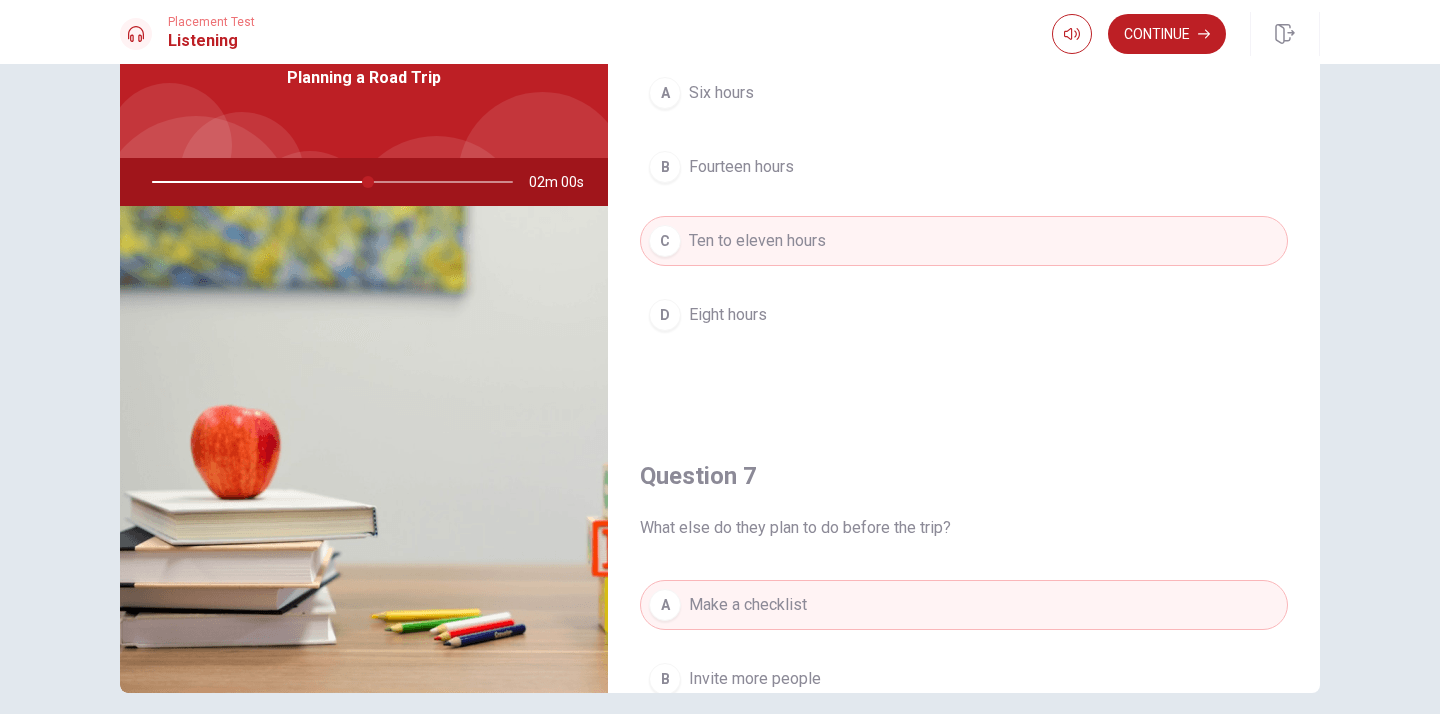scroll, scrollTop: 0, scrollLeft: 0, axis: both 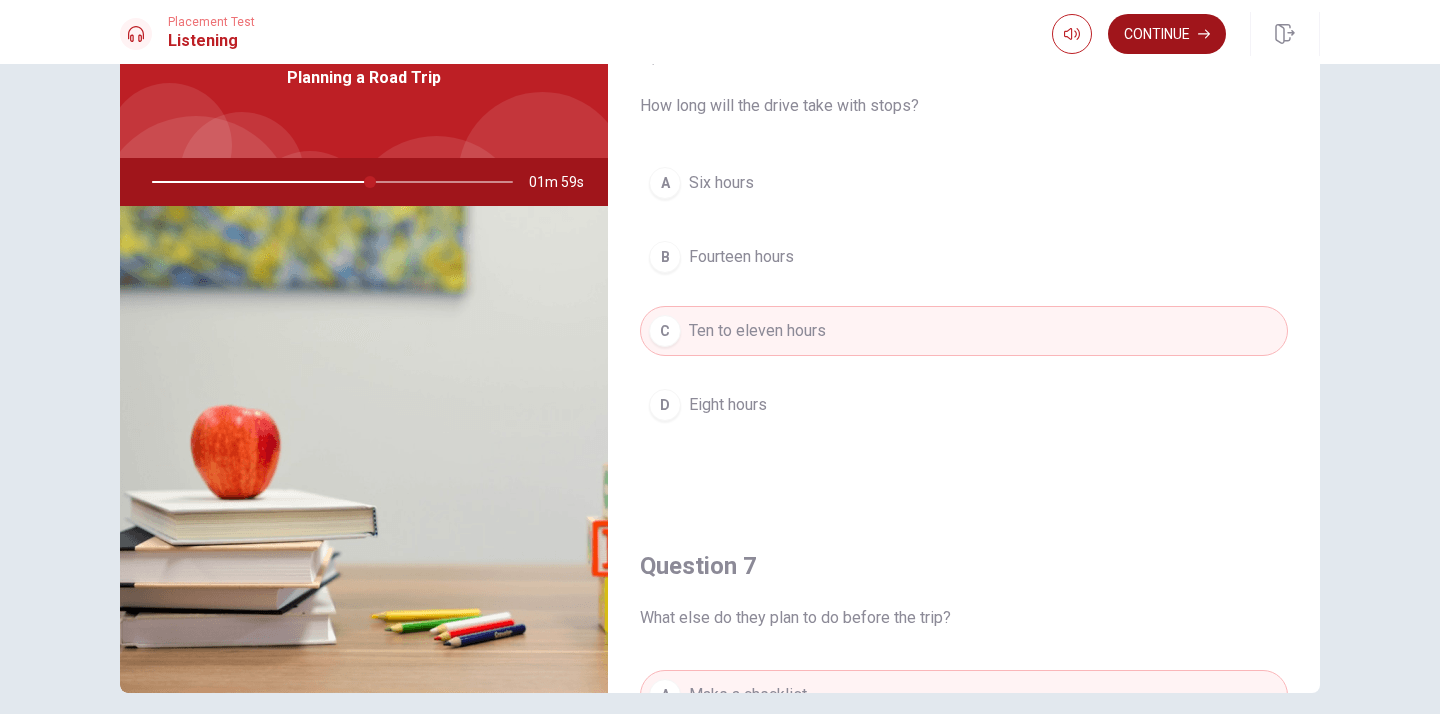 click on "Continue" at bounding box center [1167, 34] 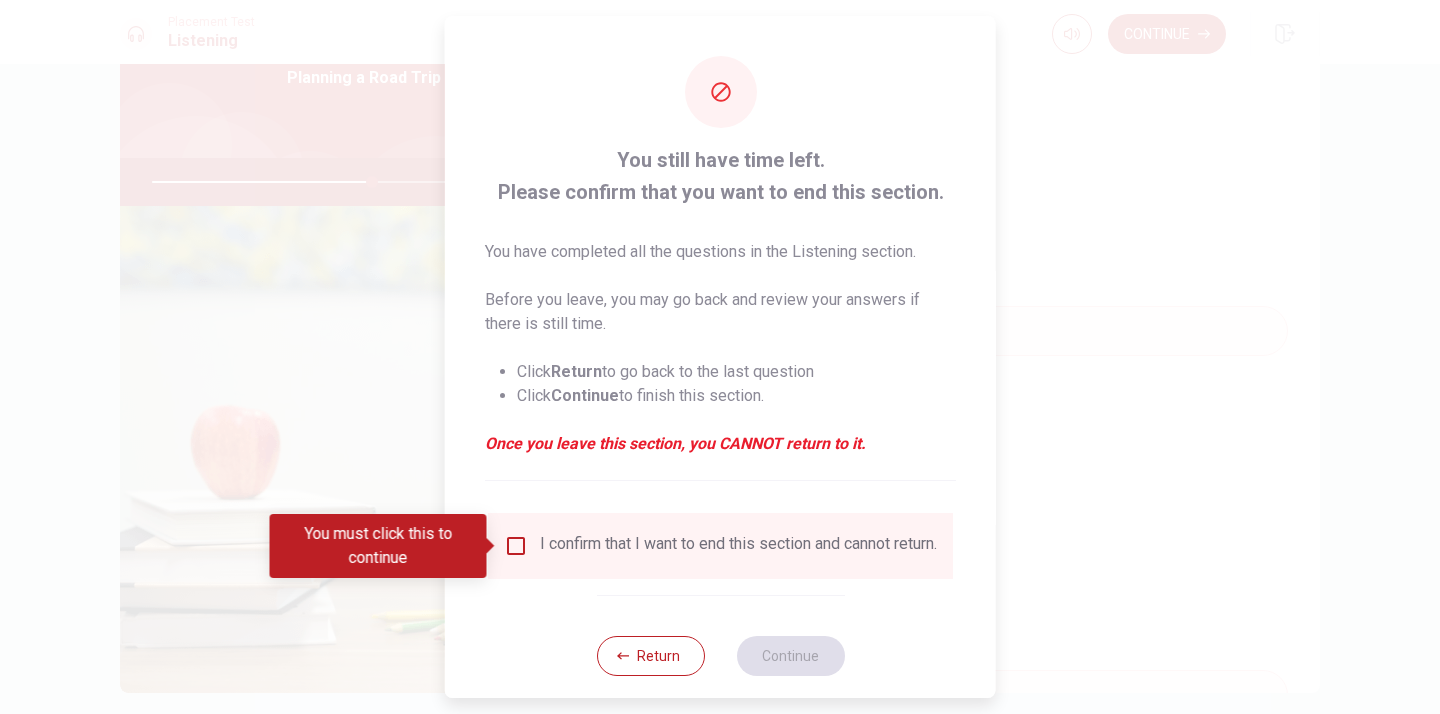 click on "You must click this to continue" at bounding box center (385, 546) 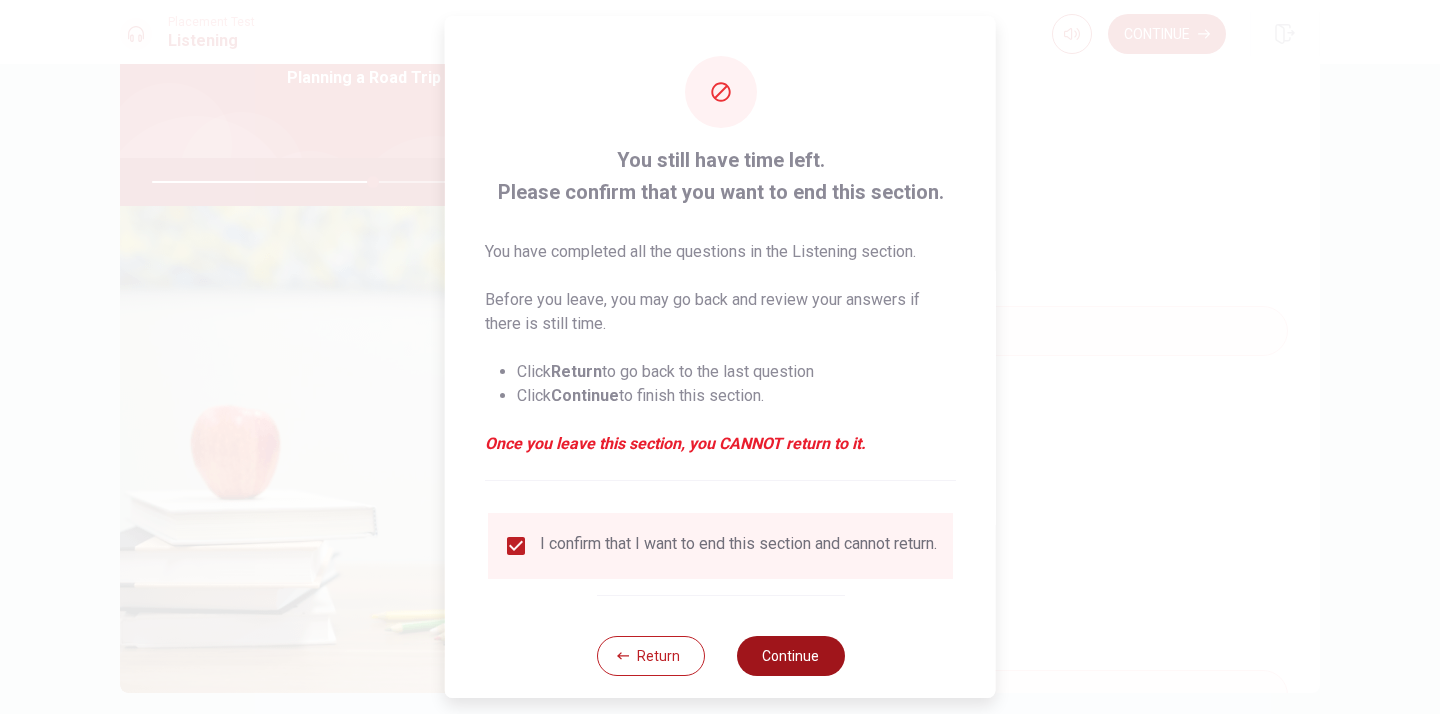 click on "Continue" at bounding box center (790, 656) 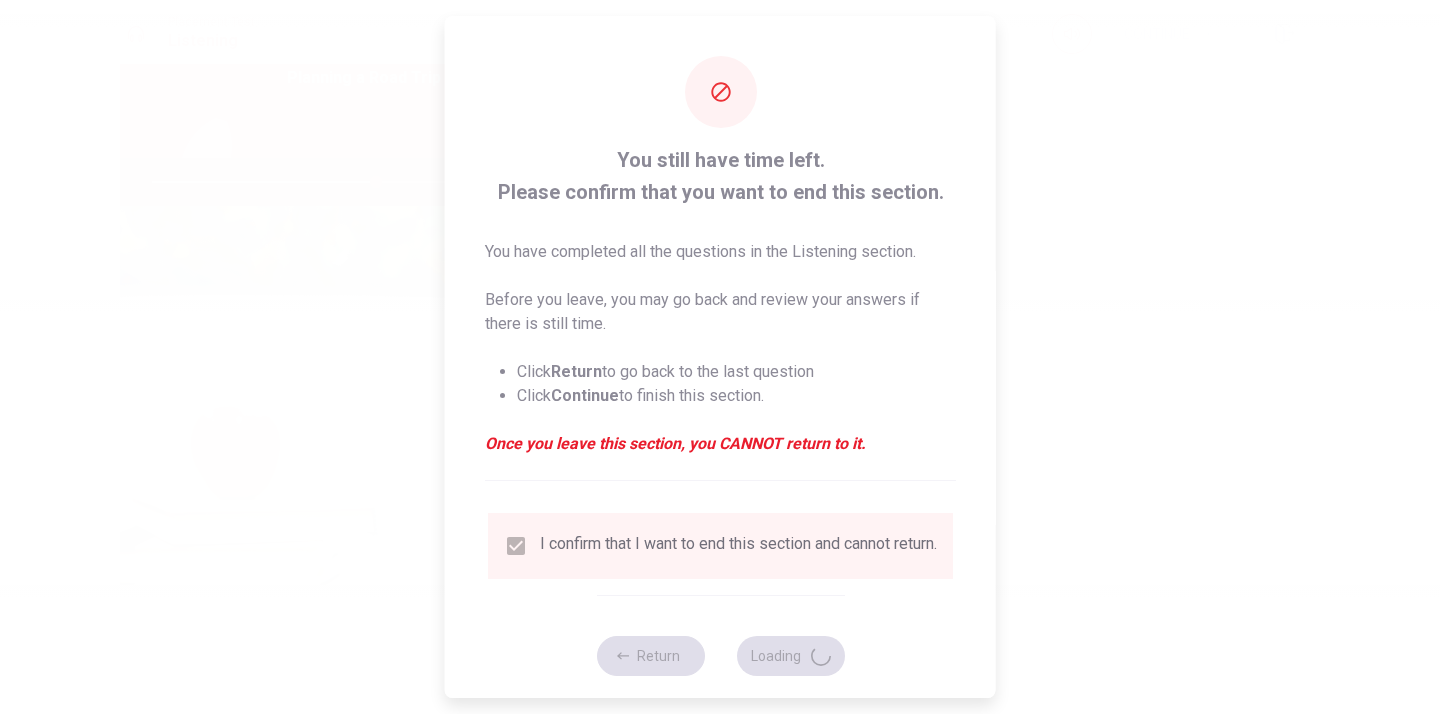 type on "62" 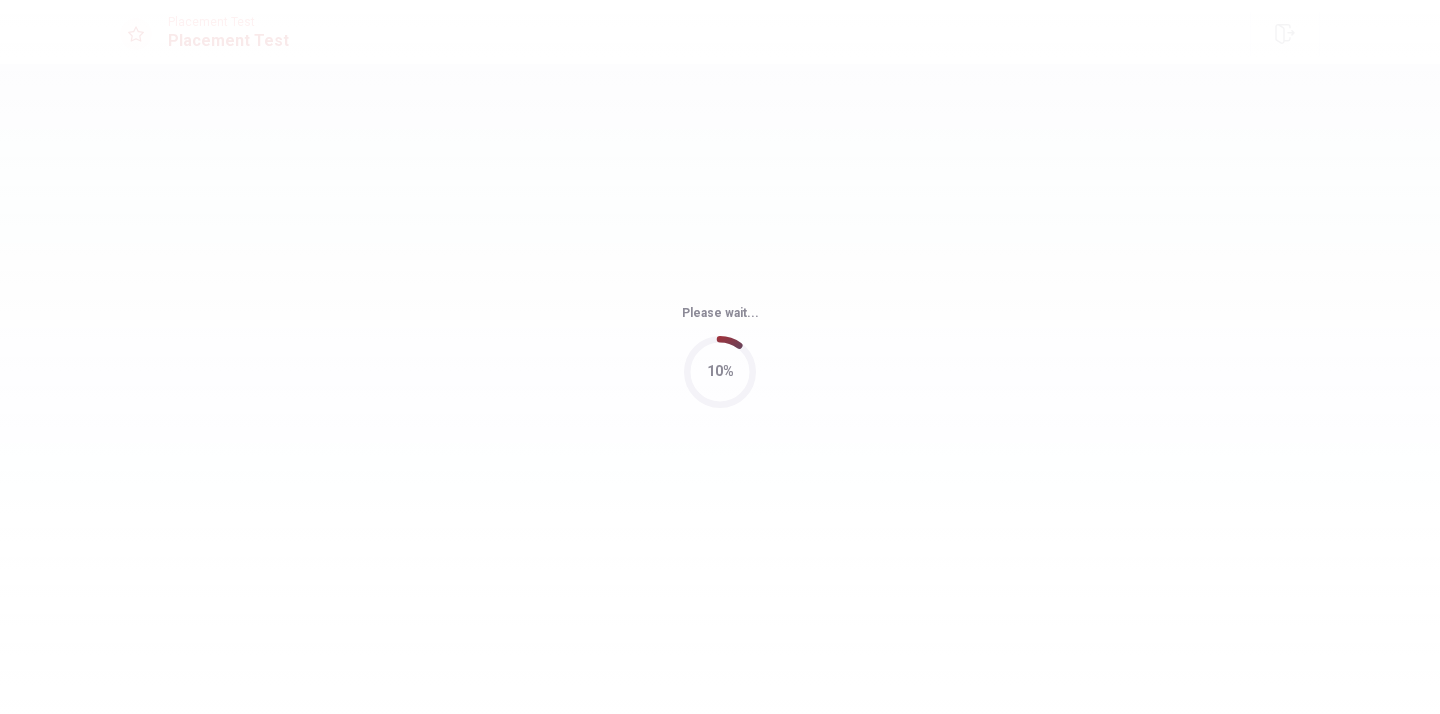 scroll, scrollTop: 0, scrollLeft: 0, axis: both 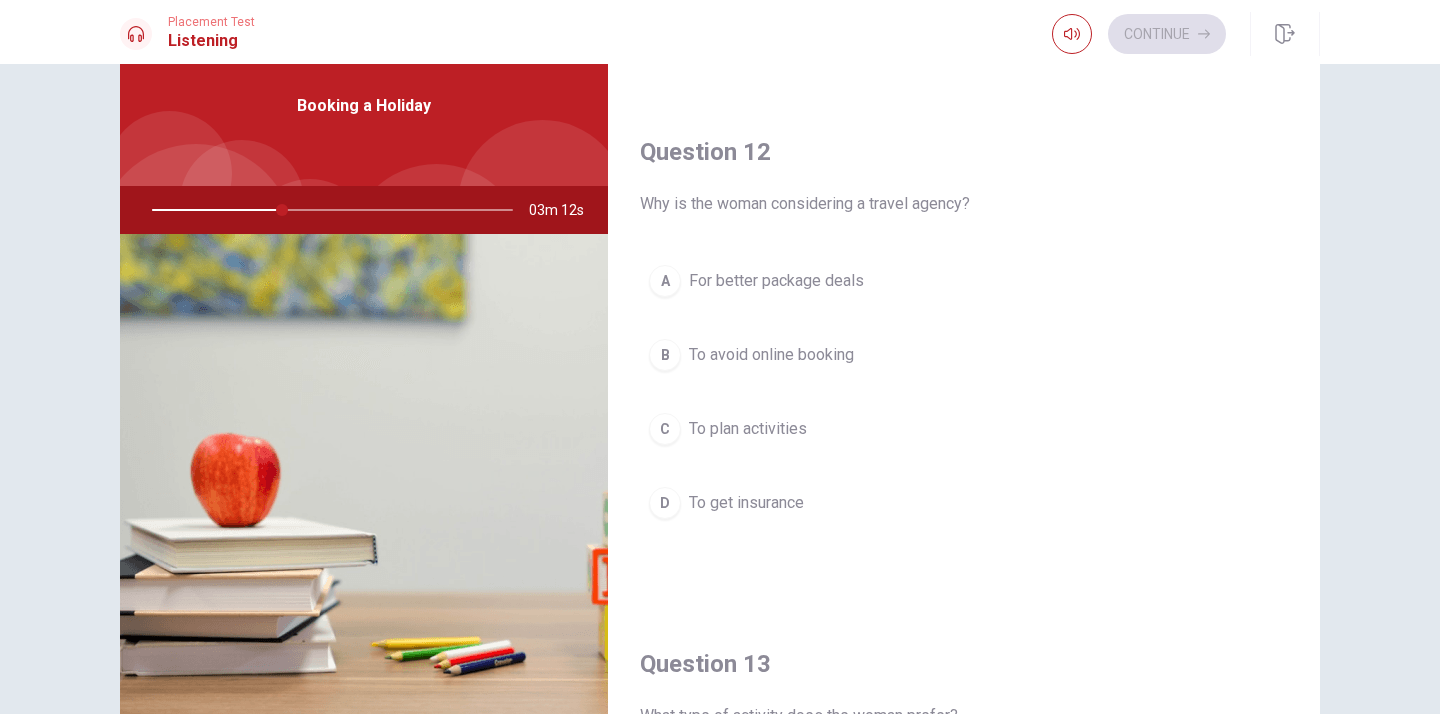 click on "A For better package deals" at bounding box center (964, 281) 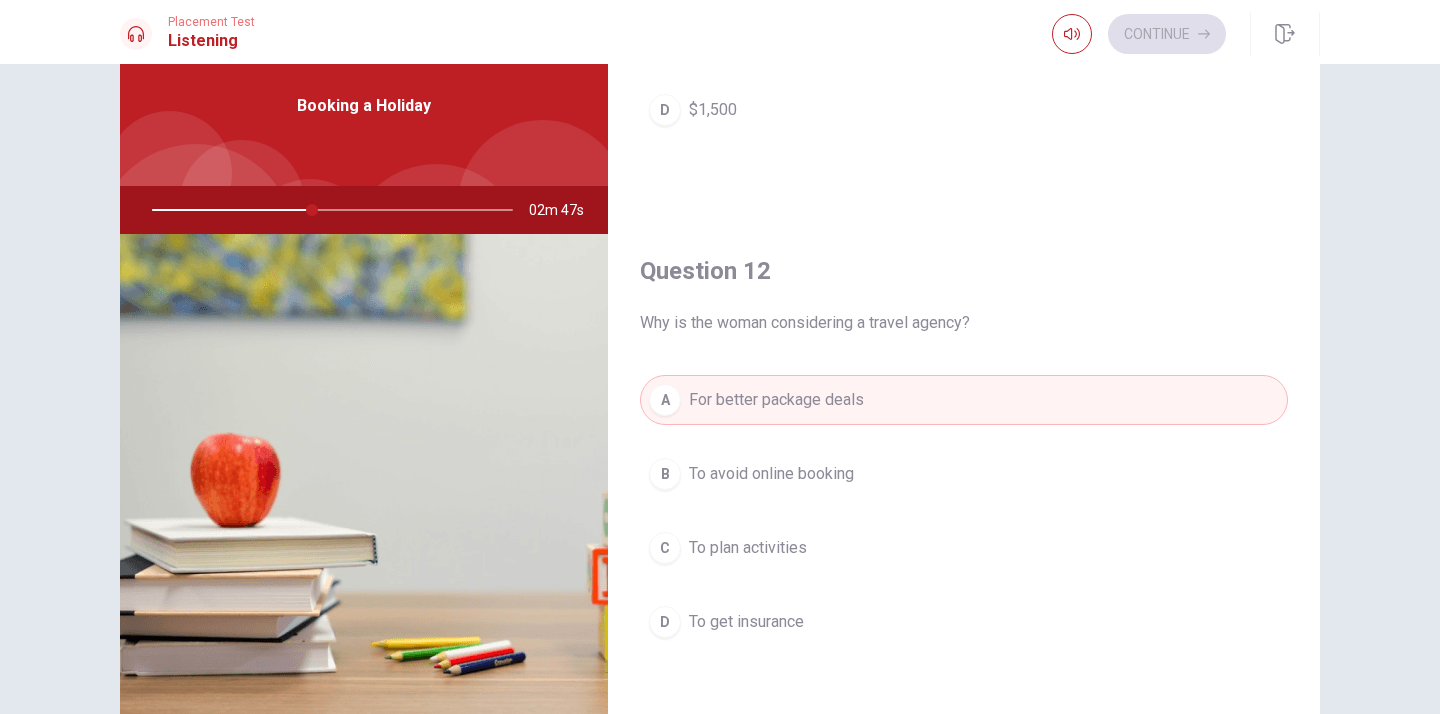 scroll, scrollTop: 0, scrollLeft: 0, axis: both 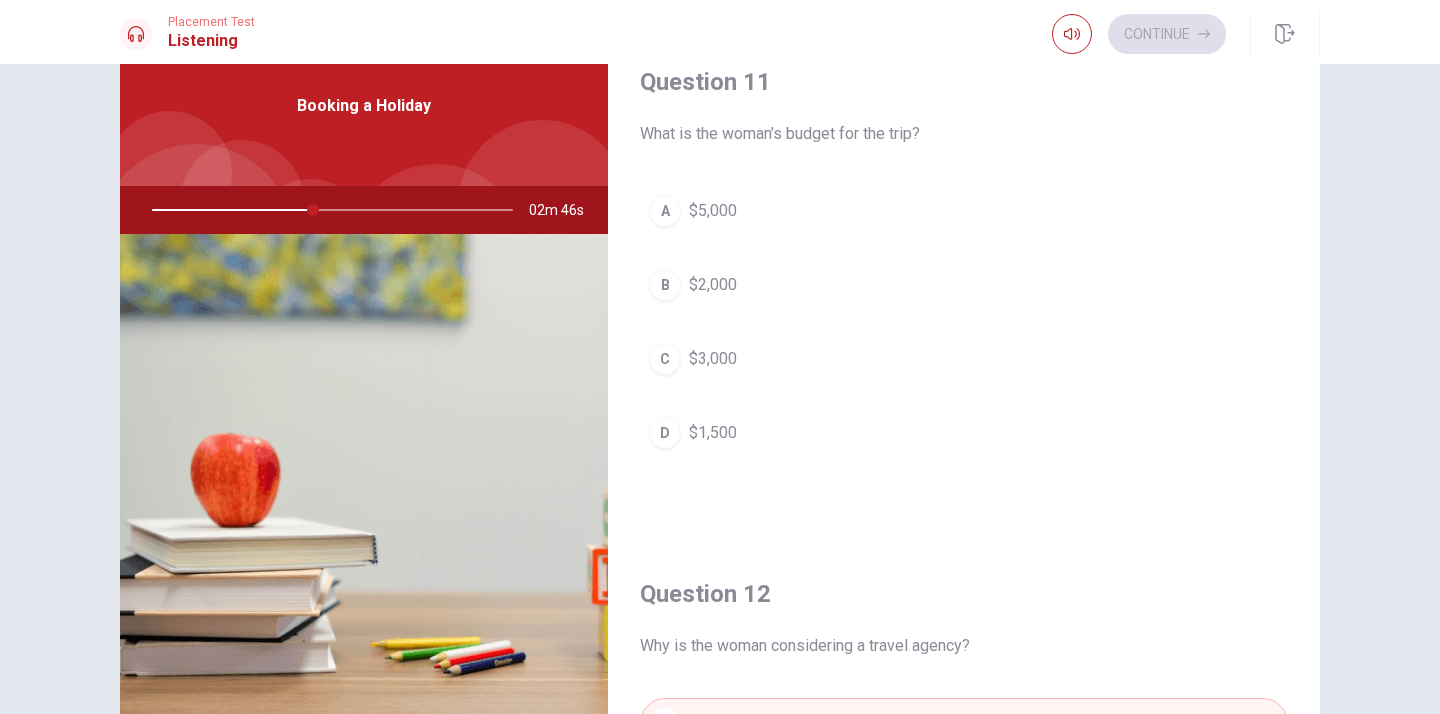 click on "B $2,000" at bounding box center (964, 285) 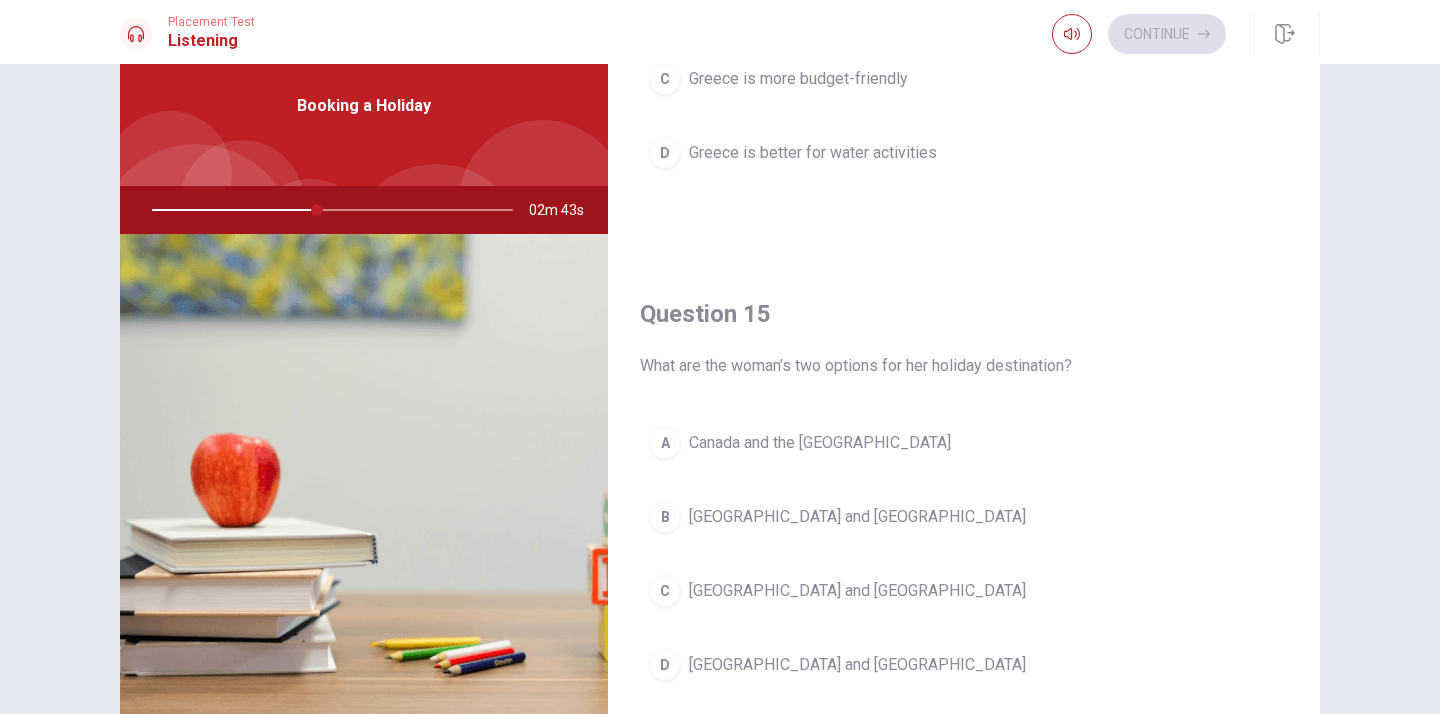 scroll, scrollTop: 1865, scrollLeft: 0, axis: vertical 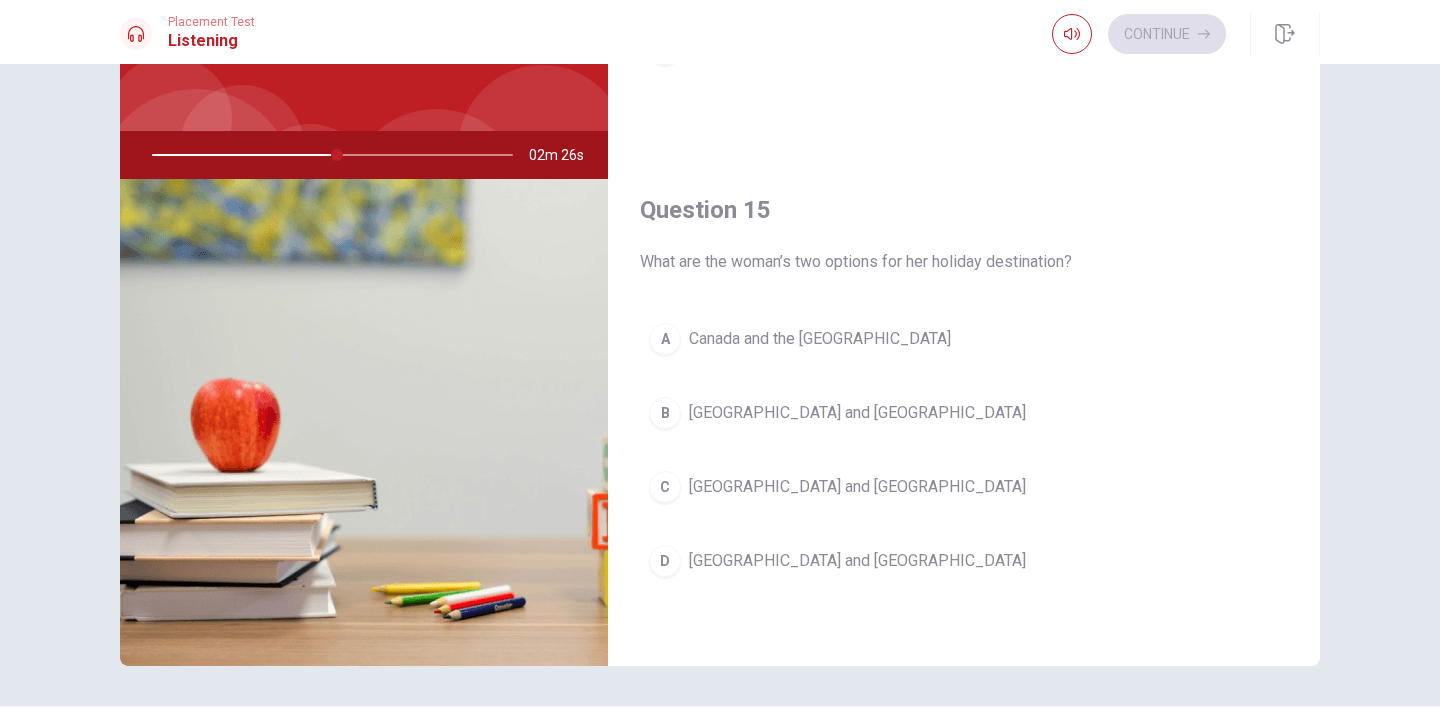 click on "B [GEOGRAPHIC_DATA] and [GEOGRAPHIC_DATA]" at bounding box center (964, 413) 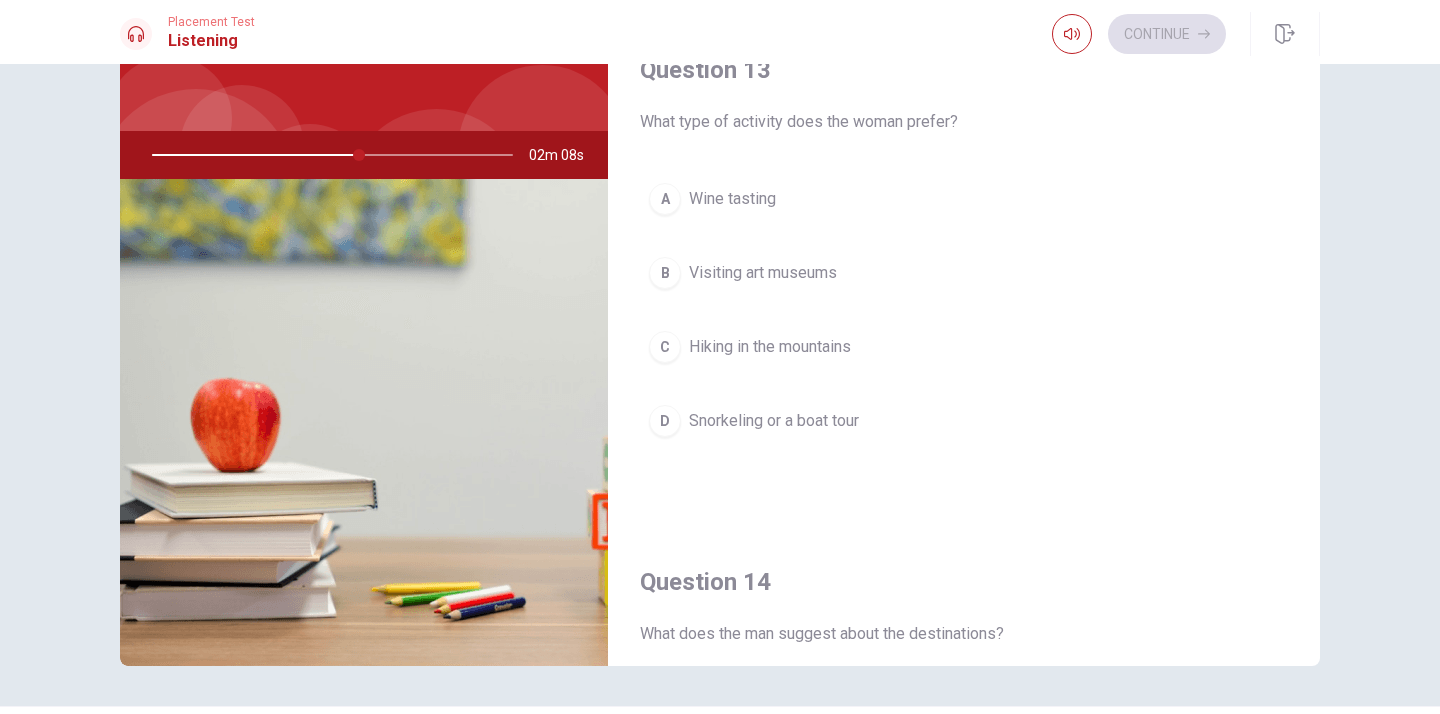 scroll, scrollTop: 996, scrollLeft: 0, axis: vertical 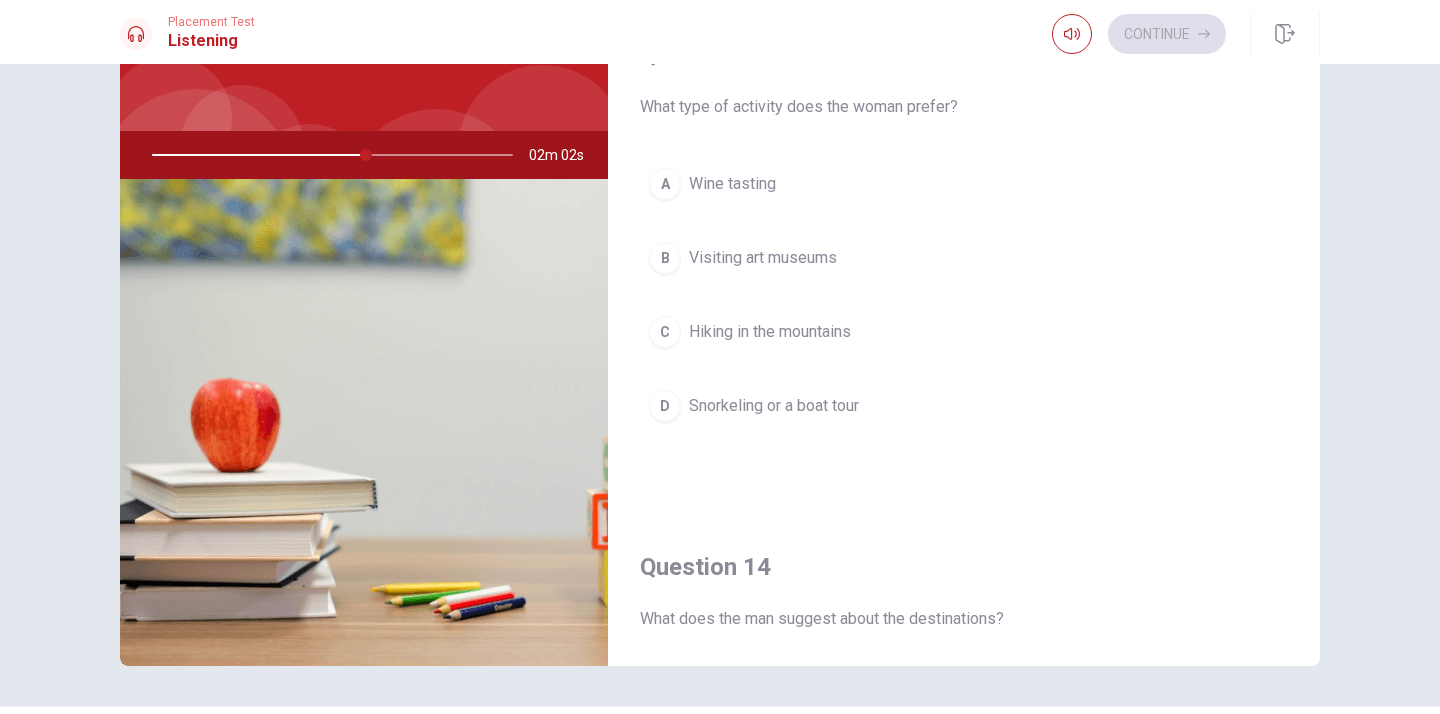 click on "Snorkeling or a boat tour" at bounding box center (774, 406) 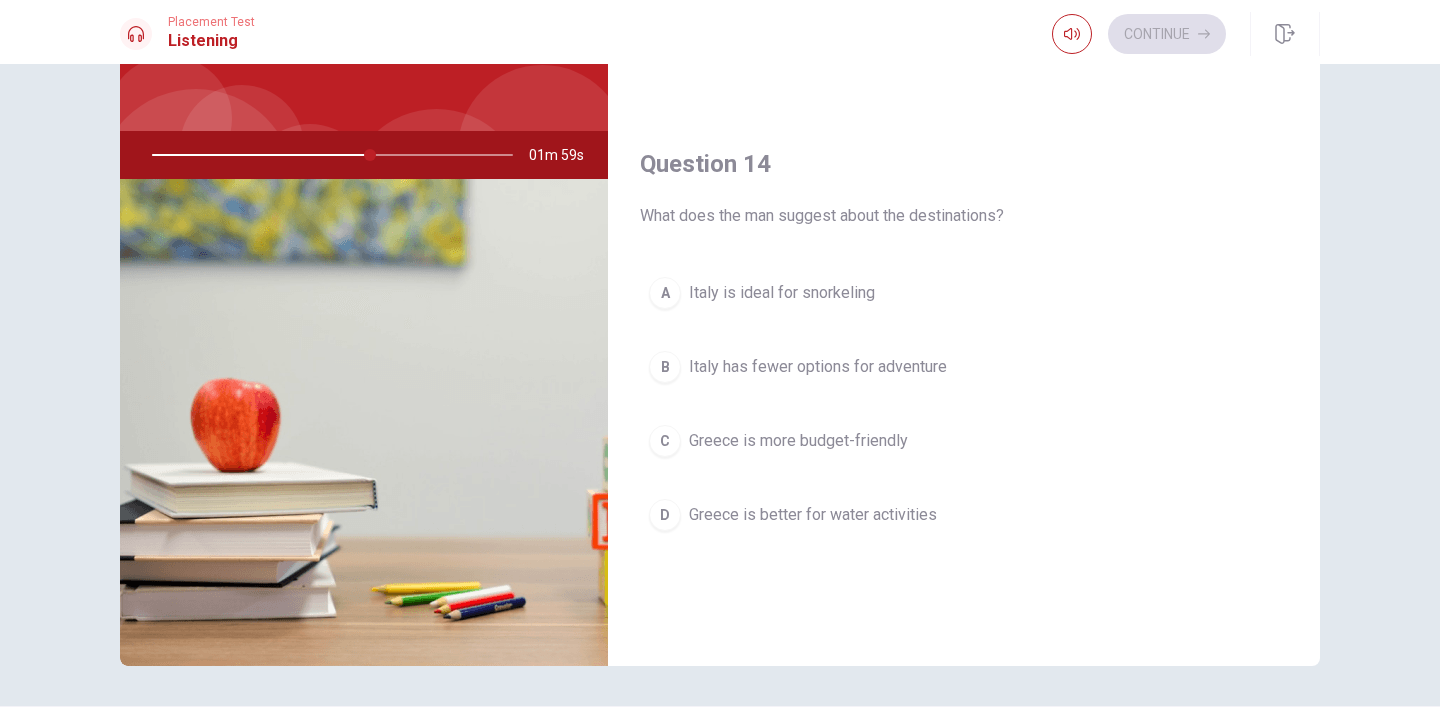 scroll, scrollTop: 1392, scrollLeft: 0, axis: vertical 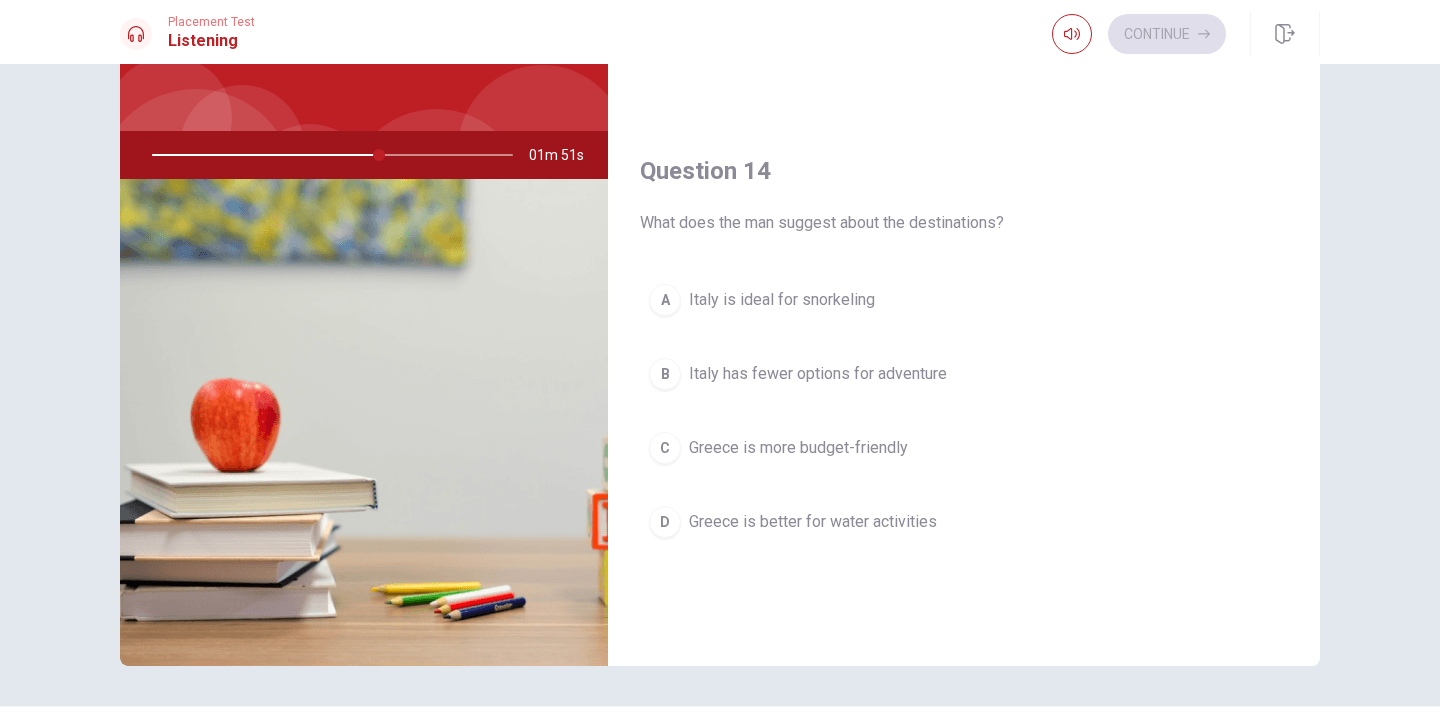 click on "Greece is better for water activities" at bounding box center [813, 522] 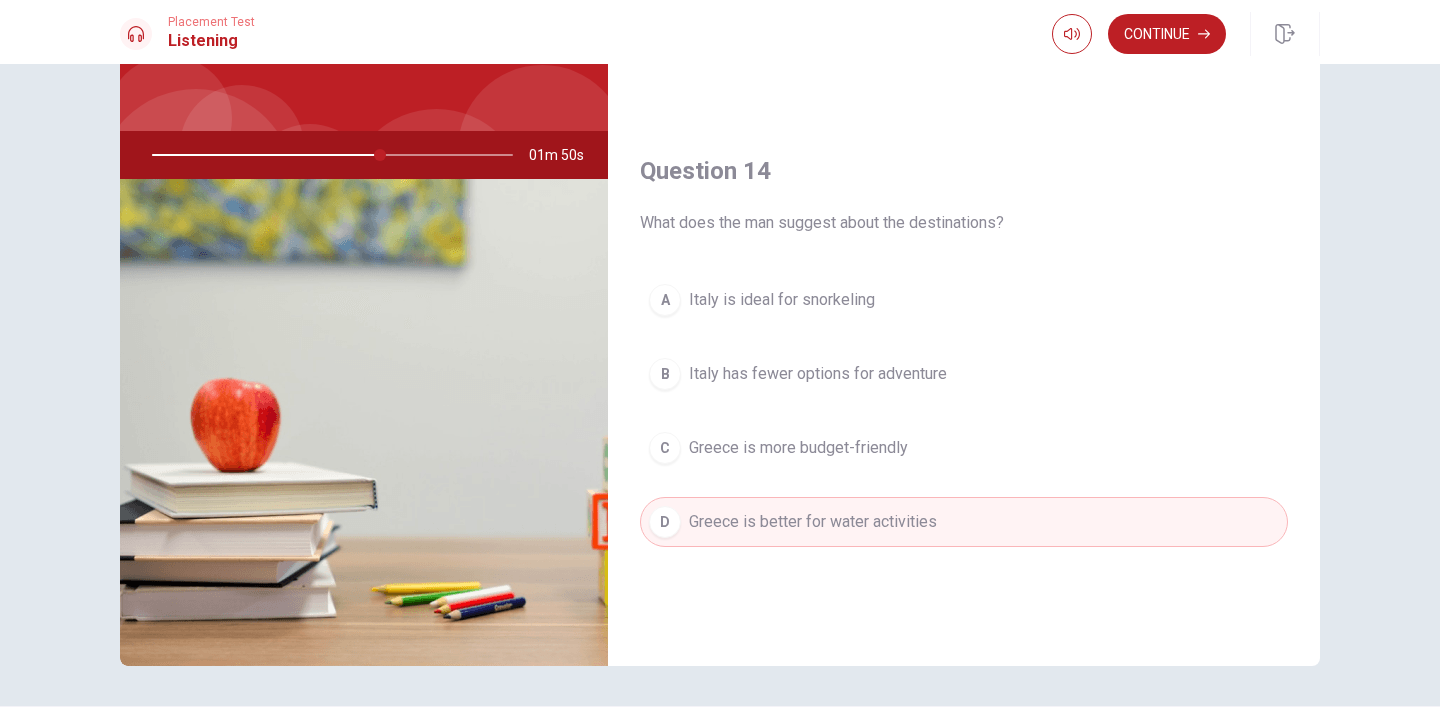 scroll, scrollTop: 1865, scrollLeft: 0, axis: vertical 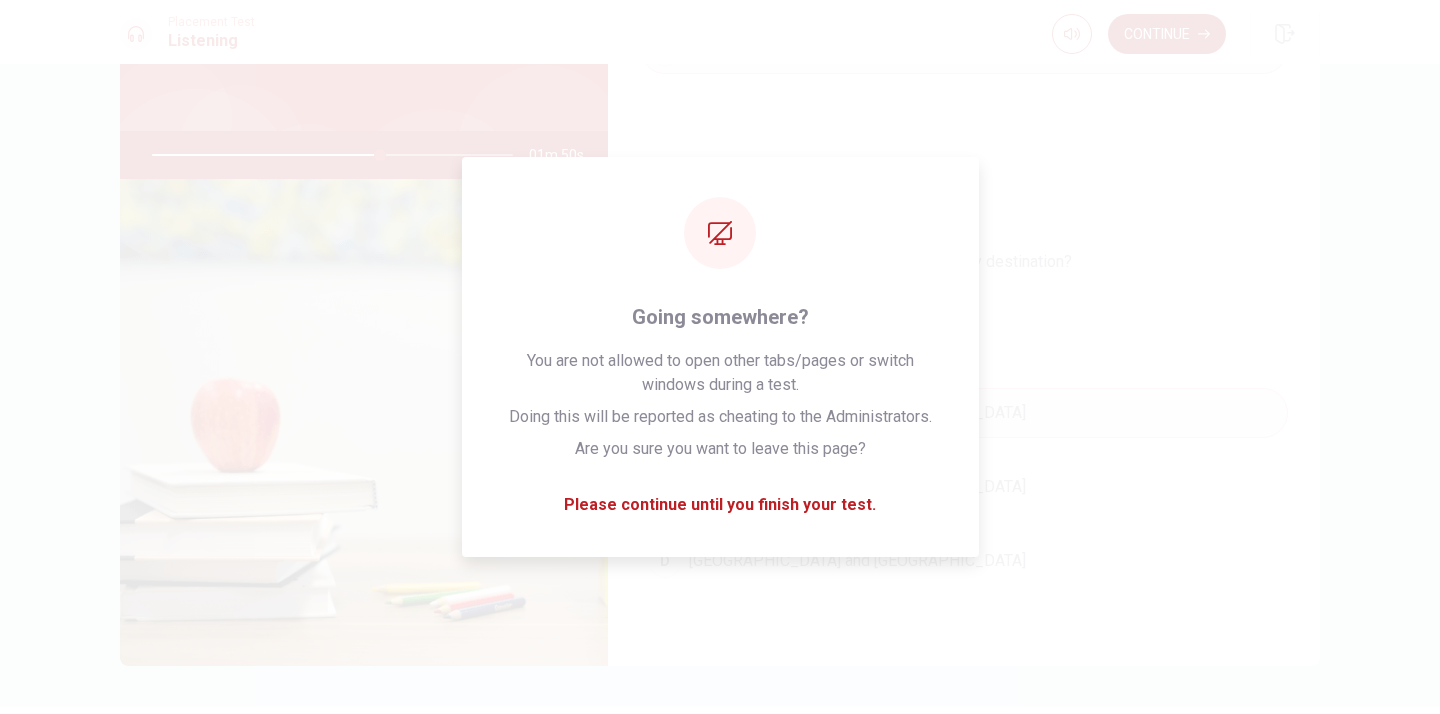 click on "Continue" at bounding box center (1167, 34) 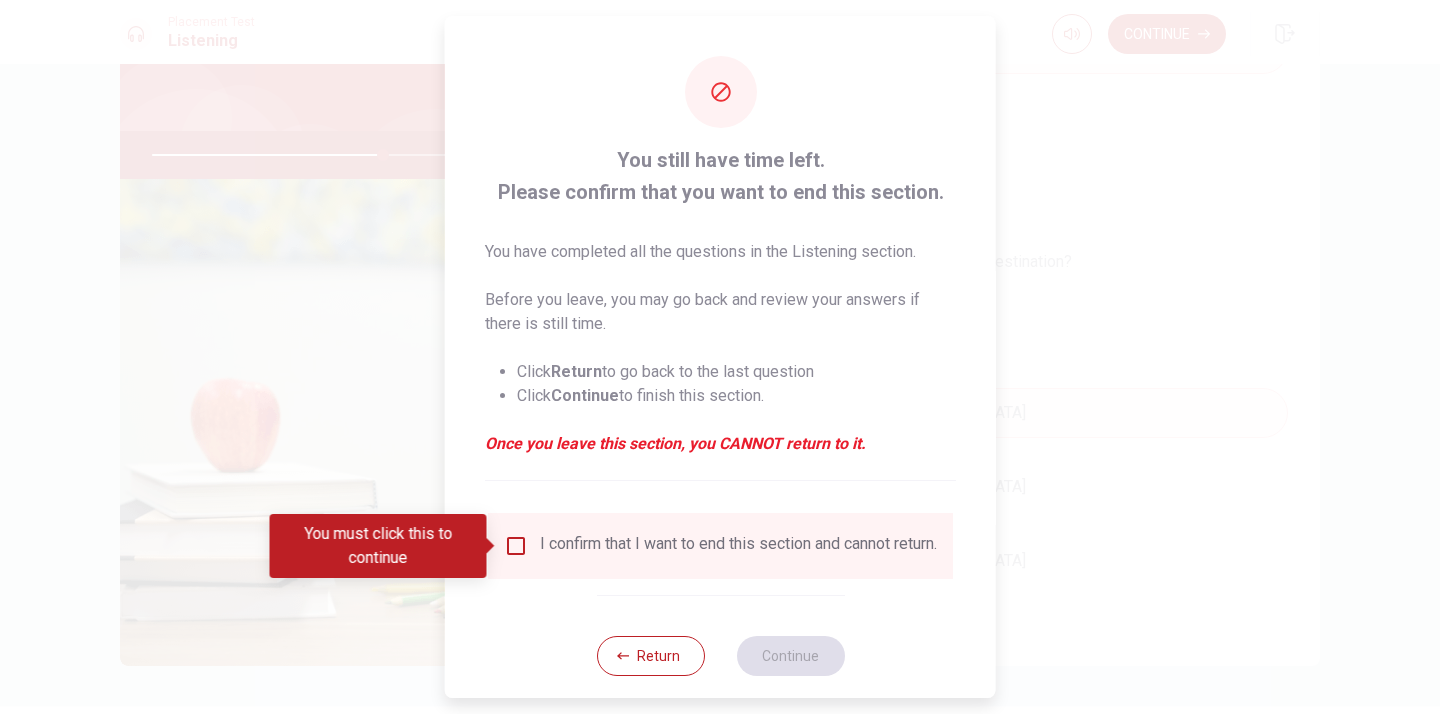 click on "You must click this to continue" at bounding box center (385, 546) 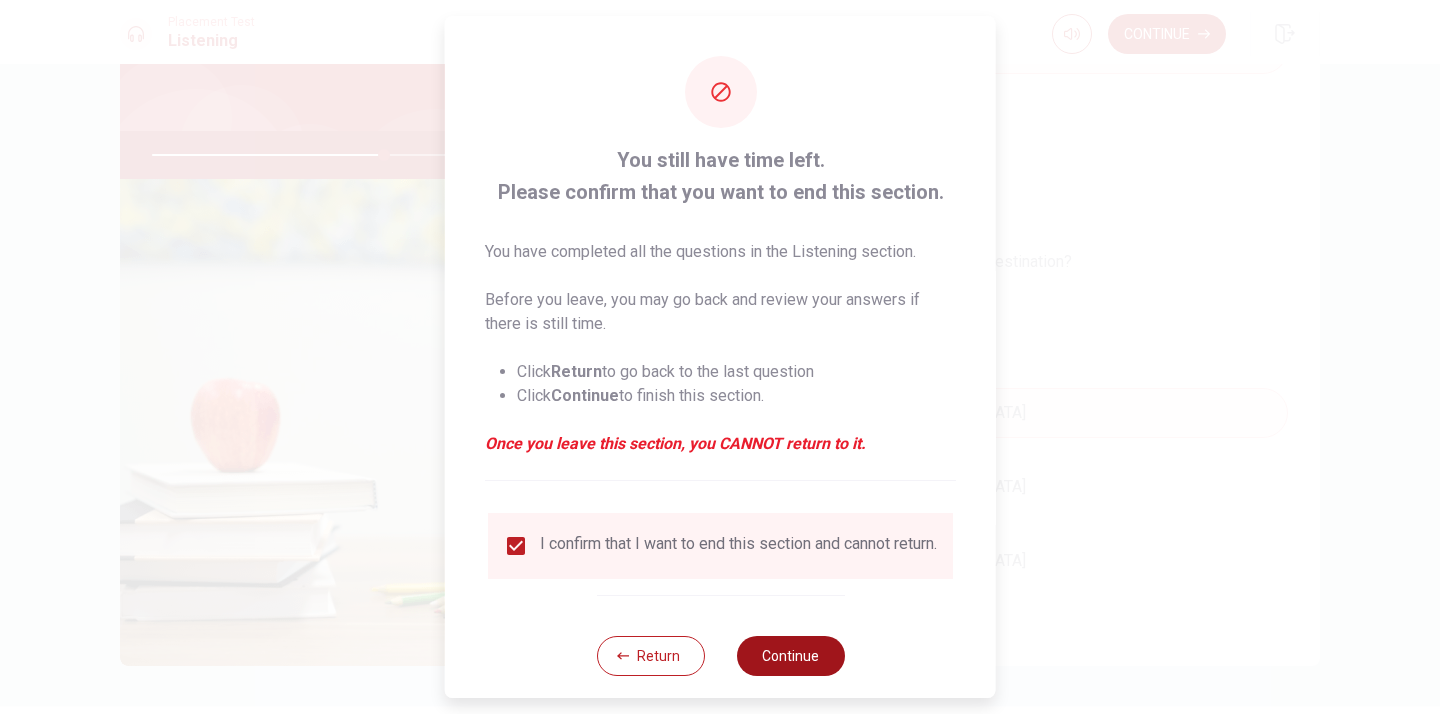 click on "Continue" at bounding box center [790, 656] 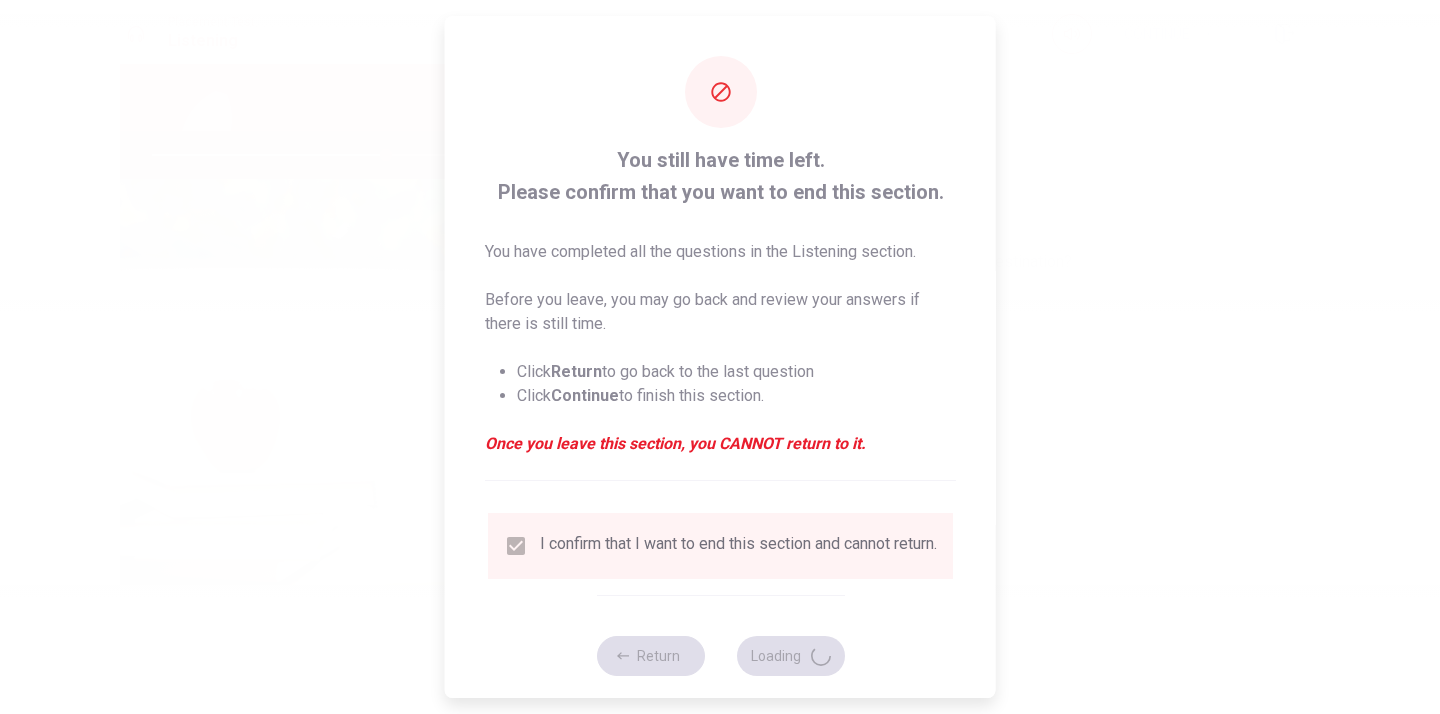 type on "65" 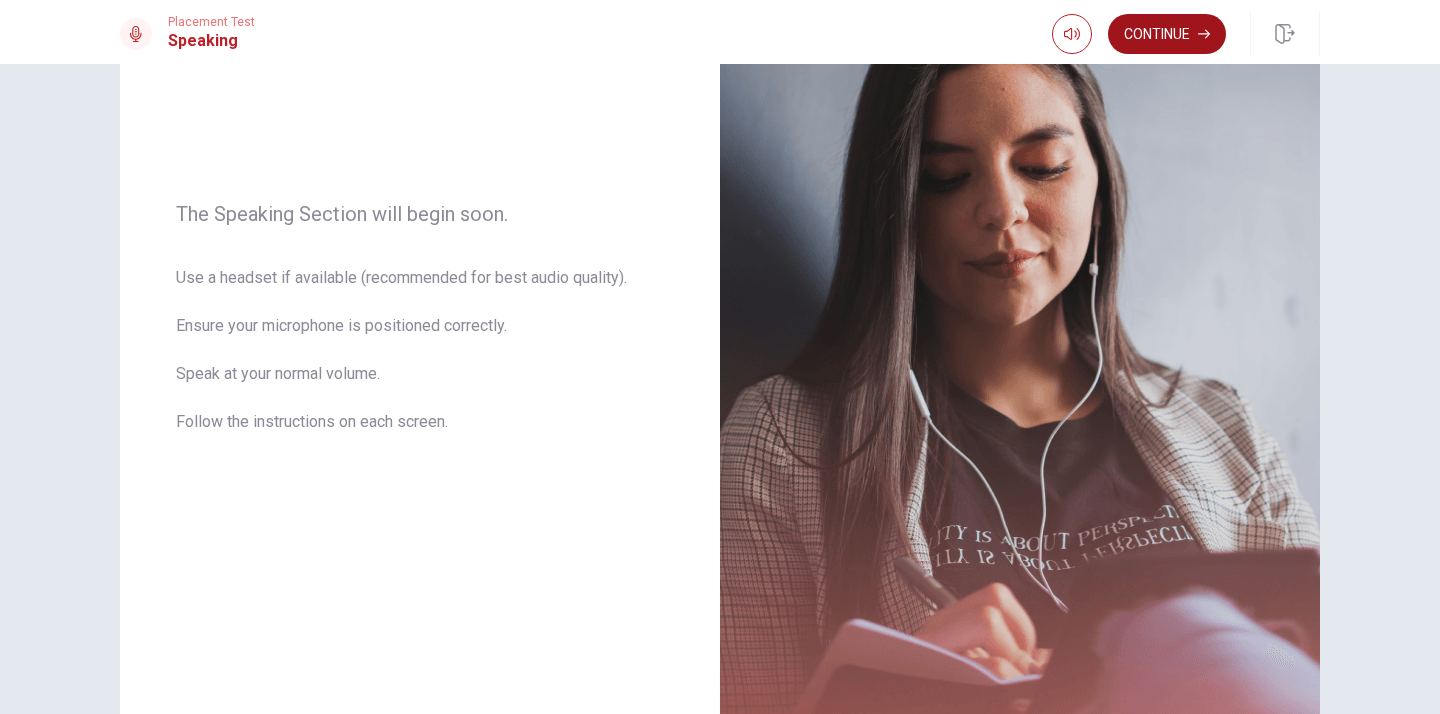 scroll, scrollTop: 366, scrollLeft: 0, axis: vertical 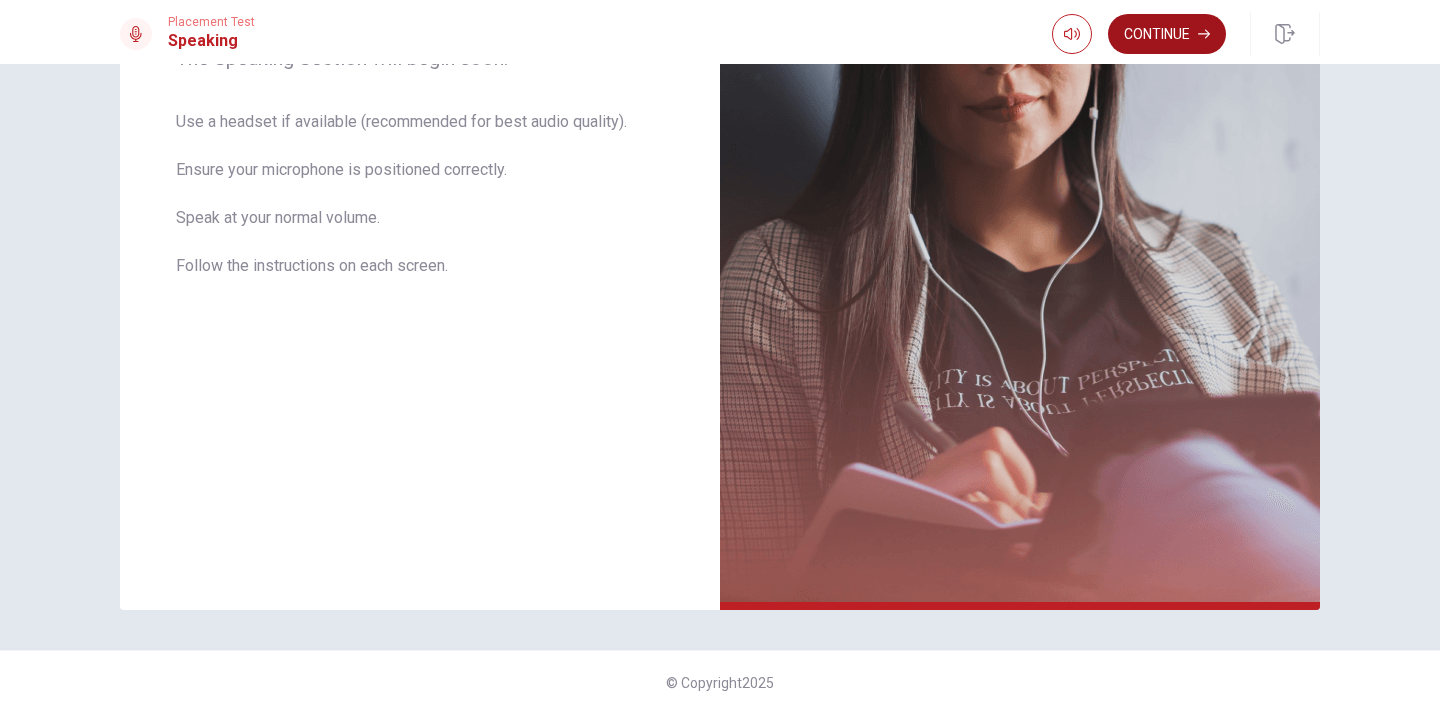 click on "Continue" at bounding box center [1167, 34] 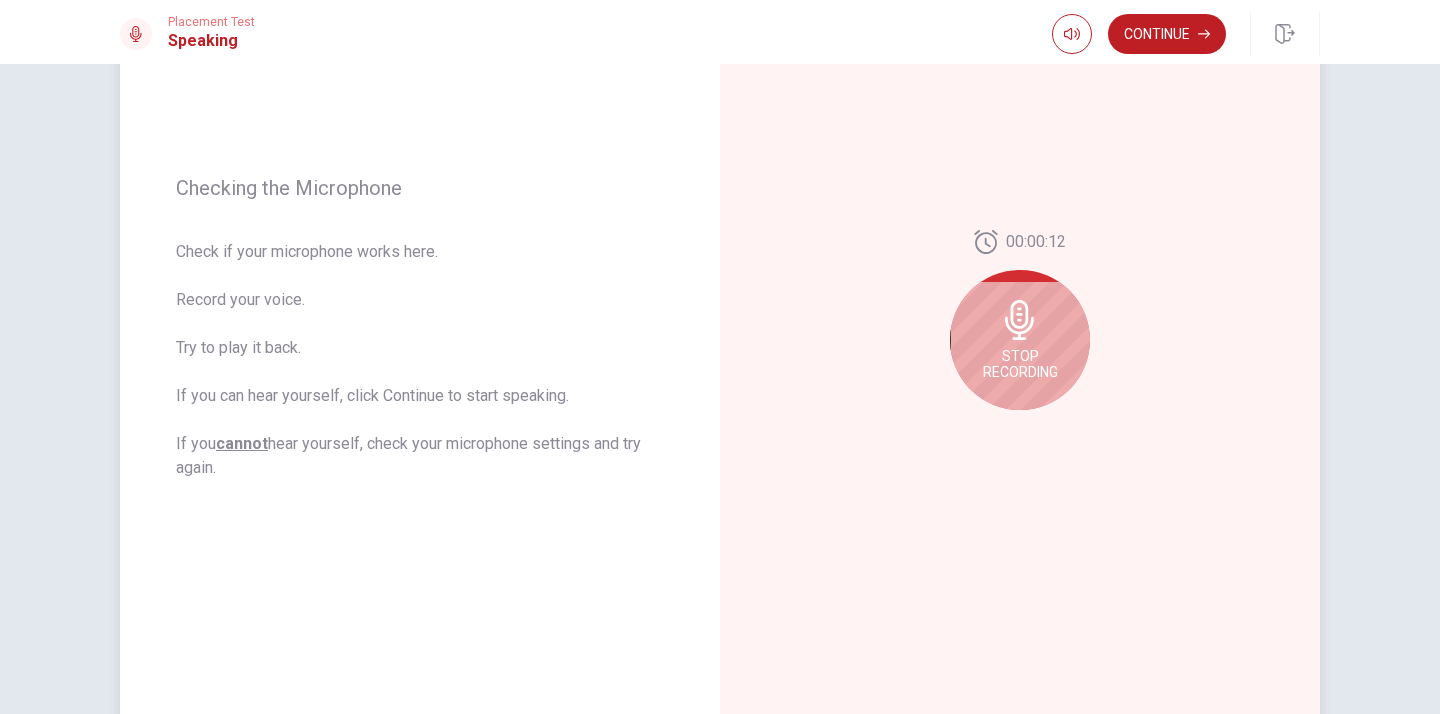 scroll, scrollTop: 208, scrollLeft: 0, axis: vertical 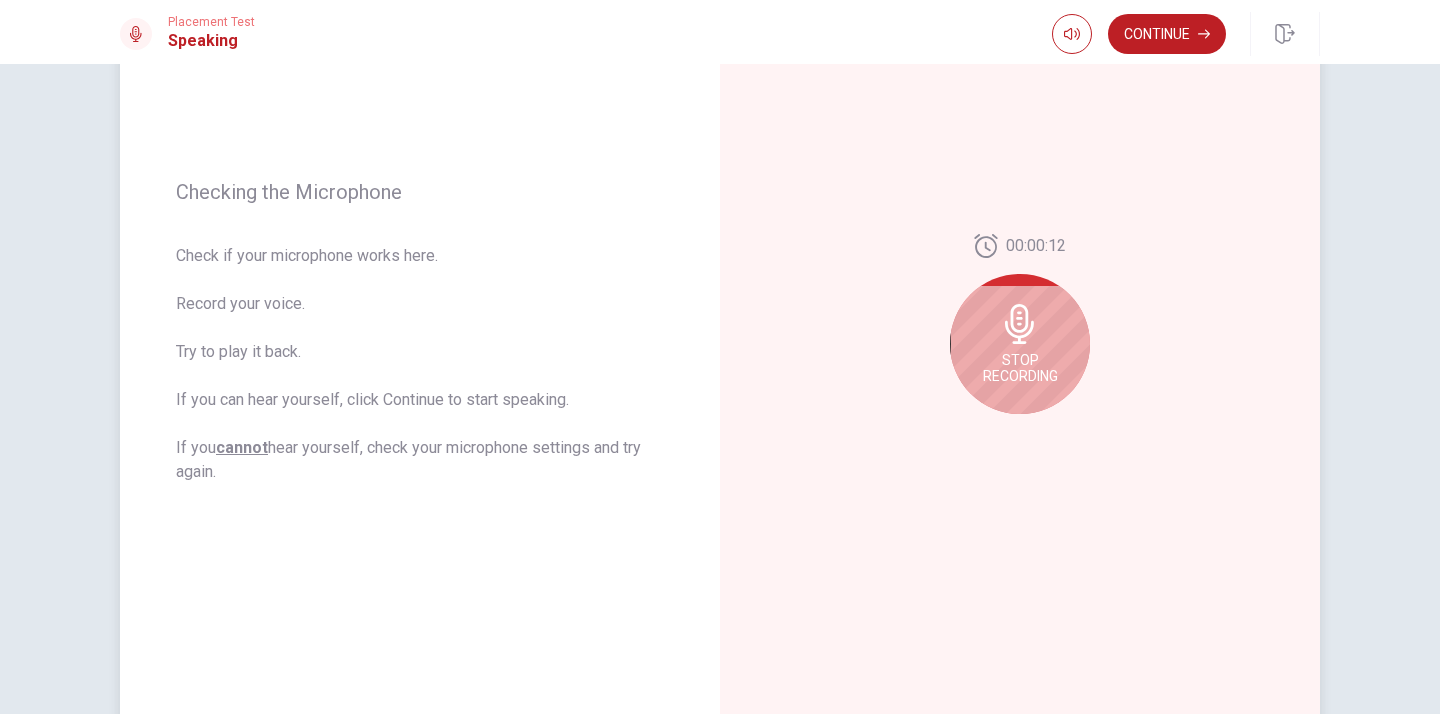 click on "Stop   Recording" at bounding box center (1020, 368) 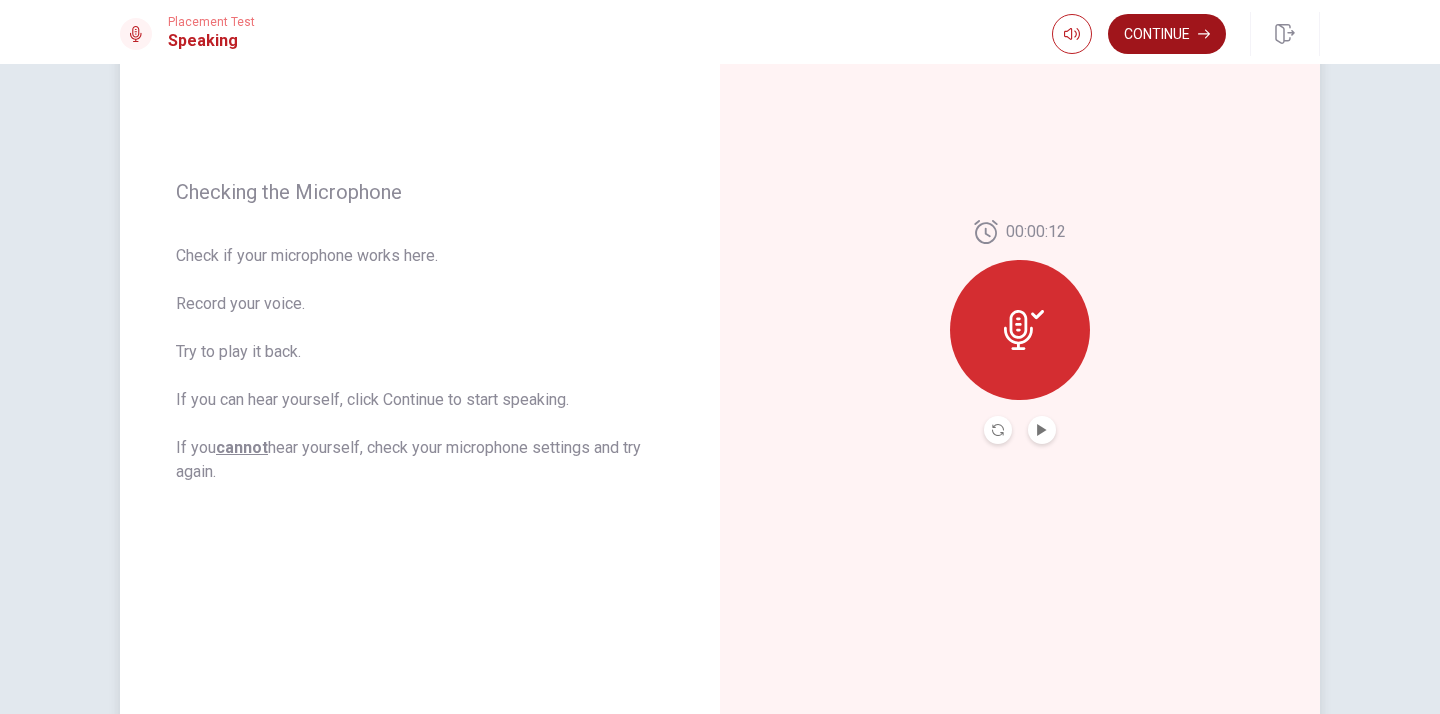 click on "Continue" at bounding box center [1167, 34] 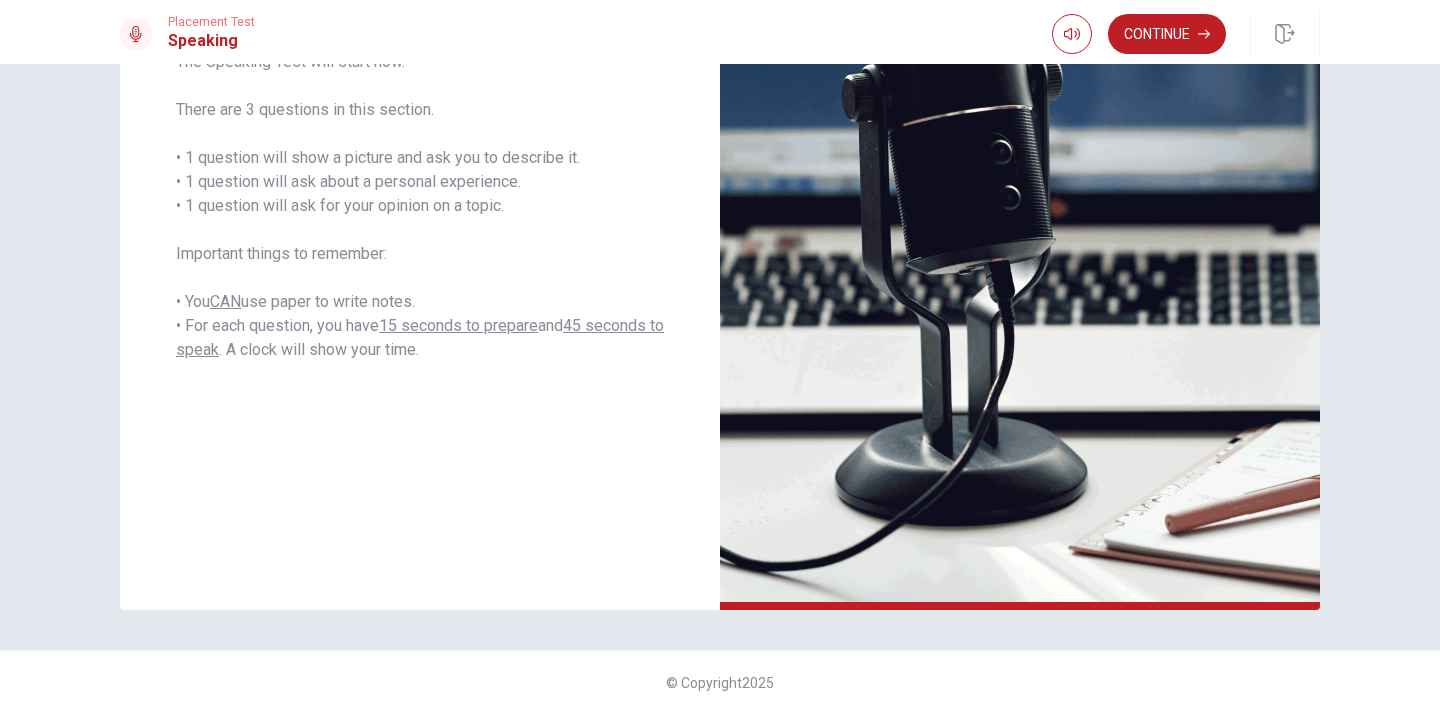 click on "Continue" at bounding box center [1167, 34] 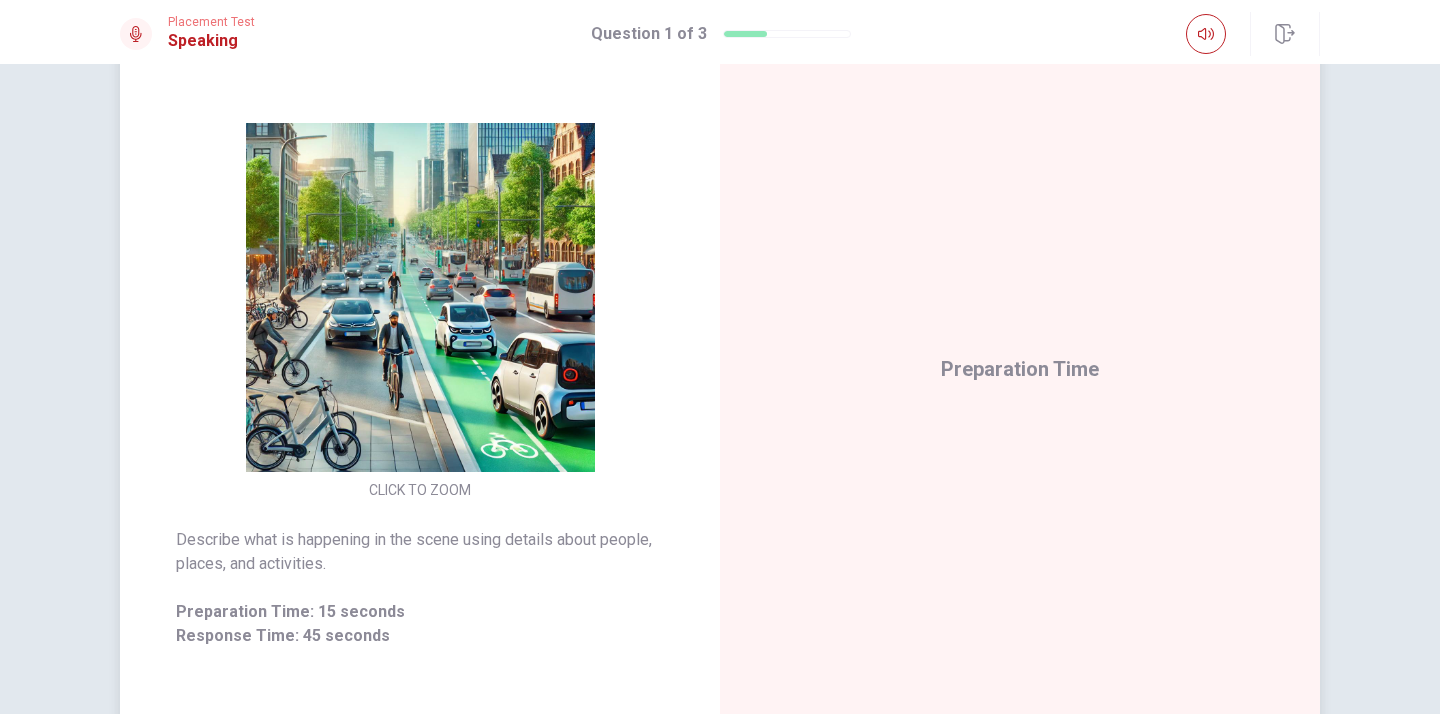 scroll, scrollTop: 169, scrollLeft: 0, axis: vertical 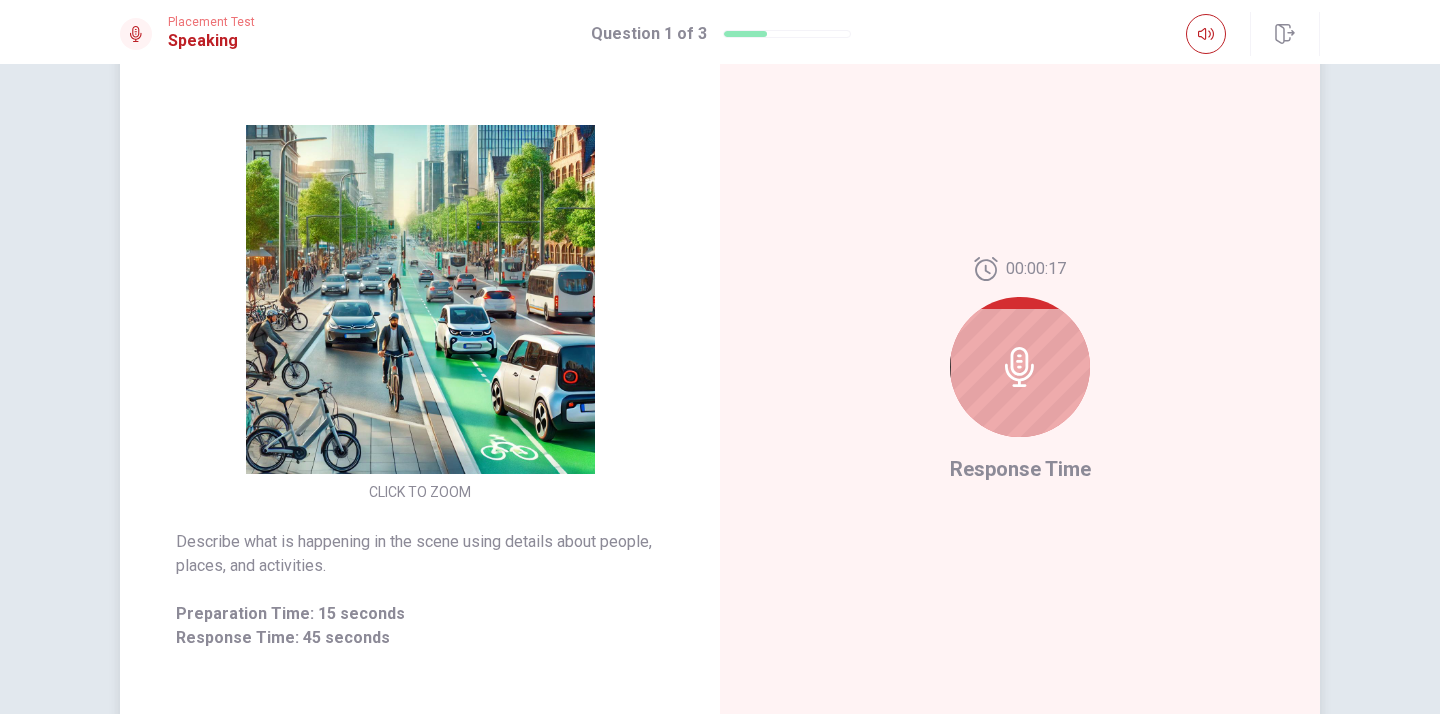 click at bounding box center [1020, 367] 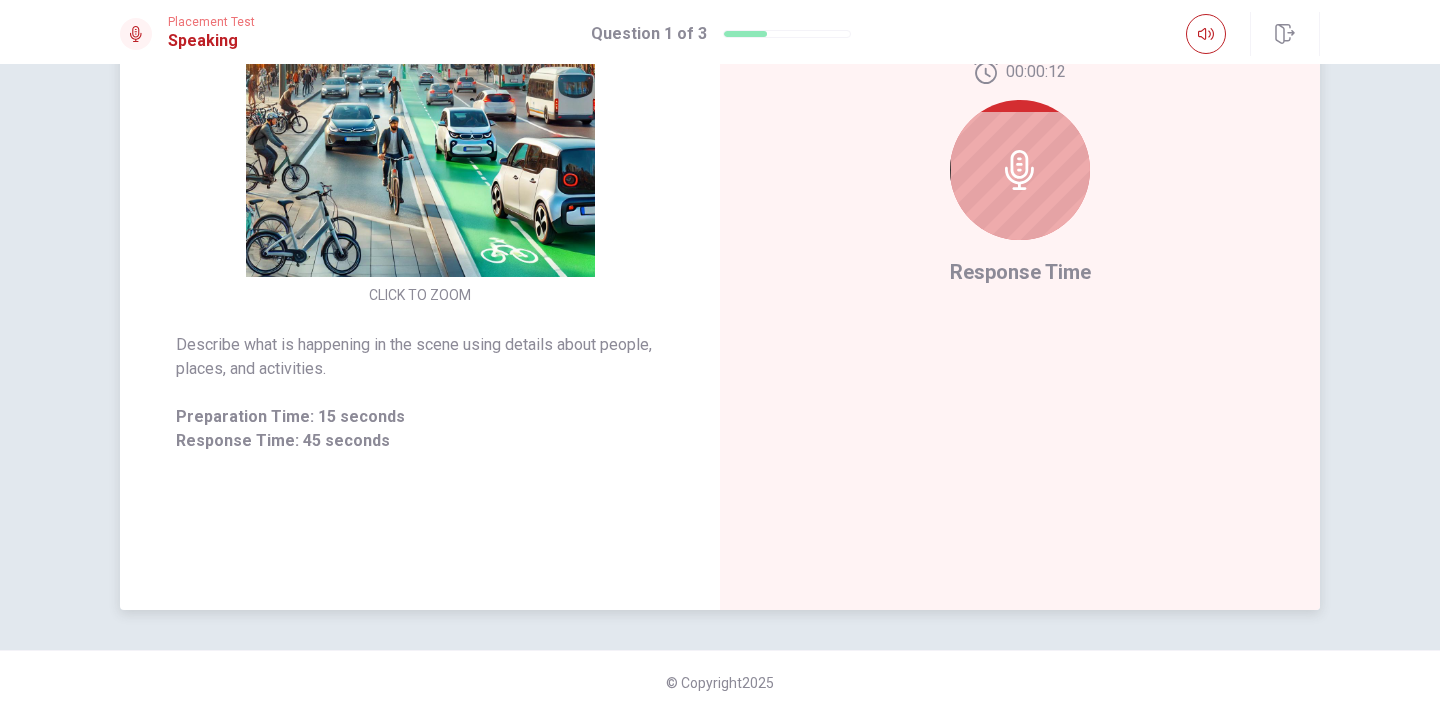 scroll, scrollTop: 0, scrollLeft: 0, axis: both 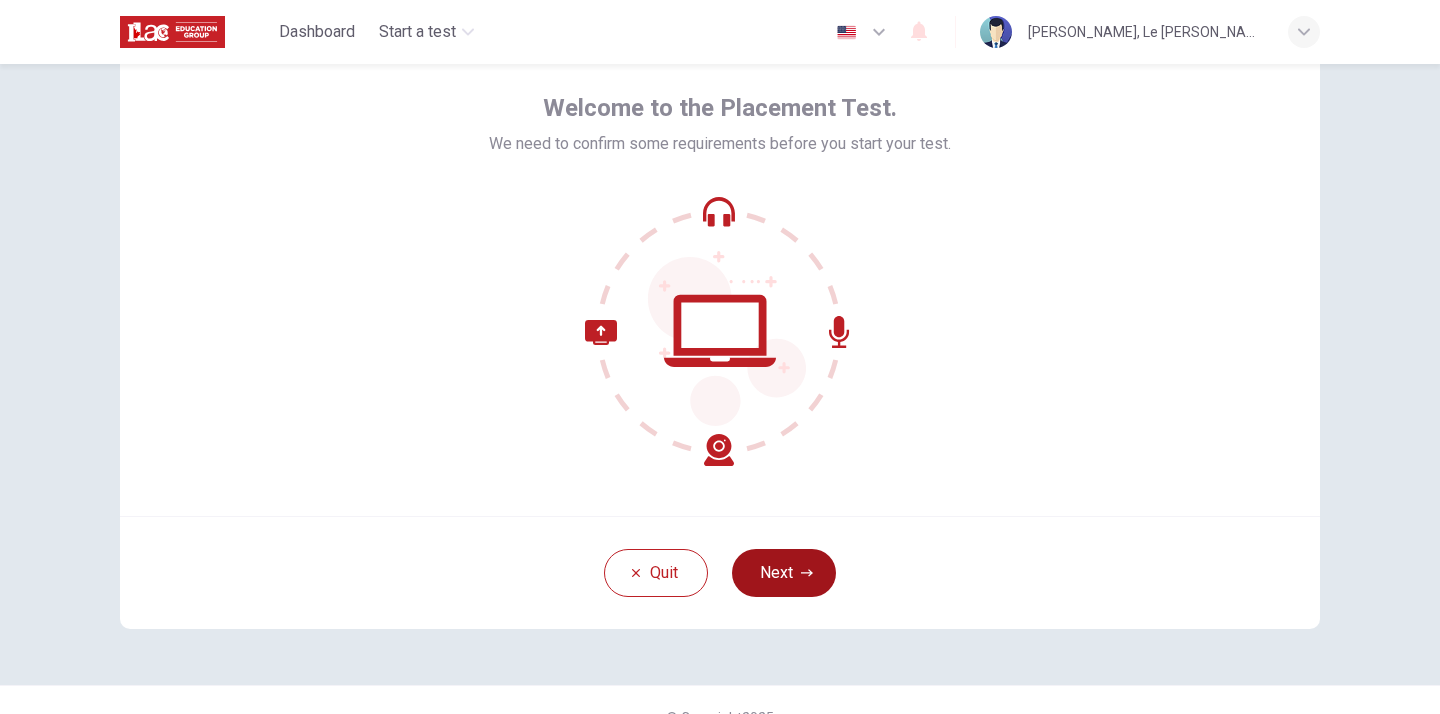 click on "Next" at bounding box center [784, 573] 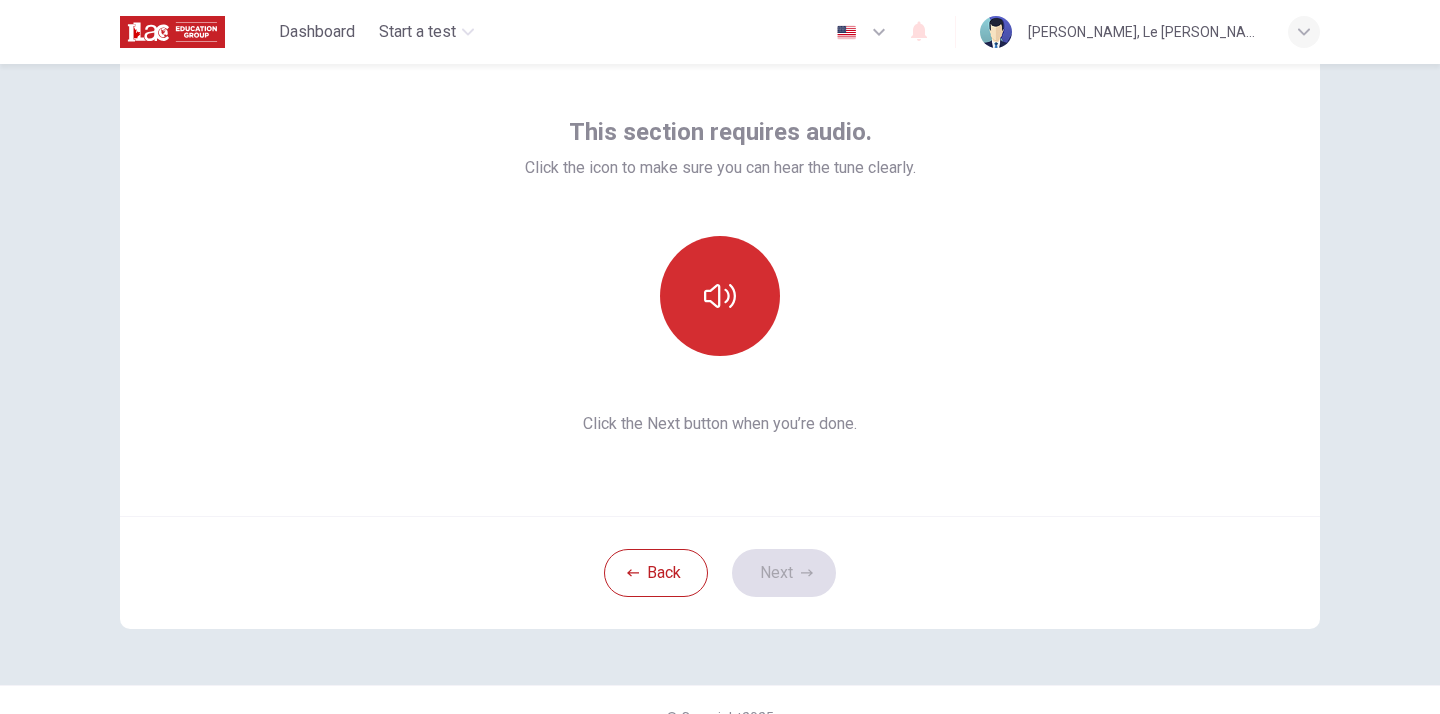click 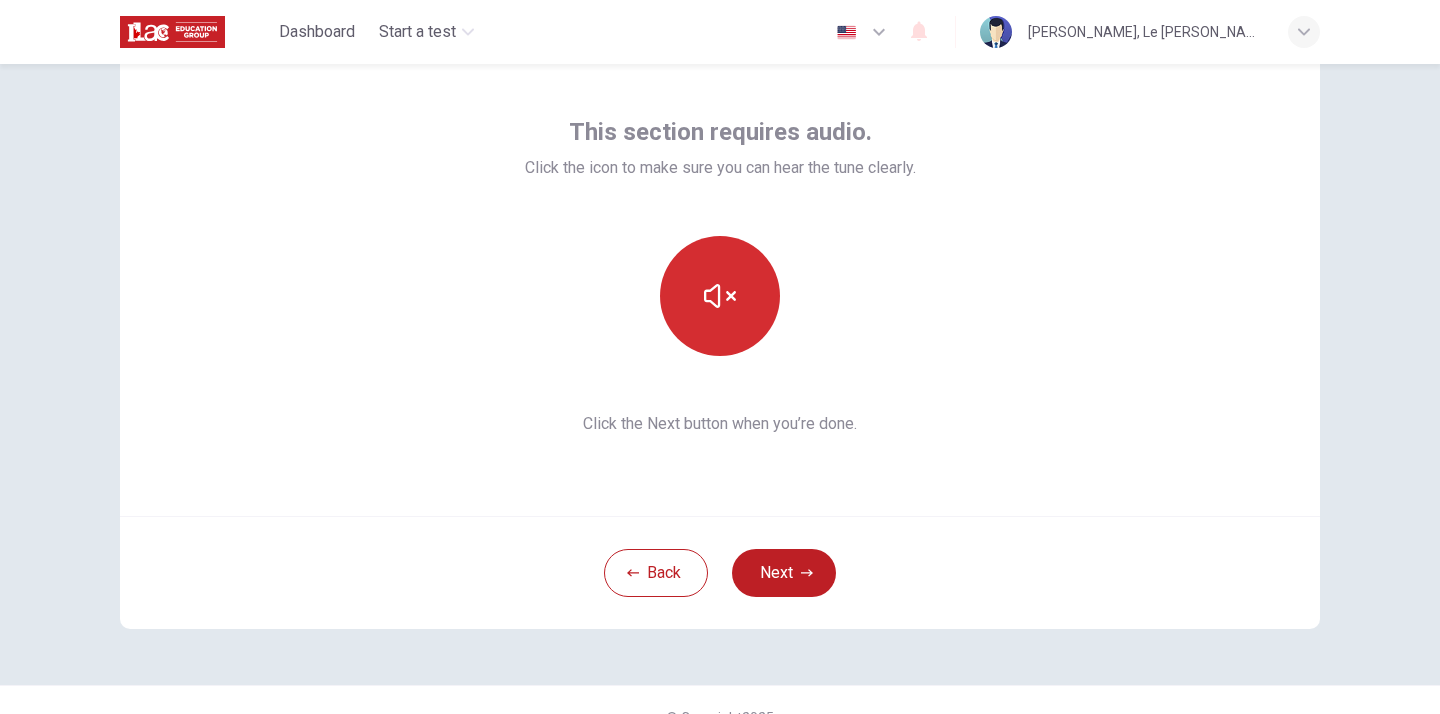 click at bounding box center (720, 296) 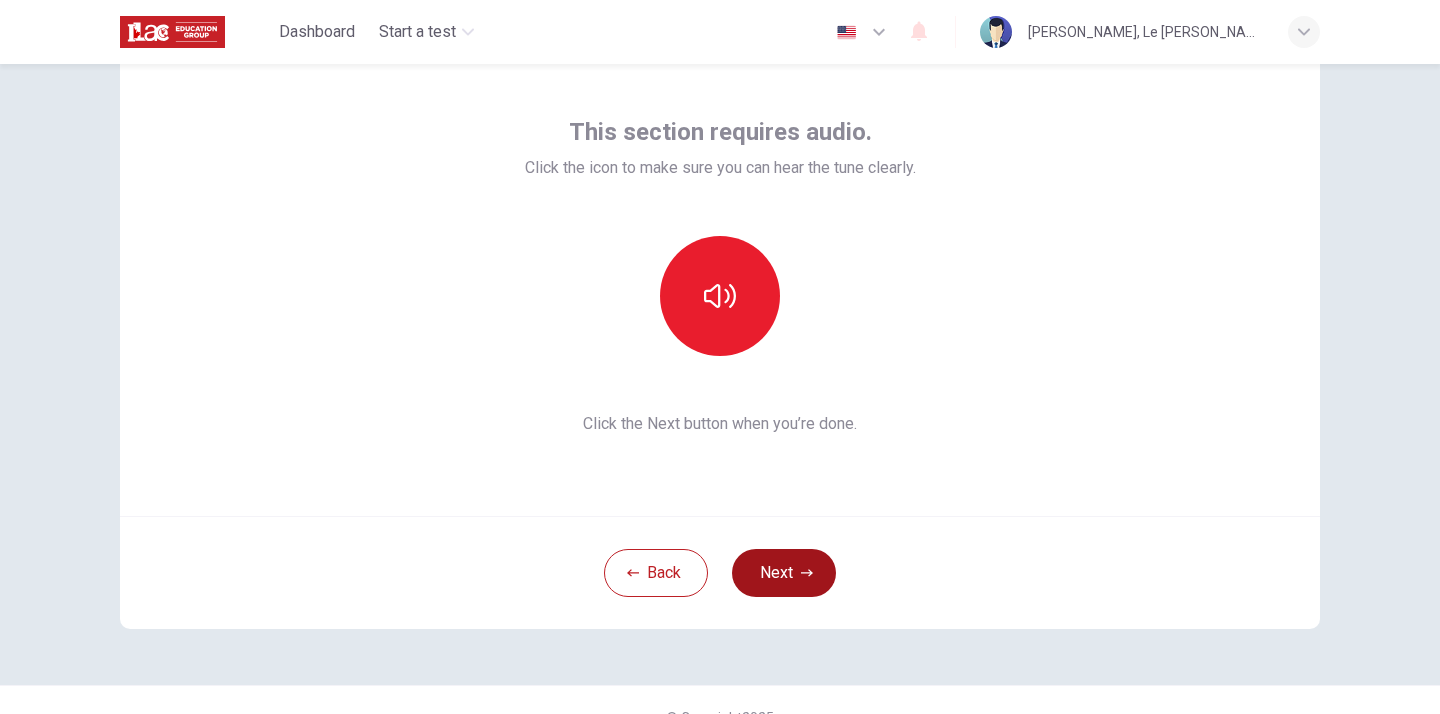 click on "Next" at bounding box center [784, 573] 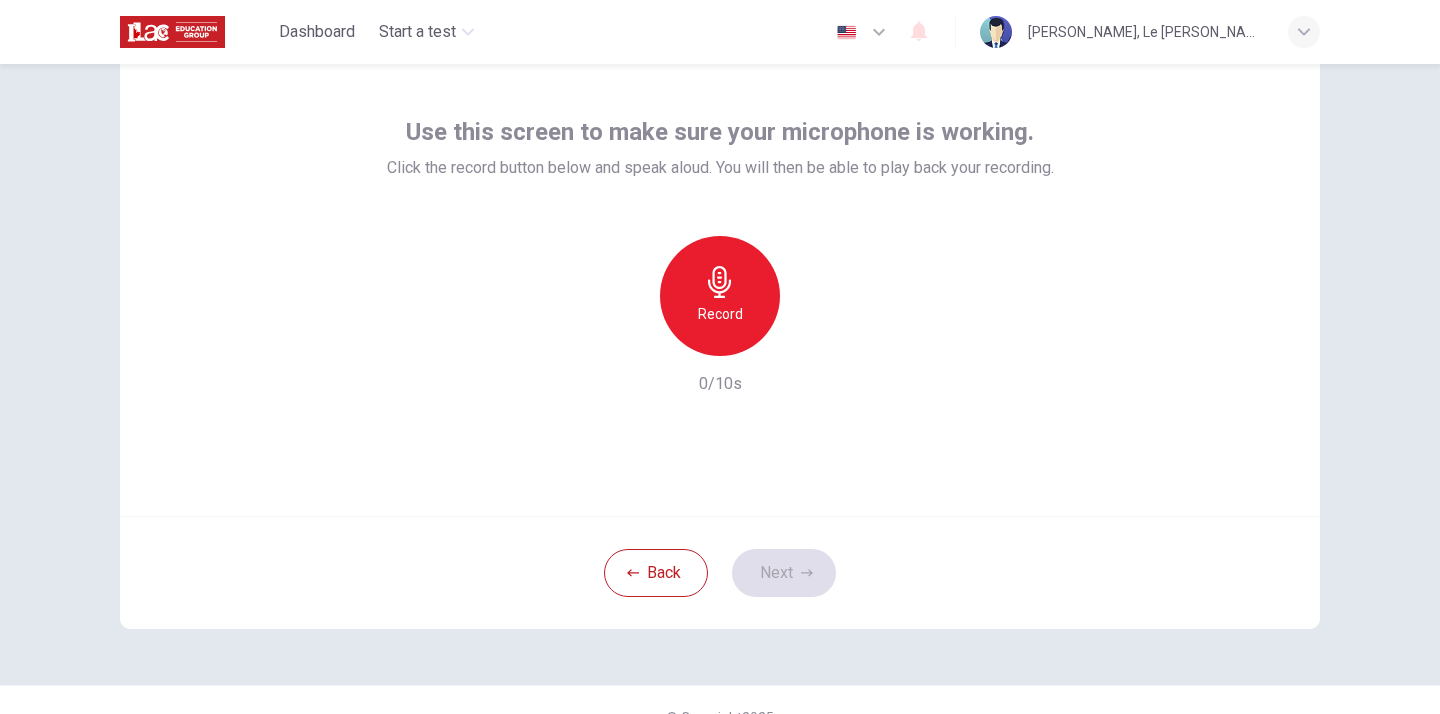 click 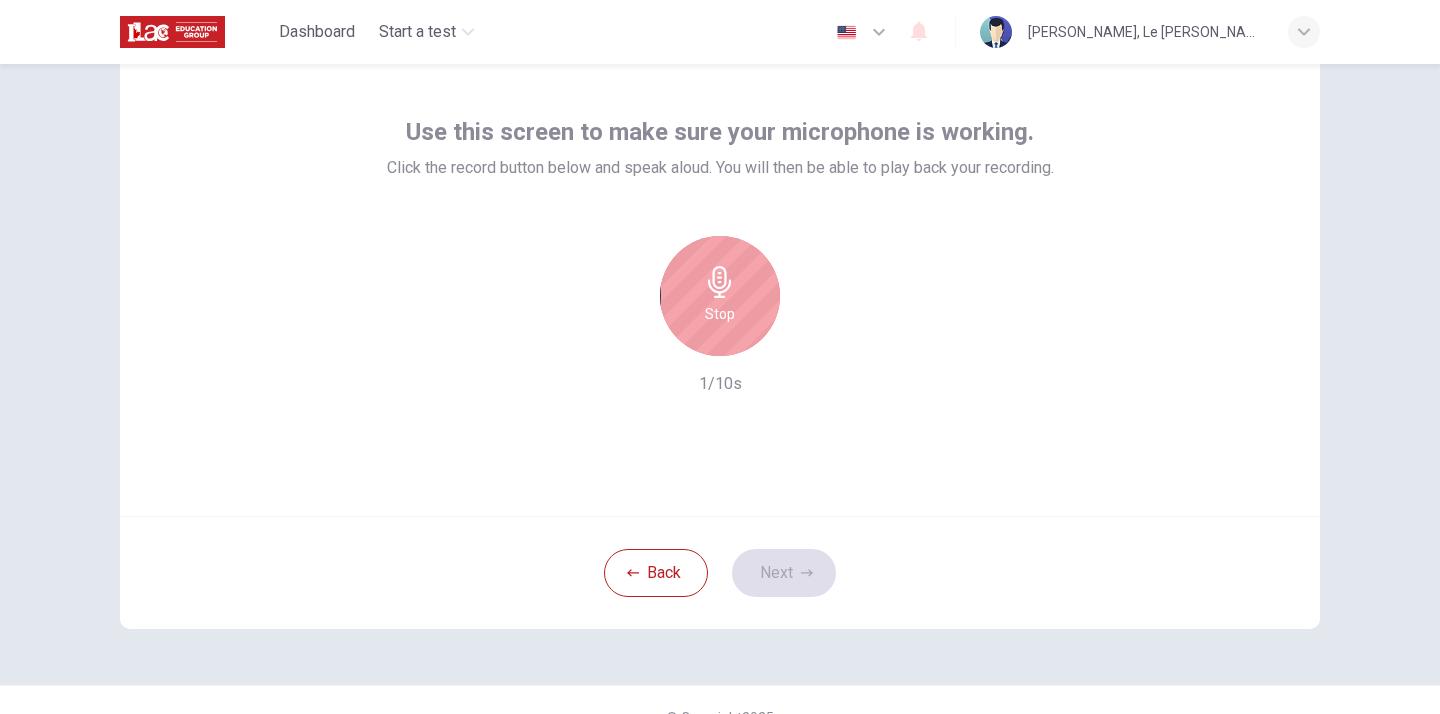 click 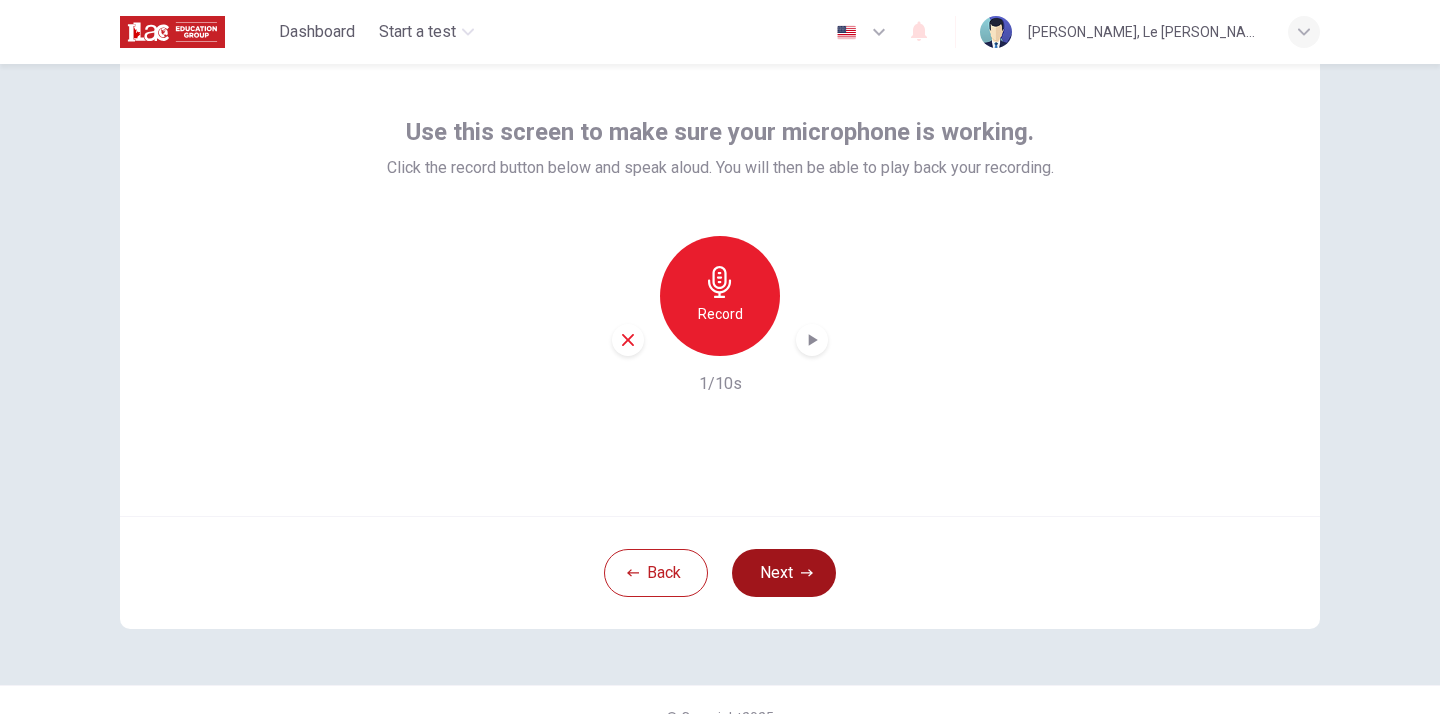 click on "Next" at bounding box center (784, 573) 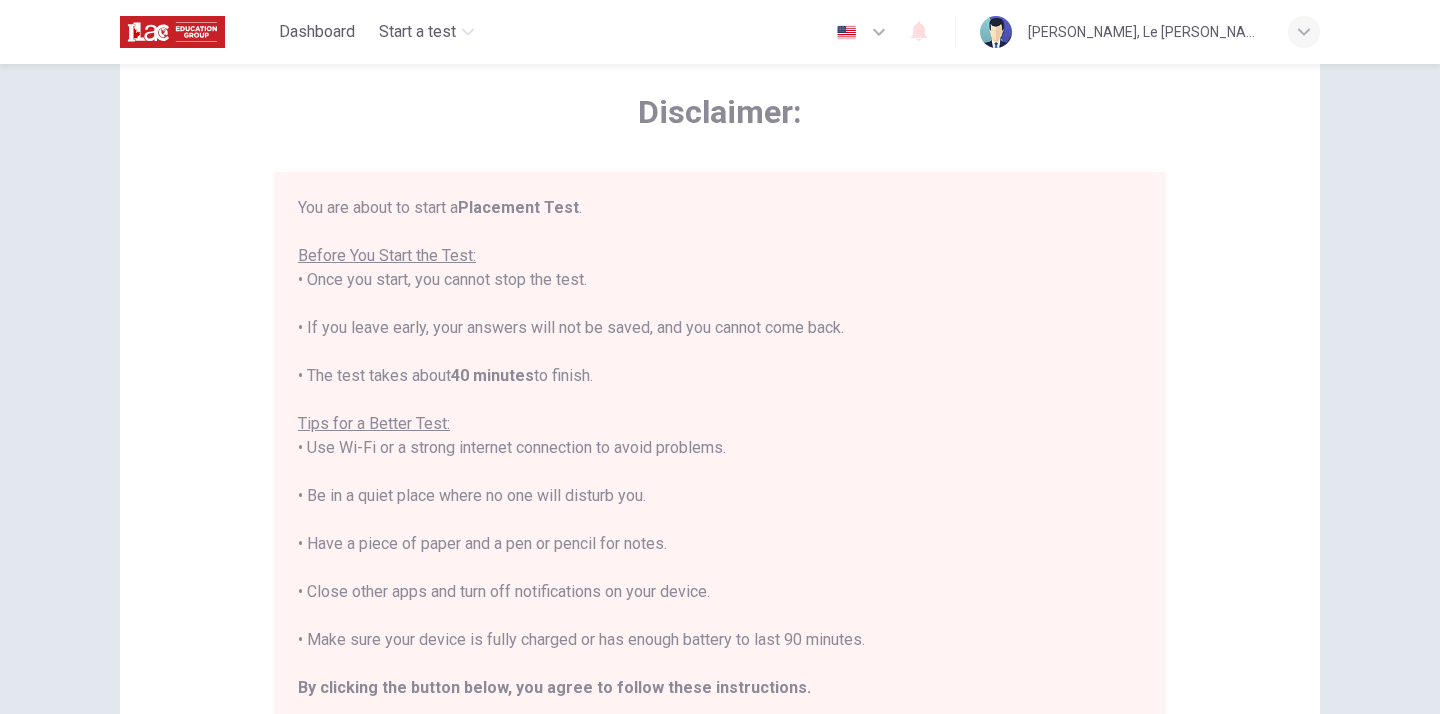 scroll, scrollTop: 23, scrollLeft: 0, axis: vertical 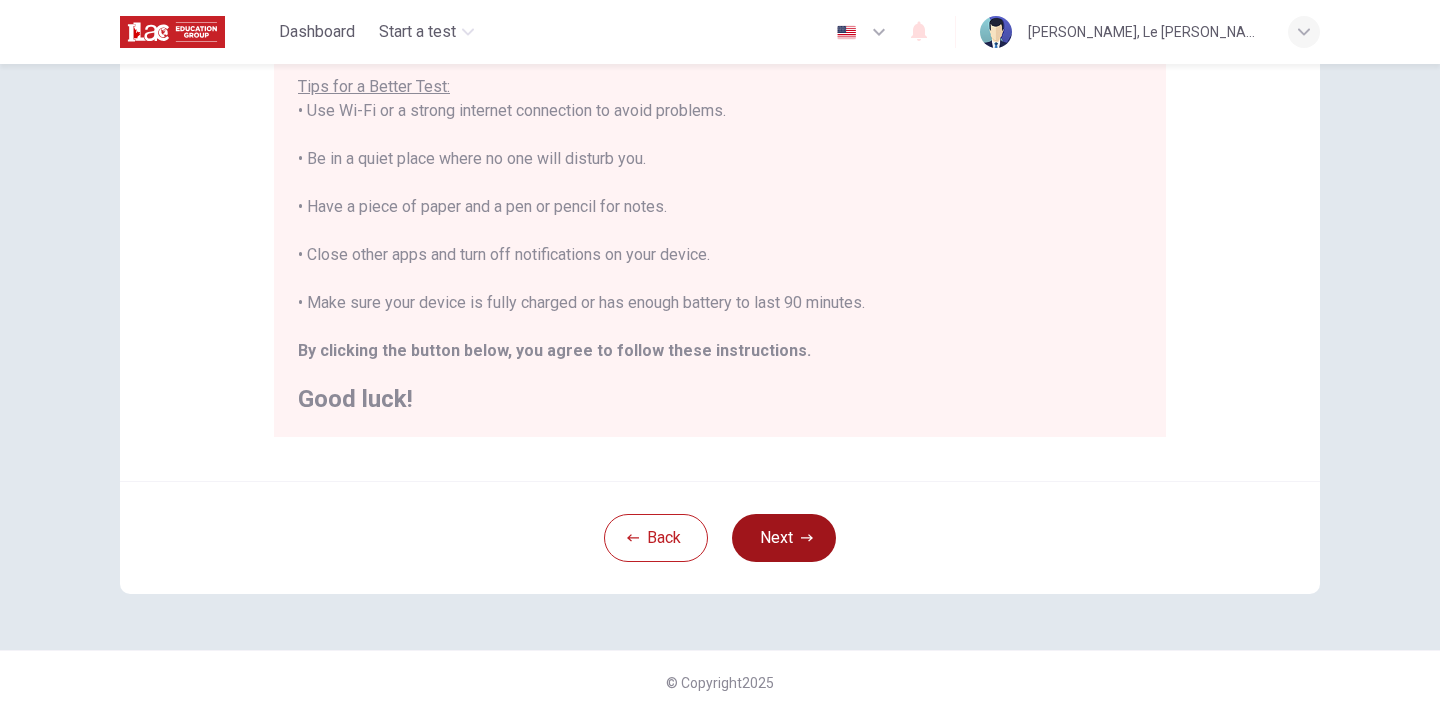 click on "Next" at bounding box center [784, 538] 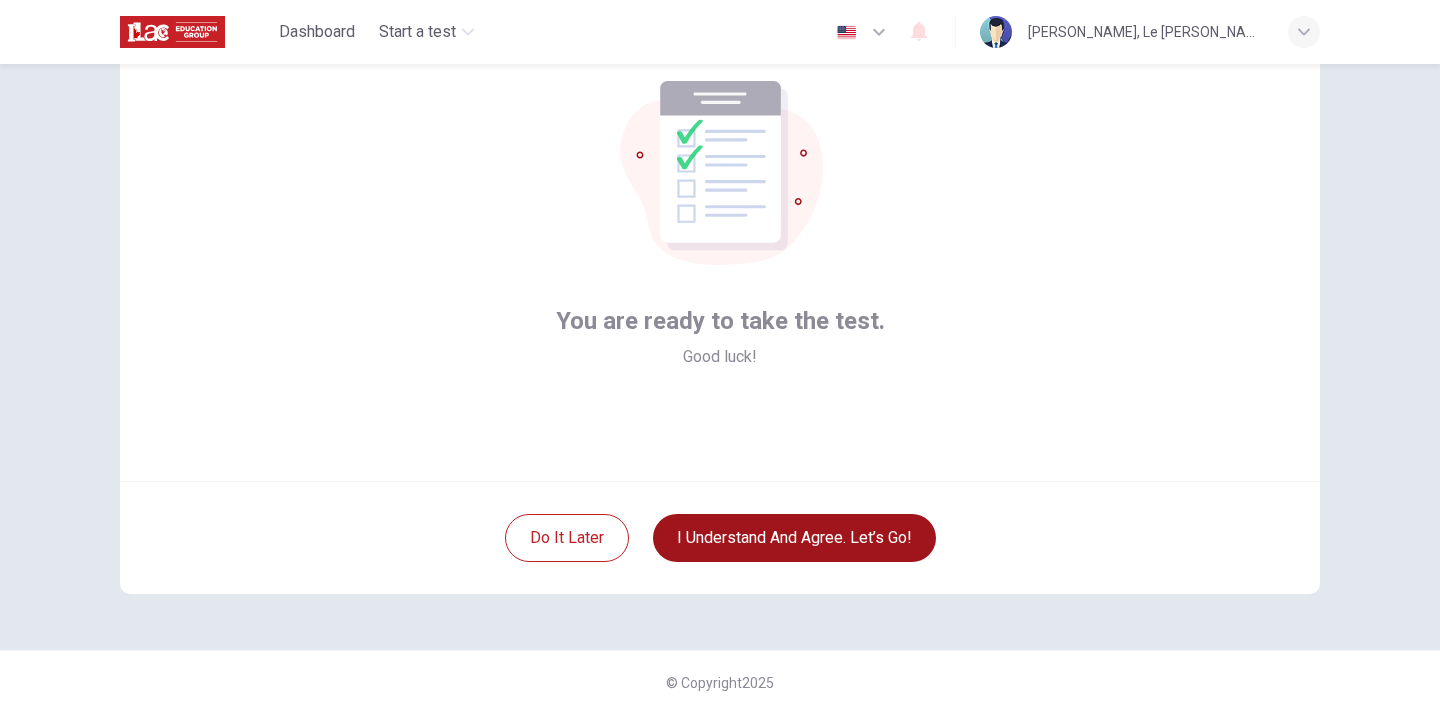 click on "I understand and agree. Let’s go!" at bounding box center (794, 538) 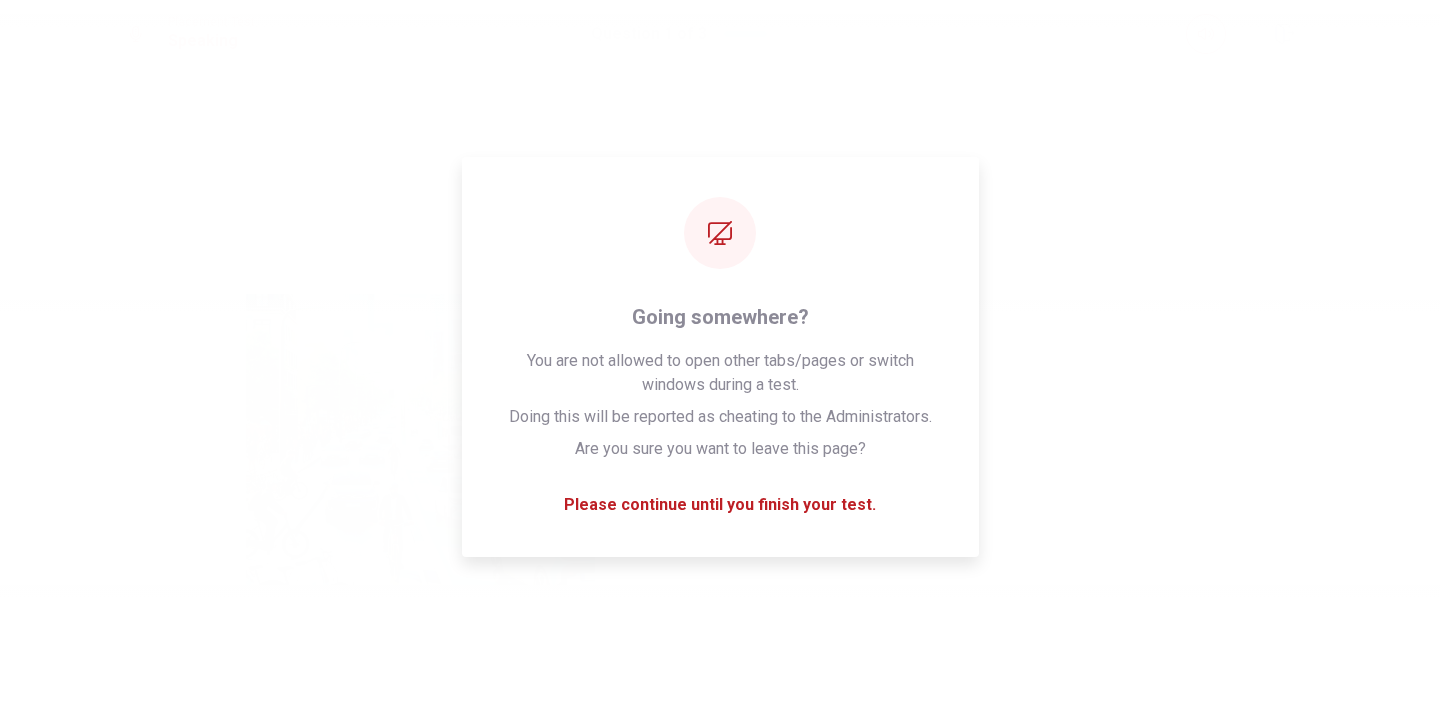 click on "Please wait... 100%" at bounding box center [720, 357] 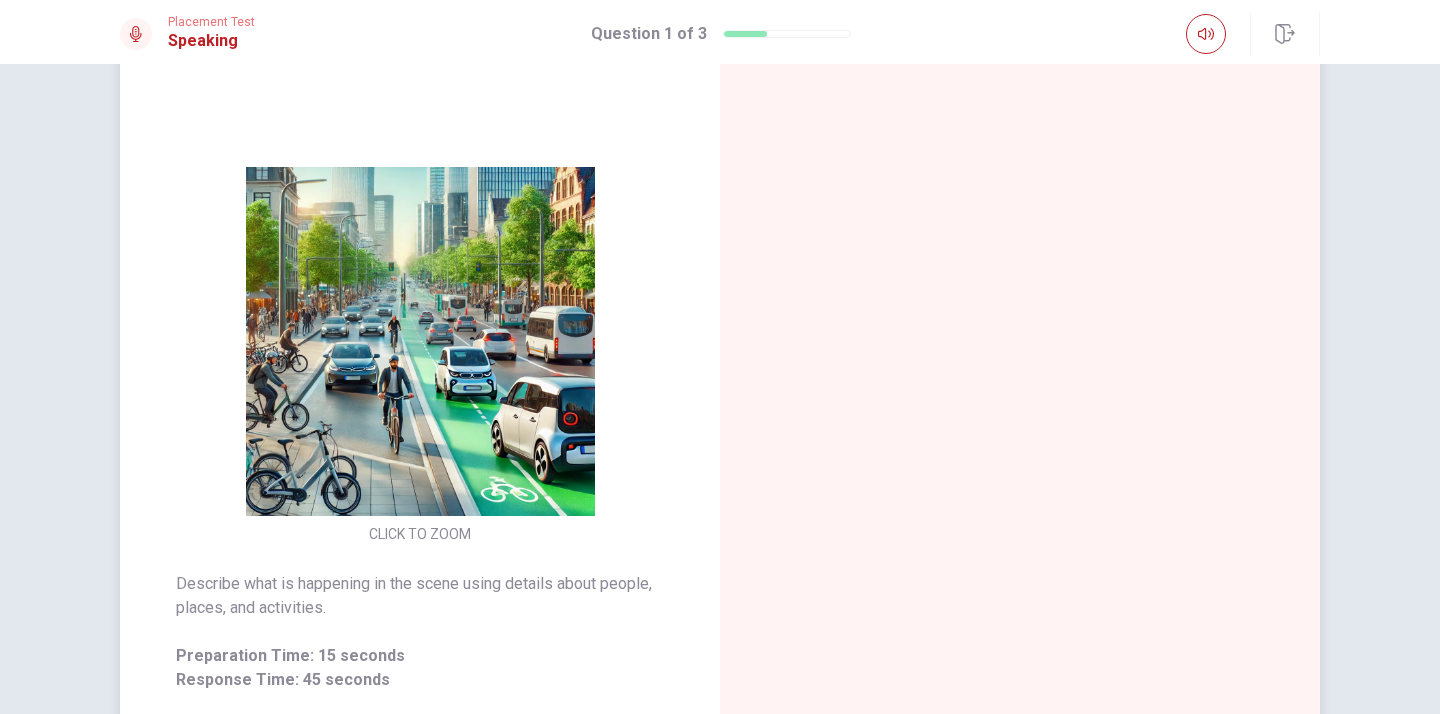 scroll, scrollTop: 331, scrollLeft: 0, axis: vertical 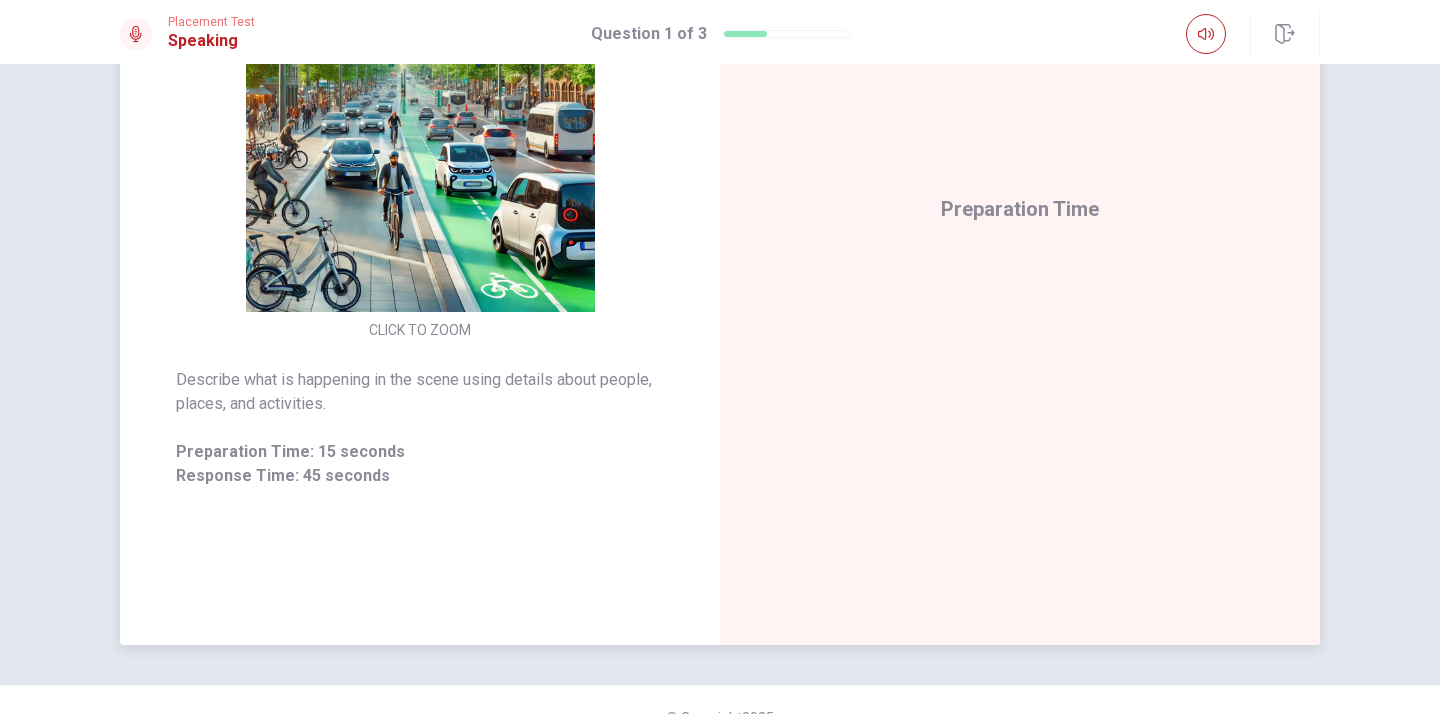 click at bounding box center (420, 137) 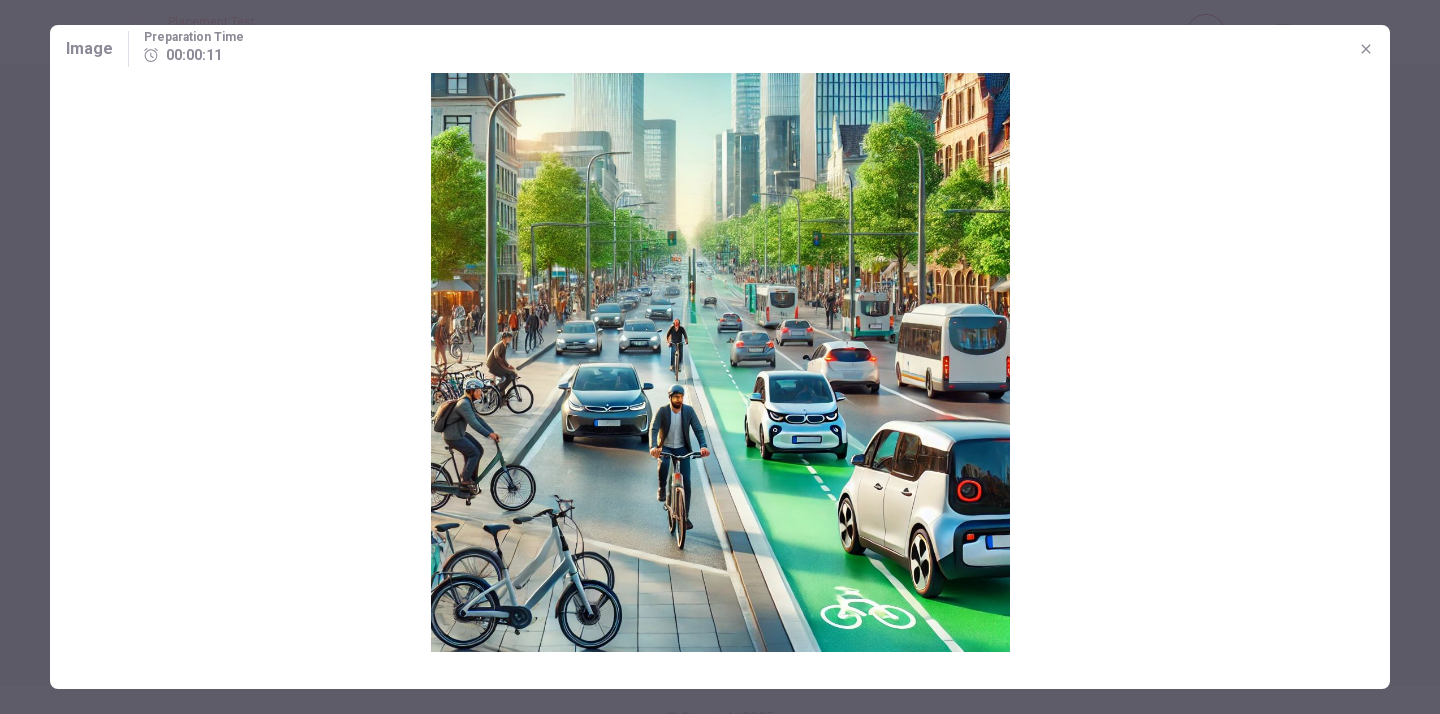 click 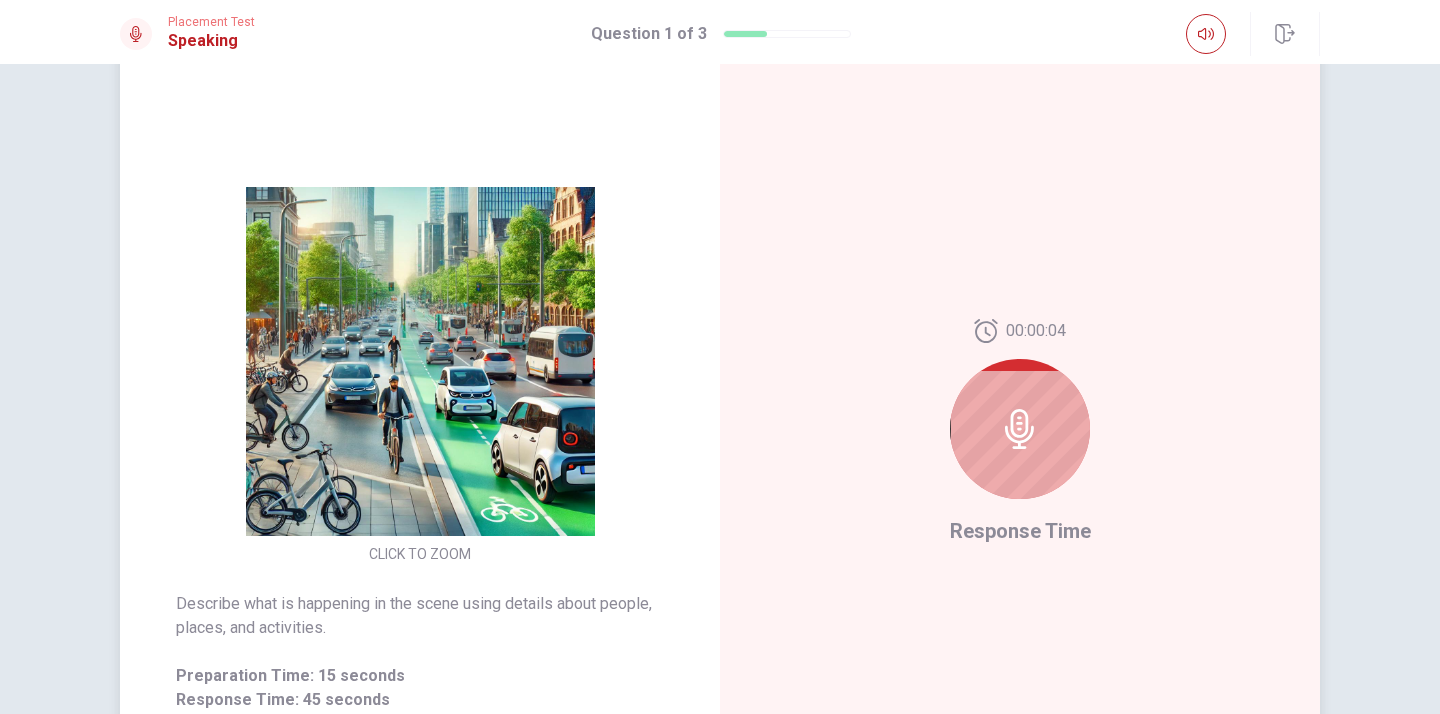 scroll, scrollTop: 179, scrollLeft: 0, axis: vertical 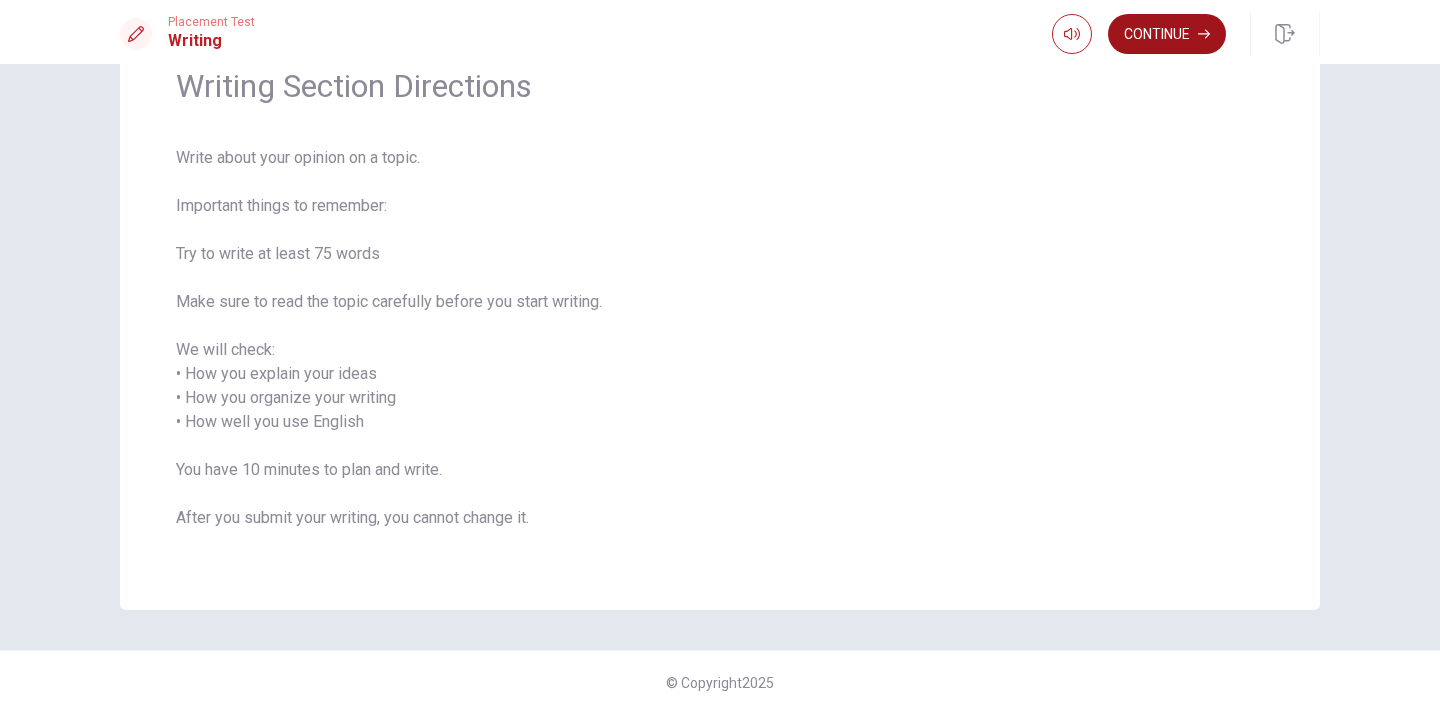 click on "Continue" at bounding box center (1167, 34) 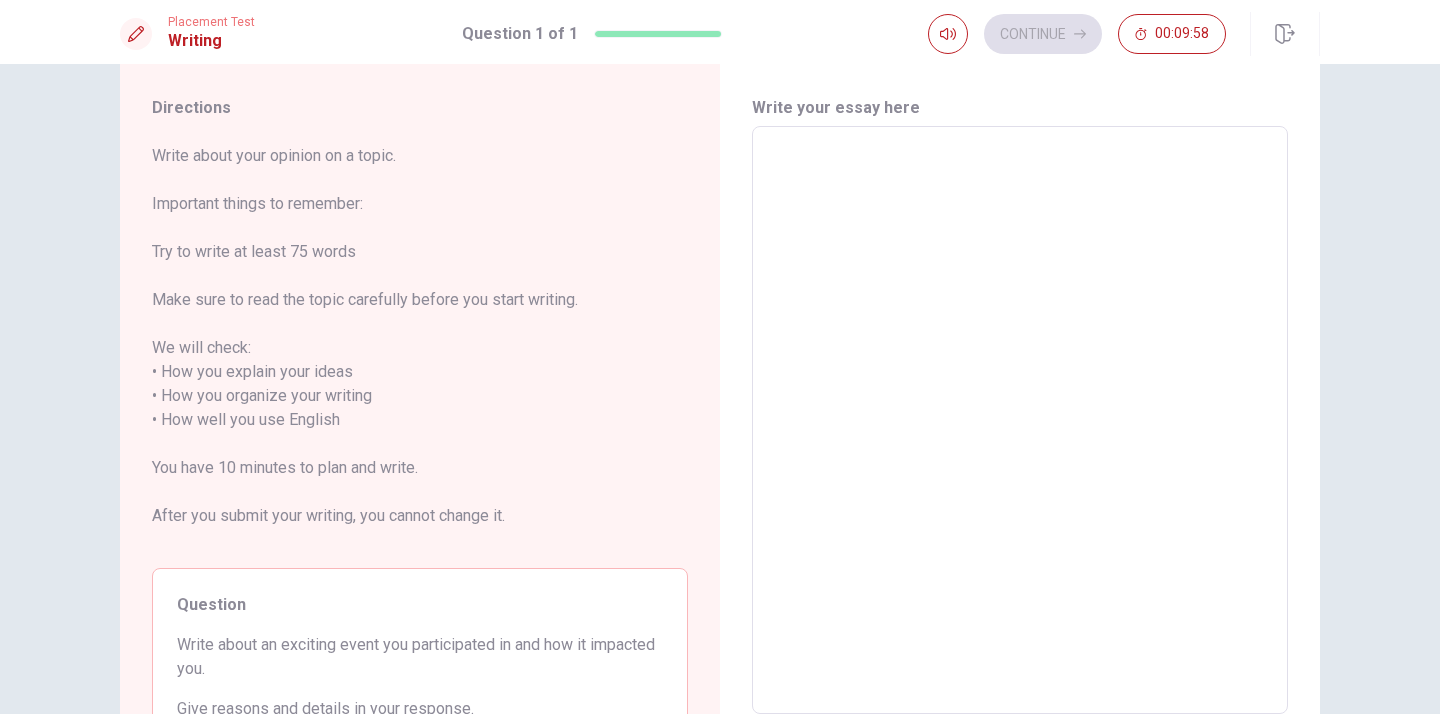 scroll, scrollTop: 56, scrollLeft: 0, axis: vertical 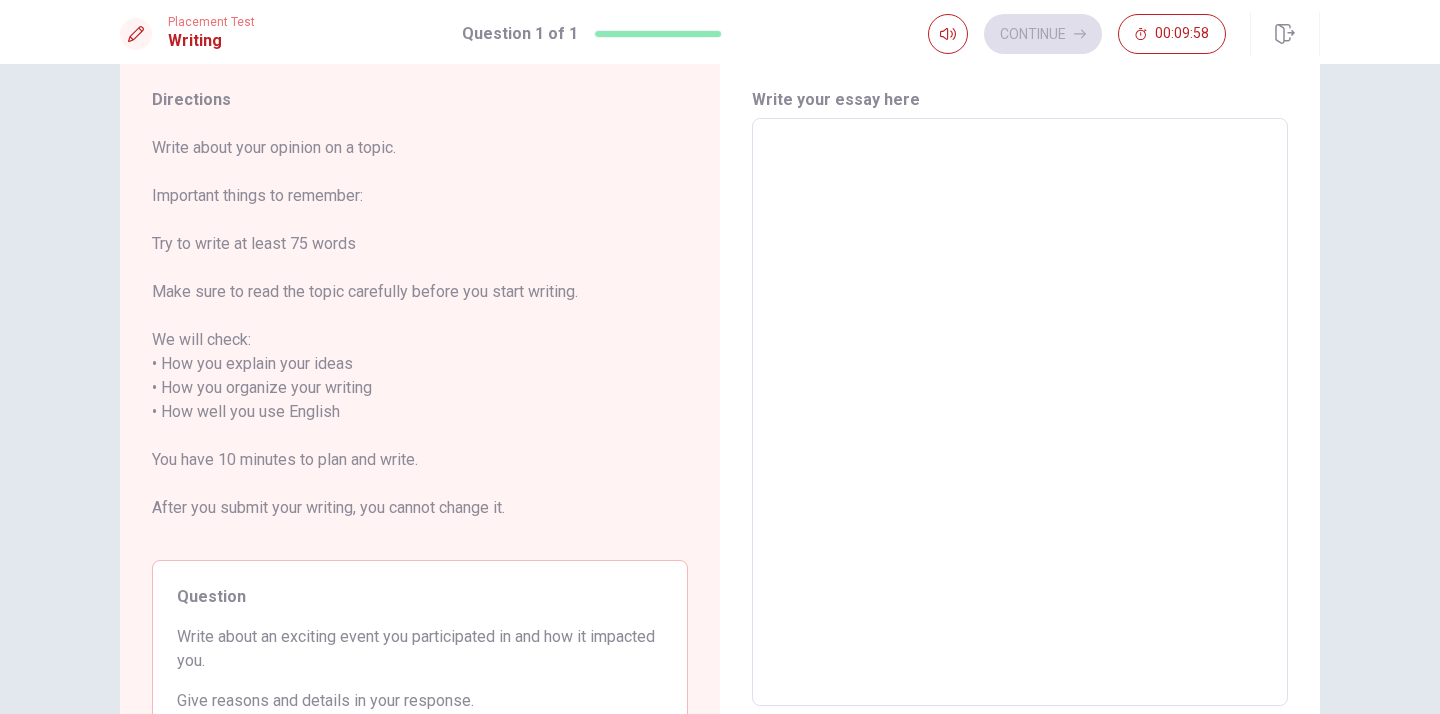 click at bounding box center (1020, 412) 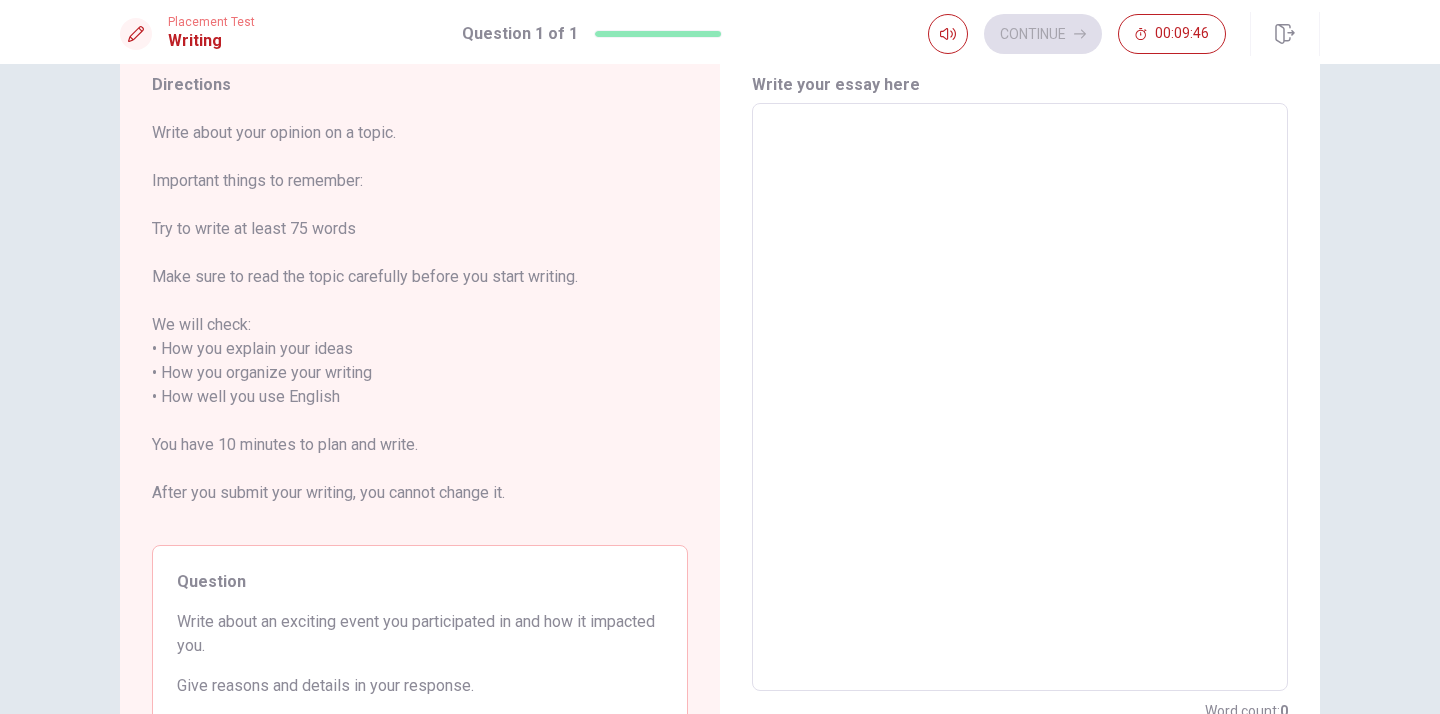 scroll, scrollTop: 77, scrollLeft: 0, axis: vertical 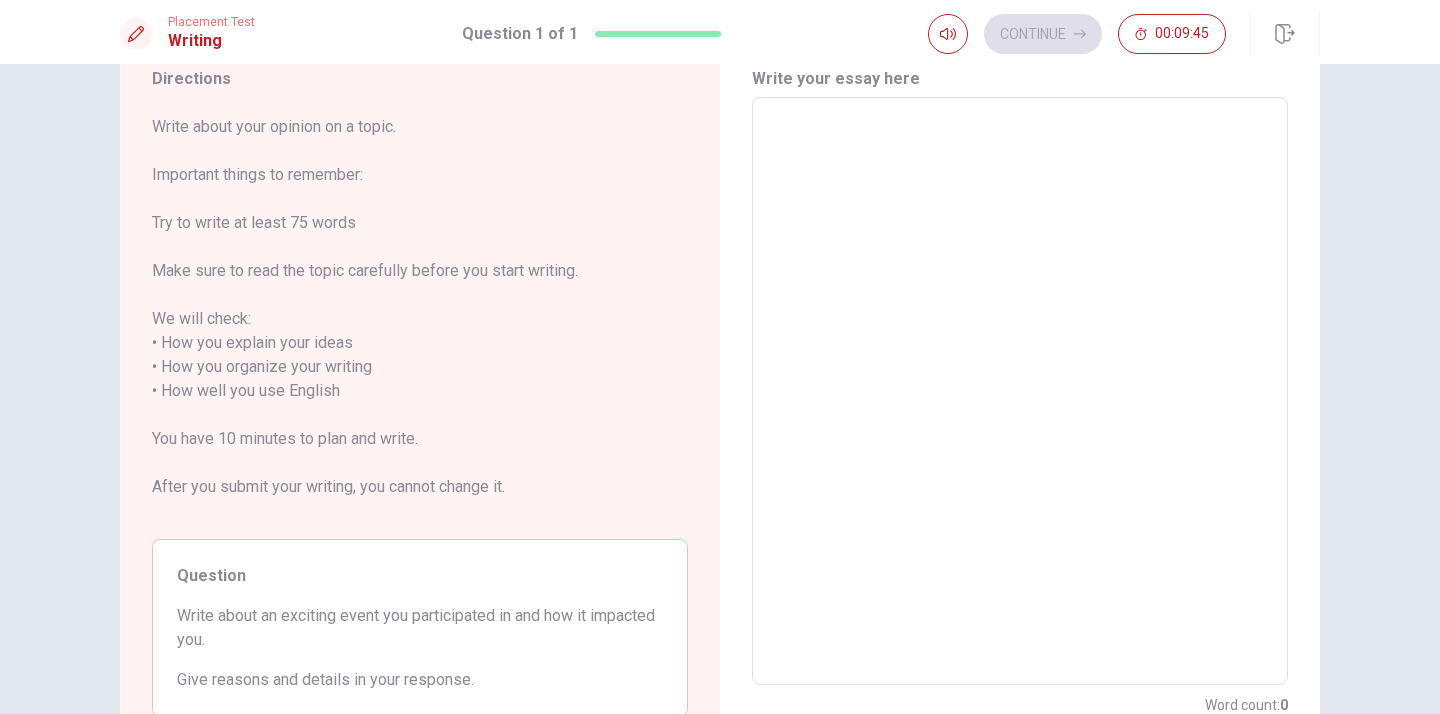 click at bounding box center (1020, 391) 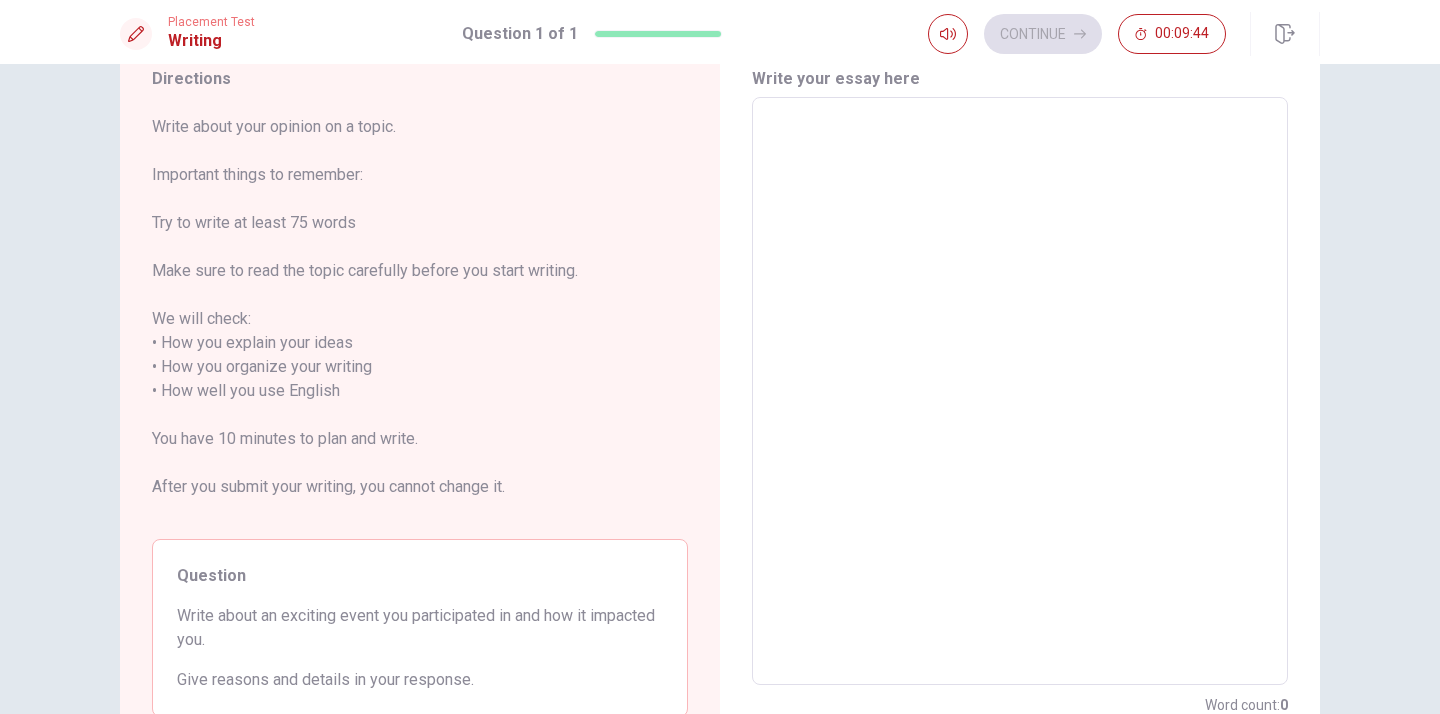 type on "I" 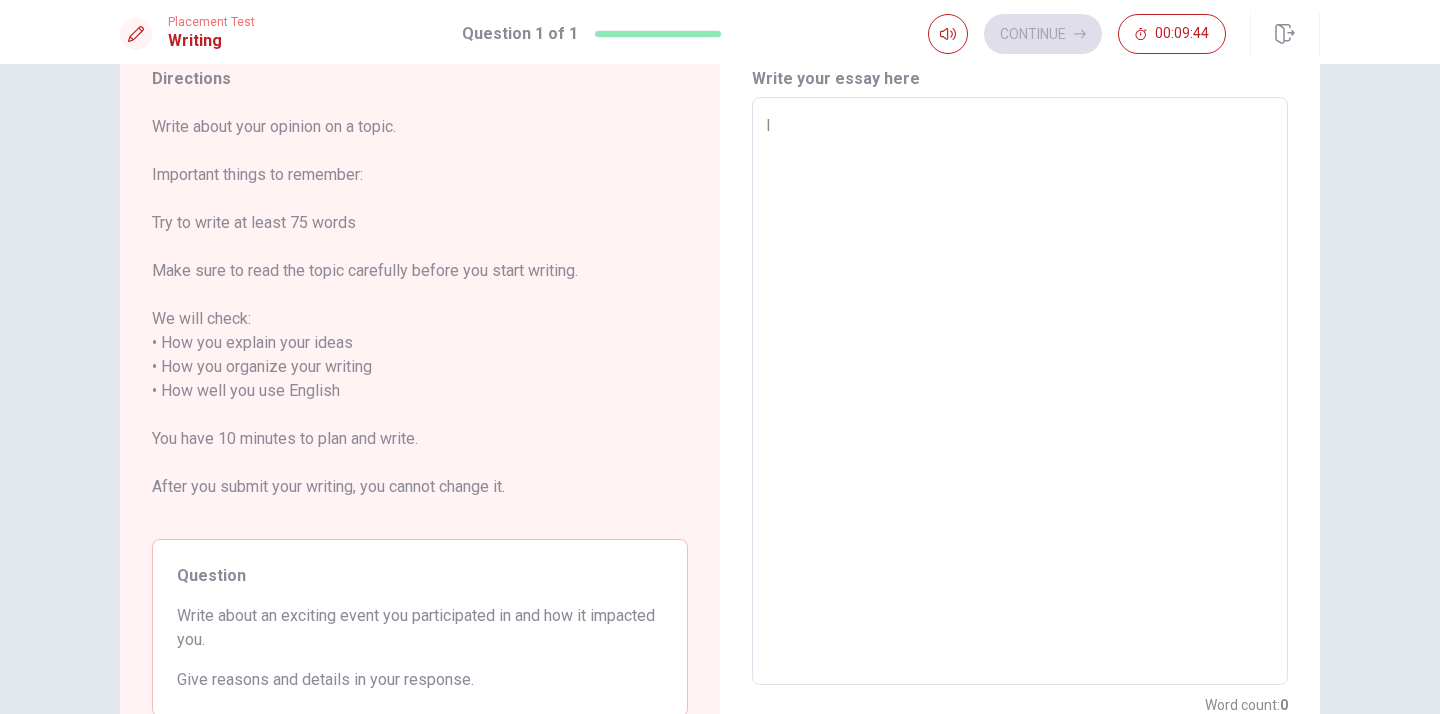 type on "x" 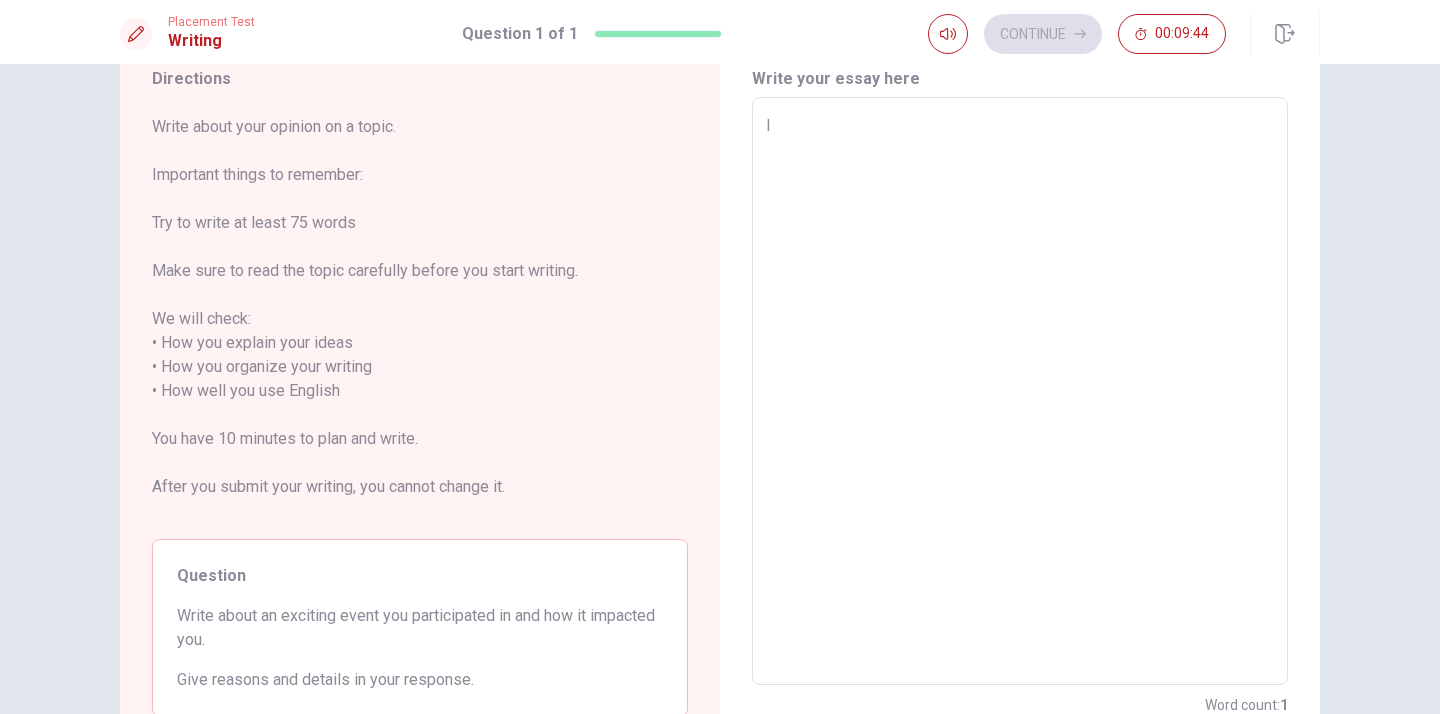 type on "In" 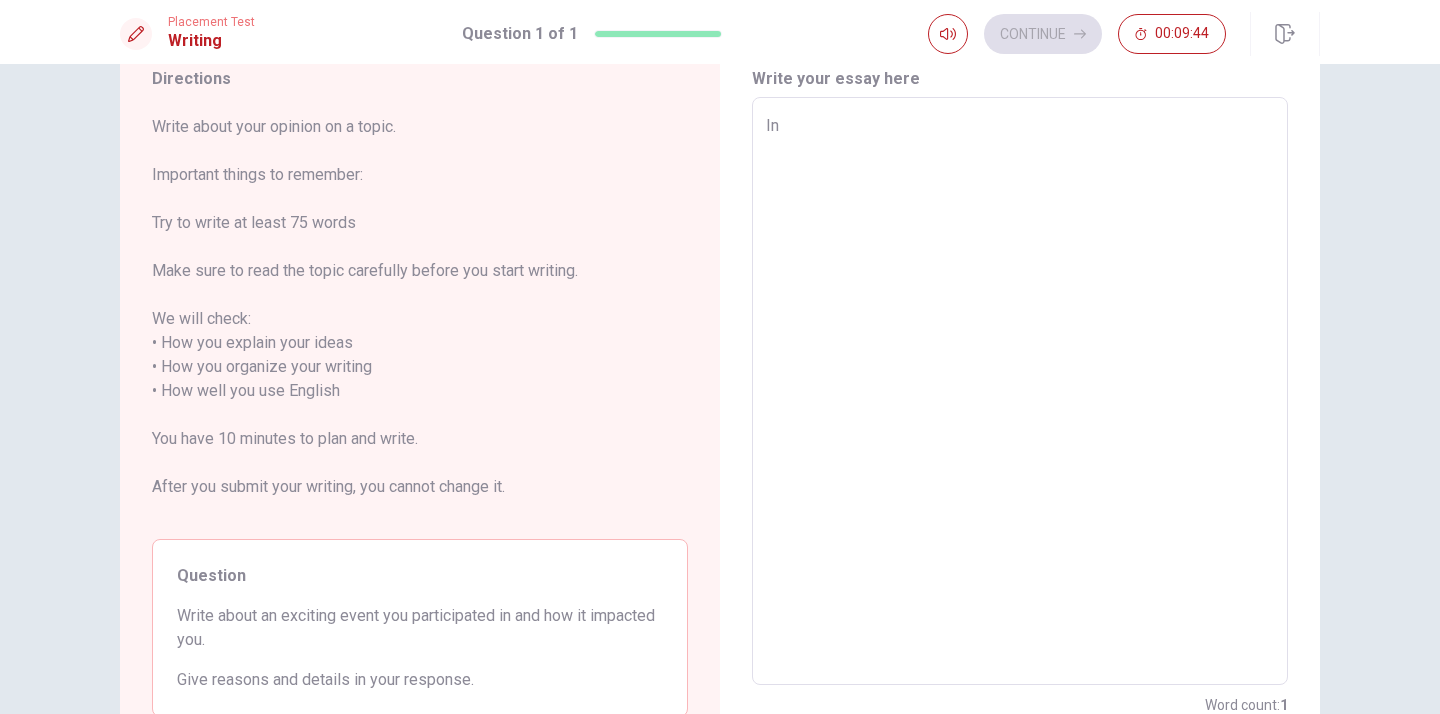 type on "x" 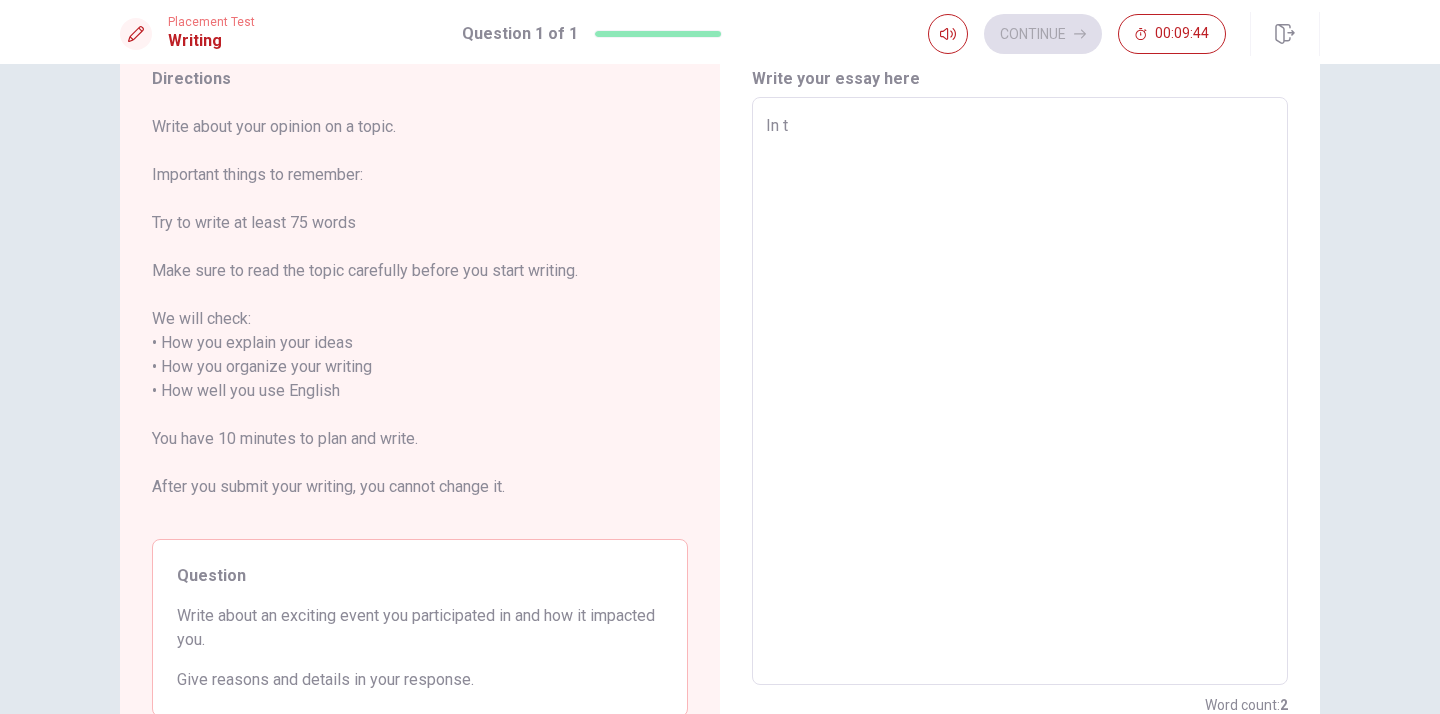 type on "x" 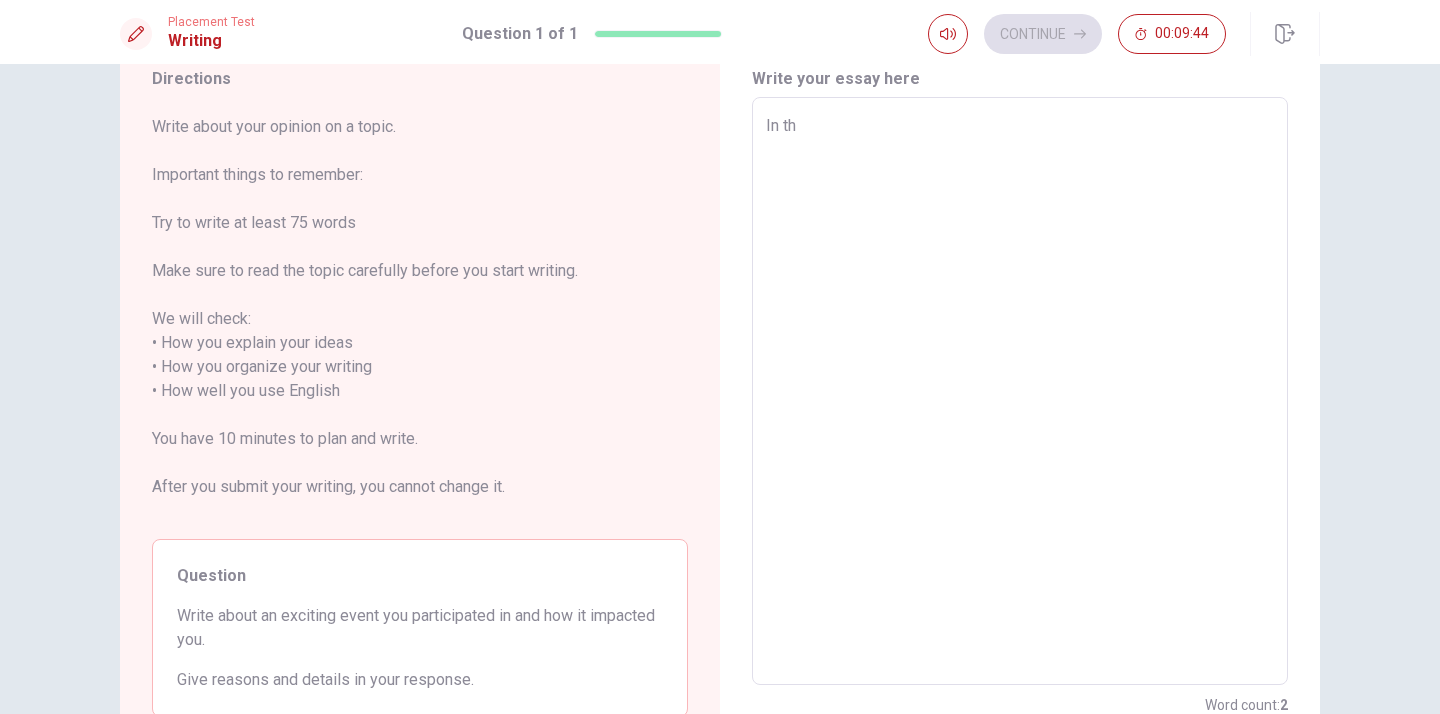type on "x" 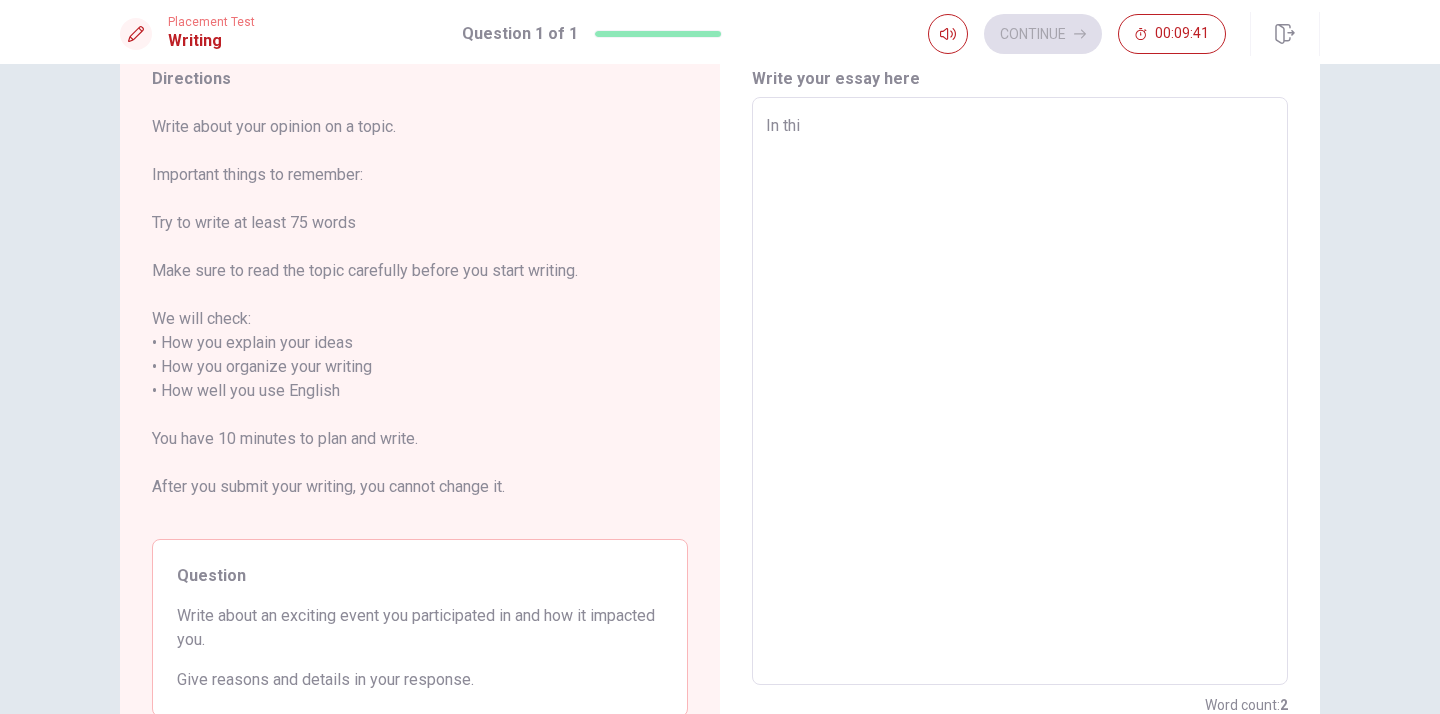 click on "In thi" at bounding box center (1020, 391) 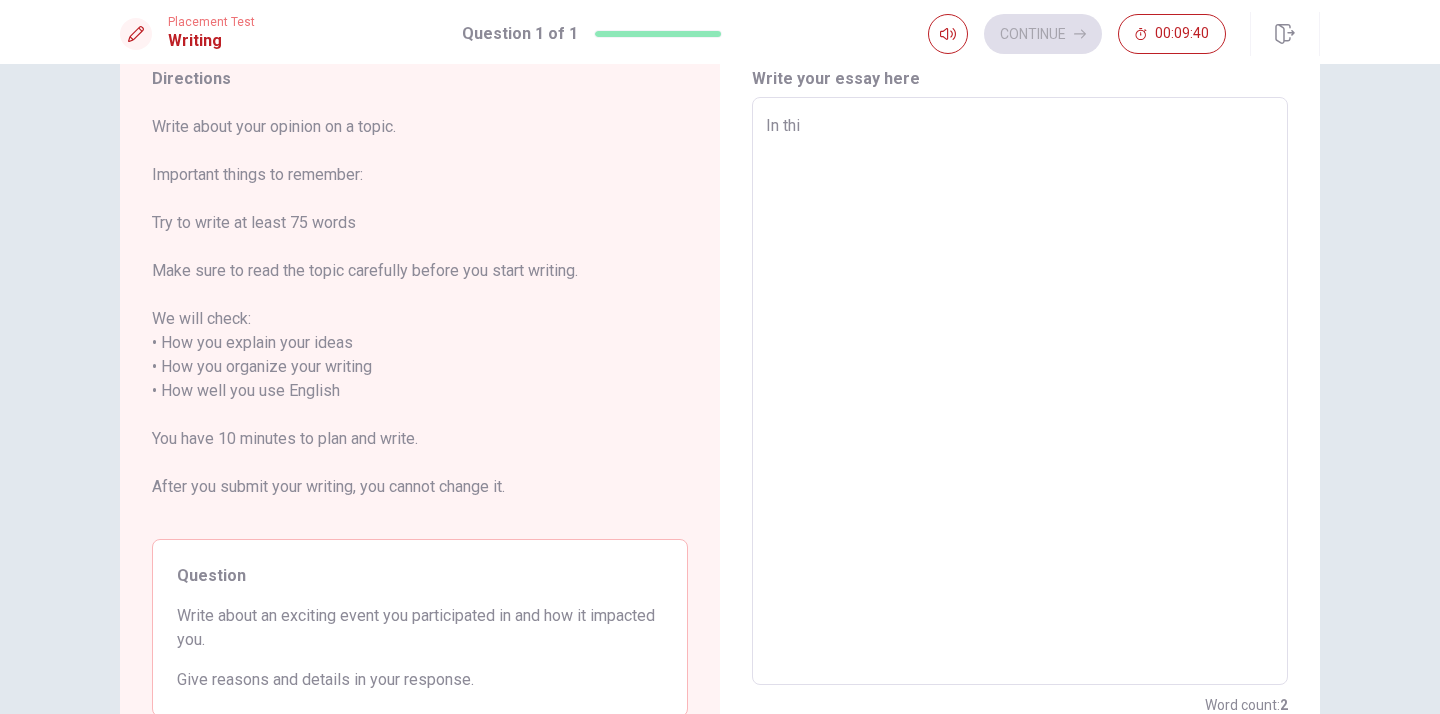 type on "In this" 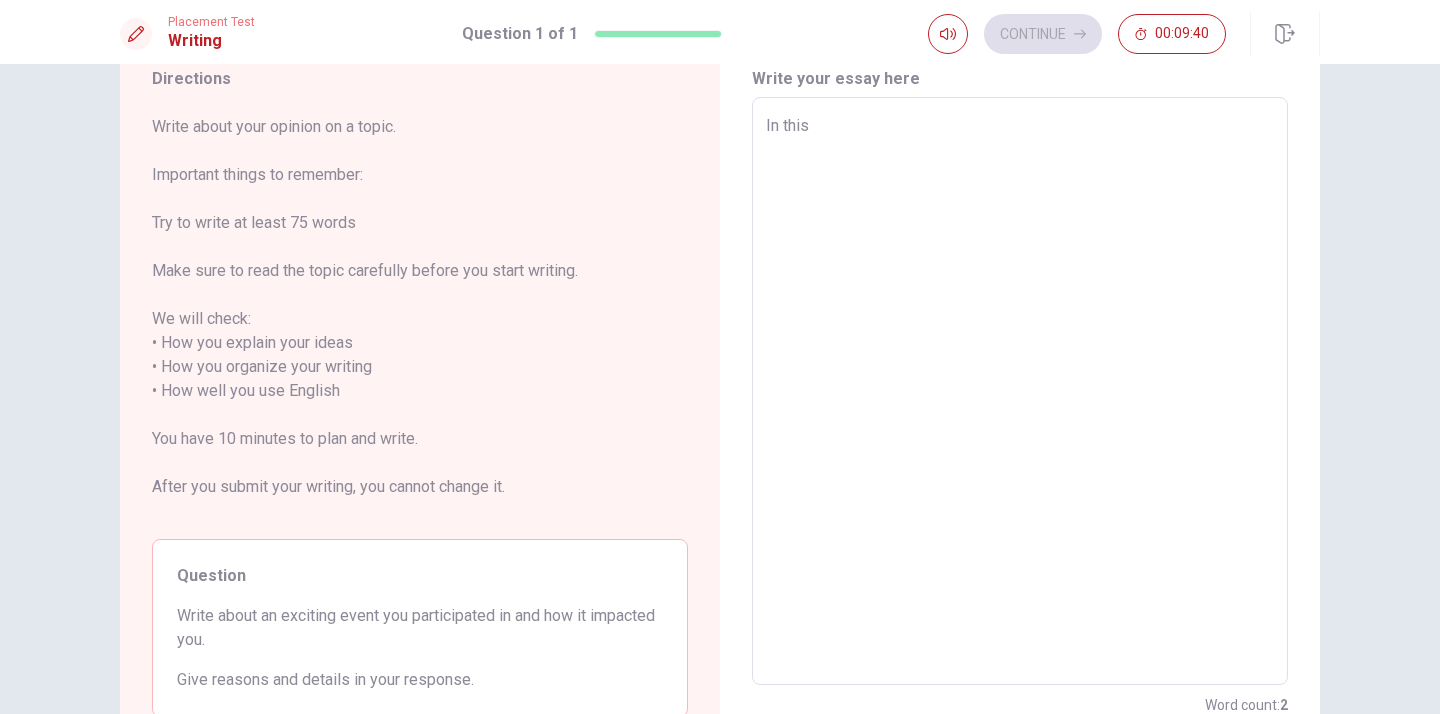 type on "x" 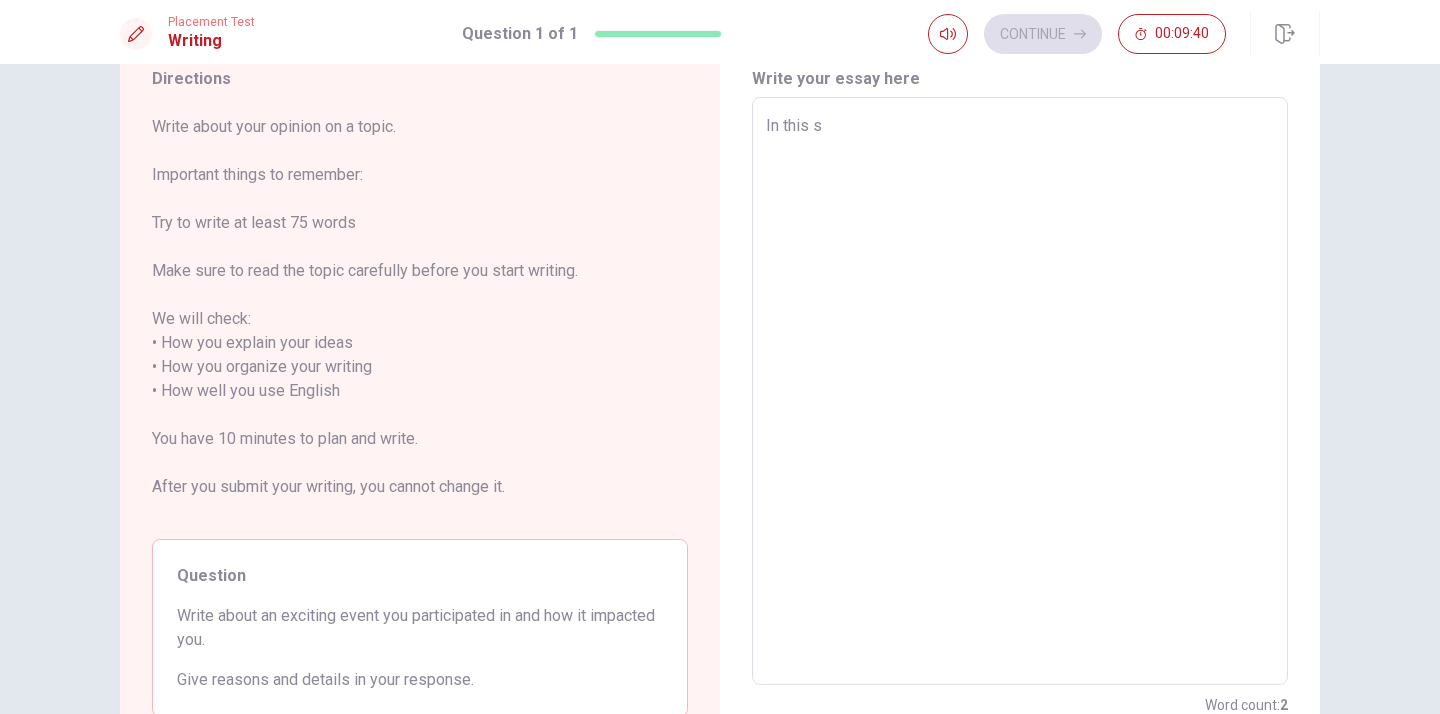 type on "x" 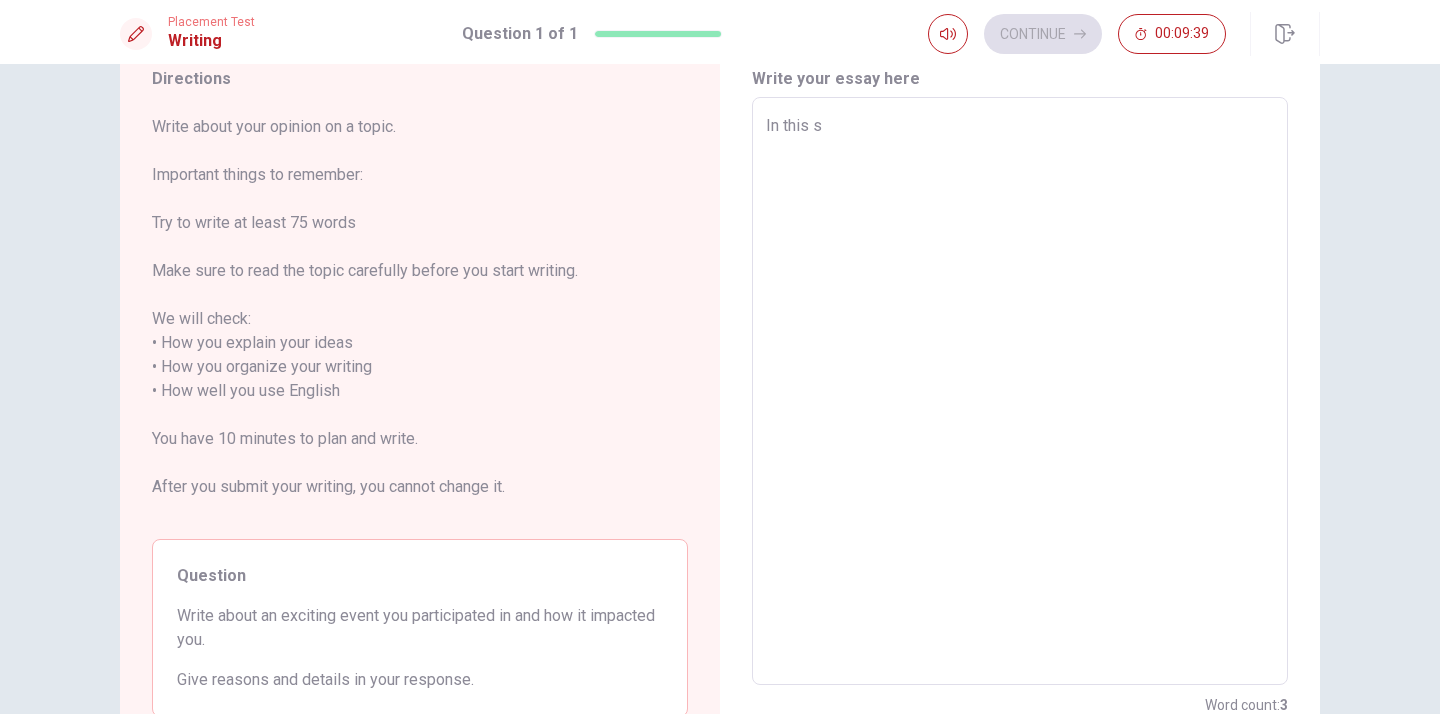 type on "In this su" 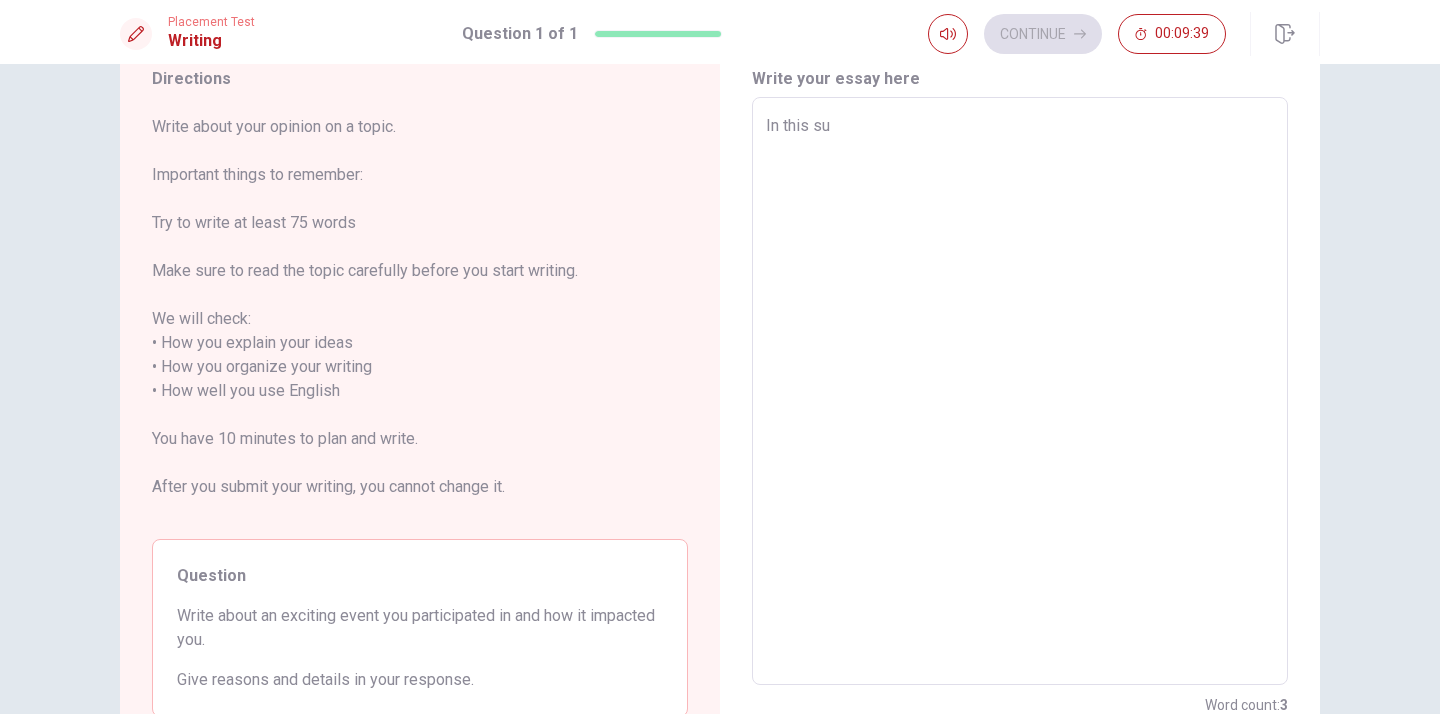 type on "x" 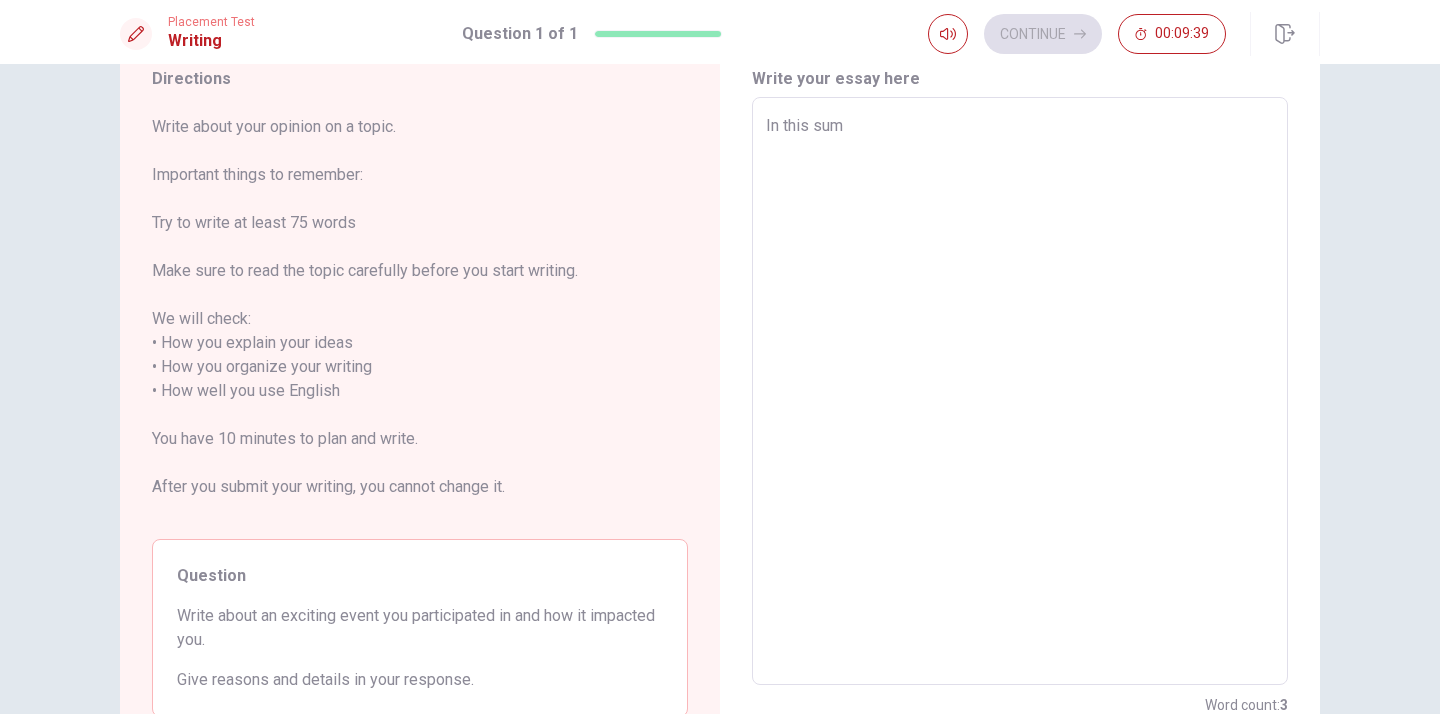 type on "x" 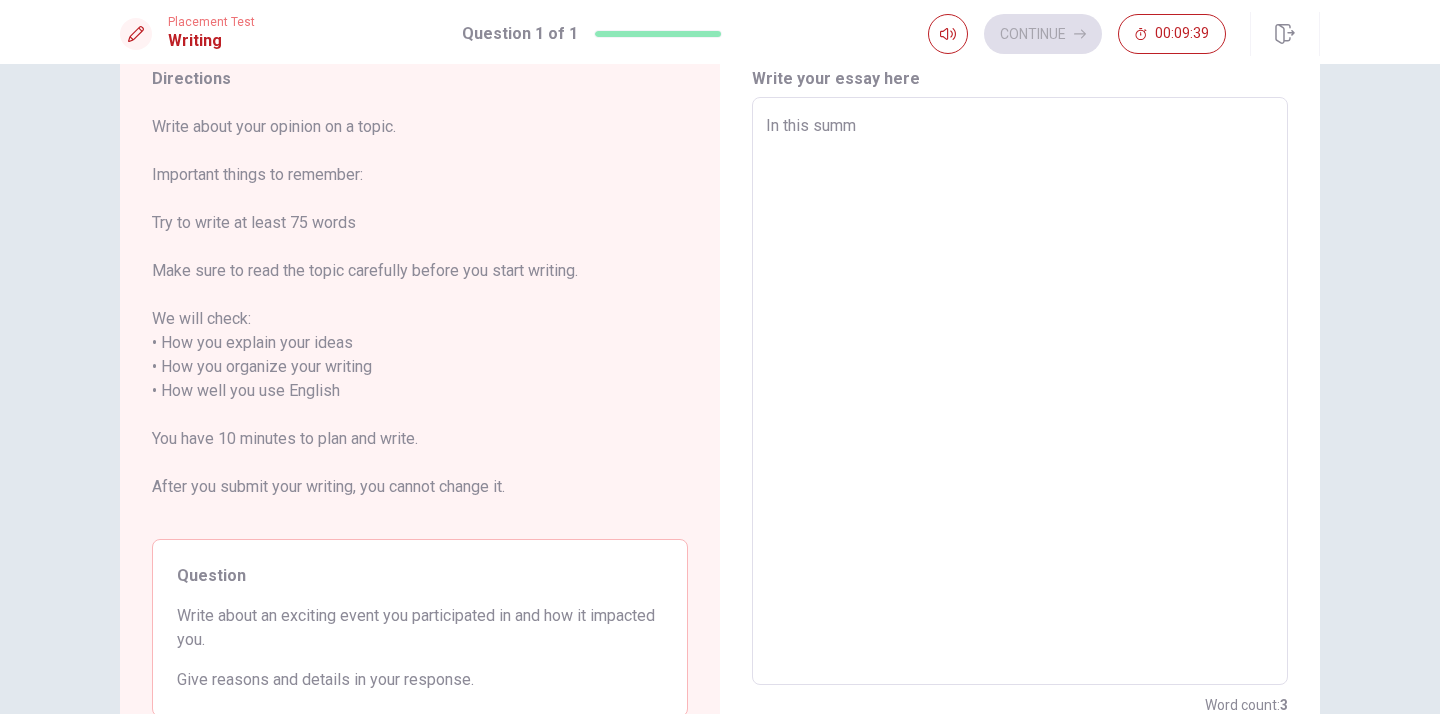 type on "x" 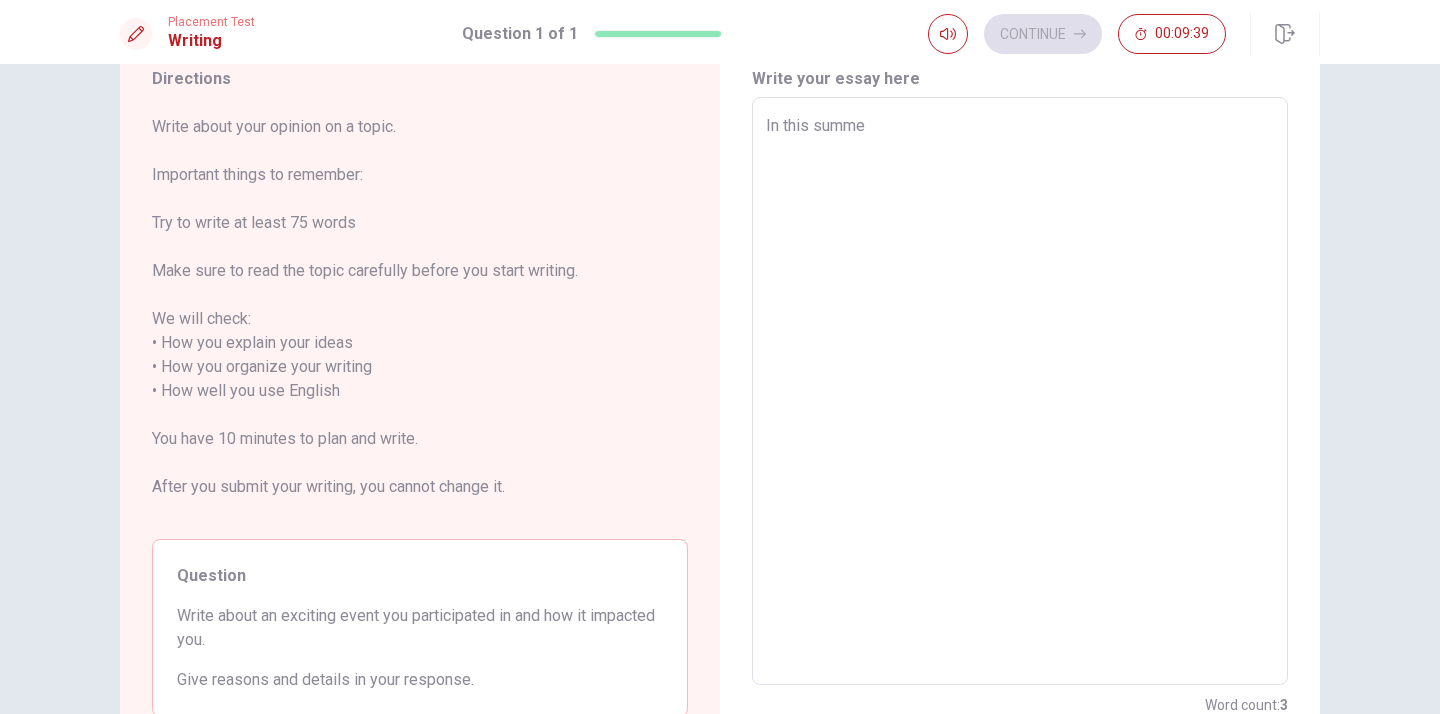 type on "x" 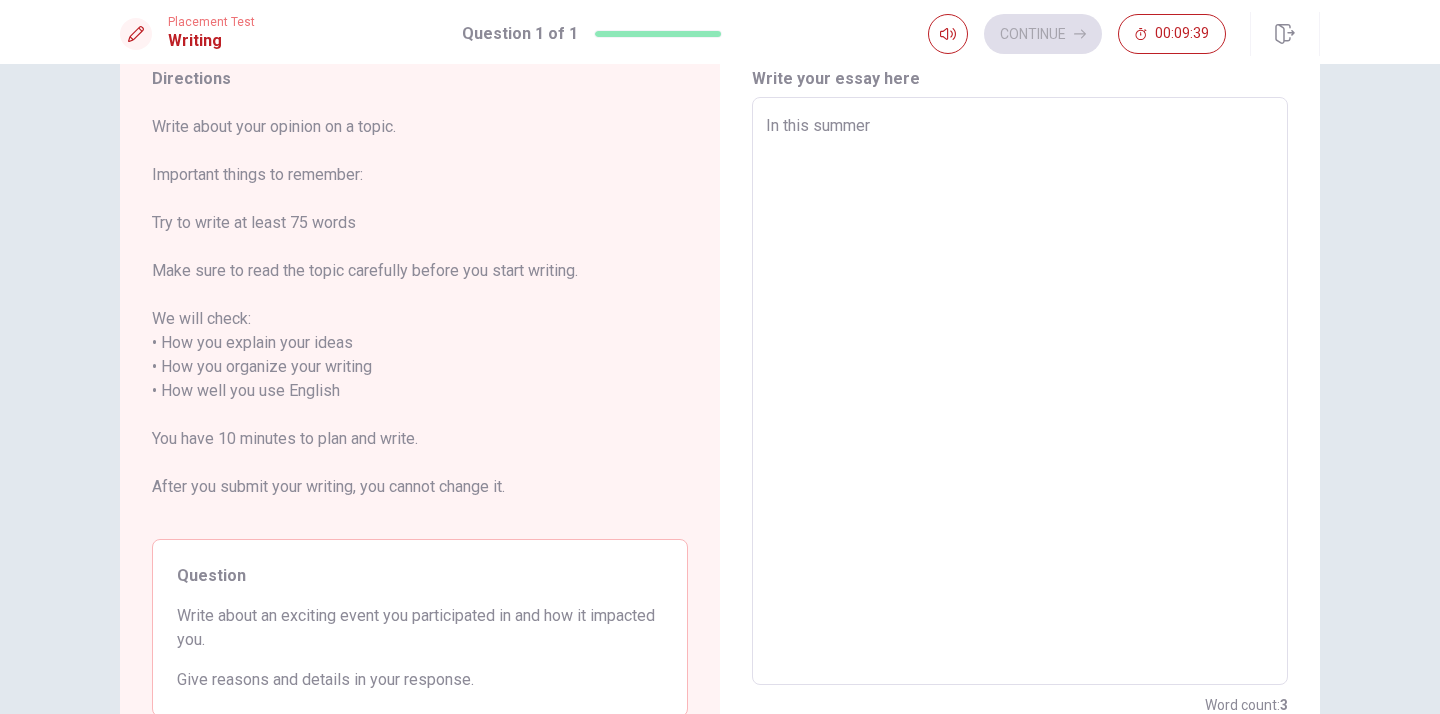 type on "x" 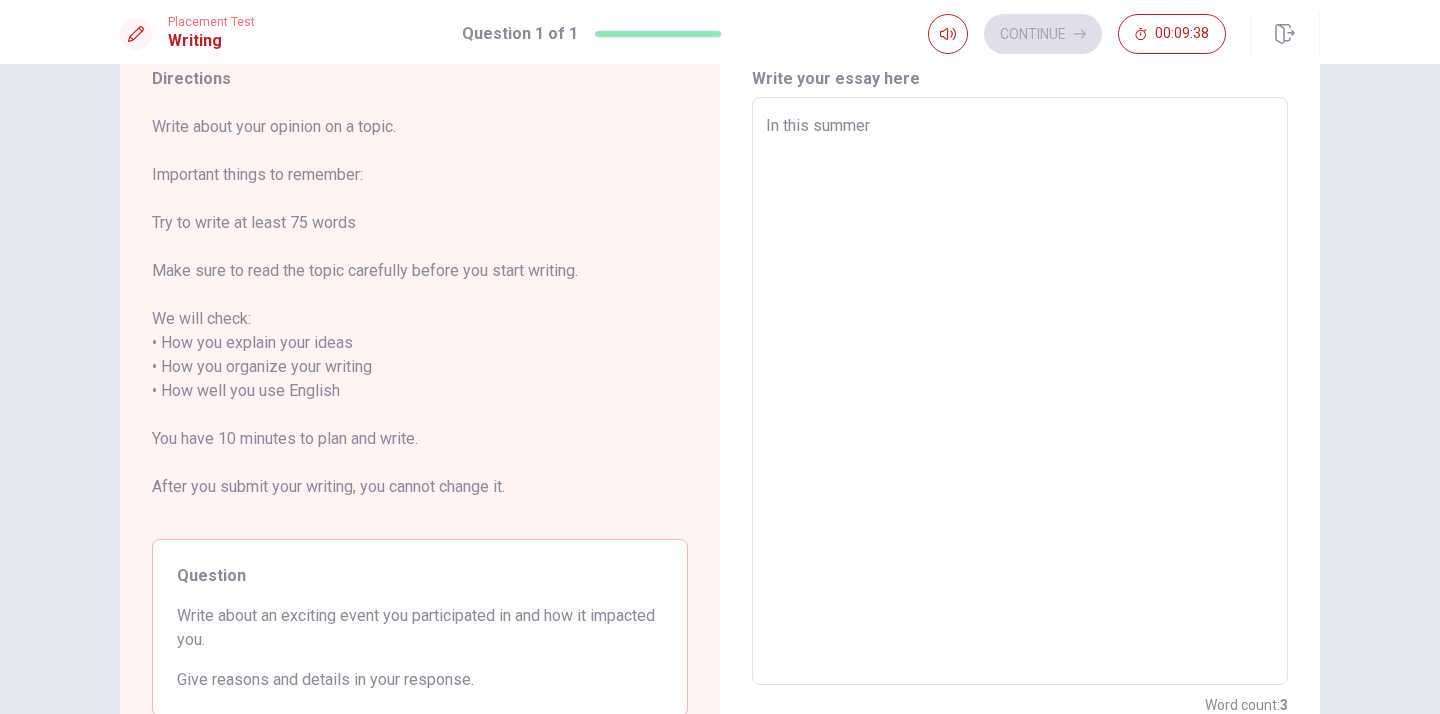 type on "In this summer," 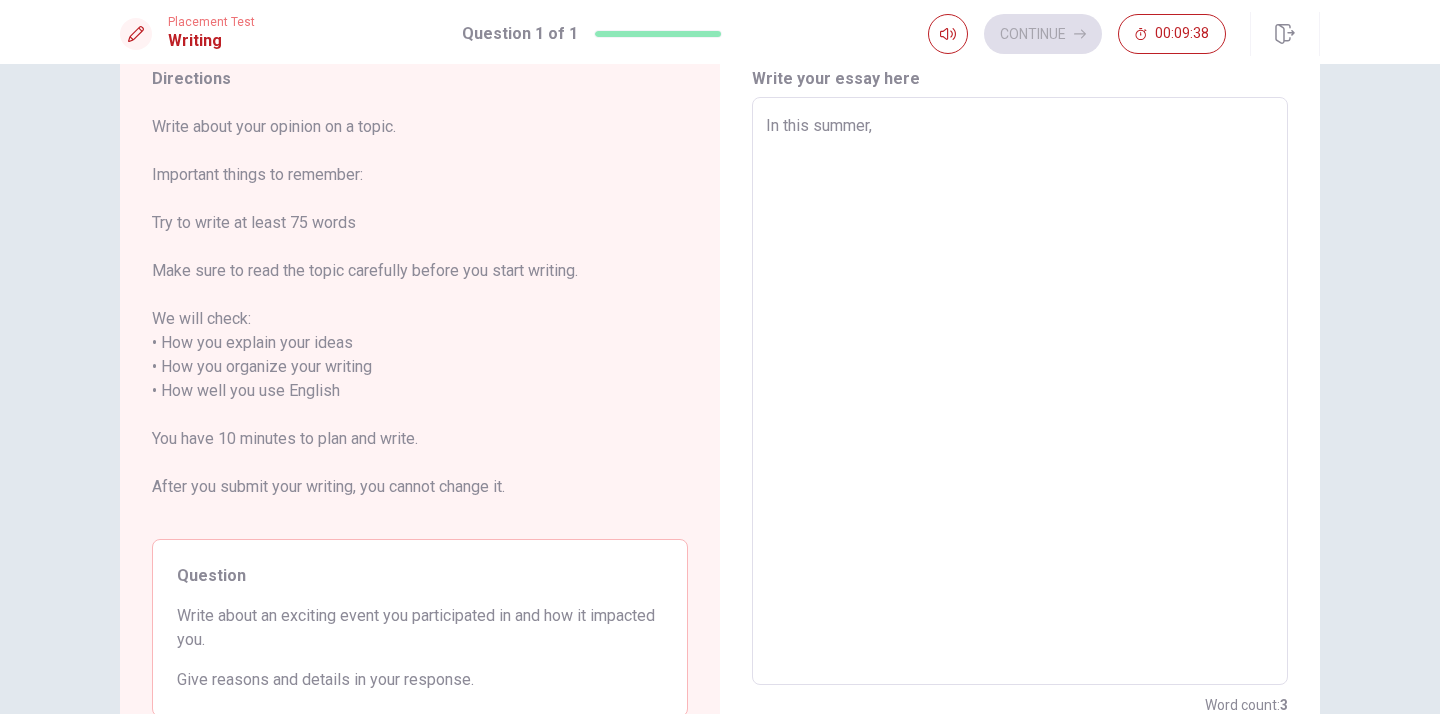 type on "x" 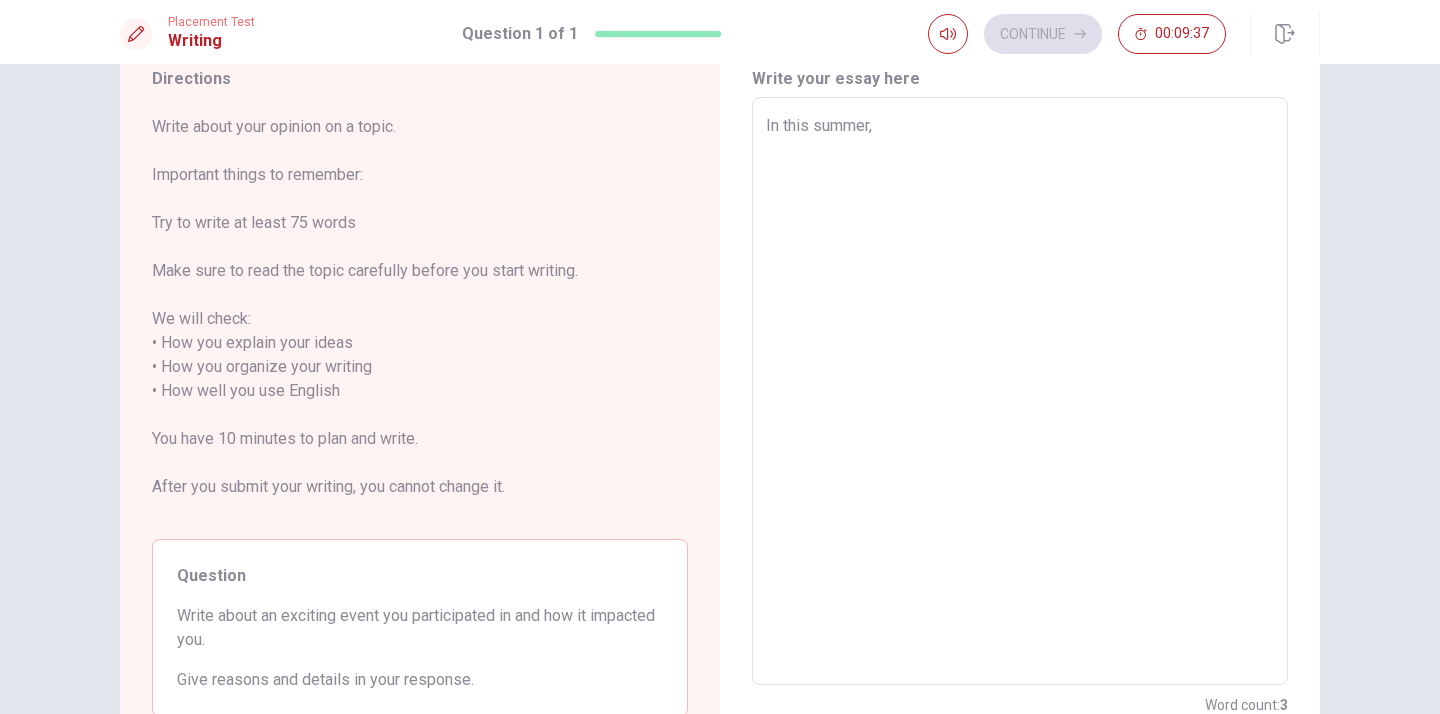 type on "In this summer, ư" 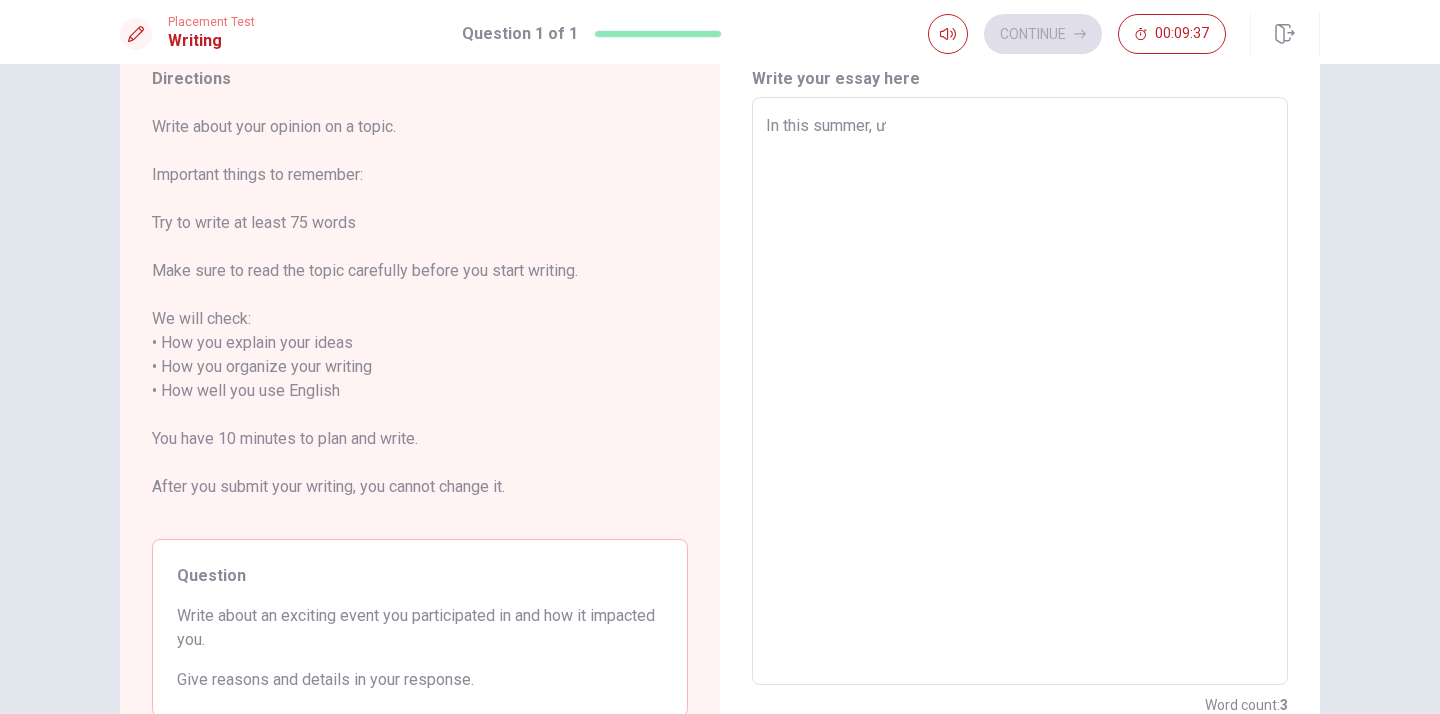 type on "x" 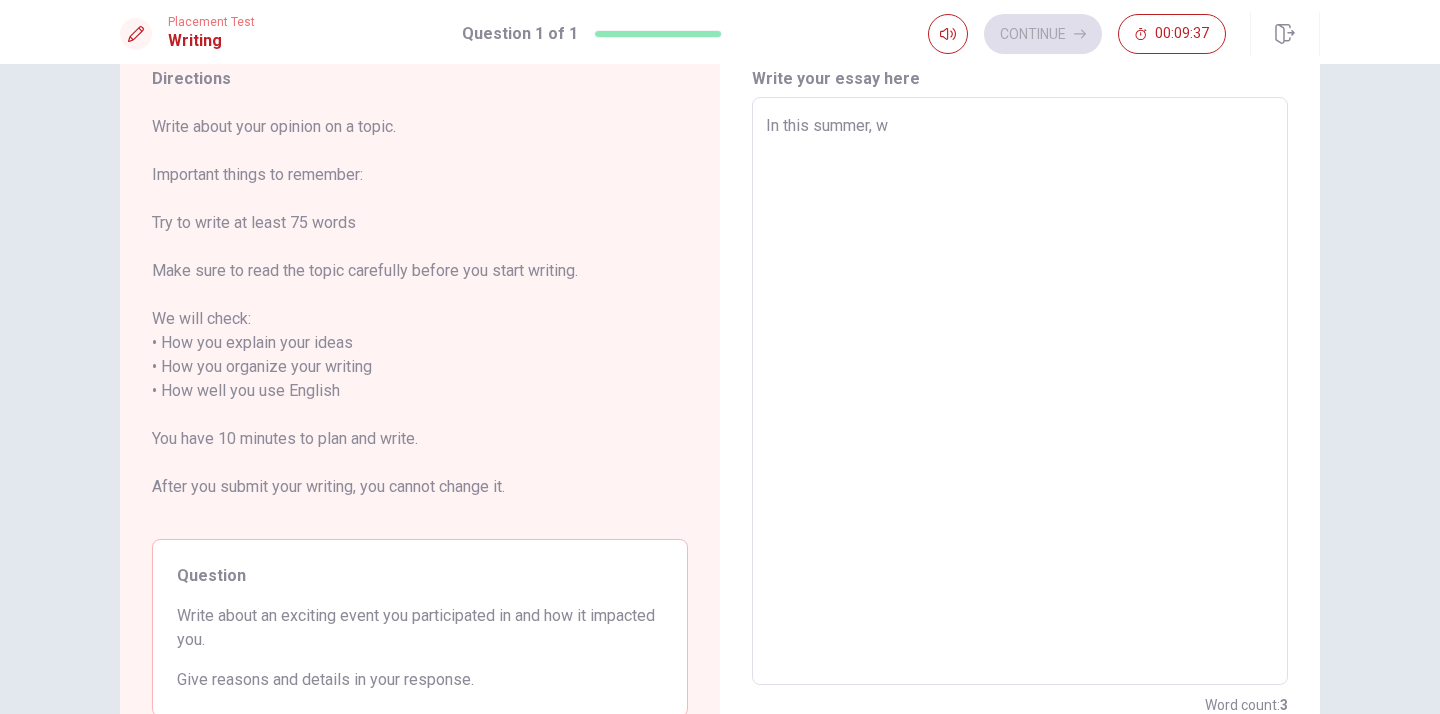 type on "x" 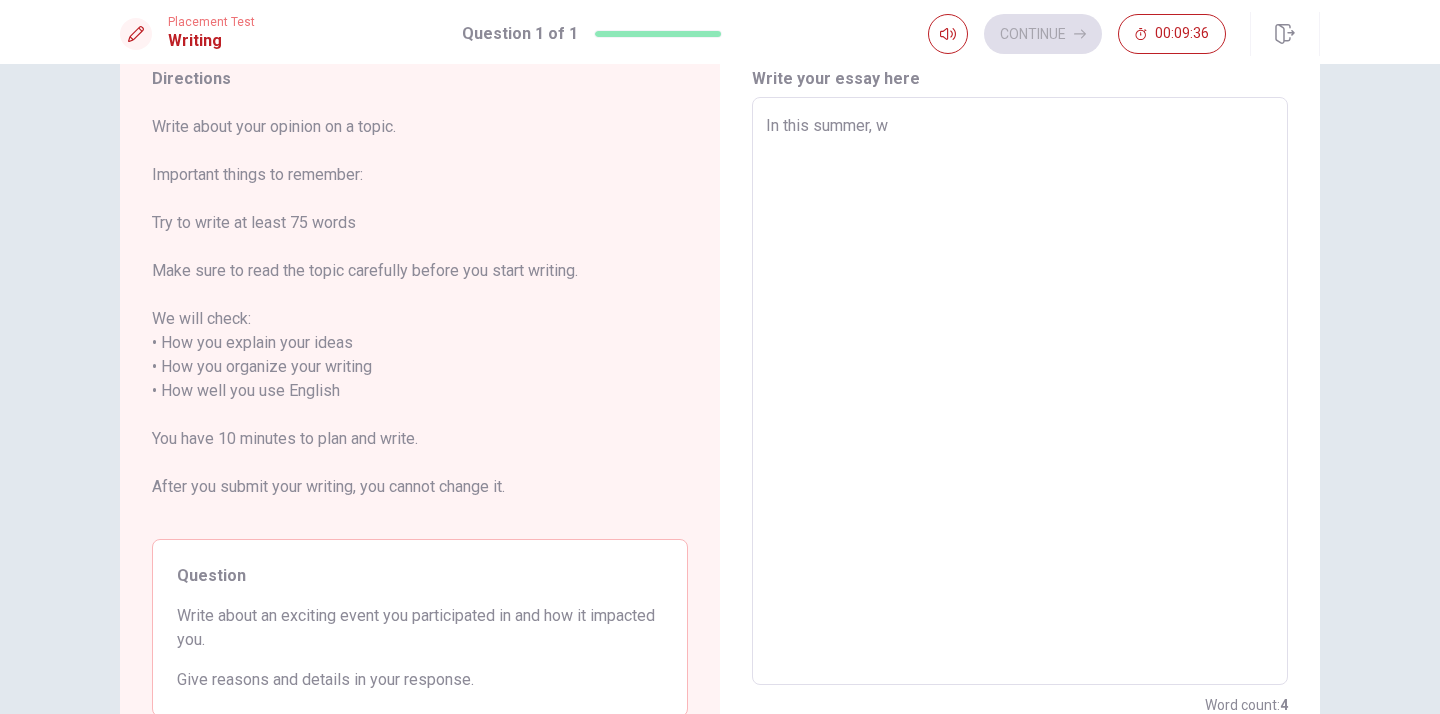 type on "In this summer," 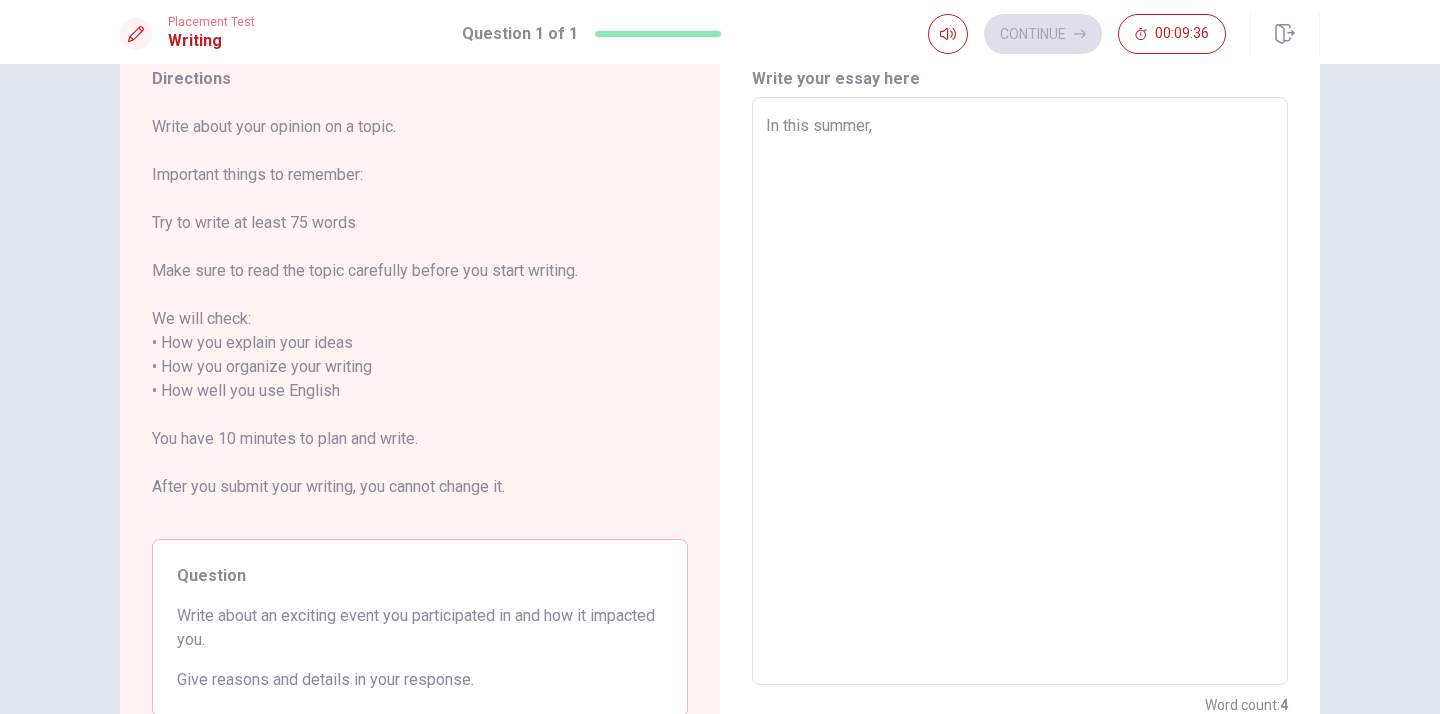 type on "x" 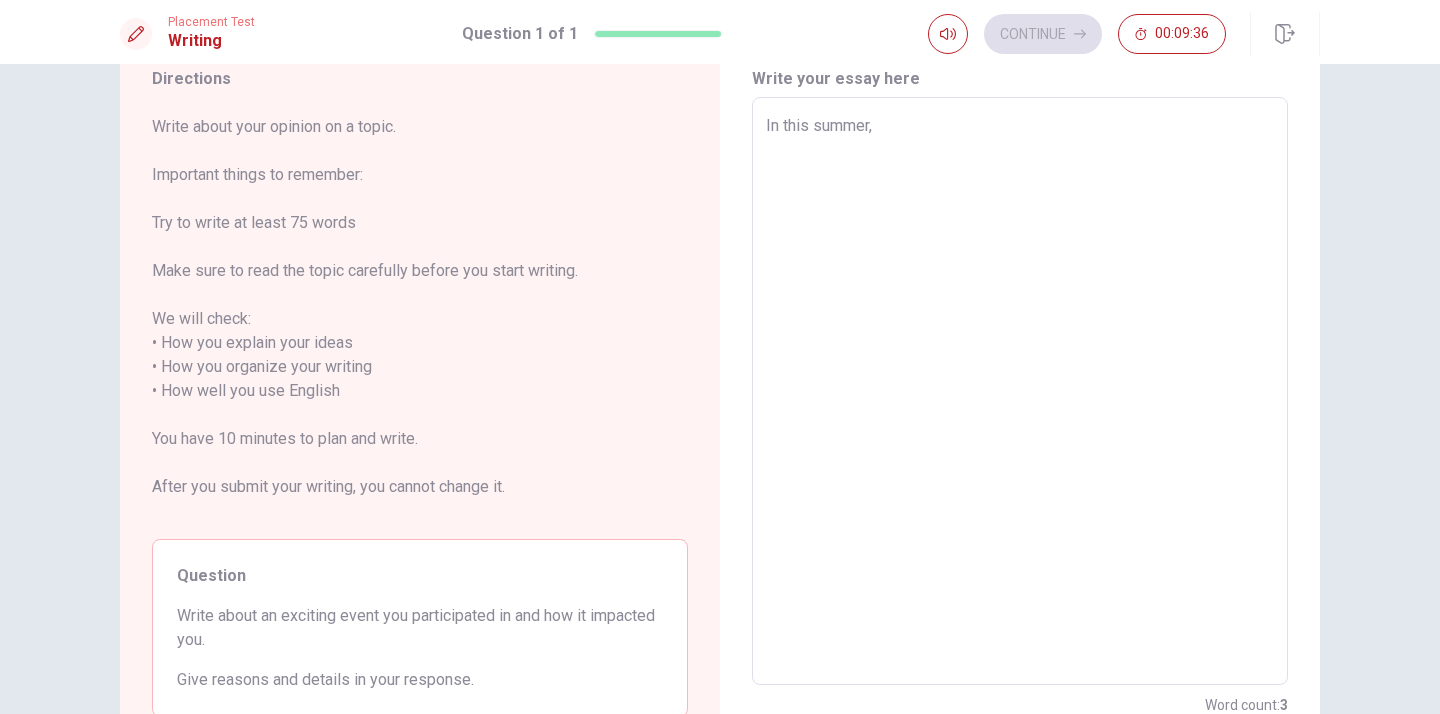 type on "In this summer, a" 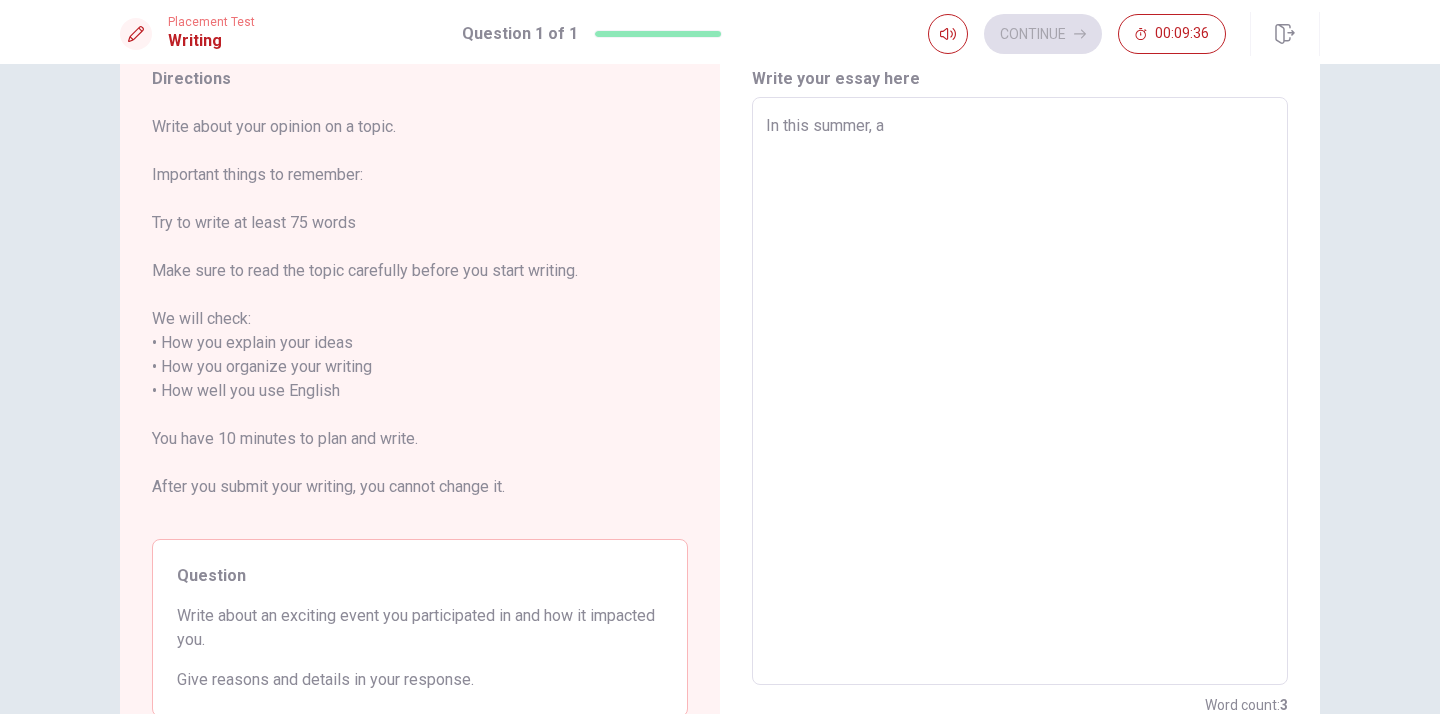 type on "x" 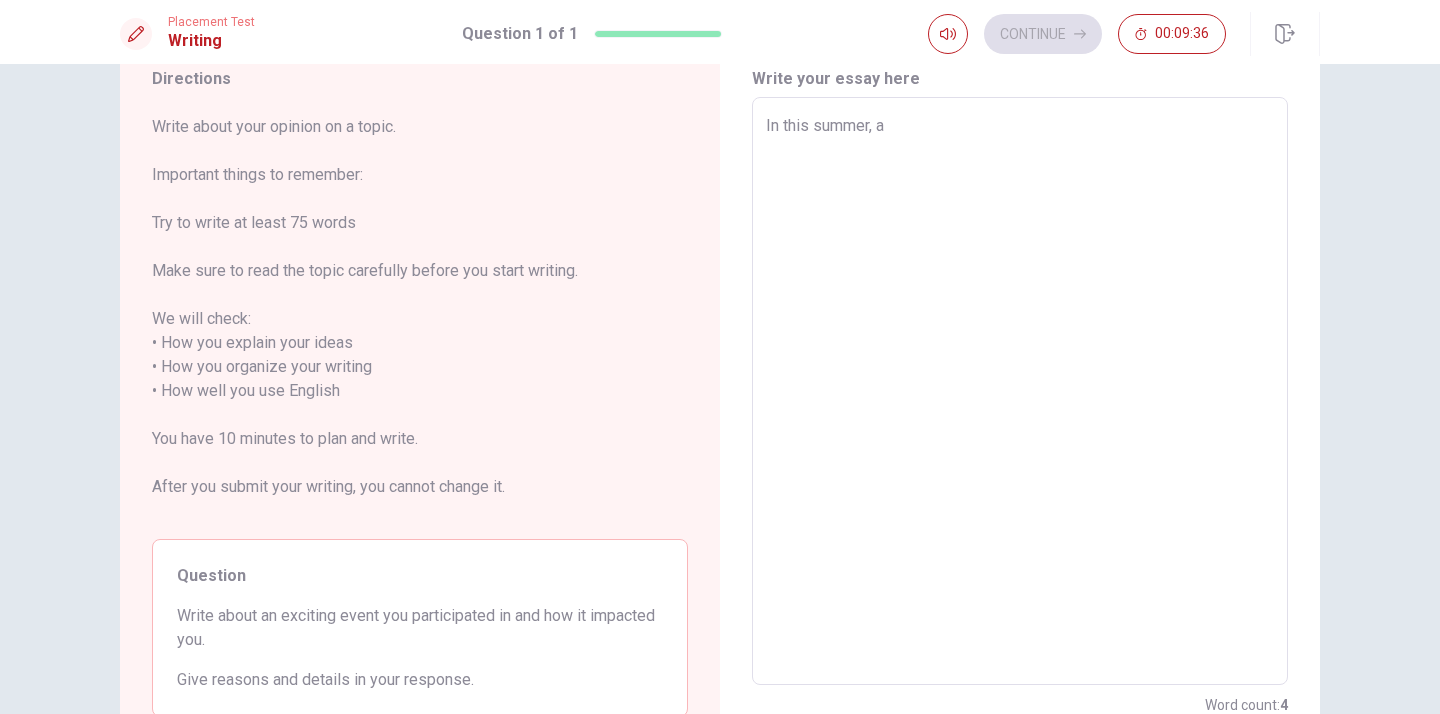 type on "In this summer, à" 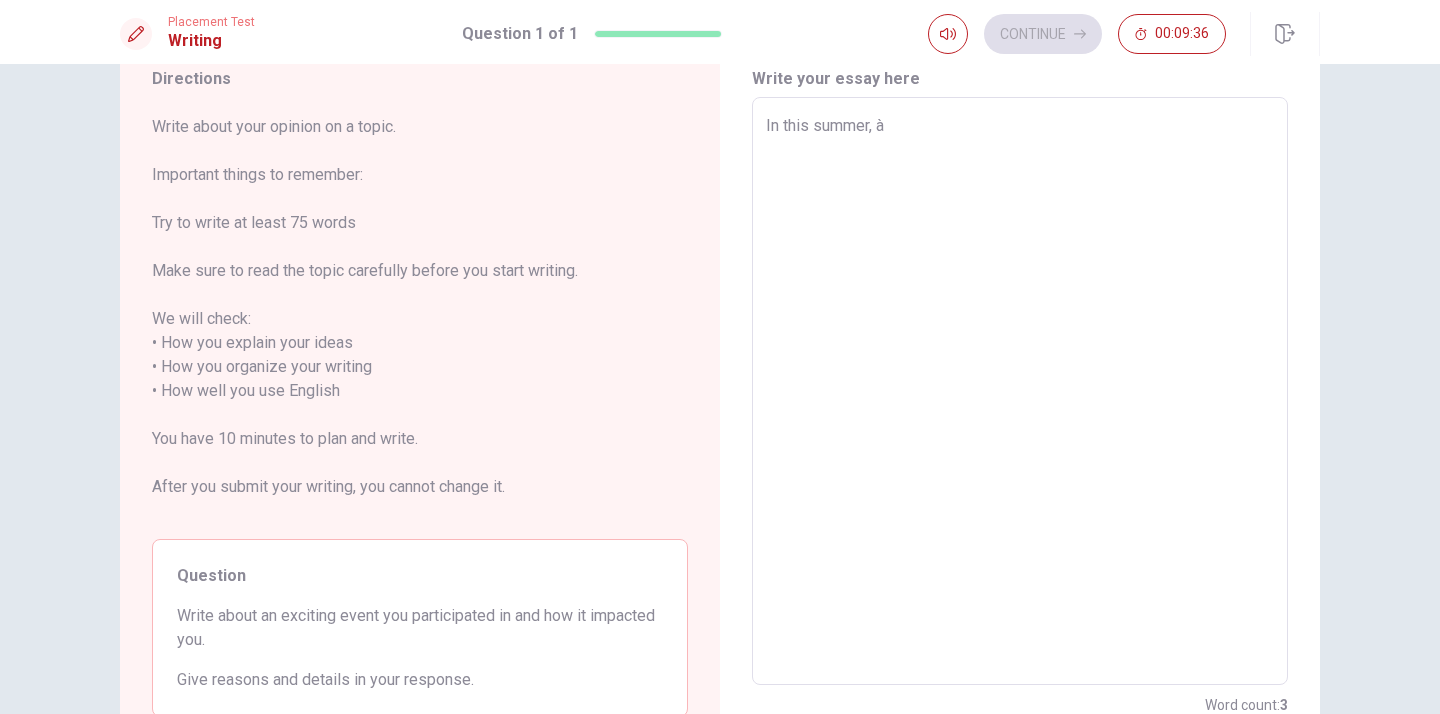 type on "x" 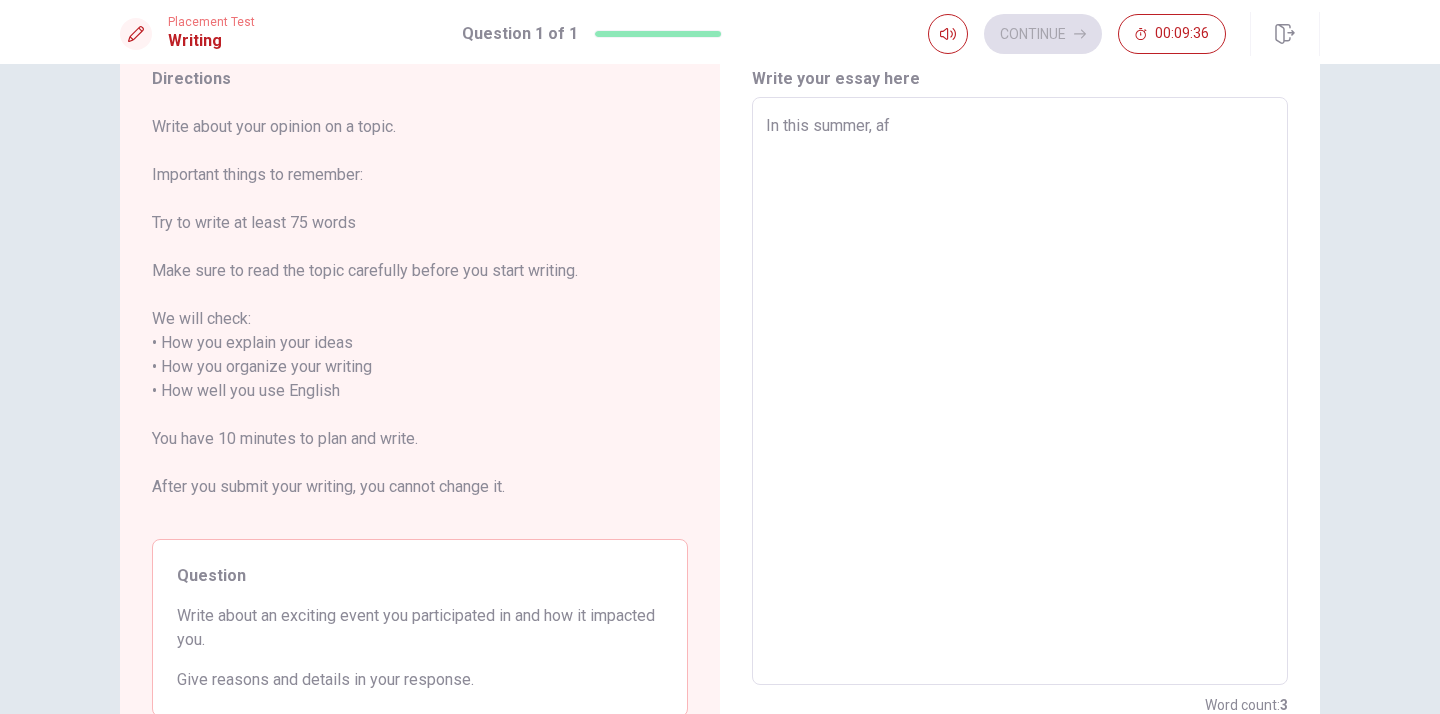 type on "x" 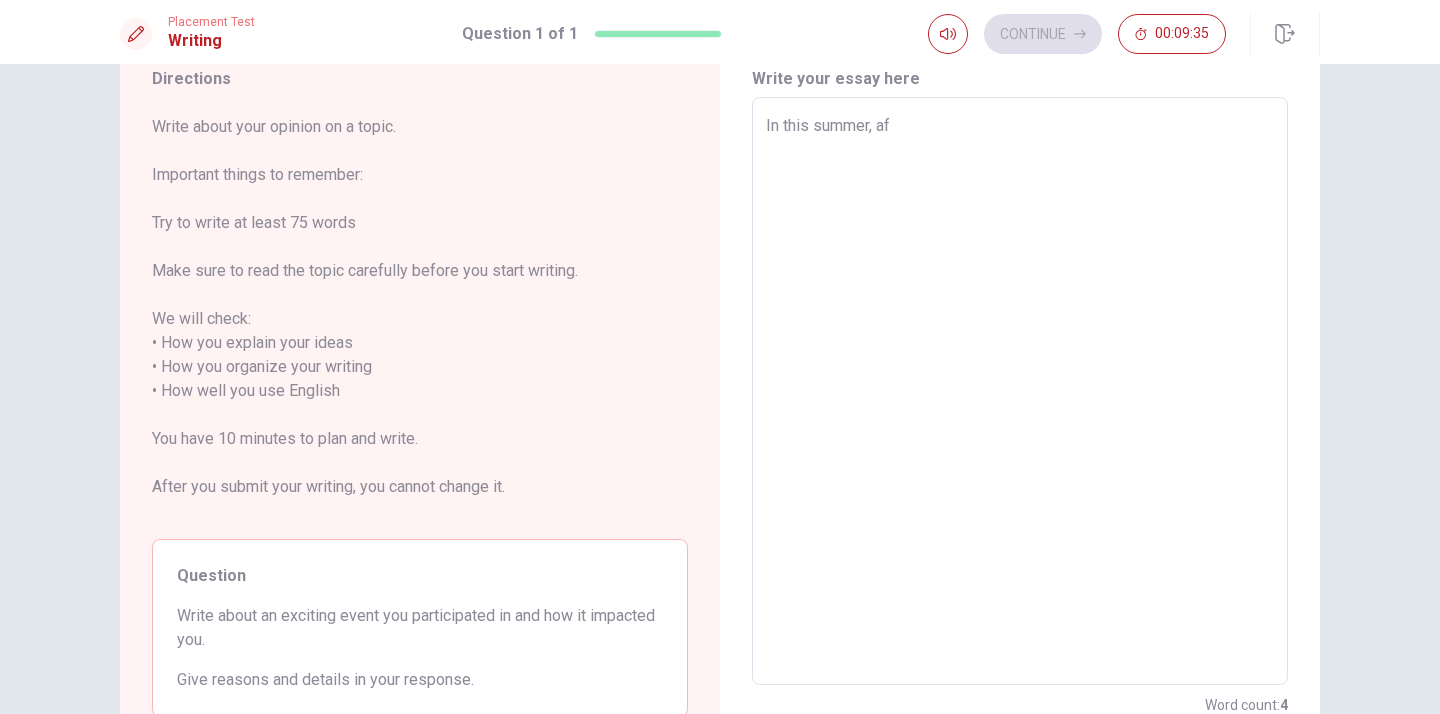 type on "In this summer, aft" 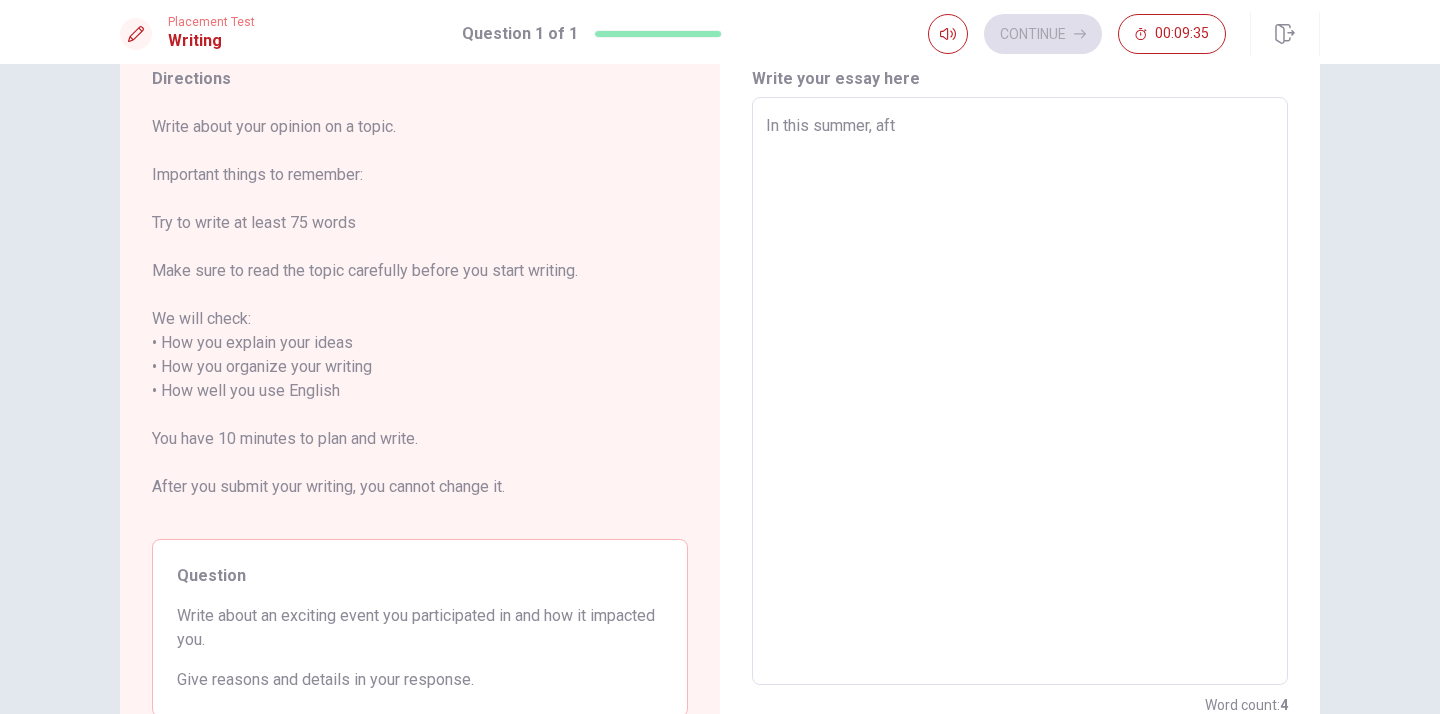 type on "x" 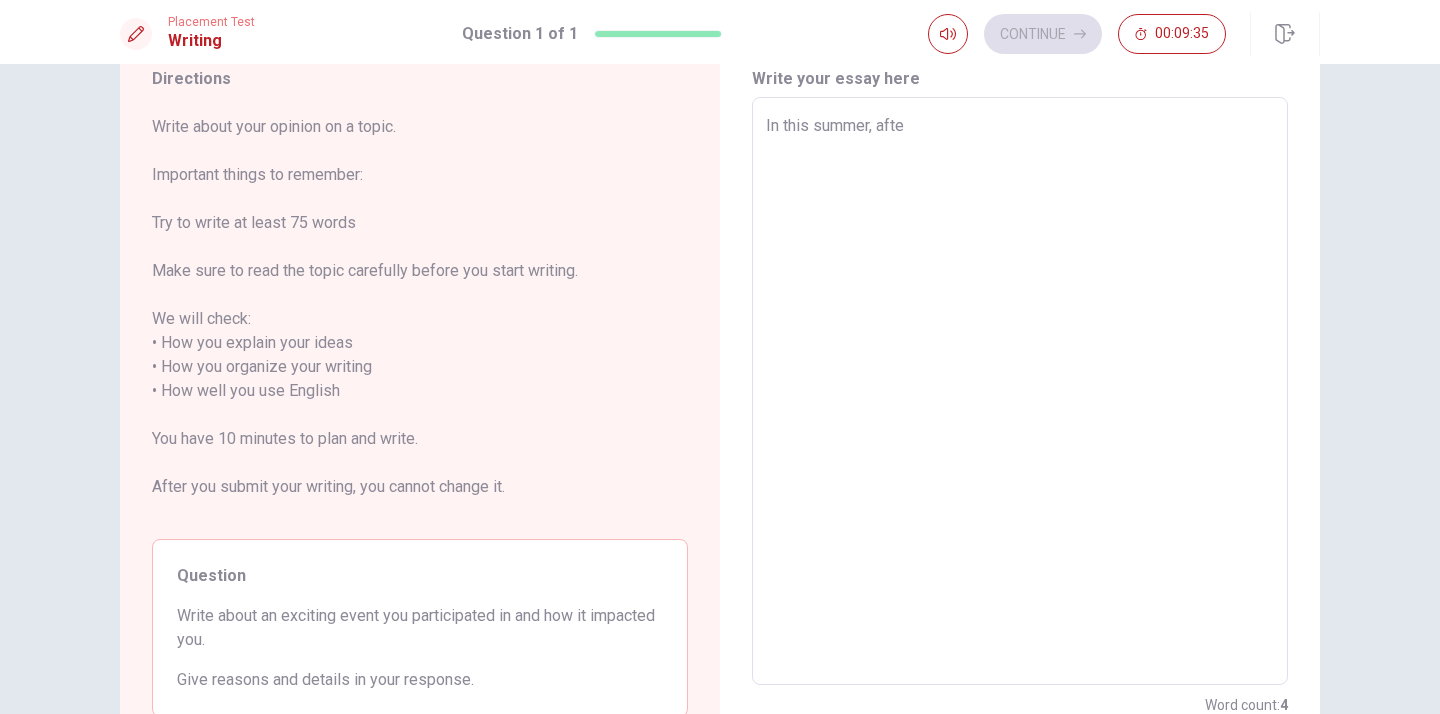 type on "x" 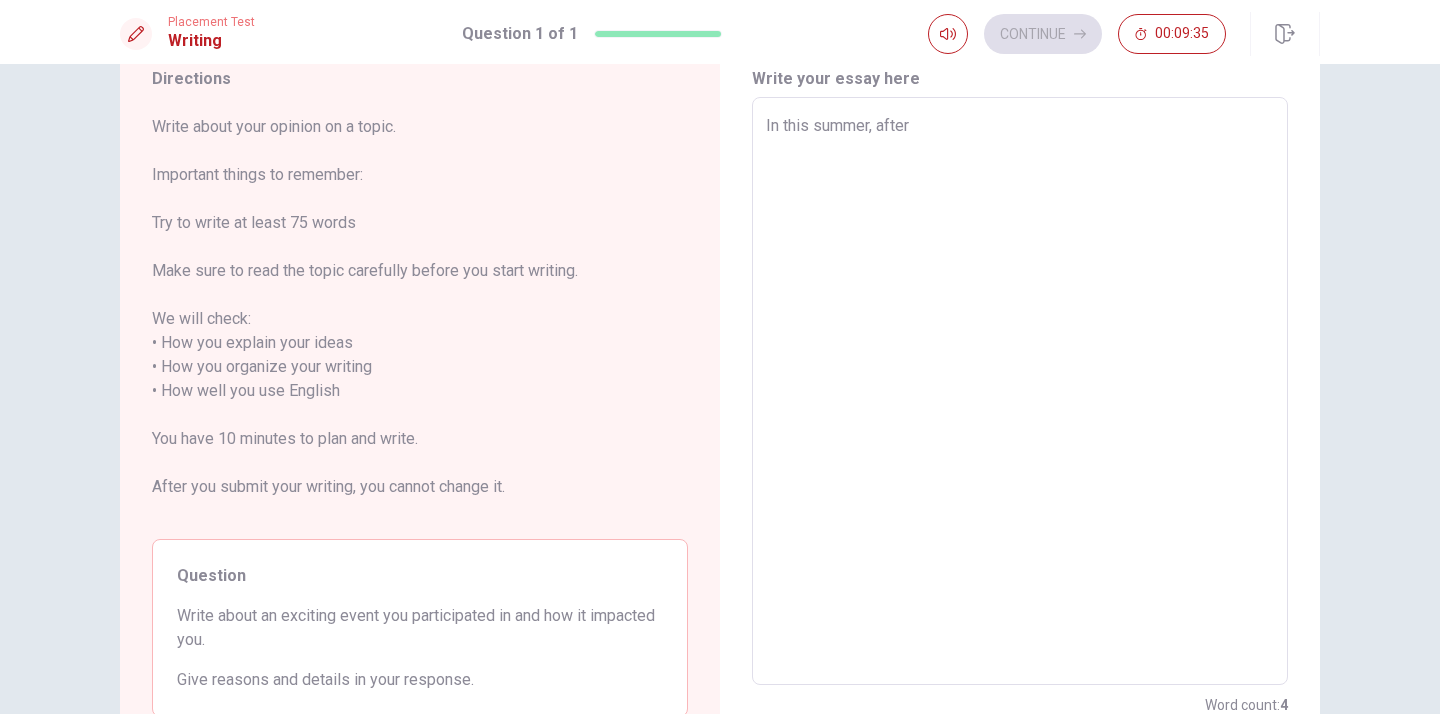 type on "x" 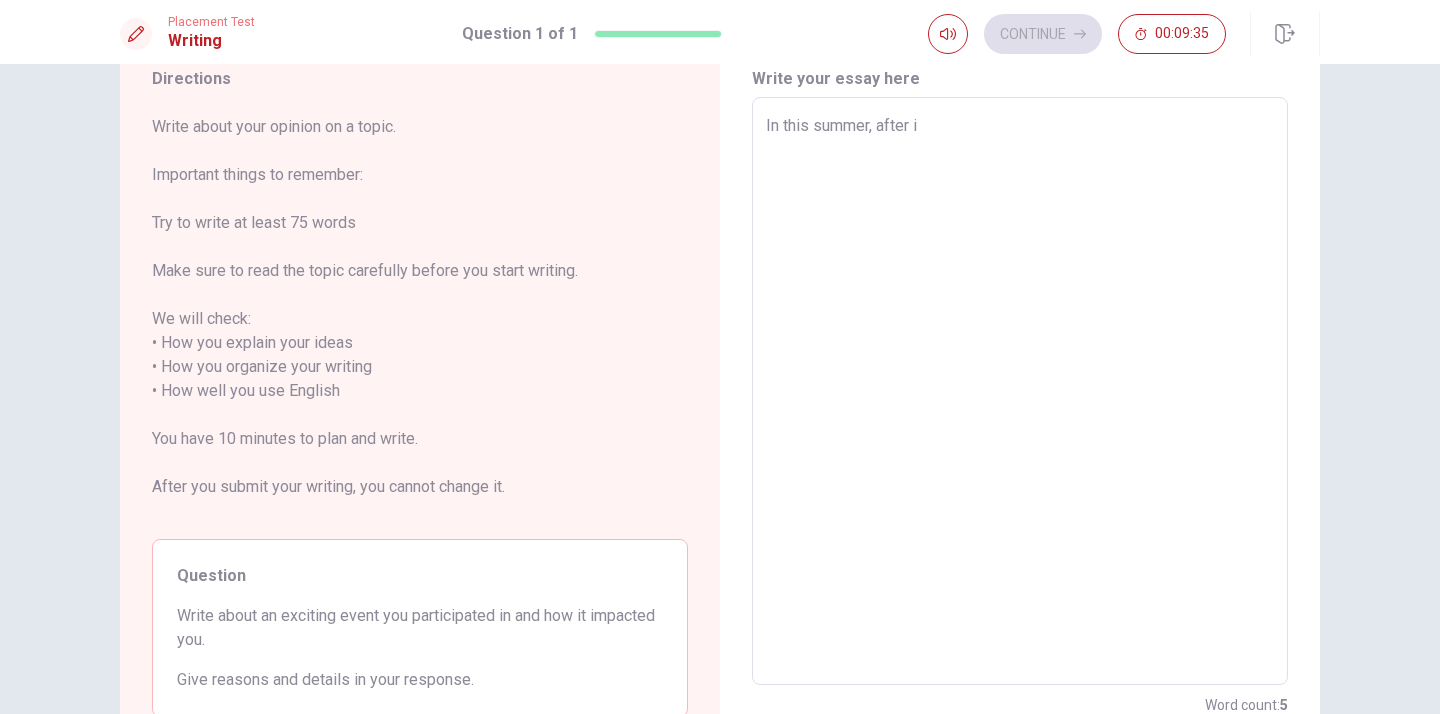 type on "x" 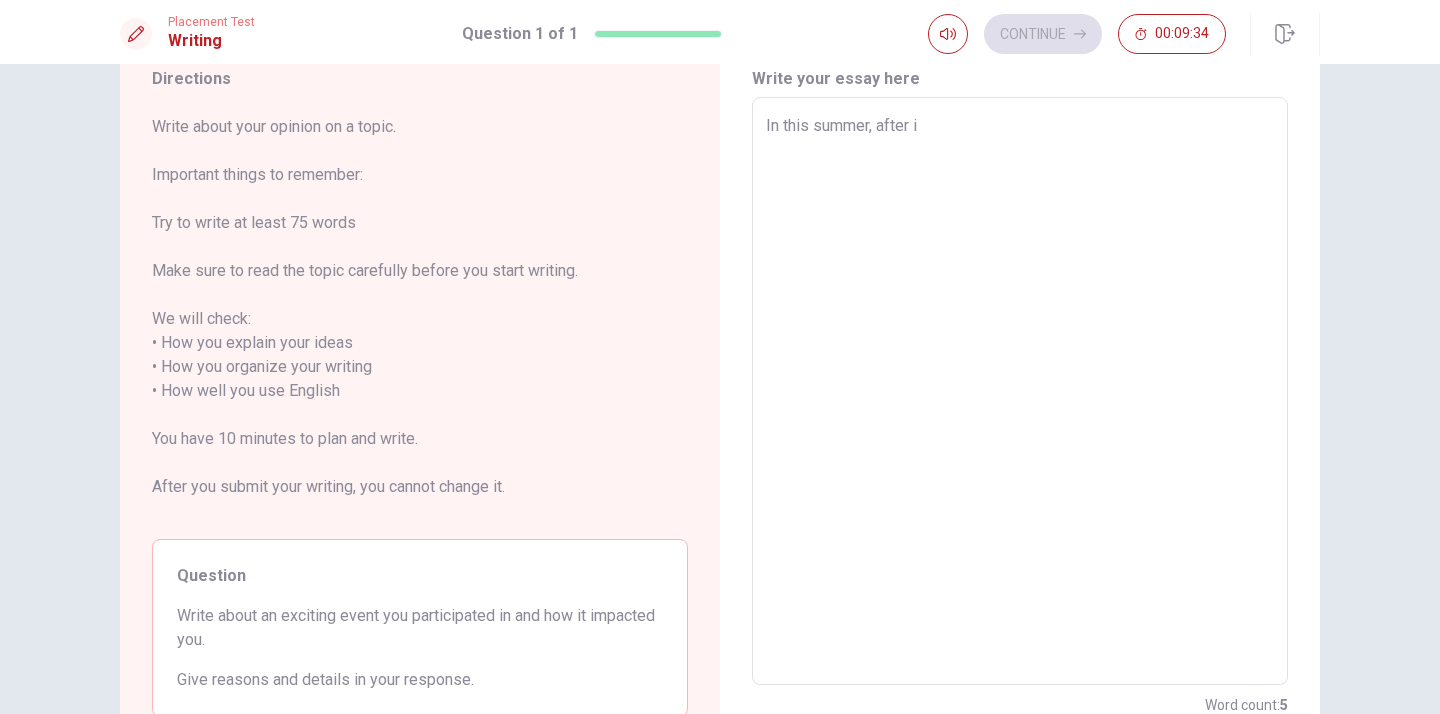 type on "In this summer, after i f" 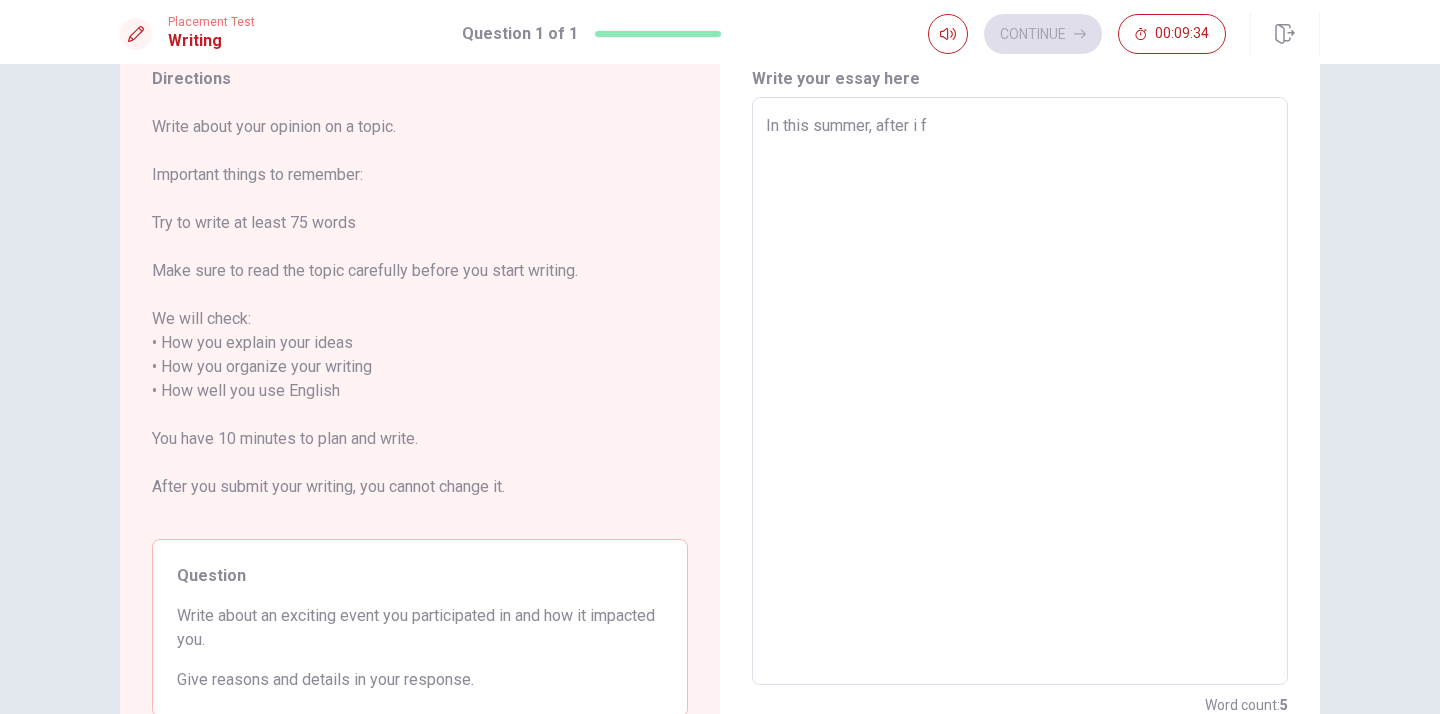 type on "x" 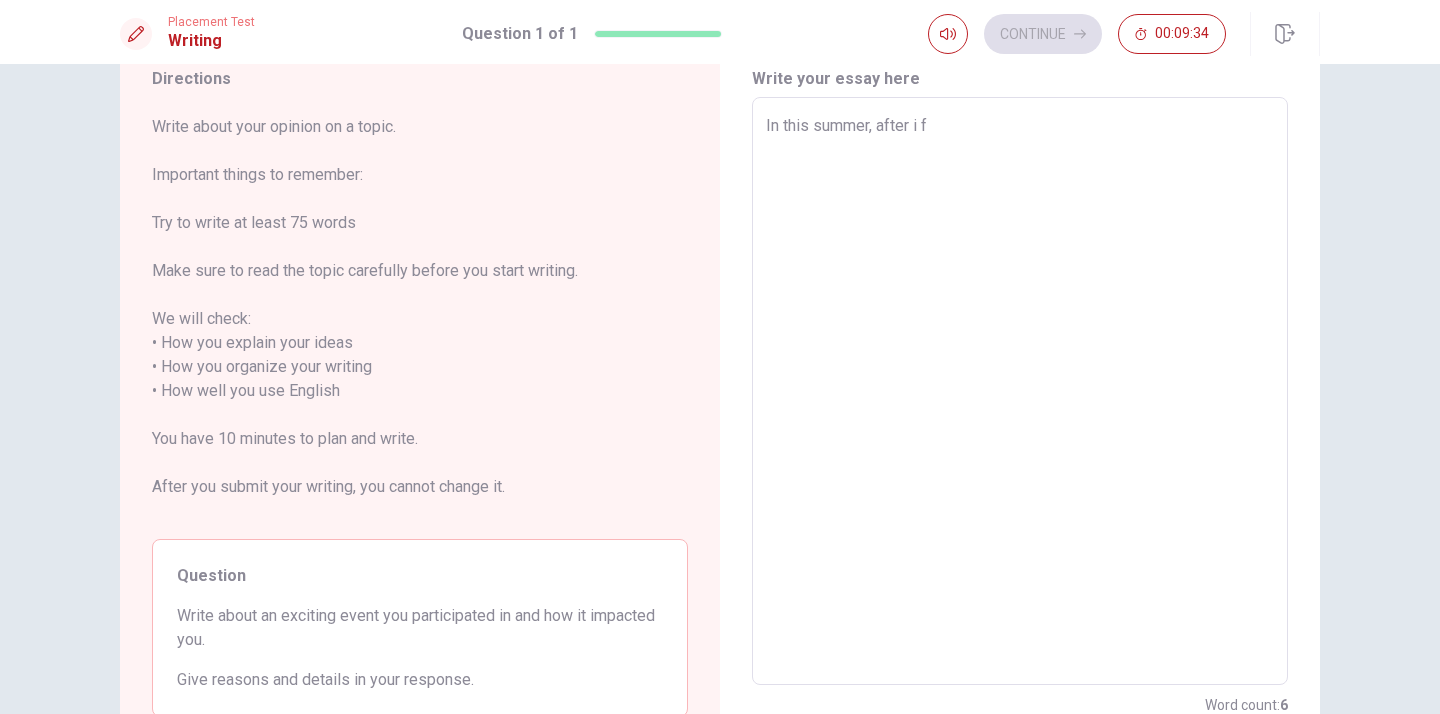 type on "In this summer, after i fi" 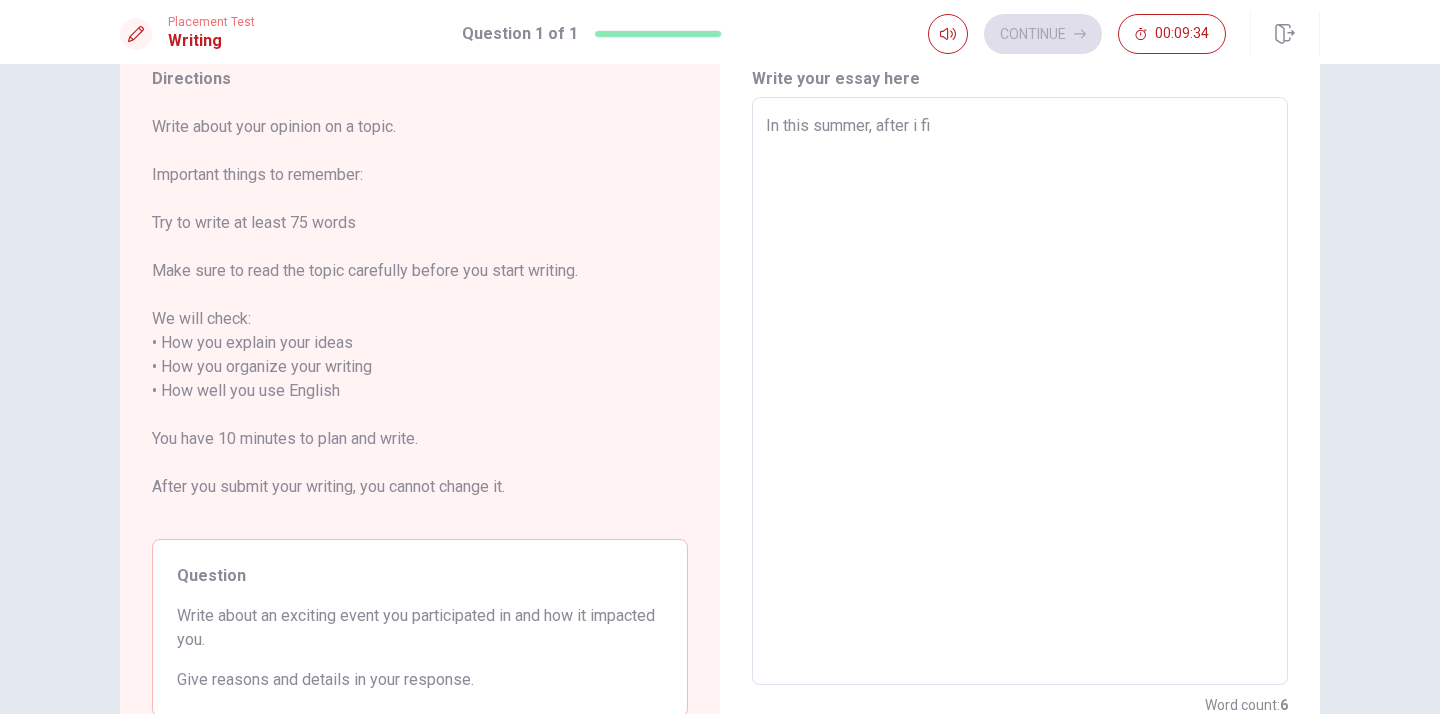 type on "x" 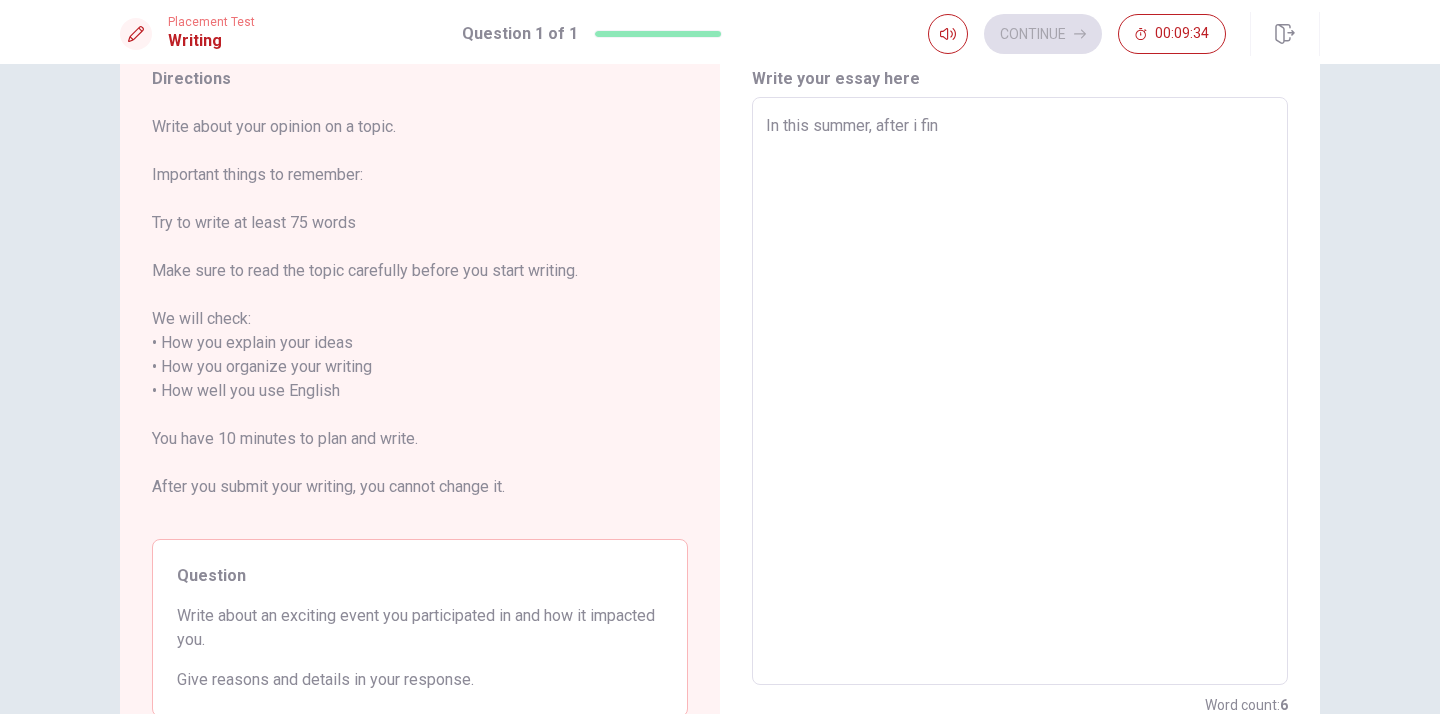 type on "x" 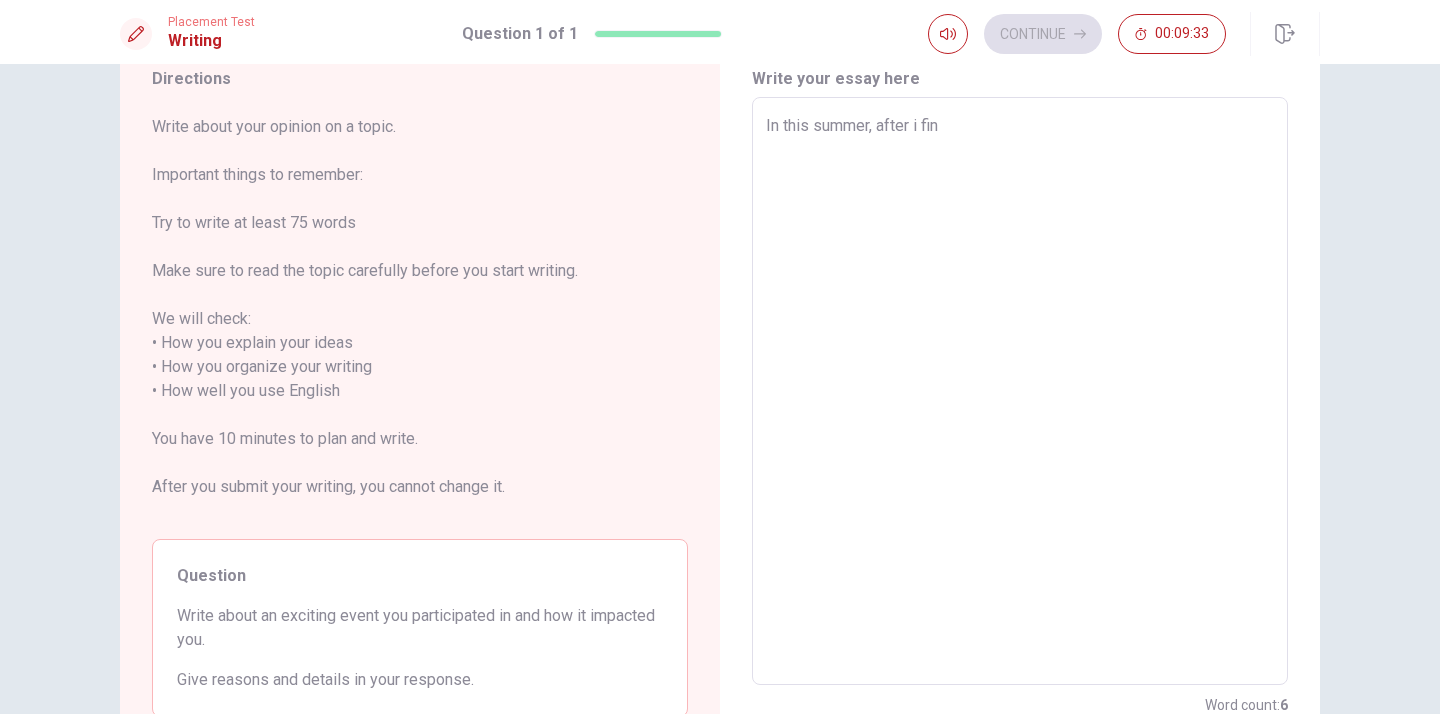 type on "In this summer, after i fini" 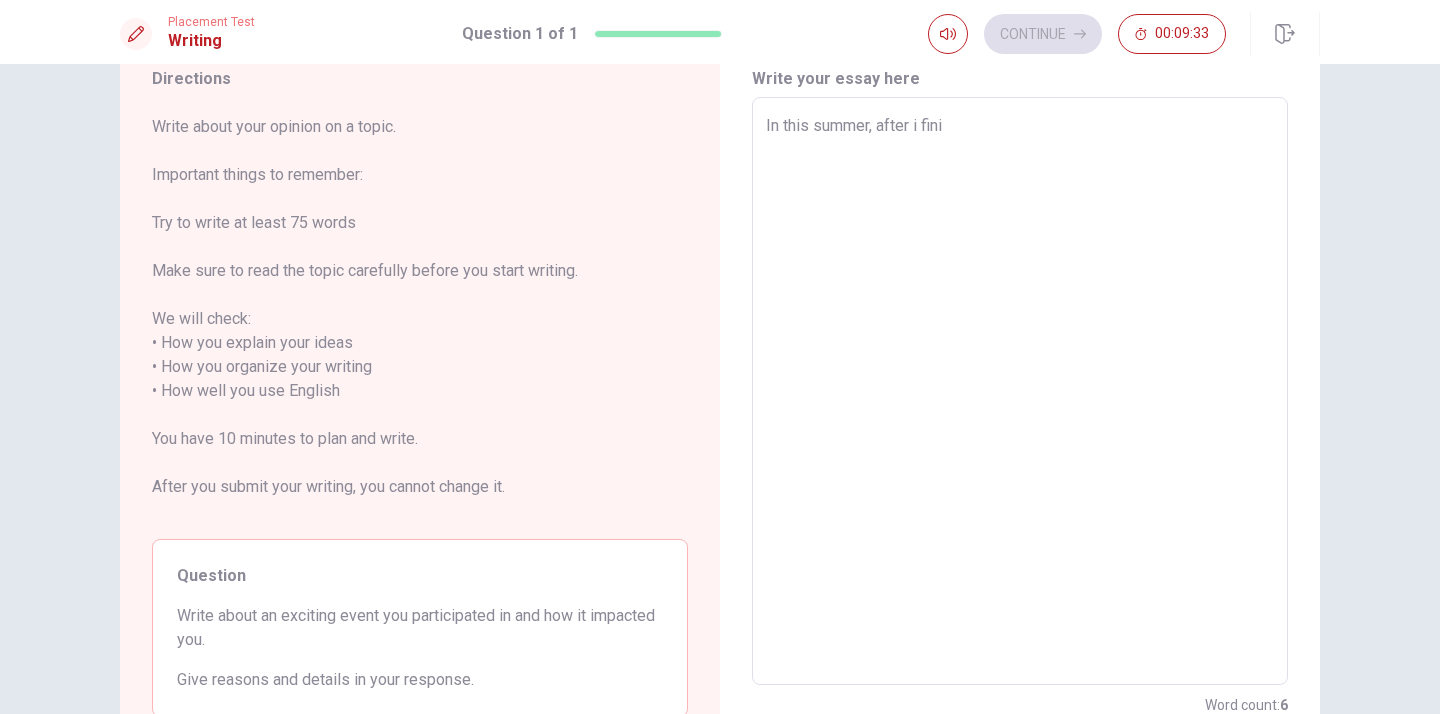 type on "x" 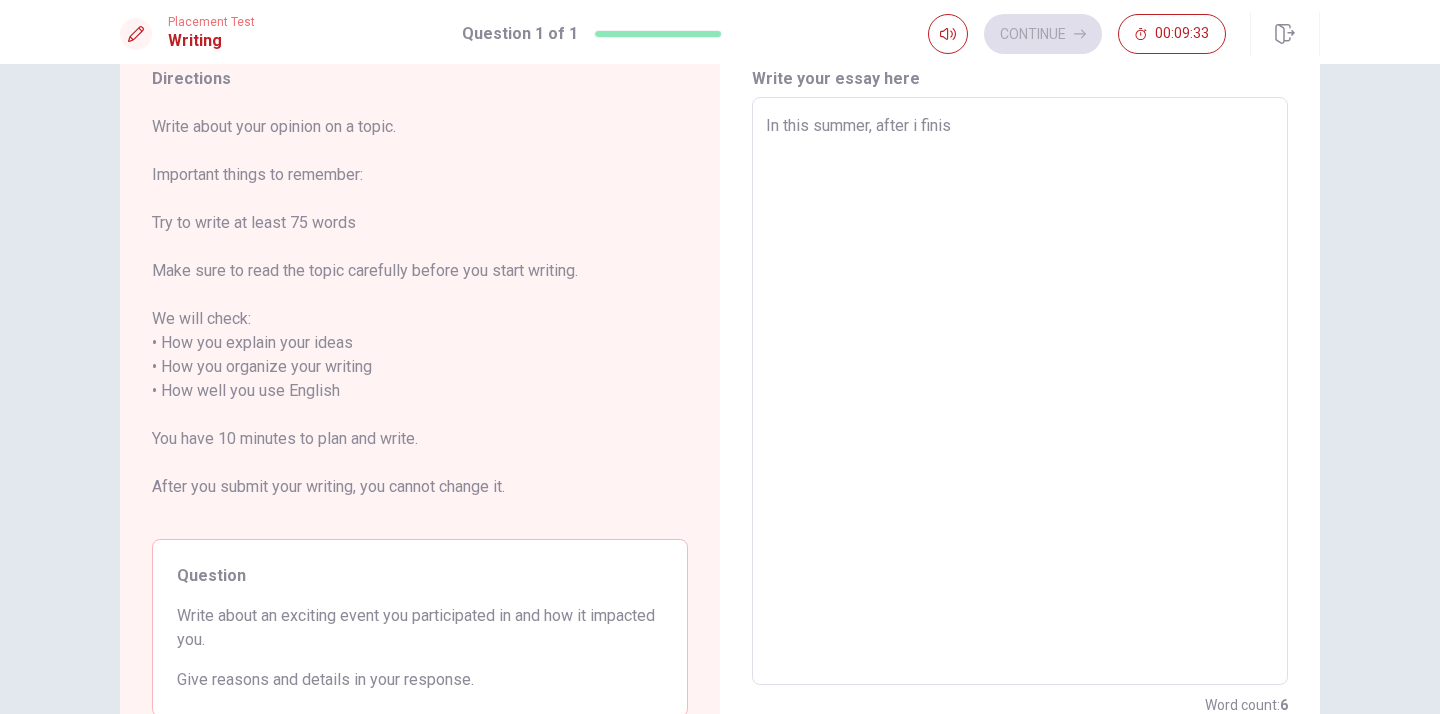 type on "x" 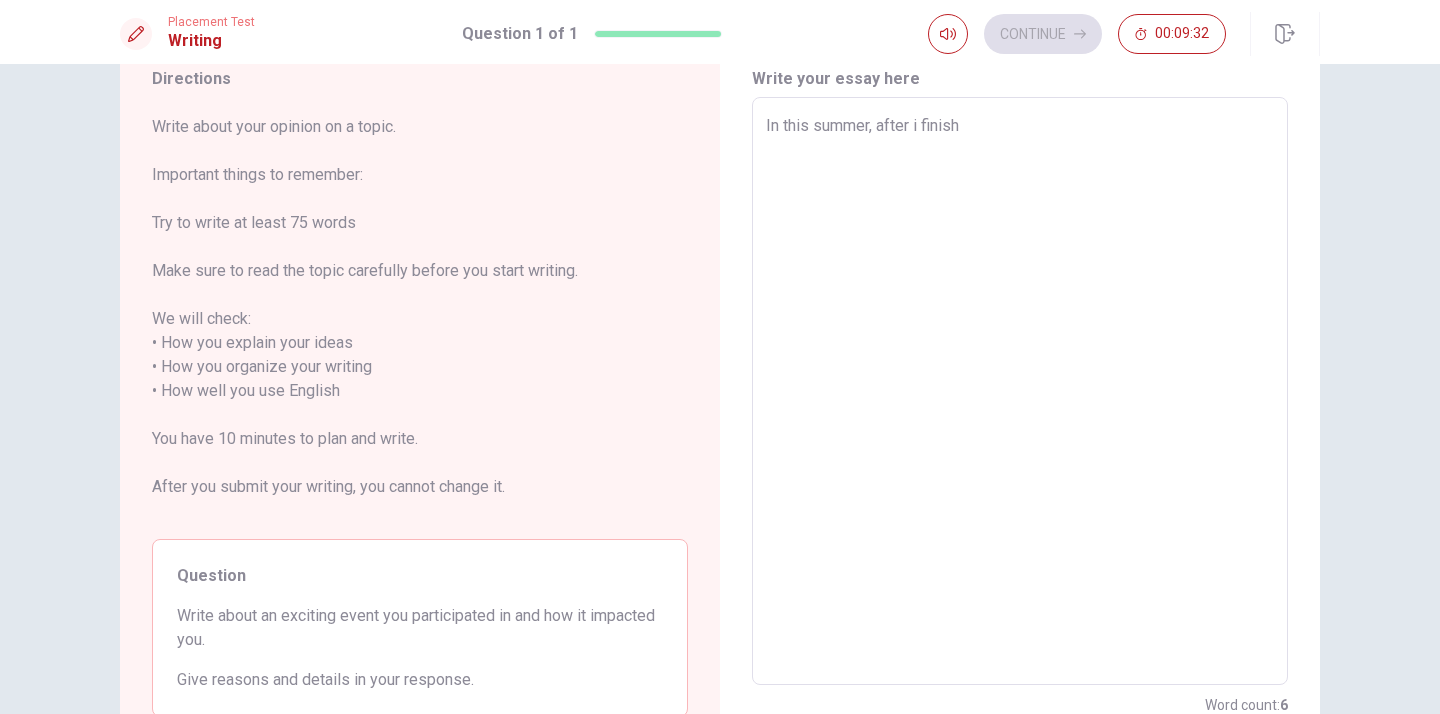 type on "x" 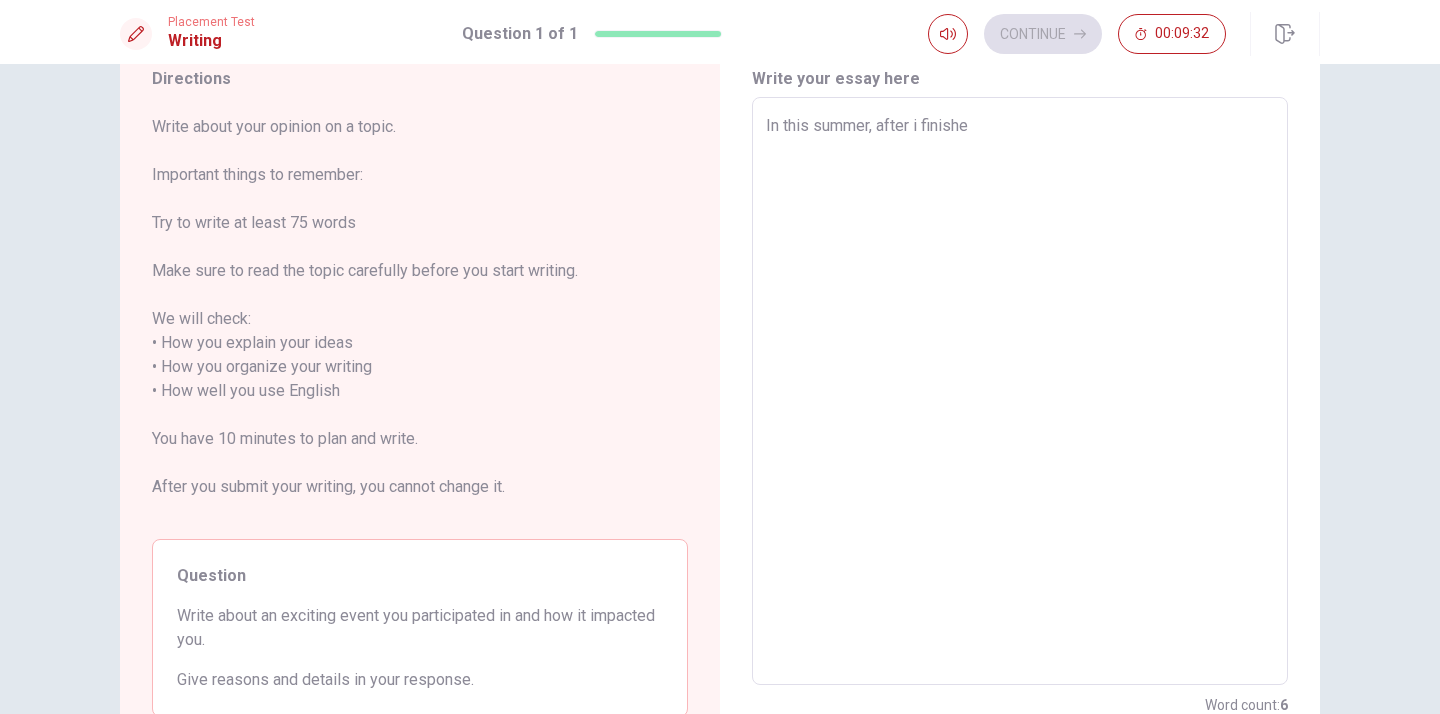 type on "x" 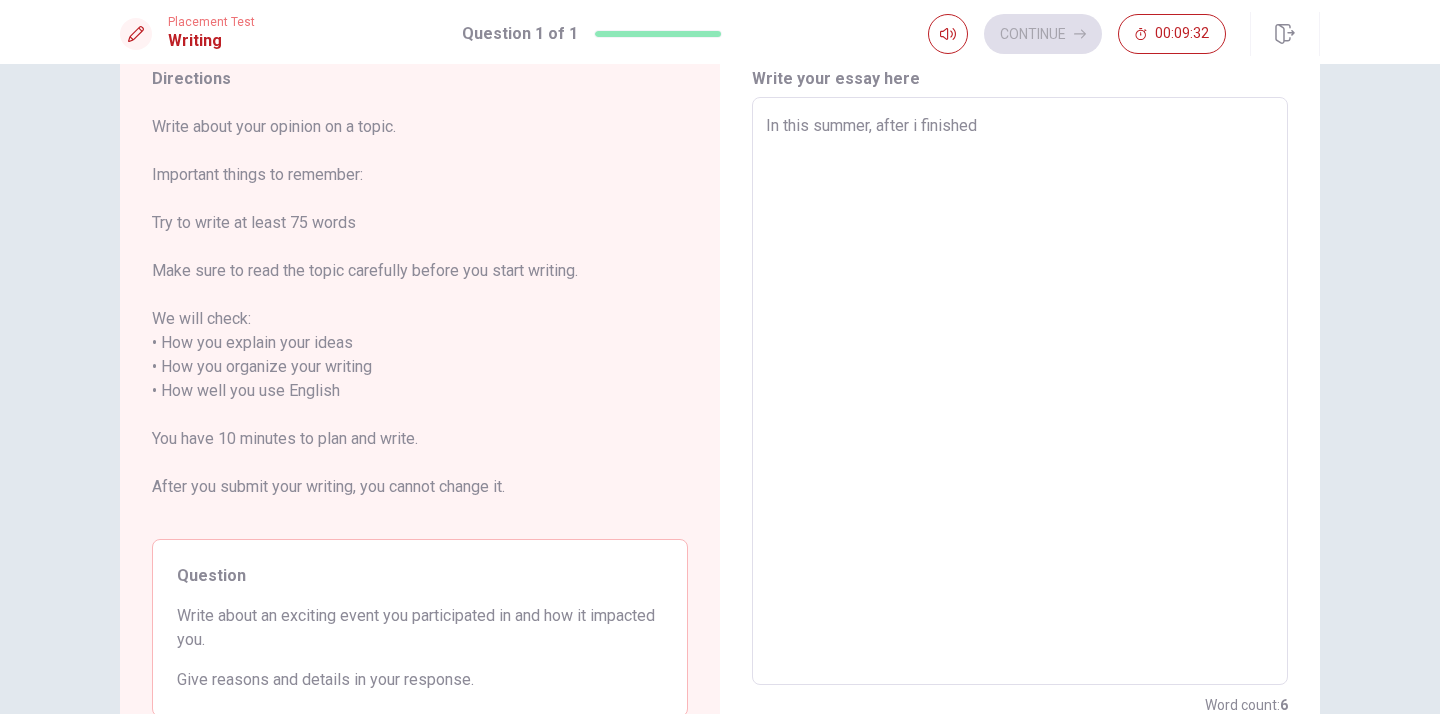 type on "x" 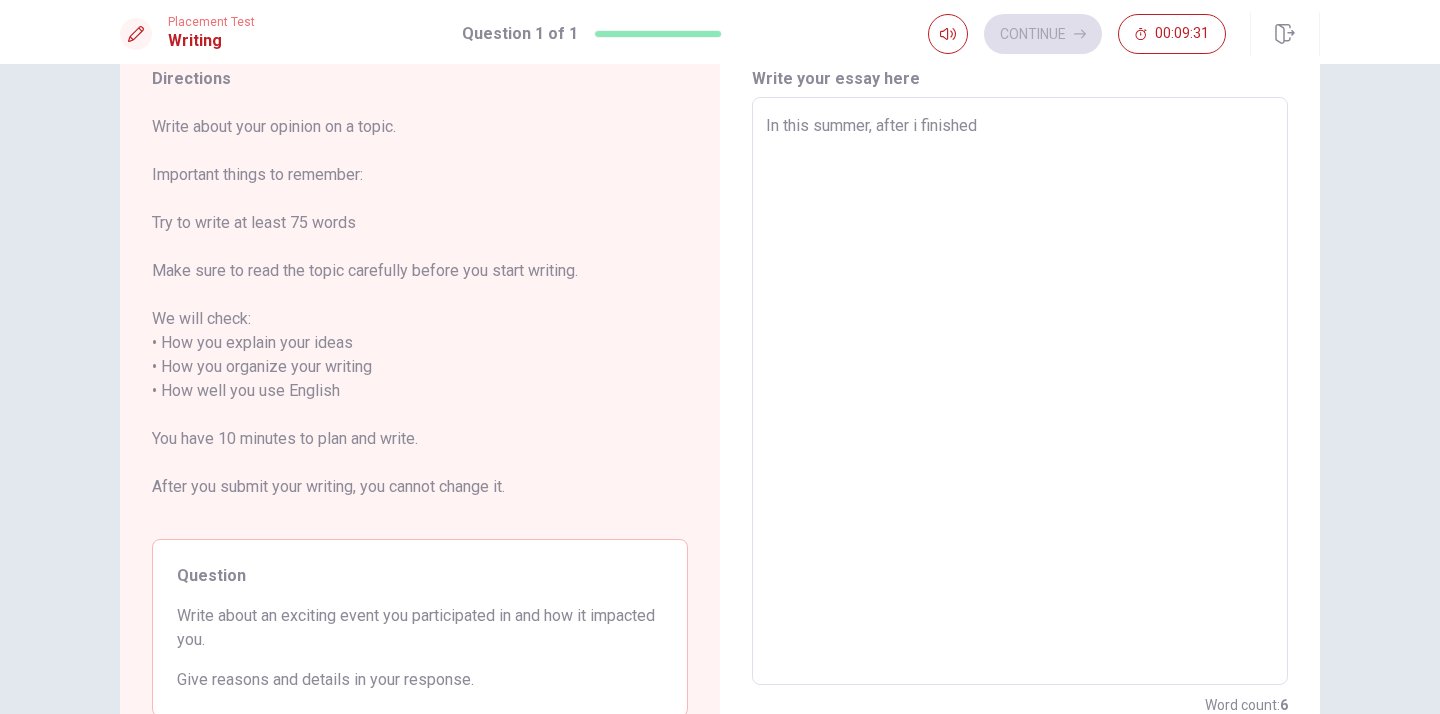 type on "In this summer, after i finished" 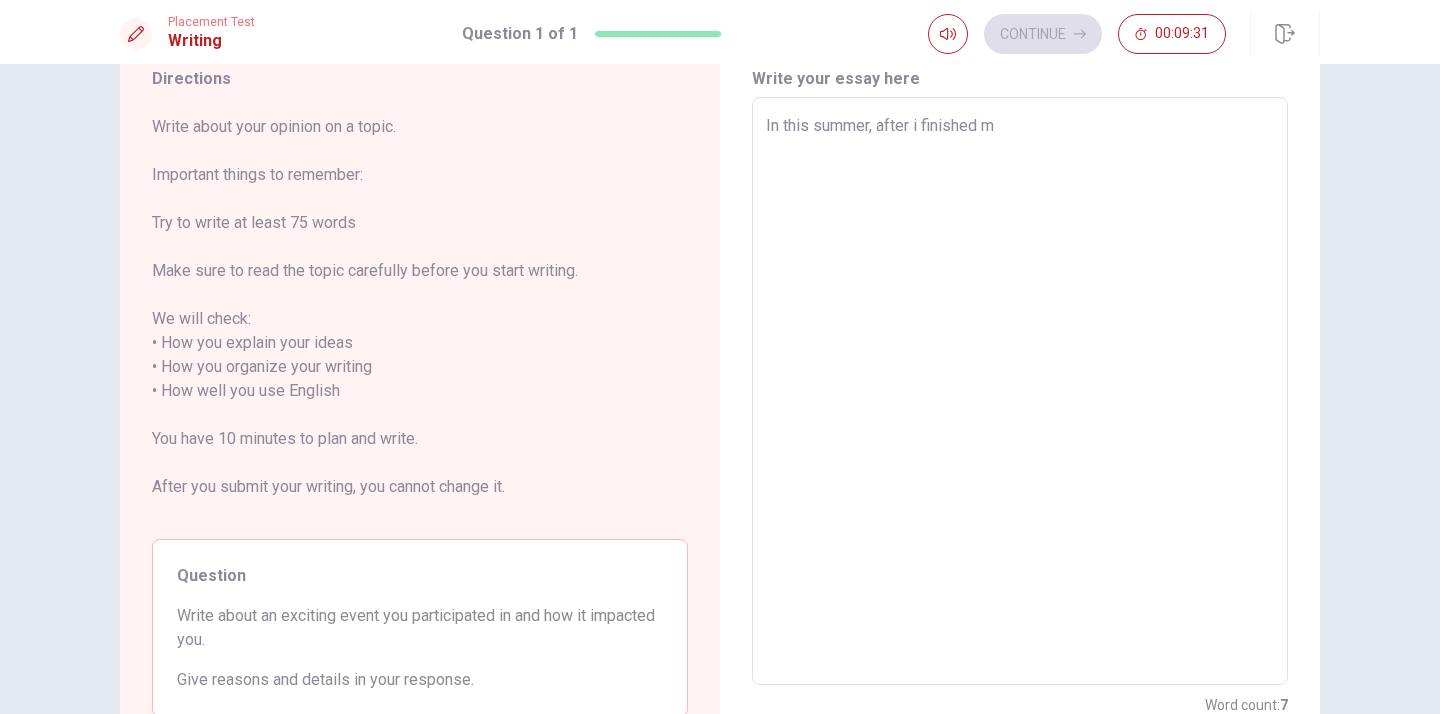type on "x" 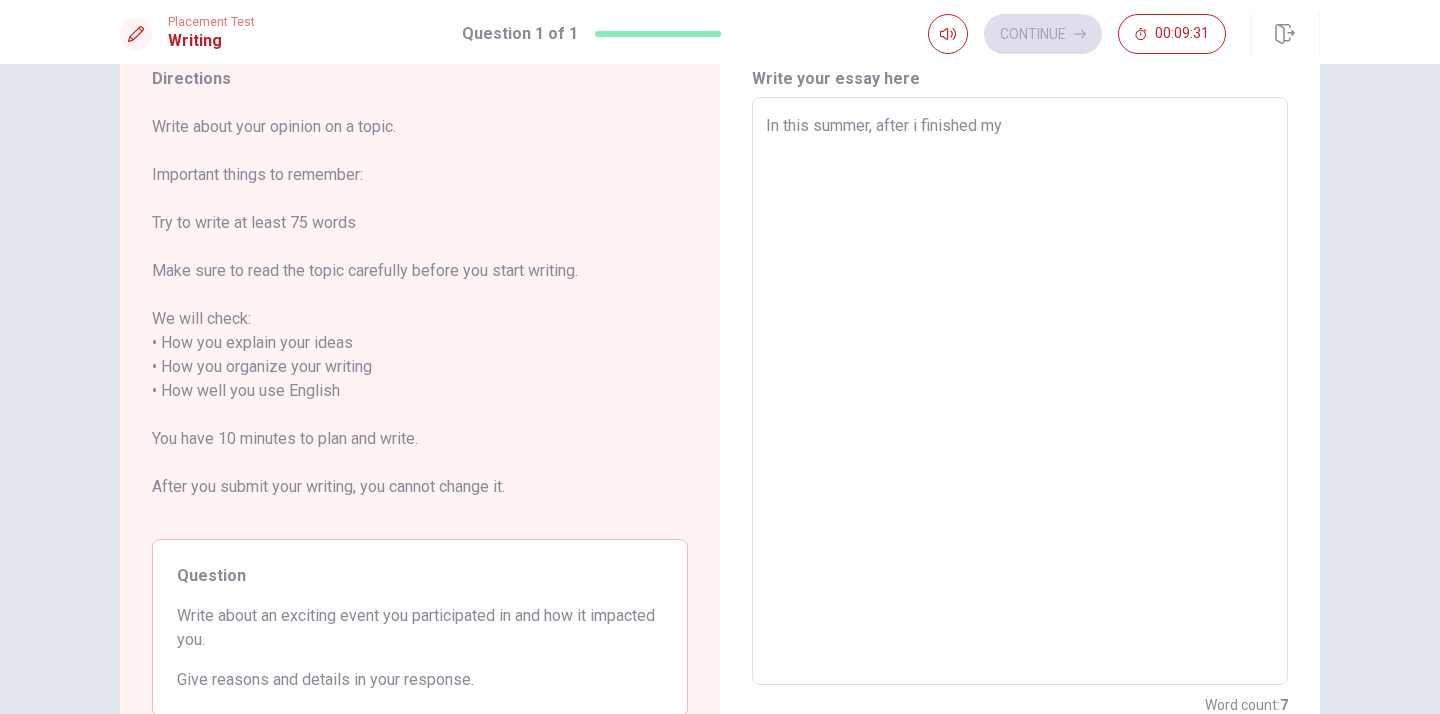type on "x" 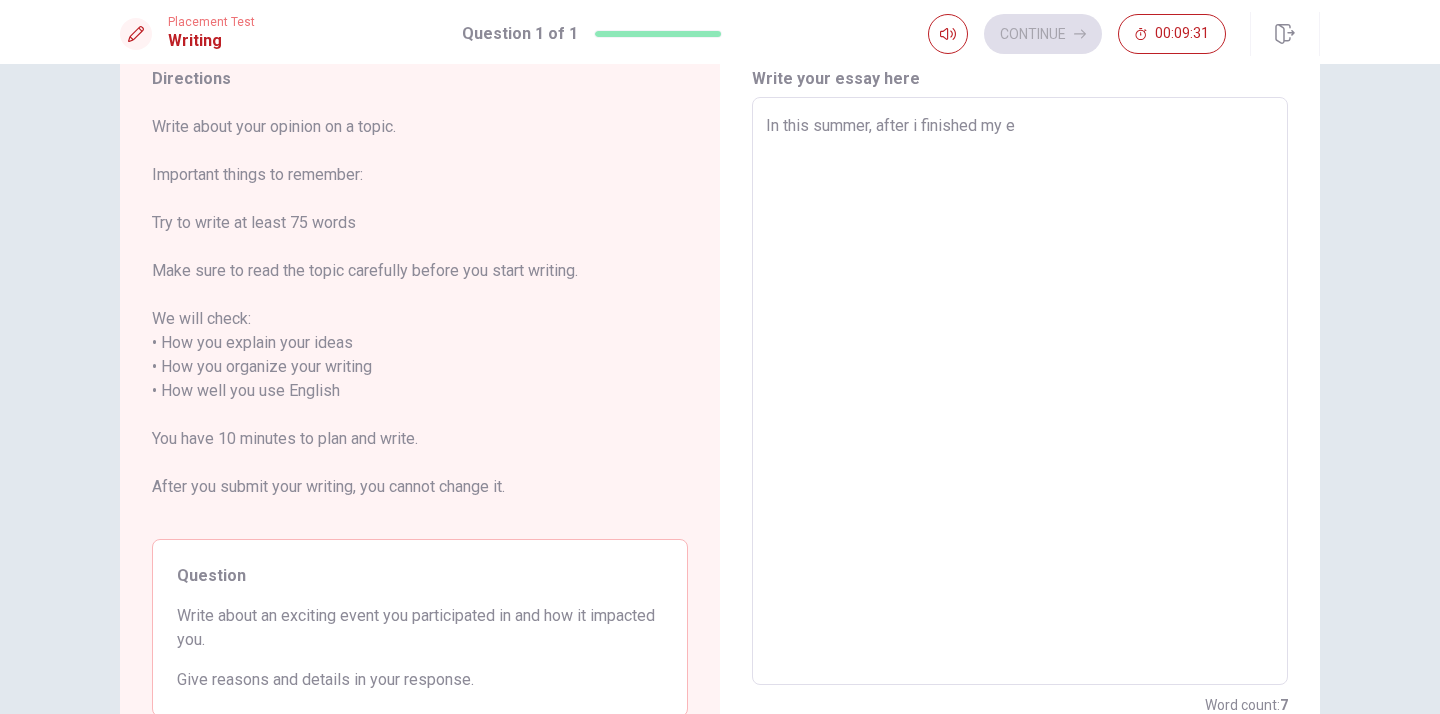 type on "x" 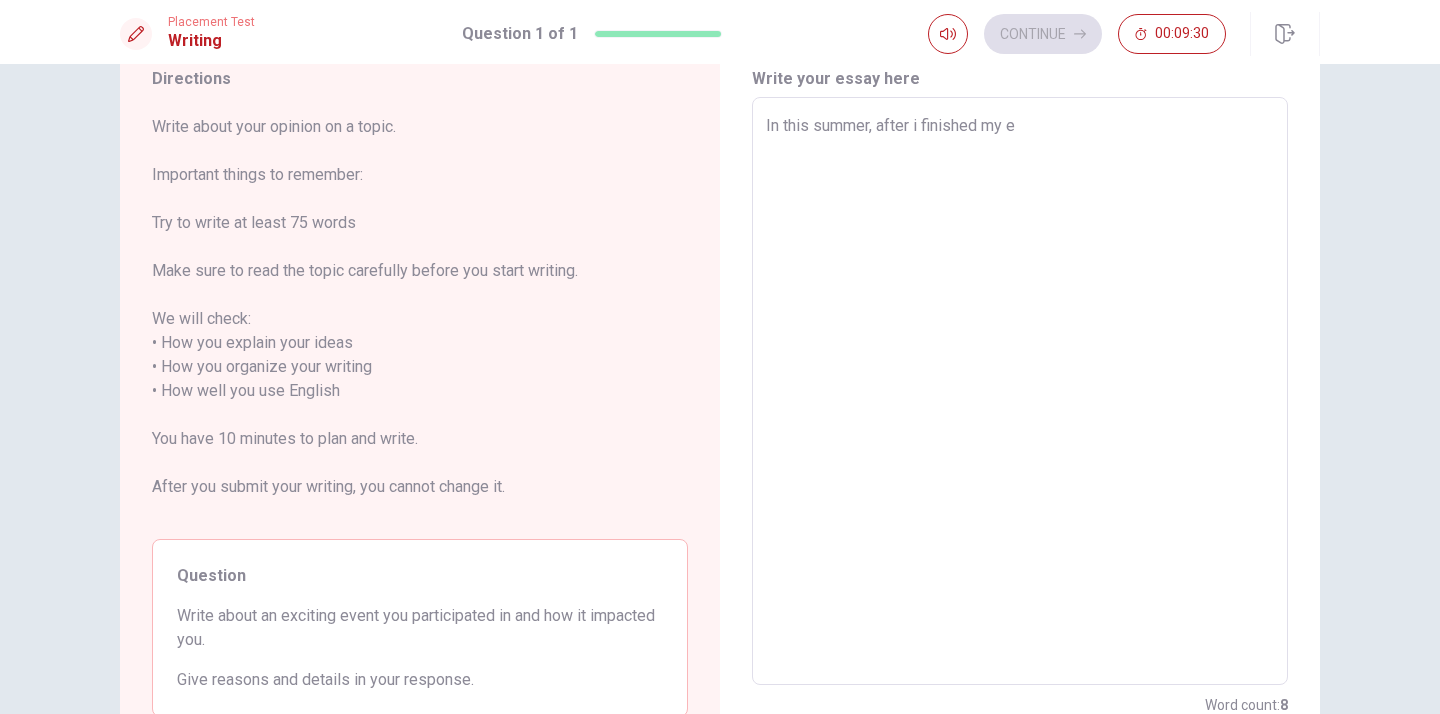 type on "In this summer, after i finished my en" 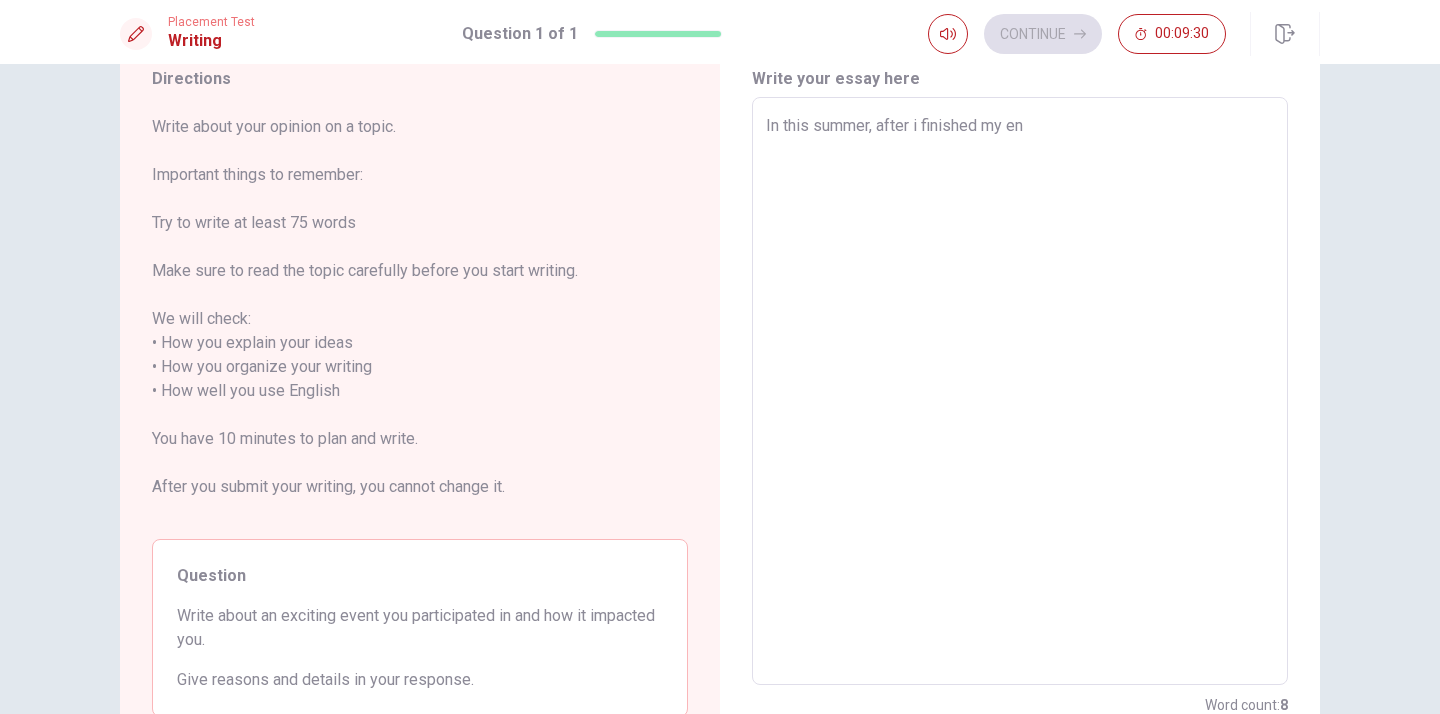 type on "x" 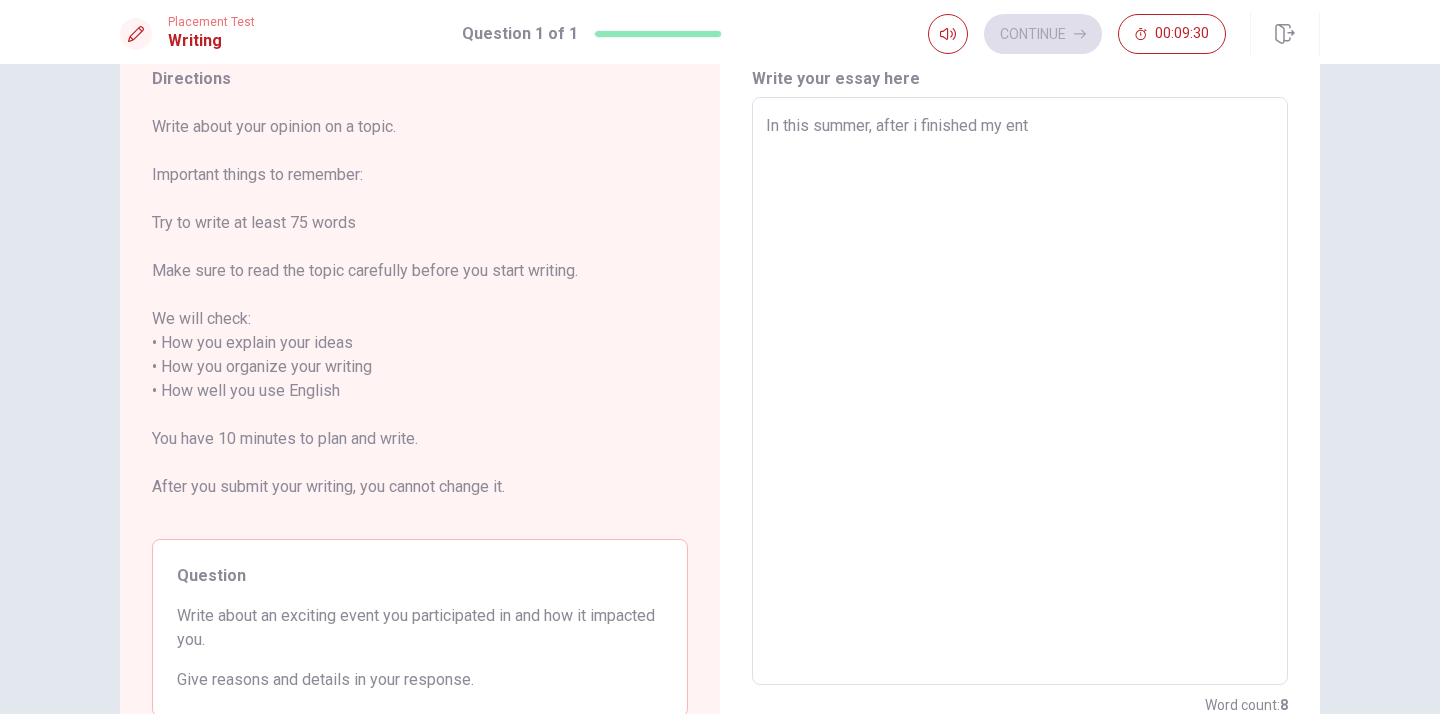type on "x" 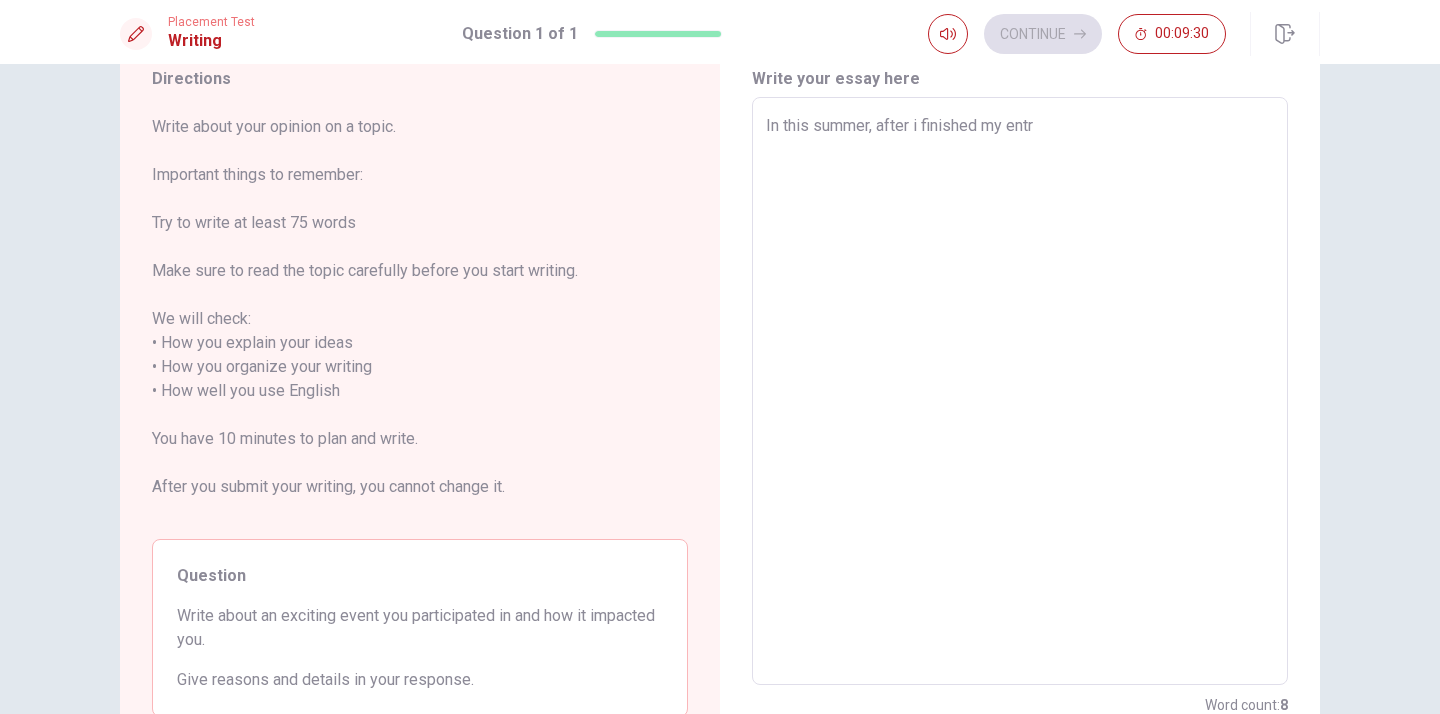 type on "x" 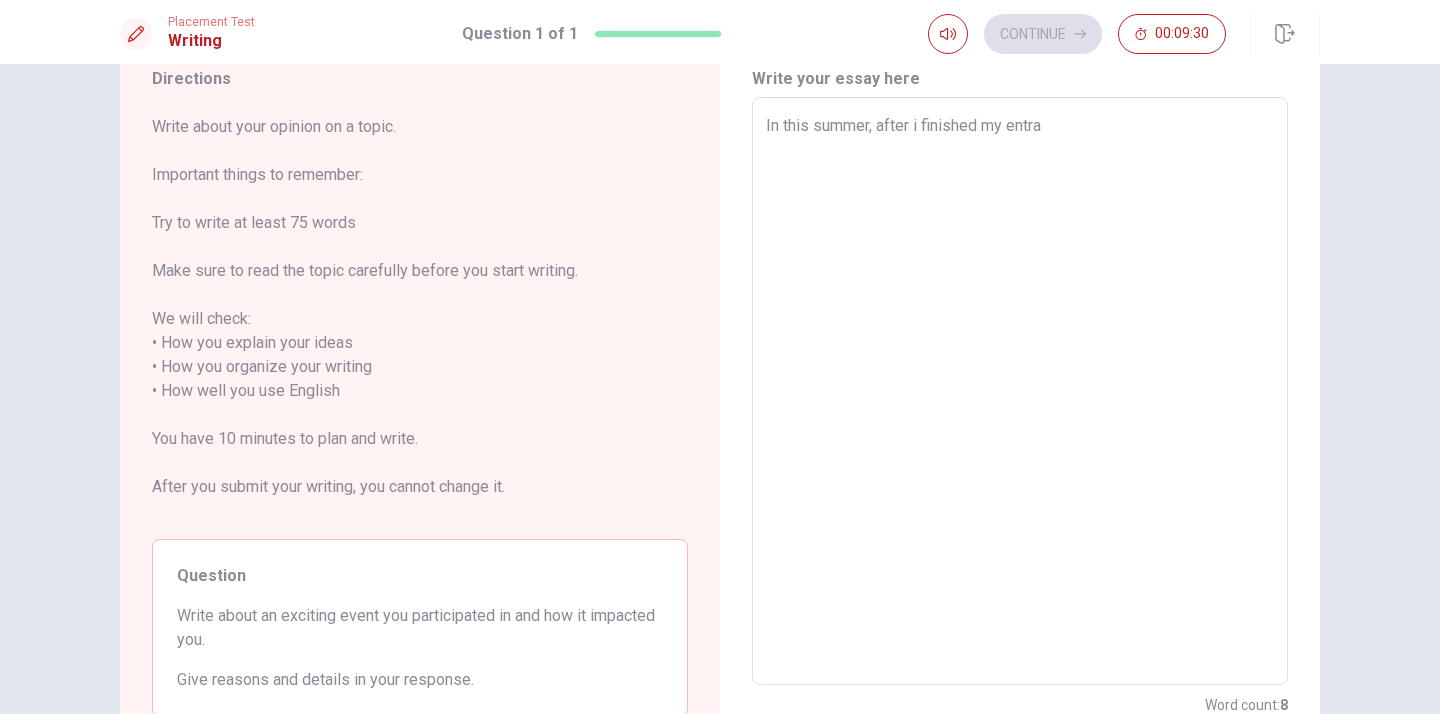 type on "x" 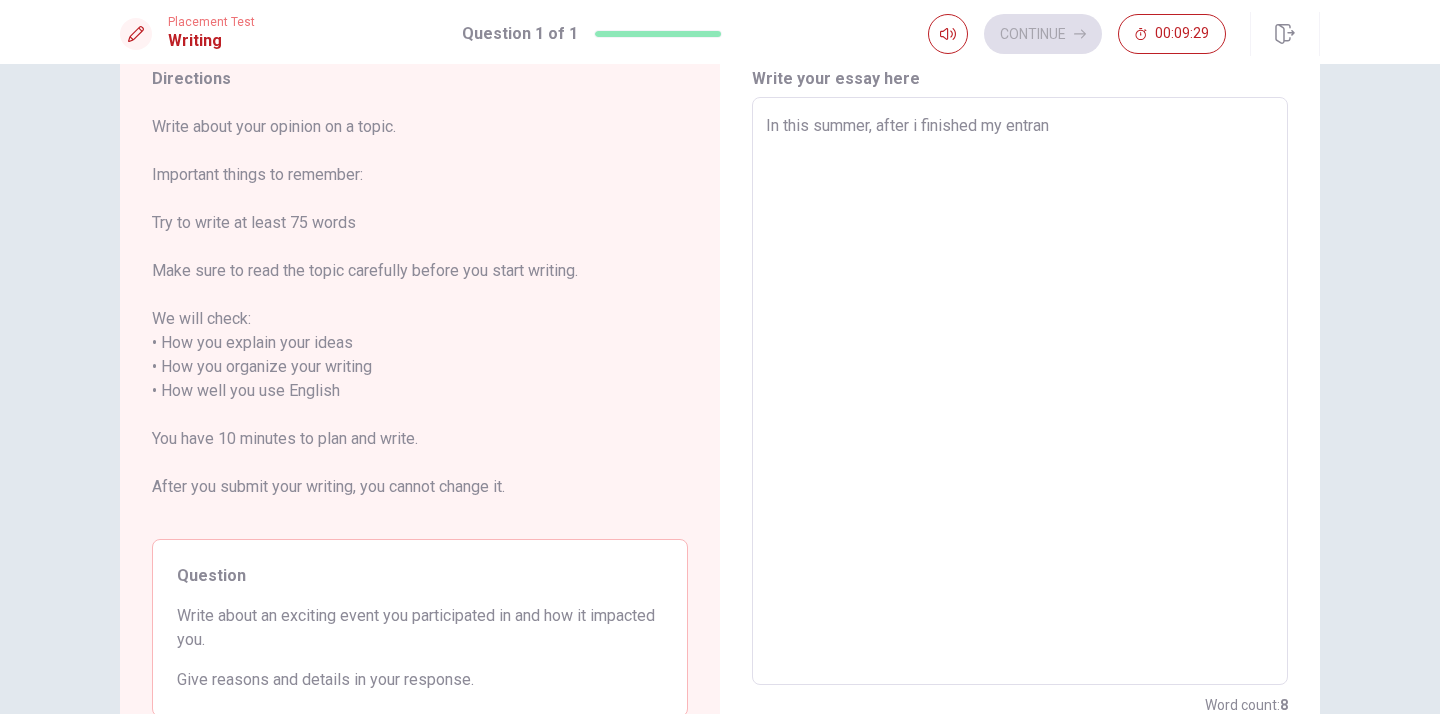 type on "In this summer, after i finished my entranc" 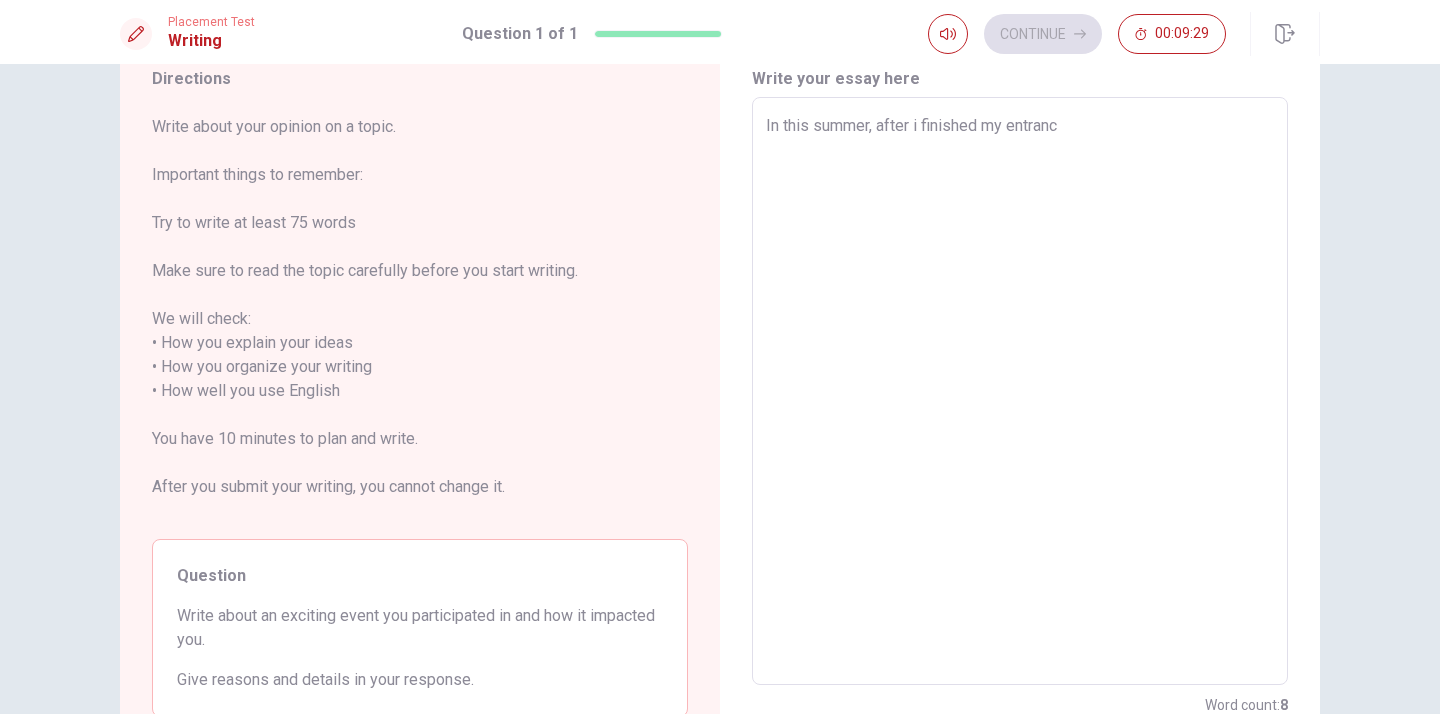 type on "x" 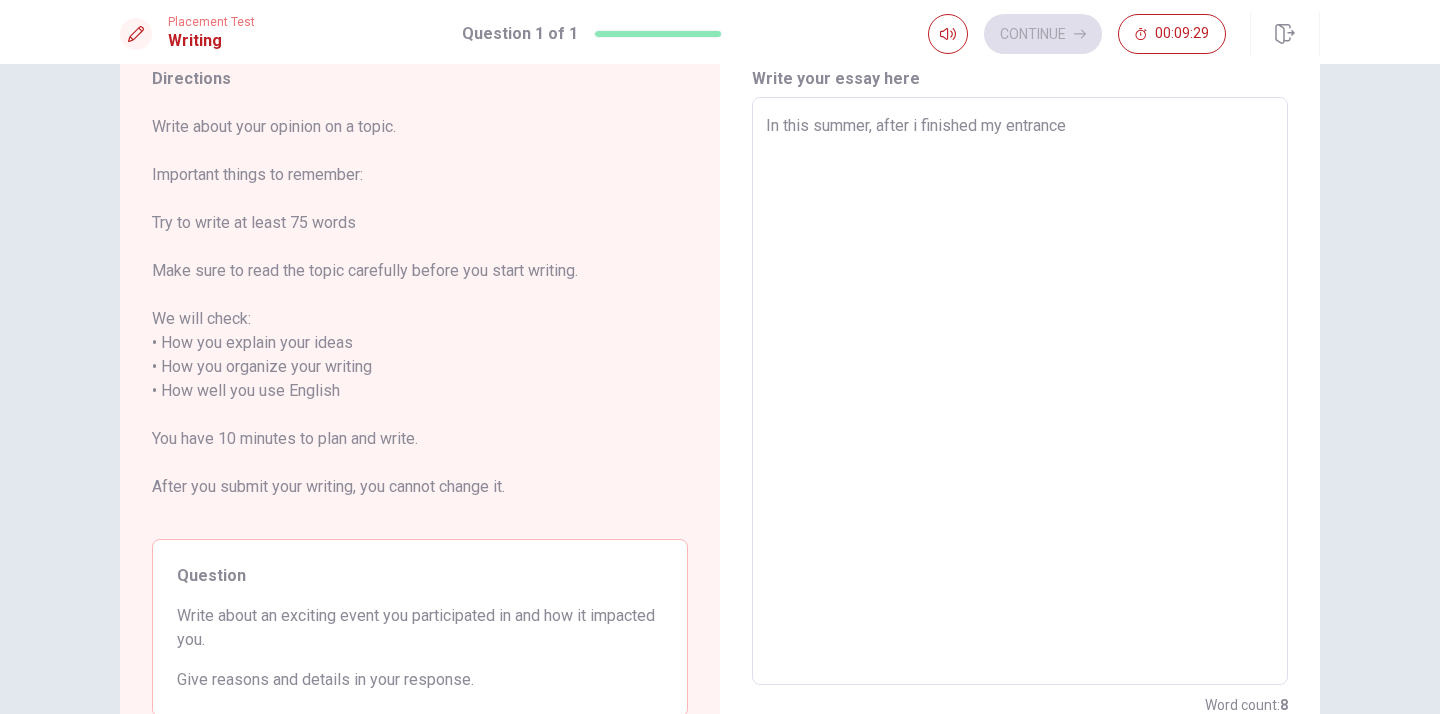 type on "x" 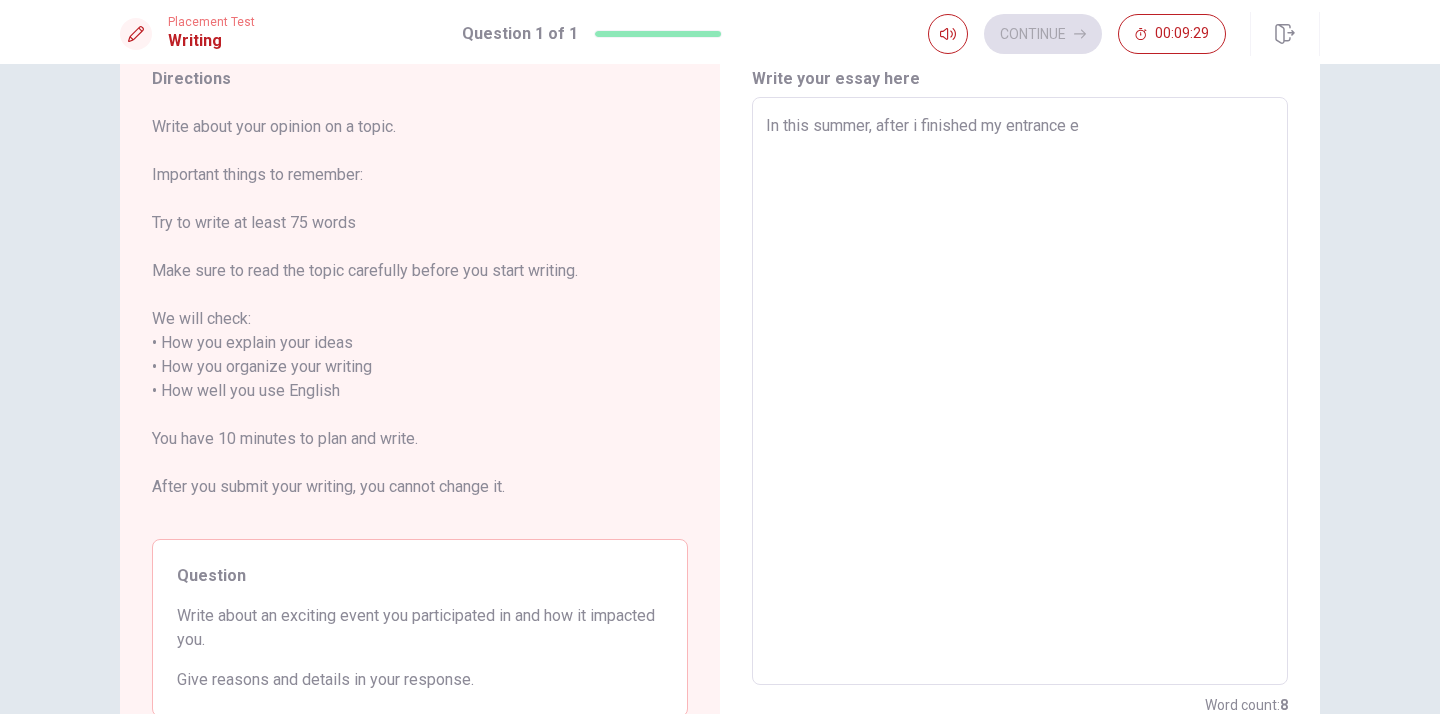 type on "x" 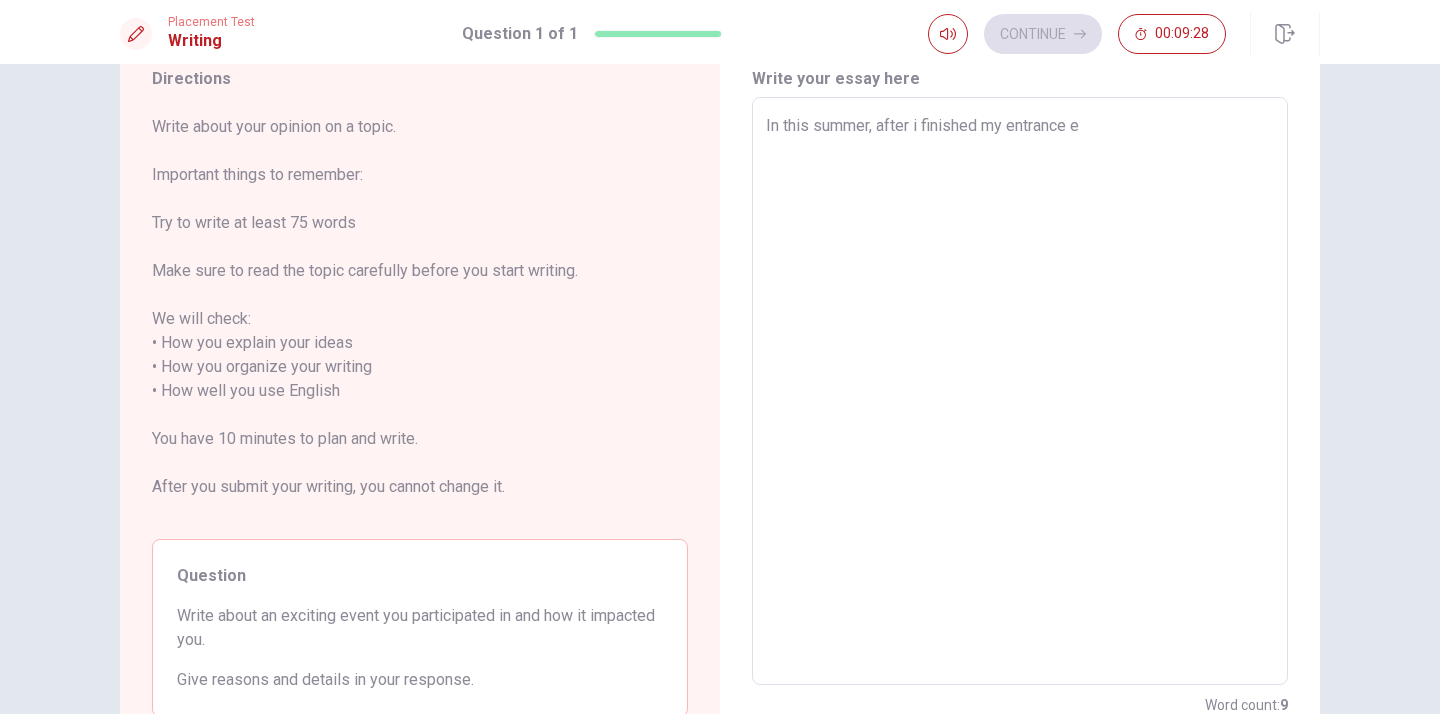 type on "In this summer, after i finished my entrance ẽ" 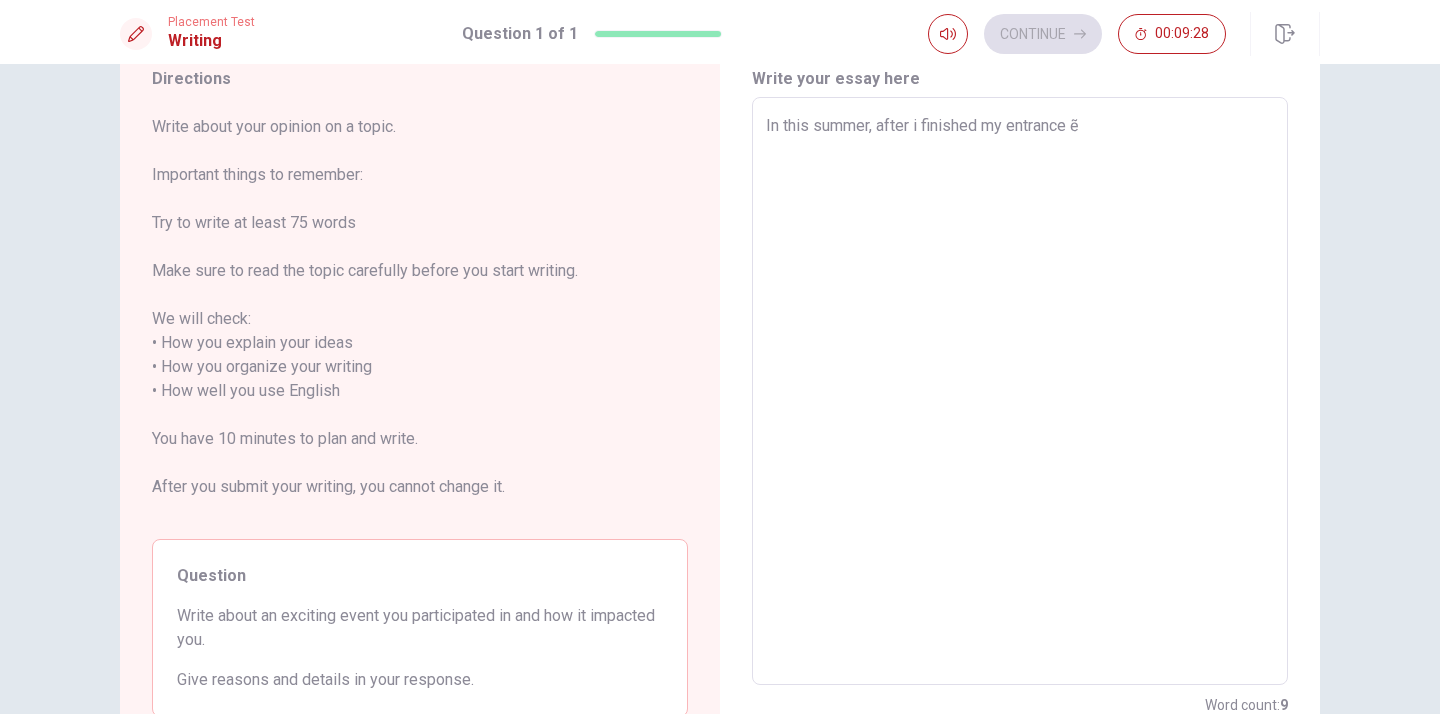 type on "x" 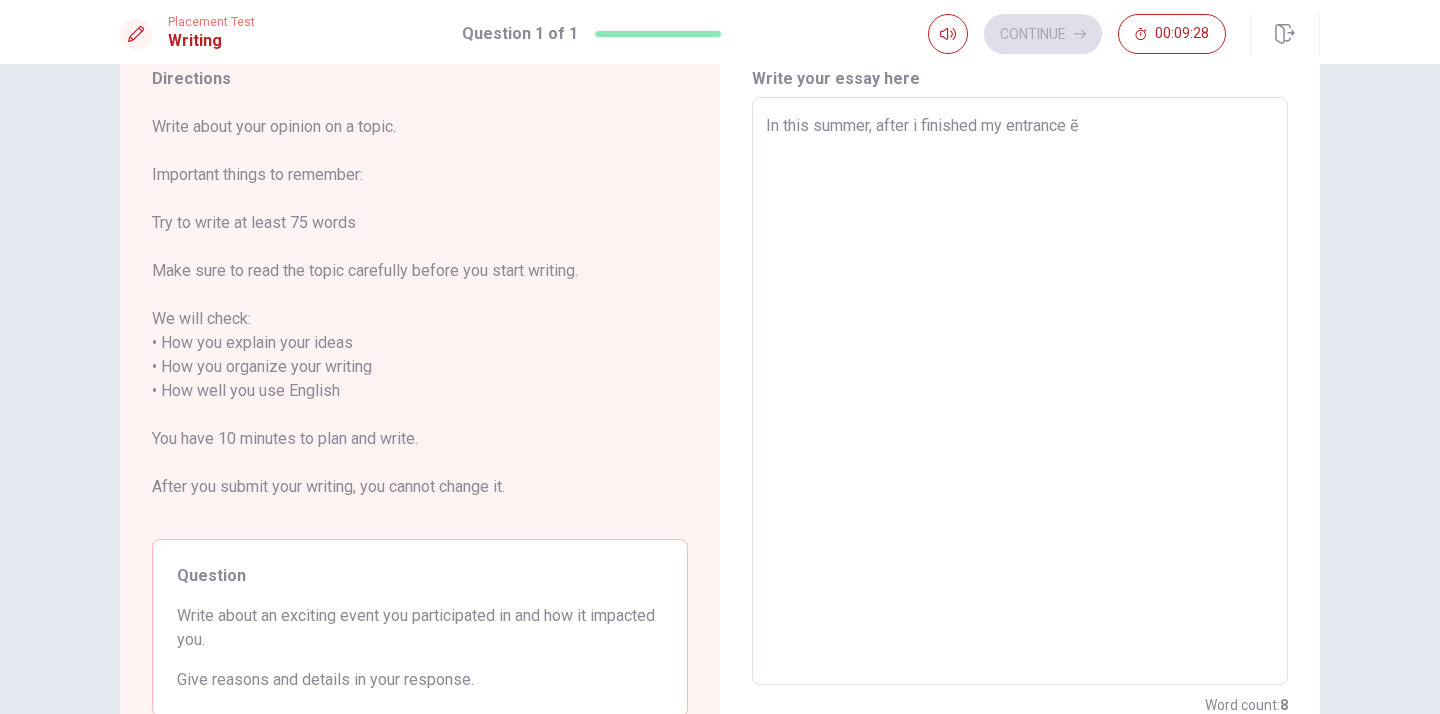 type on "In this summer, after i finished my entrance ex" 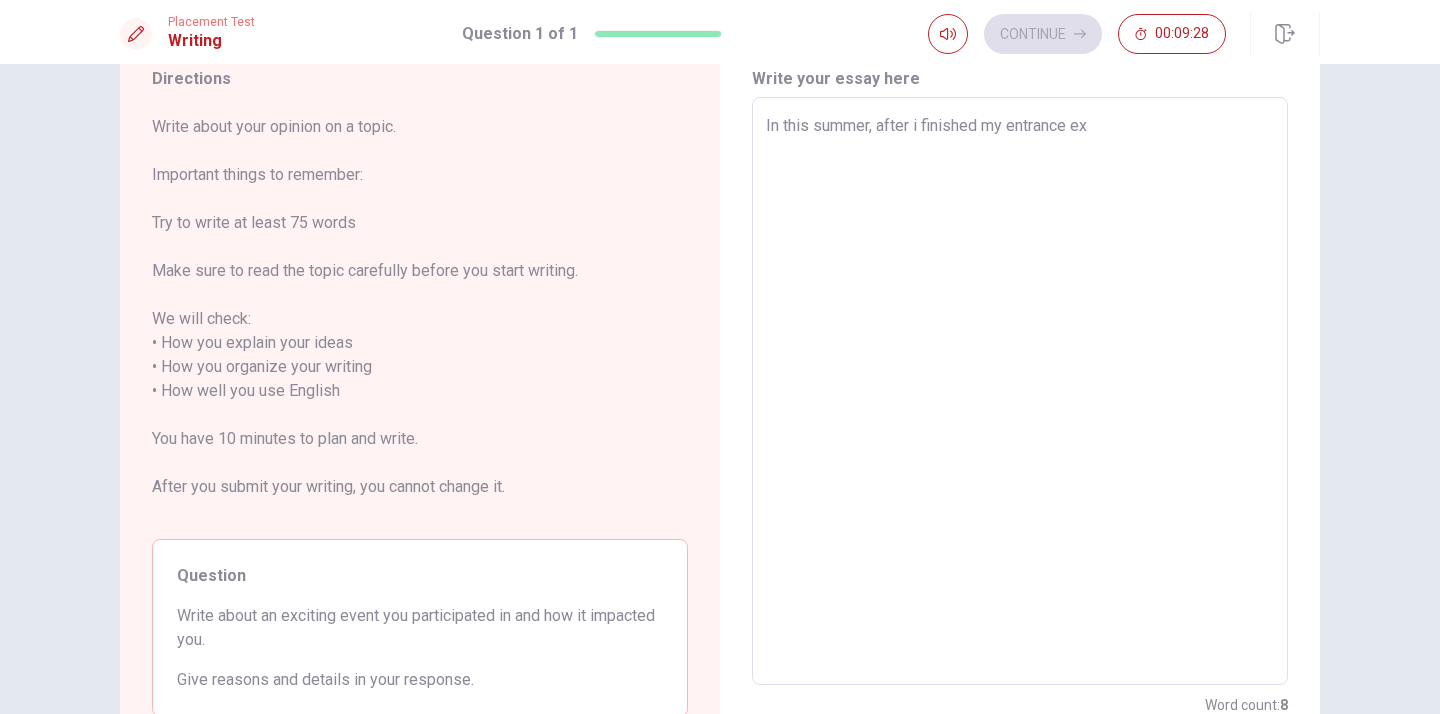 type on "x" 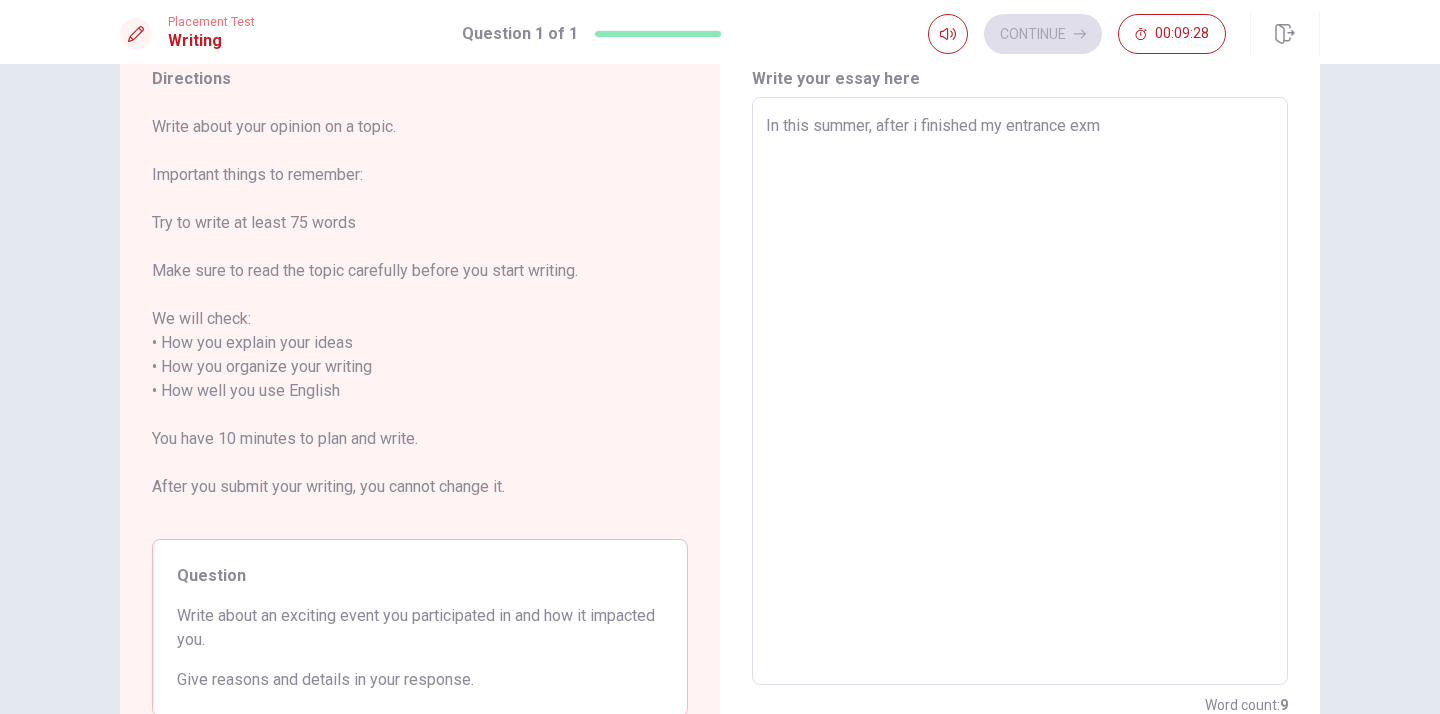 type on "x" 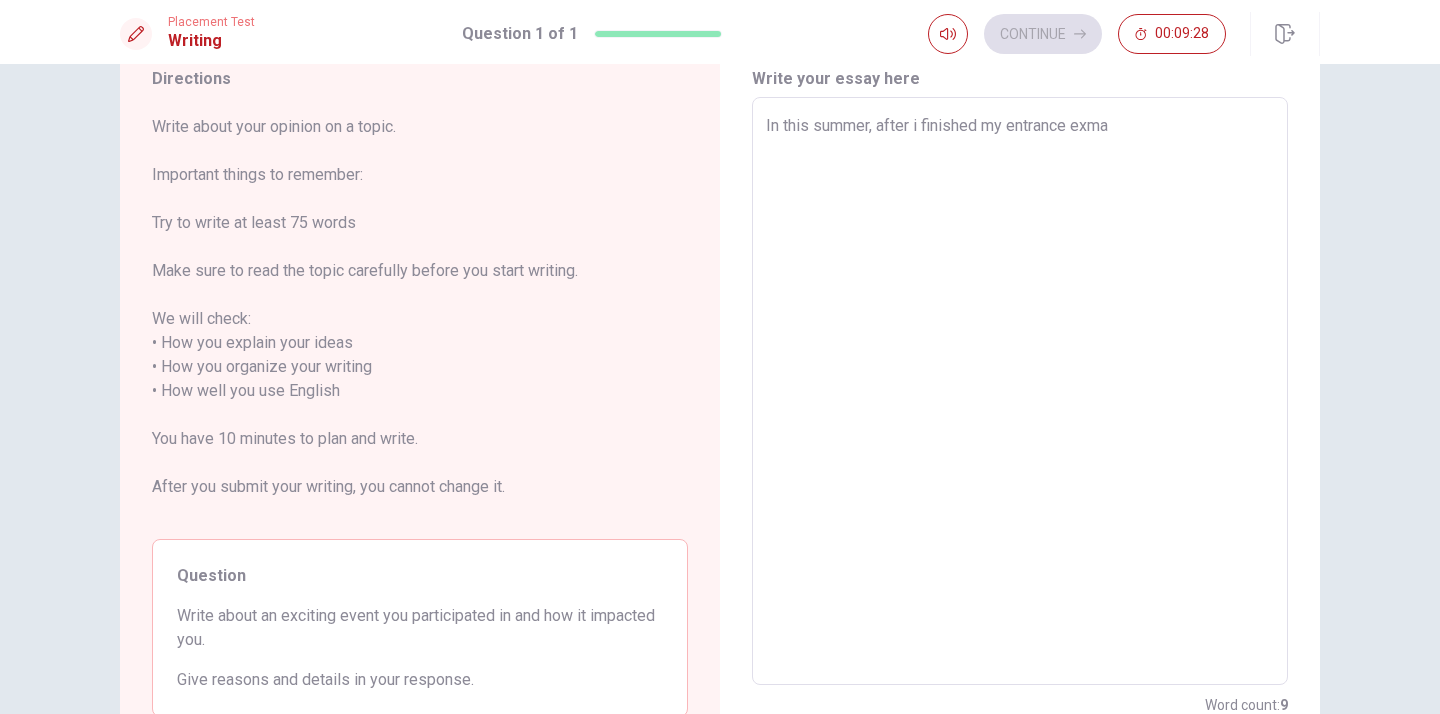 type on "x" 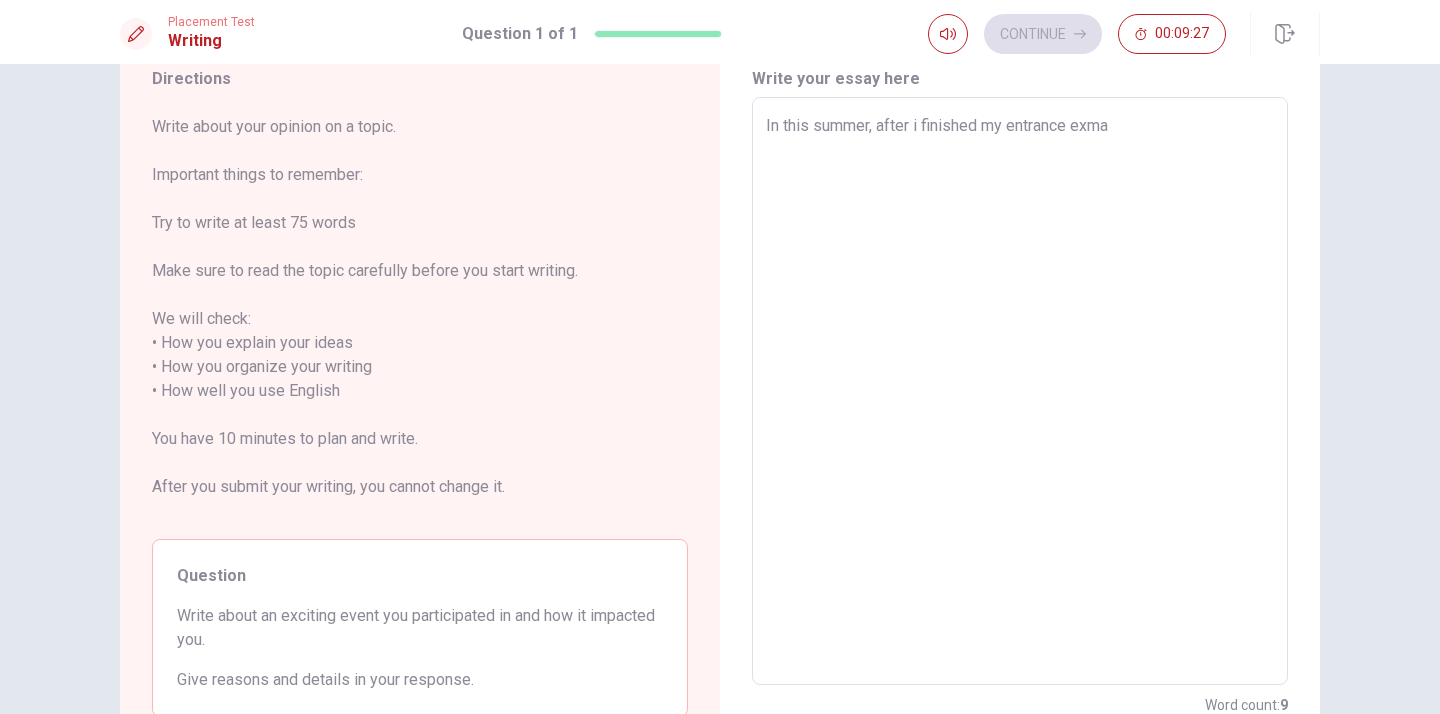 type on "In this summer, after i finished my entrance exm" 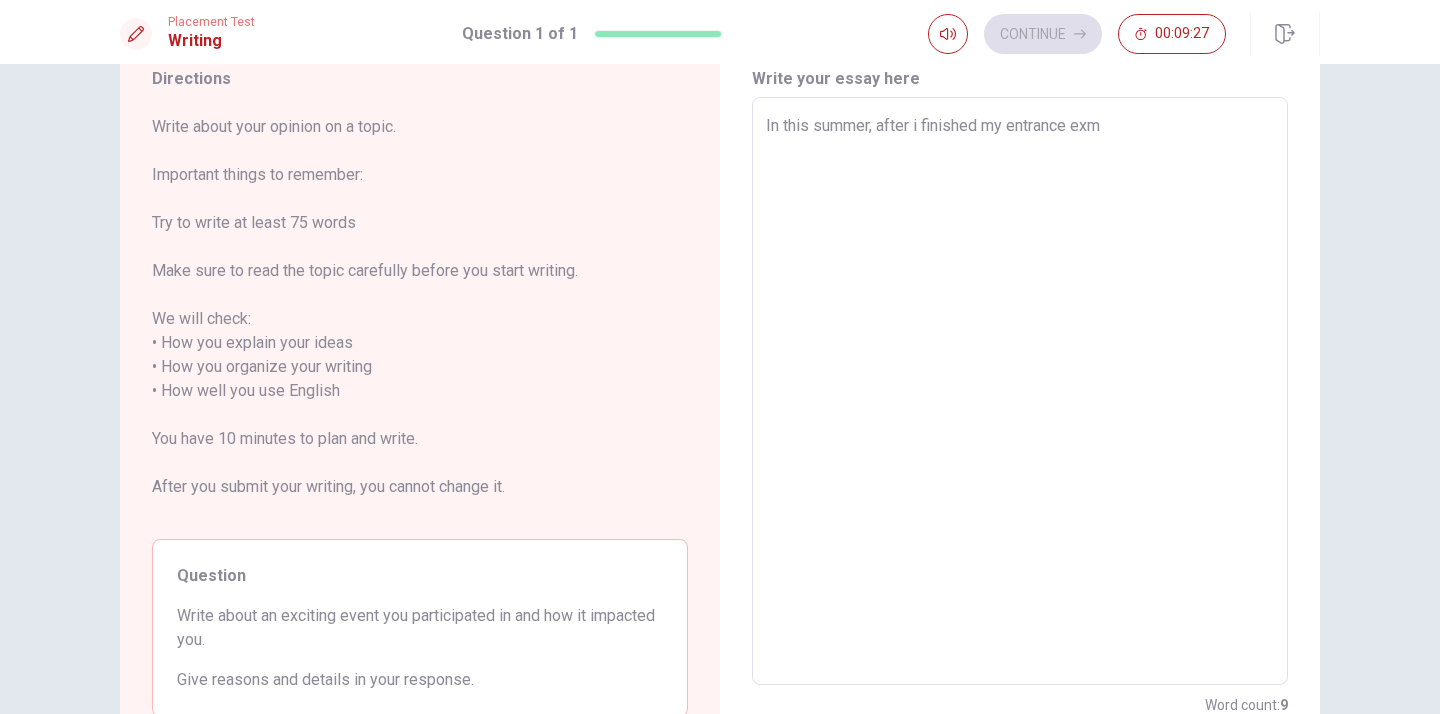 type on "x" 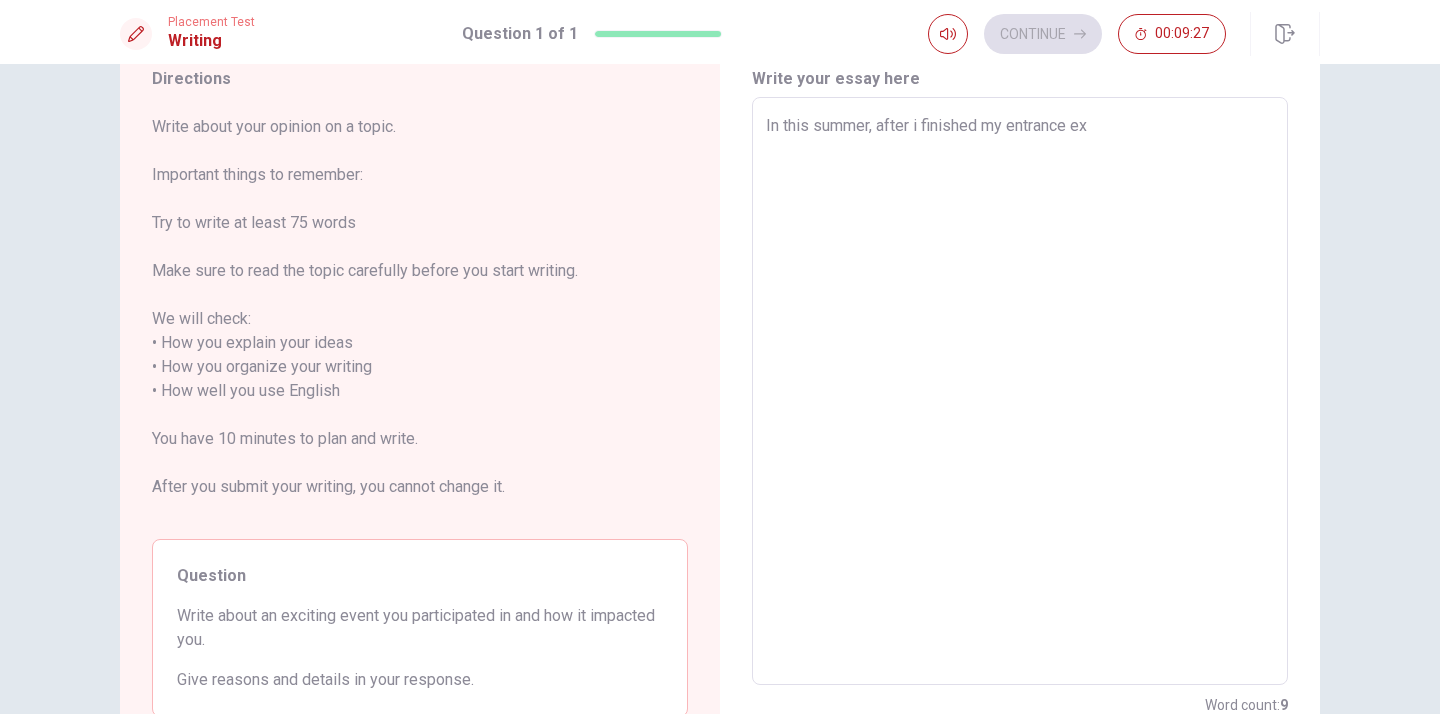 type on "x" 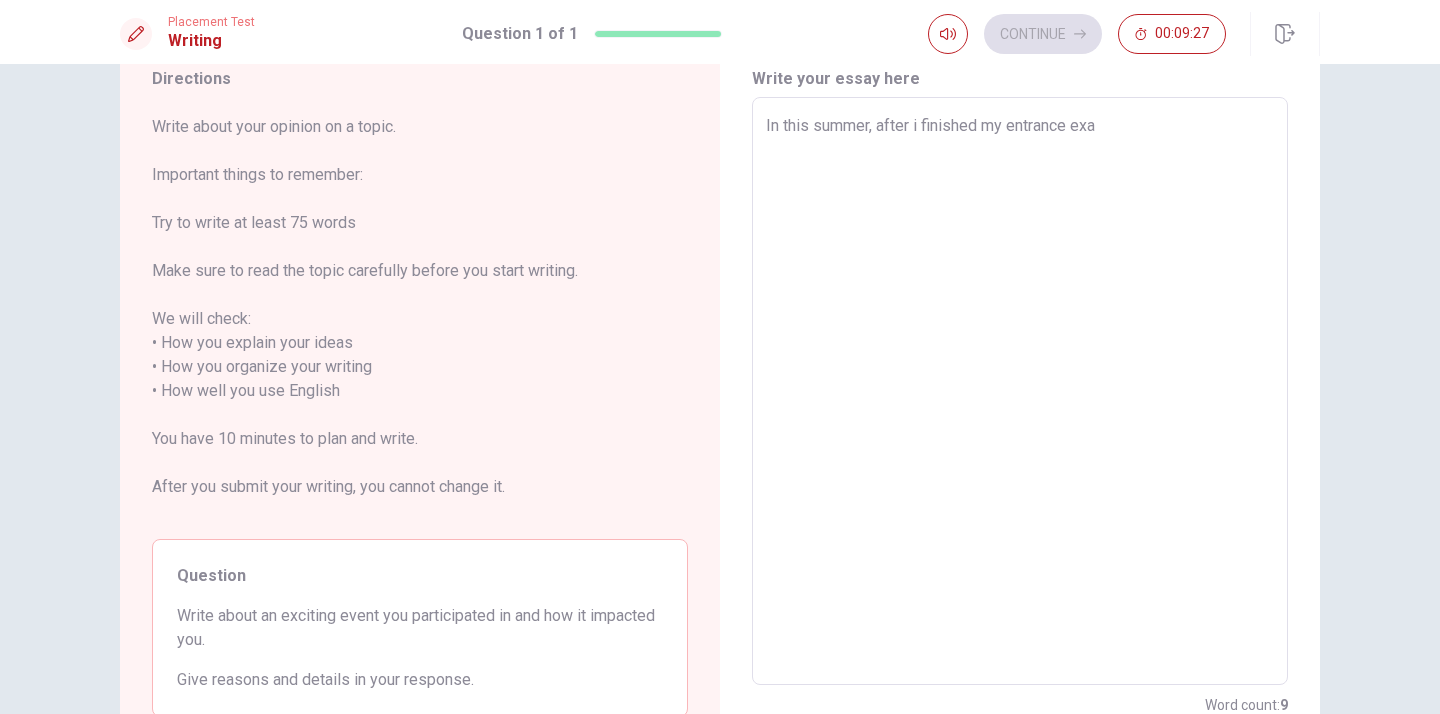 type on "x" 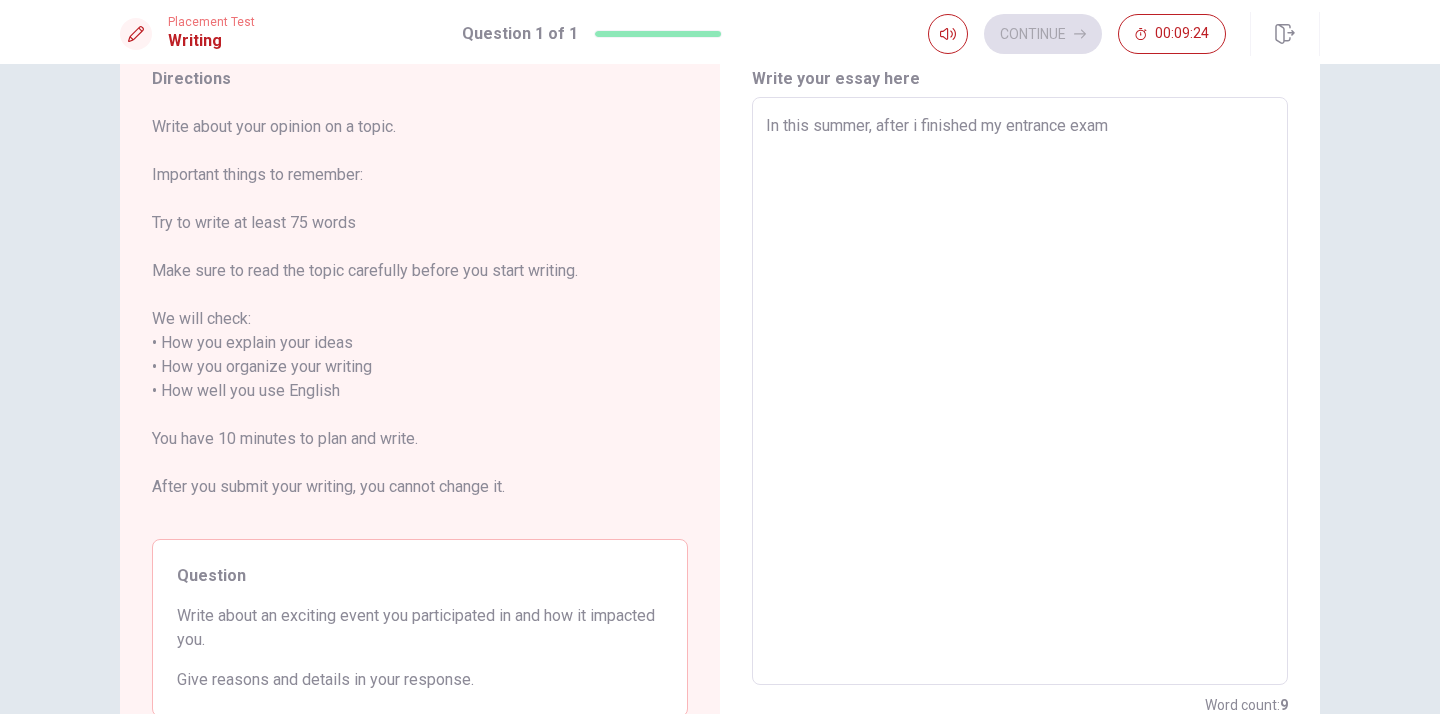 type on "x" 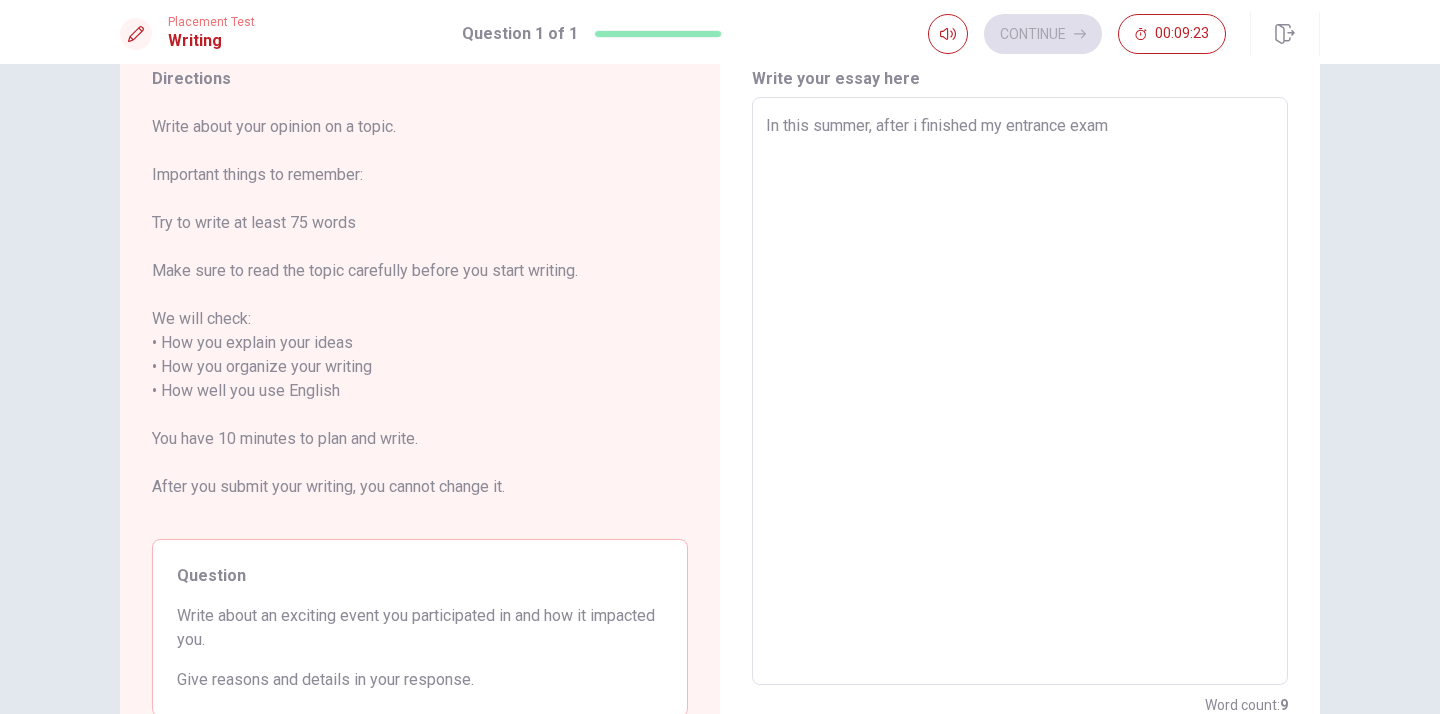 type on "In this summer, after i finished my entrance exam t" 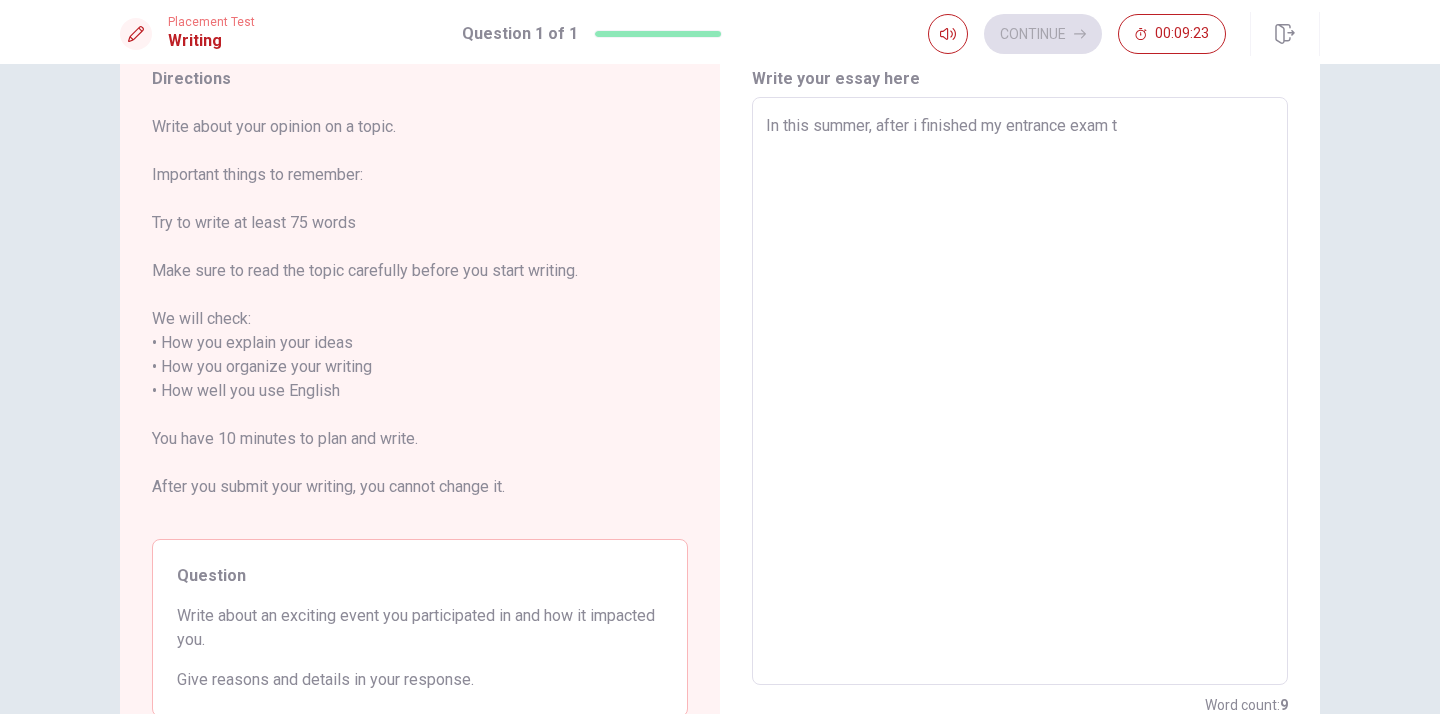 type on "x" 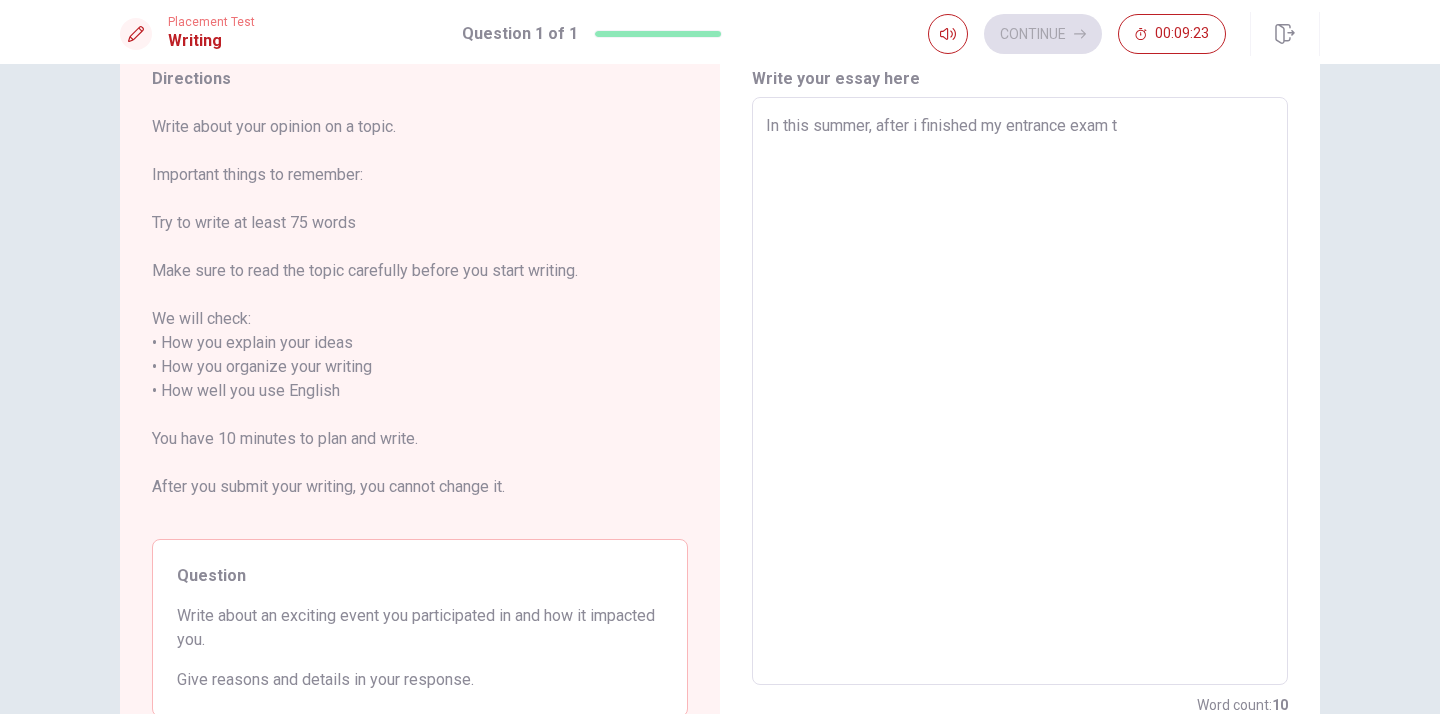 type on "In this summer, after i finished my entrance exam to" 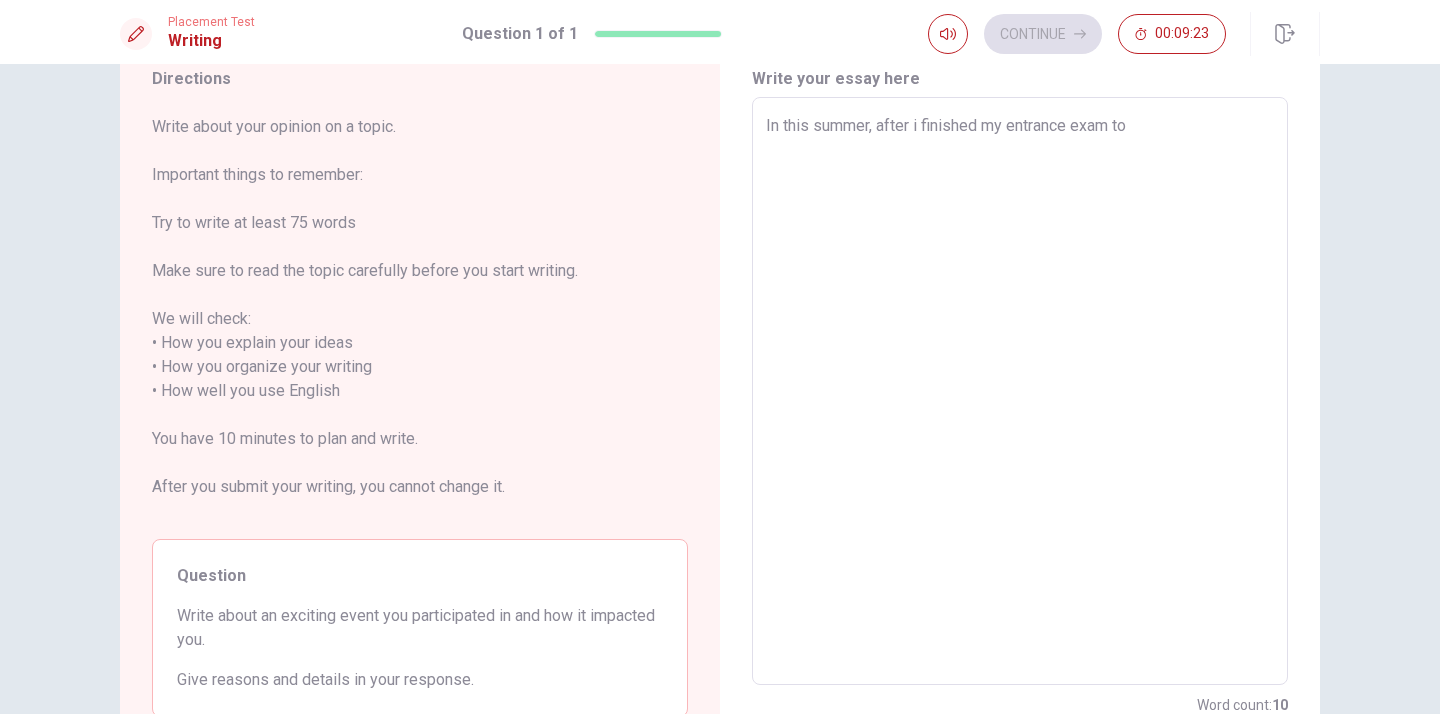 type on "x" 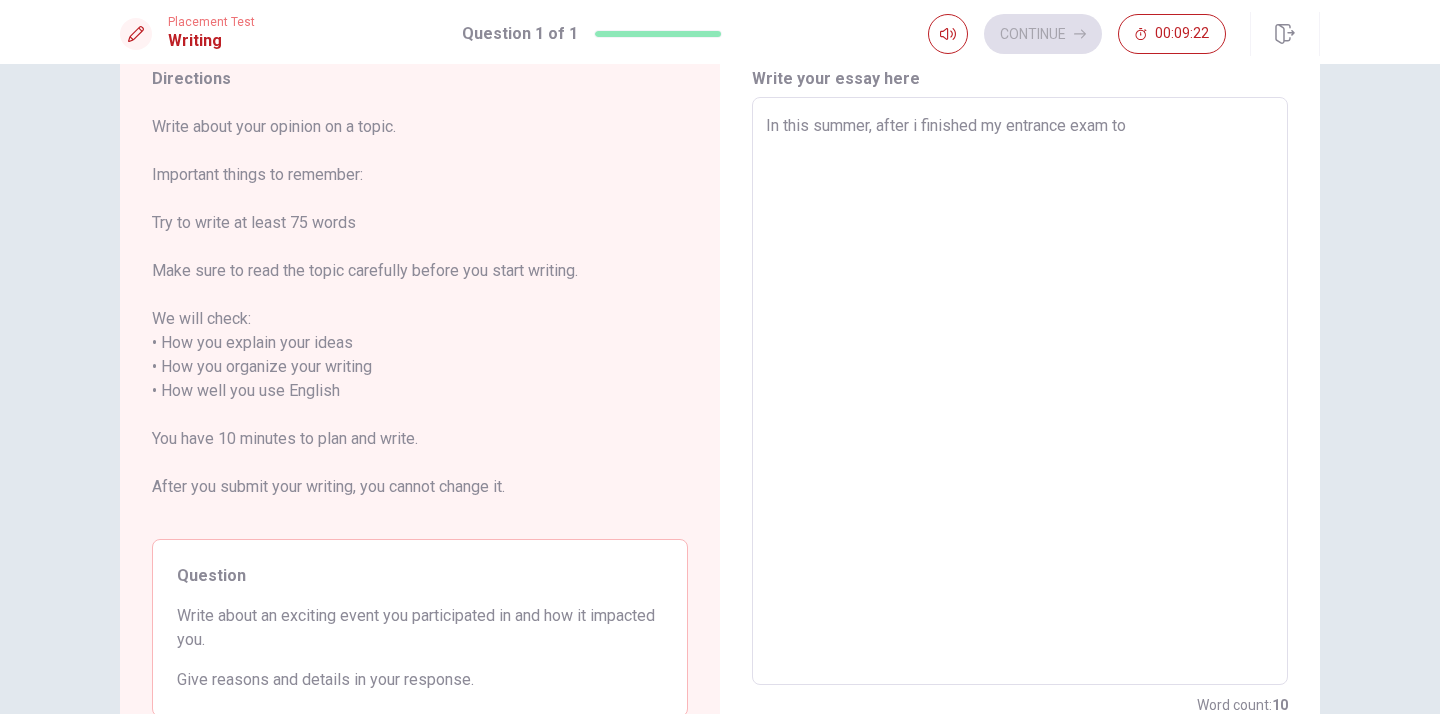 type on "In this summer, after i finished my entrance exam to" 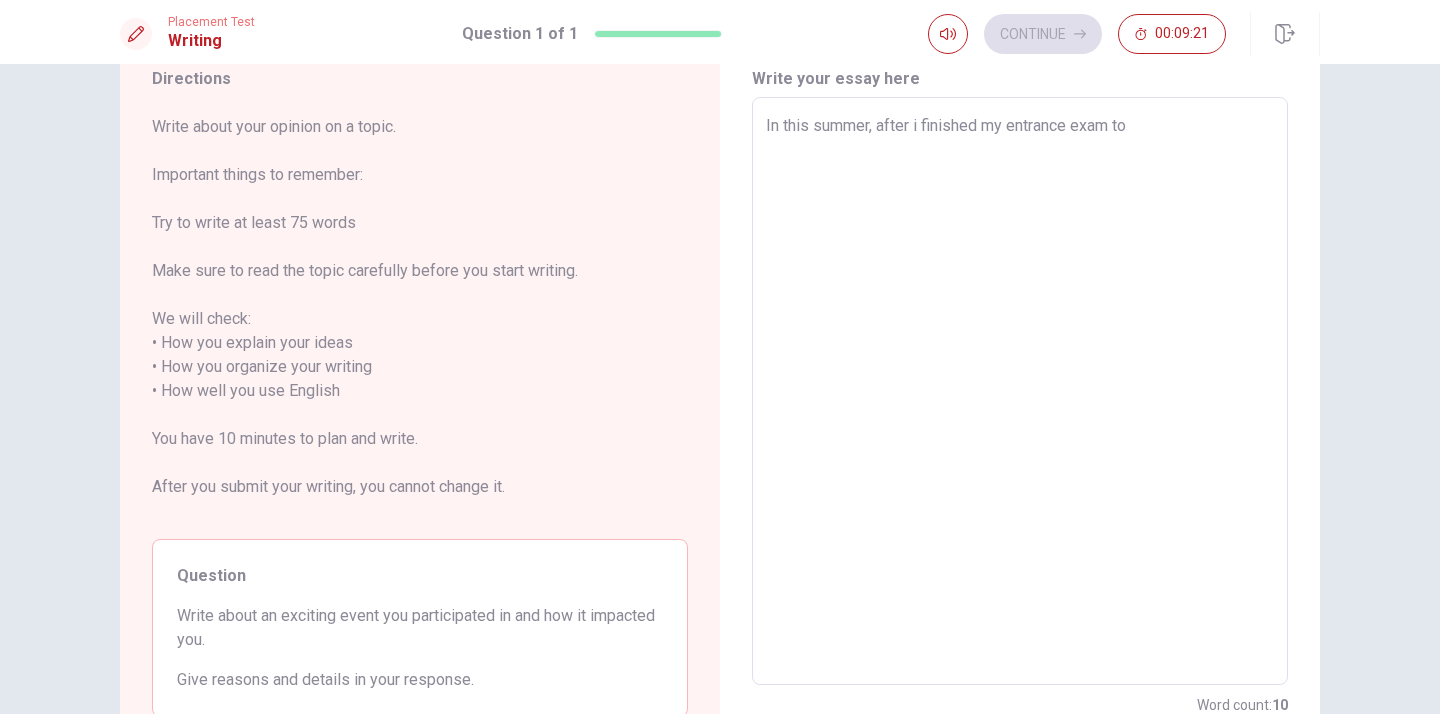 type on "In this summer, after i finished my entrance exam to" 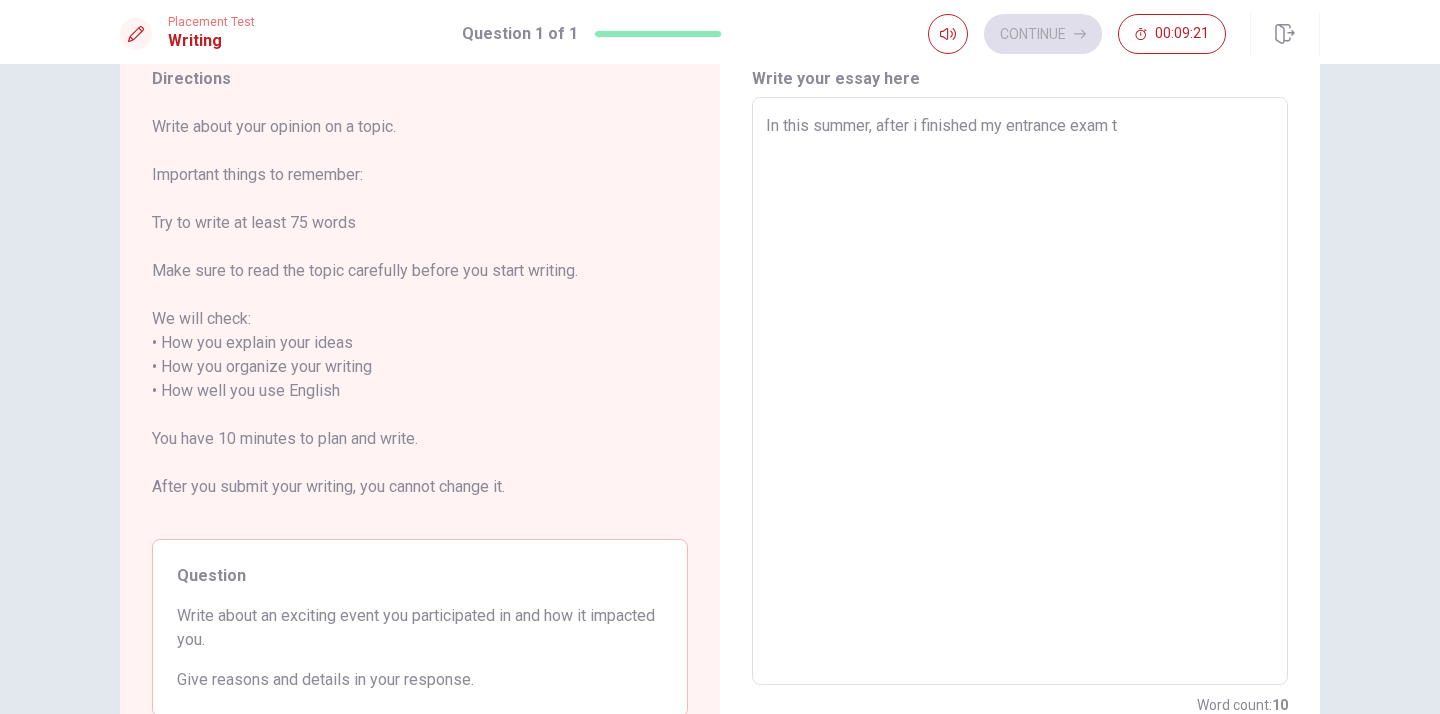 type on "x" 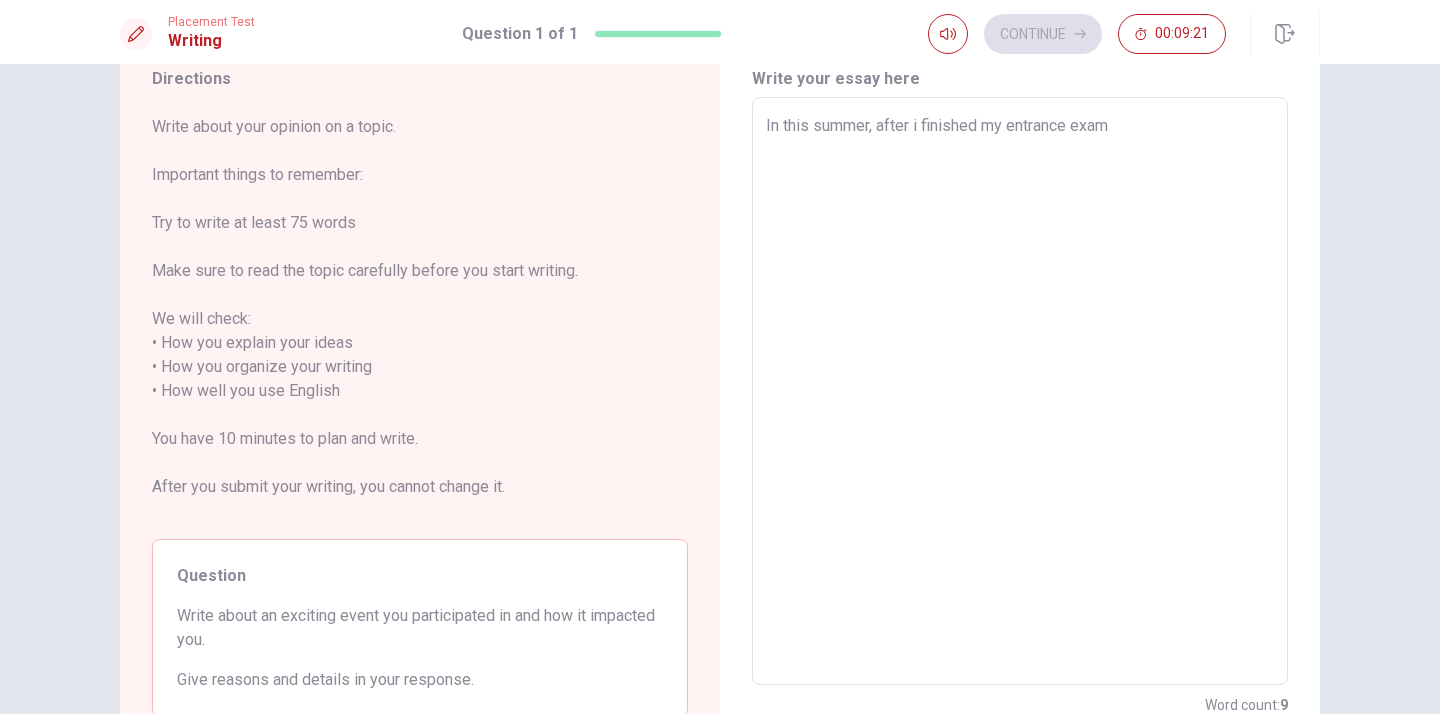 type on "x" 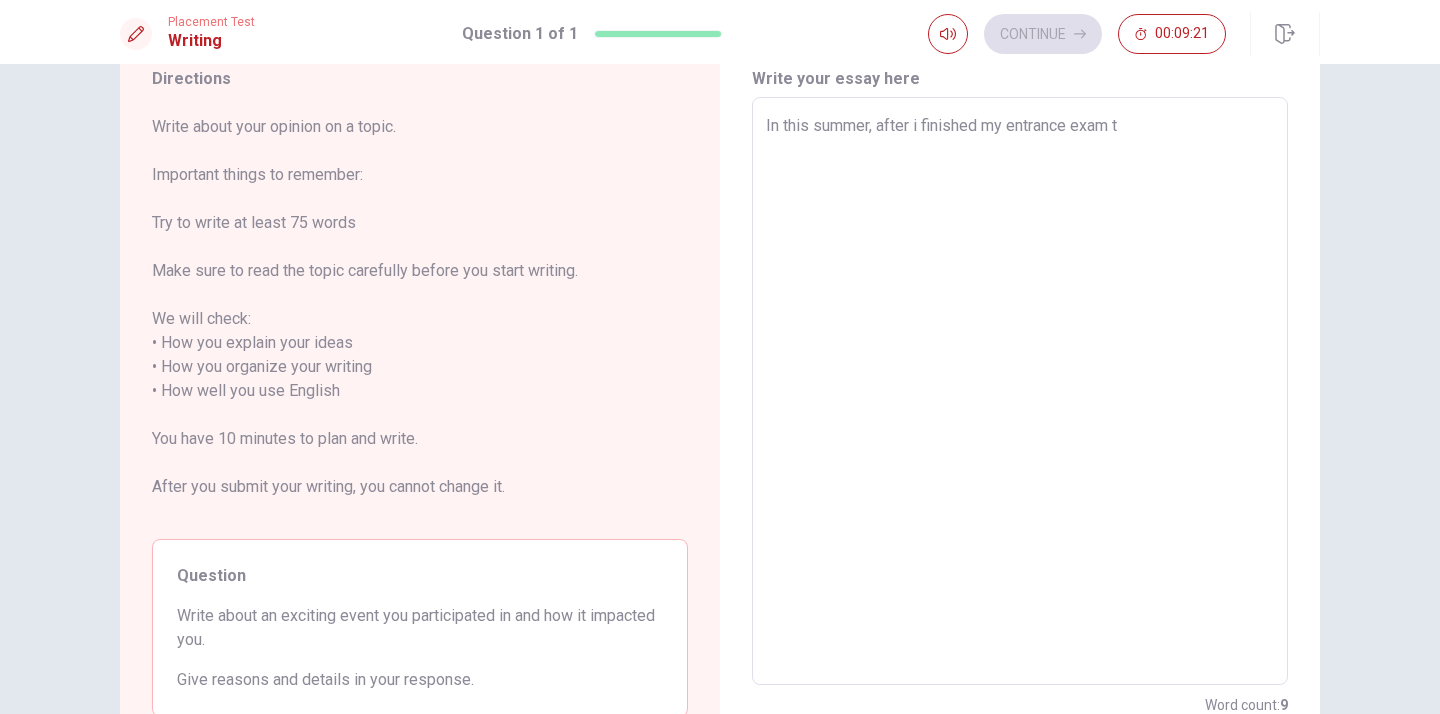 type on "x" 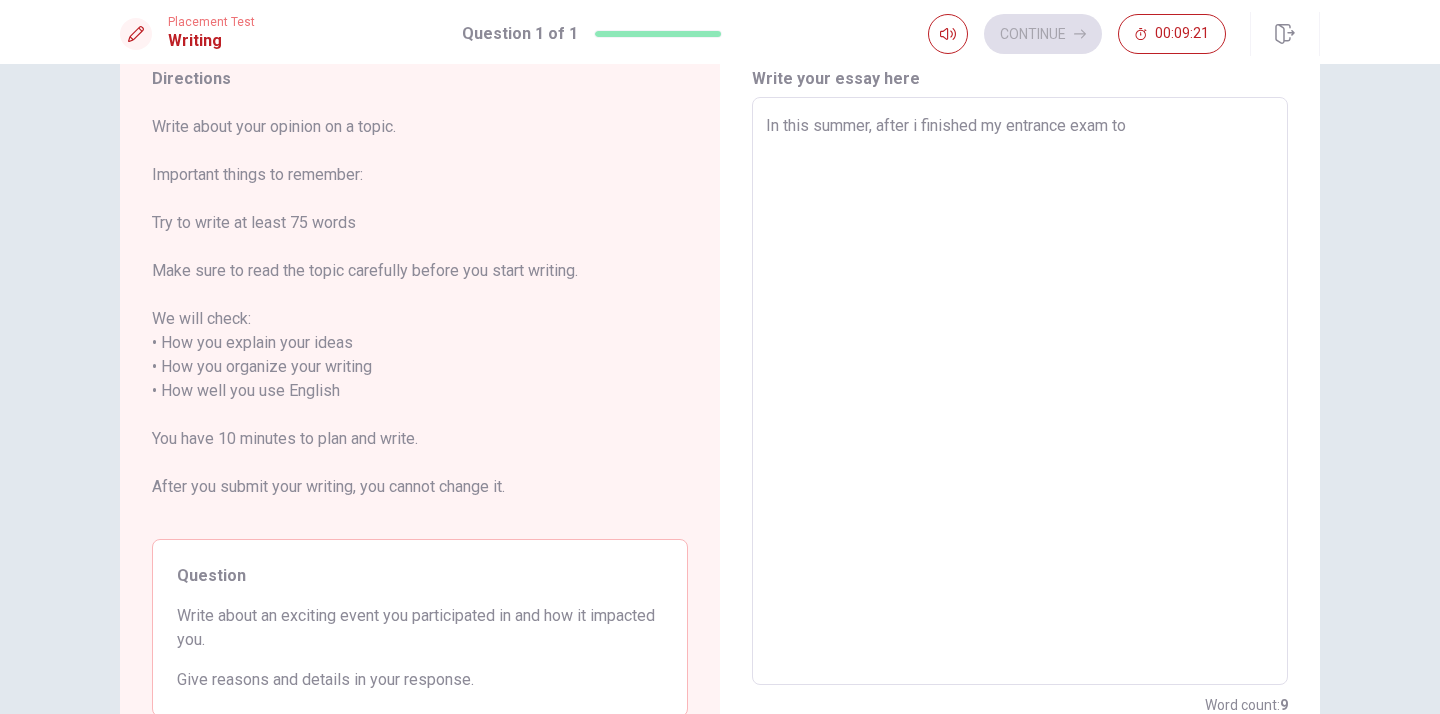 type on "x" 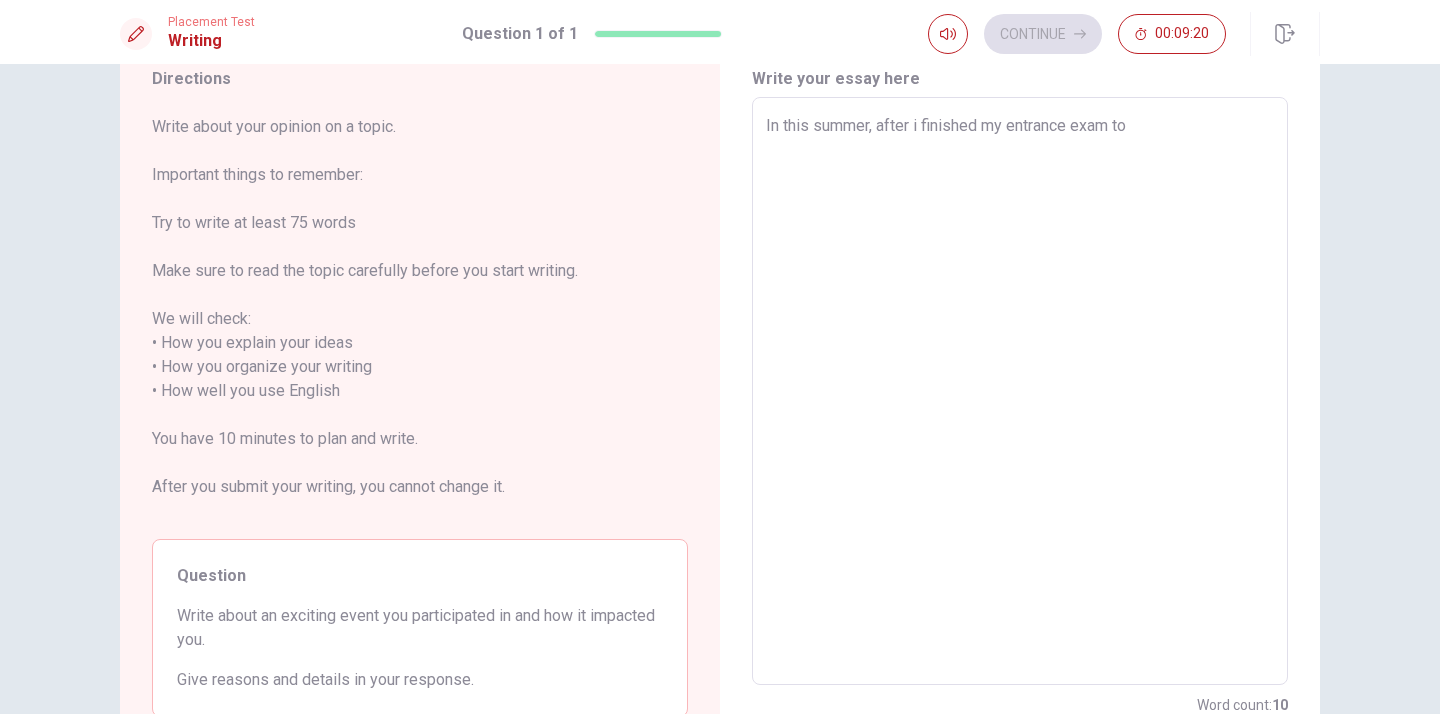 type on "In this summer, after i finished my entrance exam to" 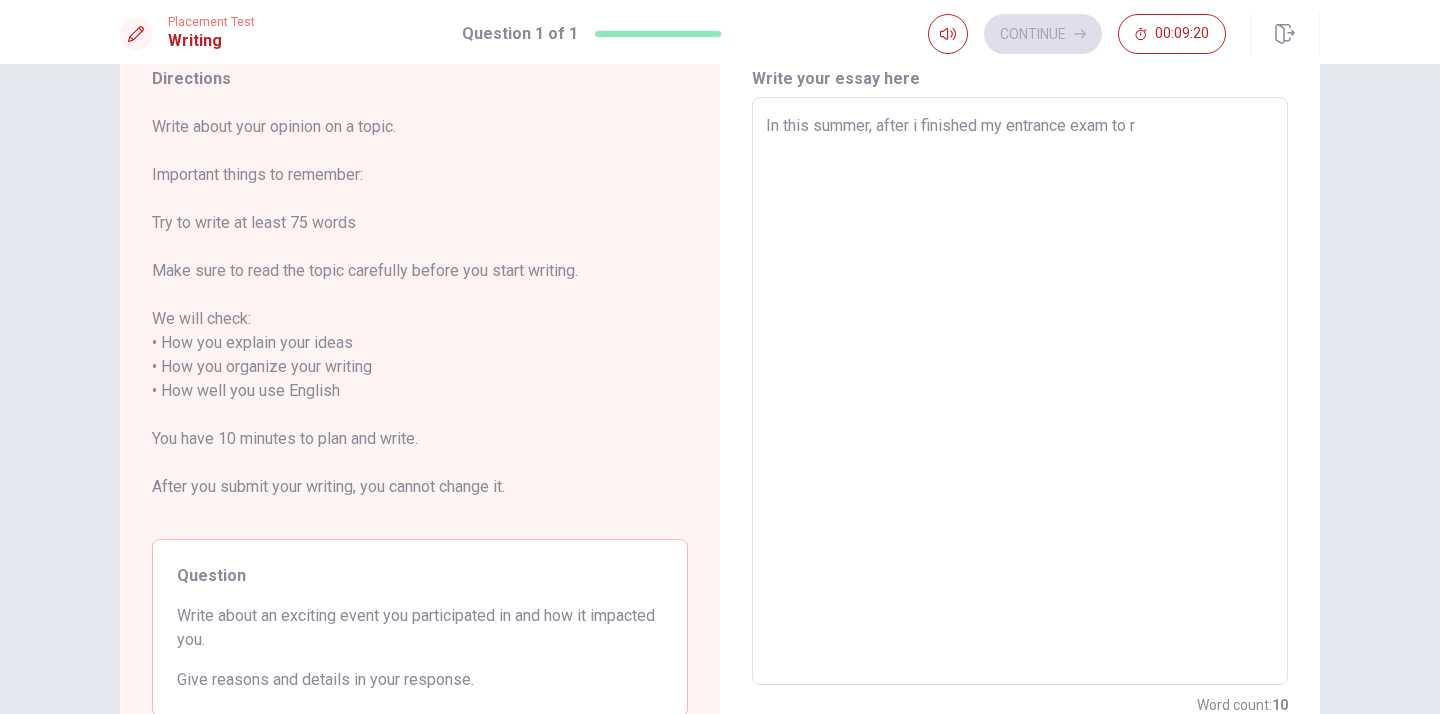 type on "x" 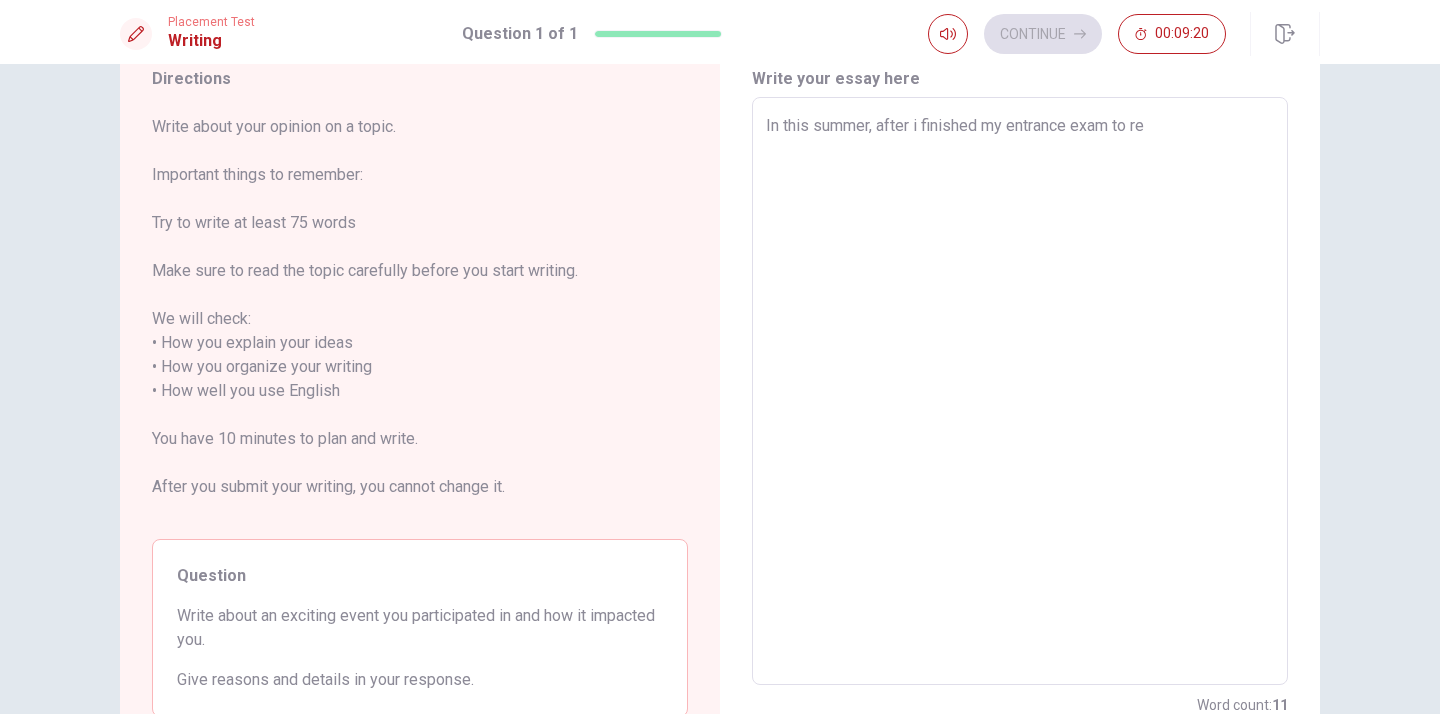 type on "x" 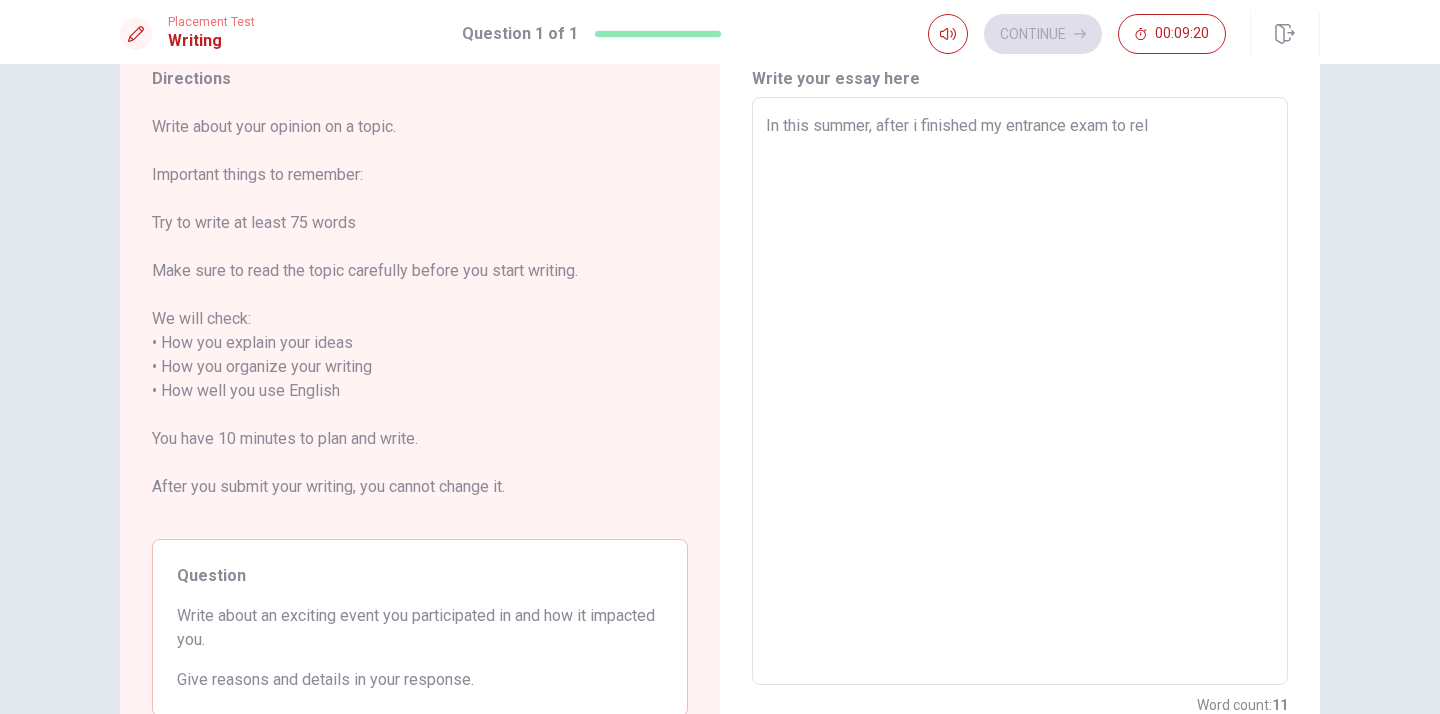 type on "x" 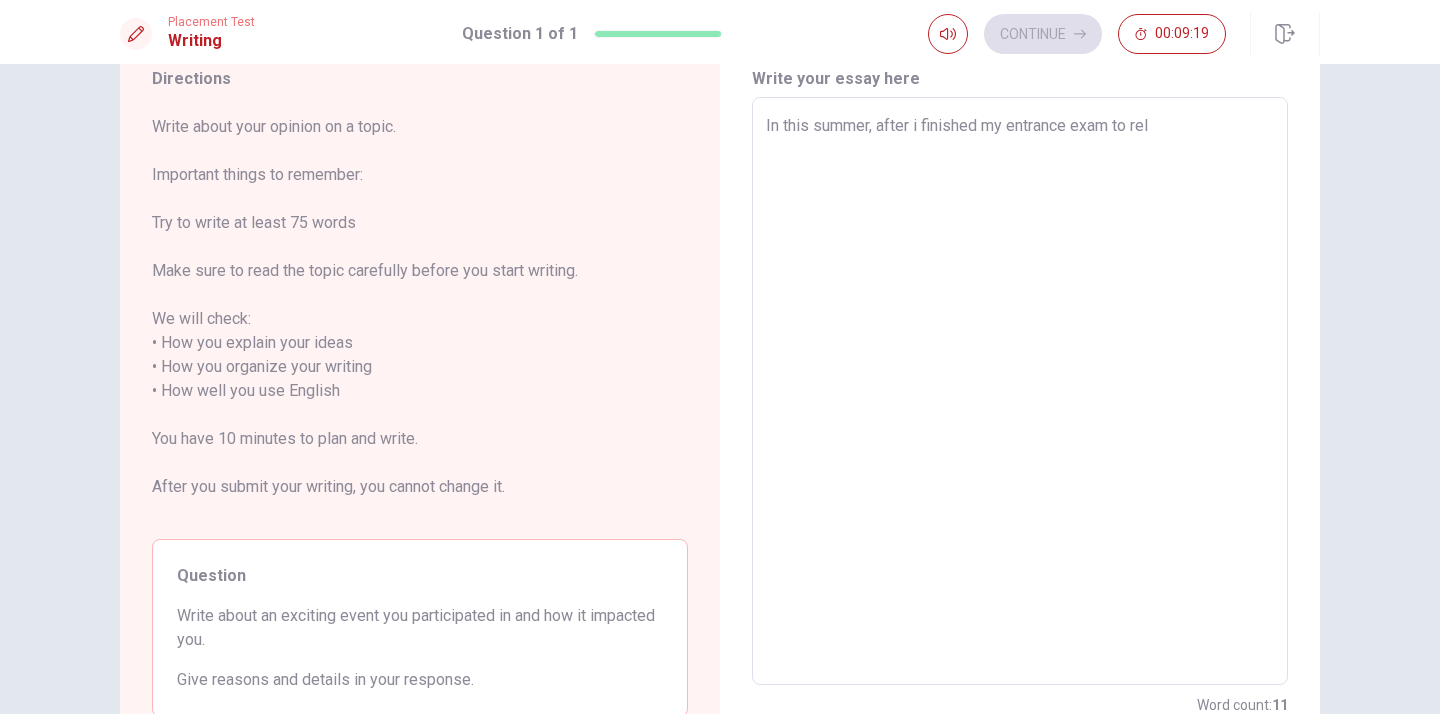 type on "In this summer, after i finished my entrance exam to [MEDICAL_DATA]" 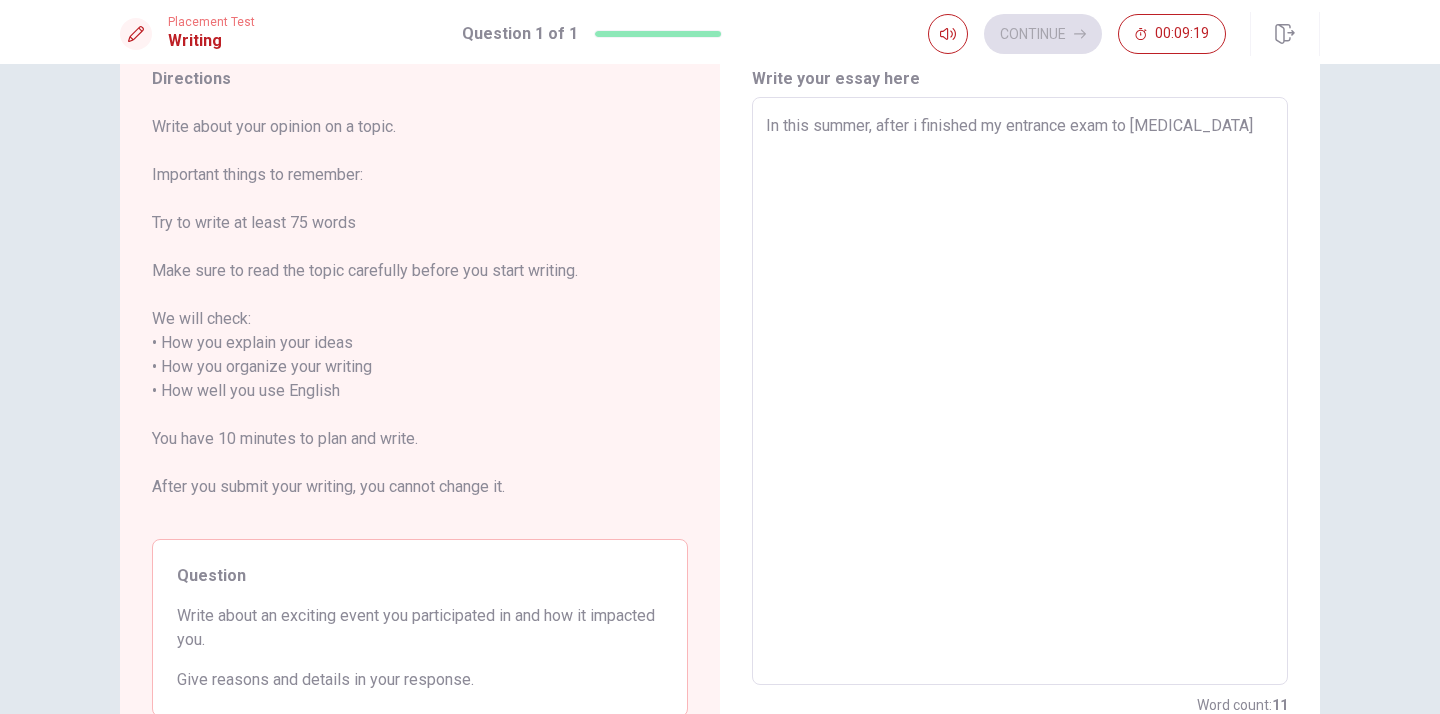 type on "x" 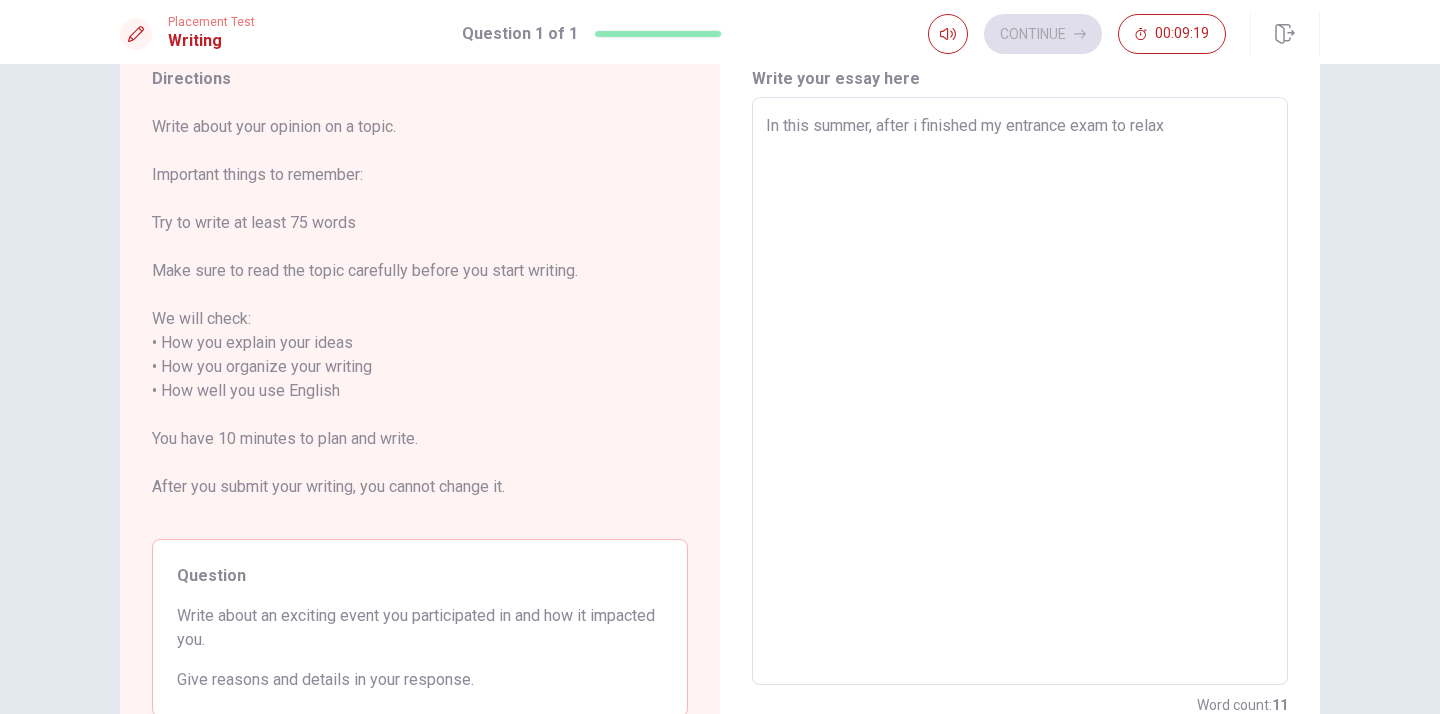 type on "x" 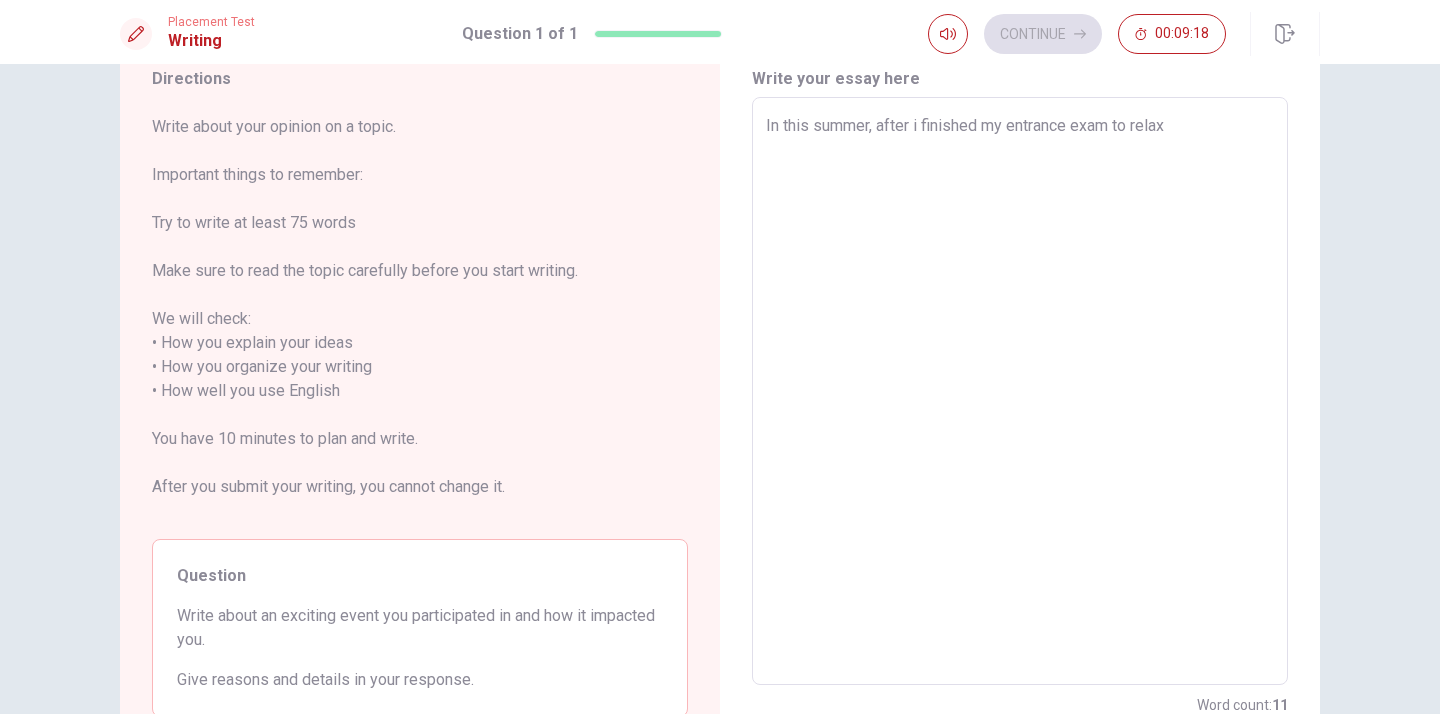 type on "In this summer, after i finished my entrance exam to relax m" 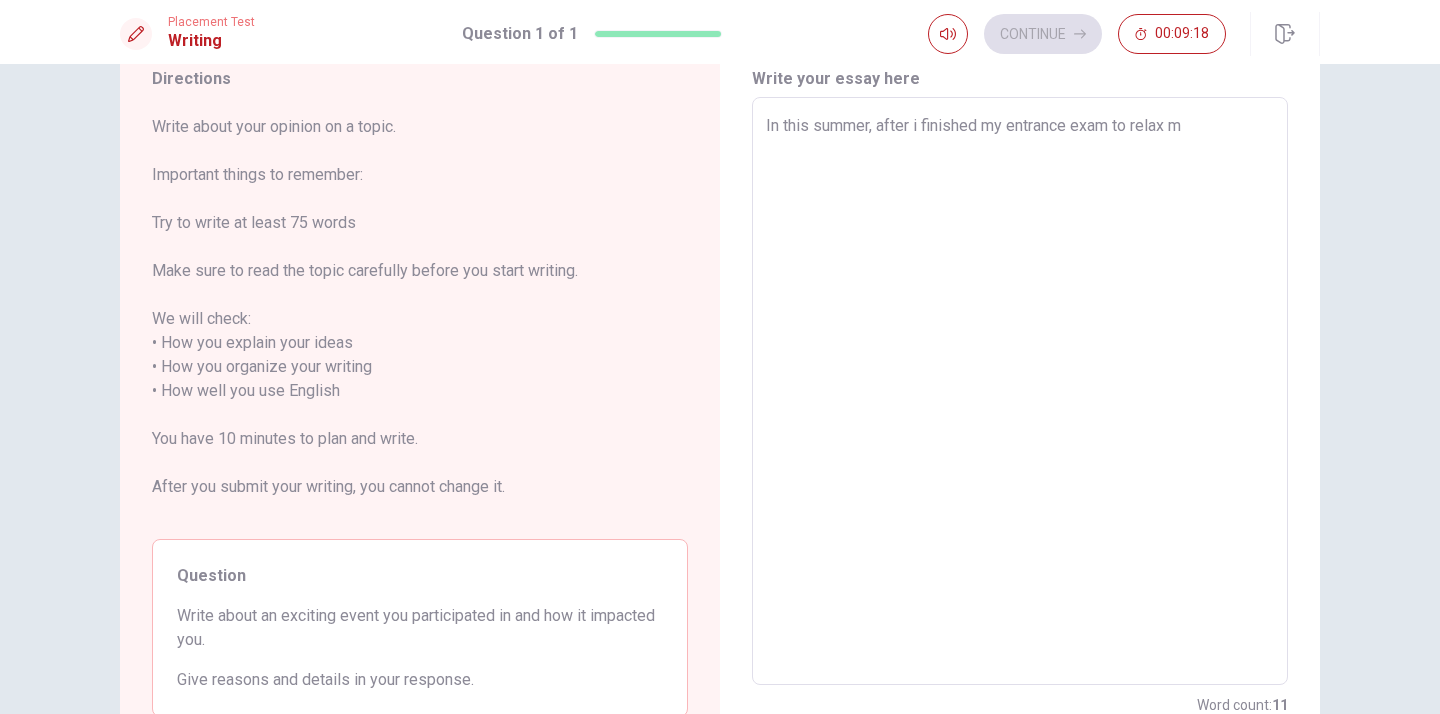 type on "x" 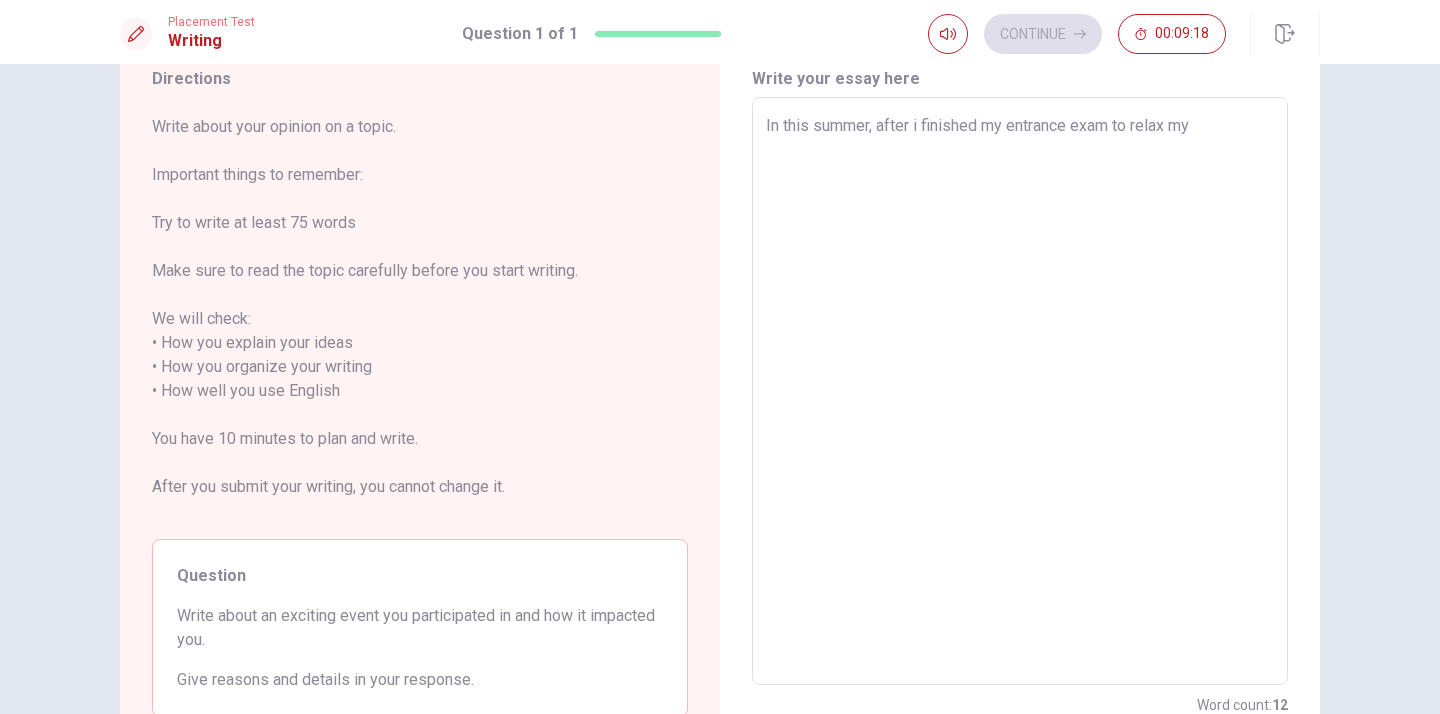 type on "x" 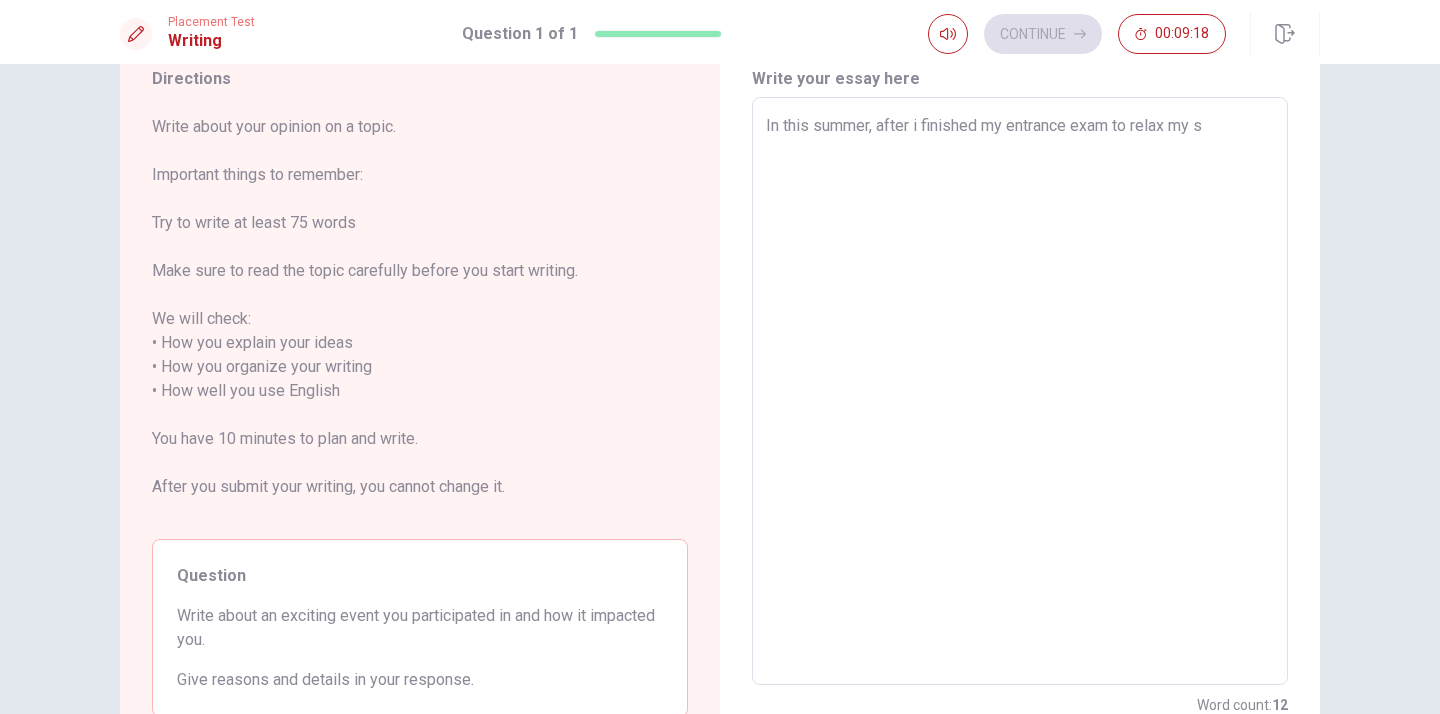 type on "x" 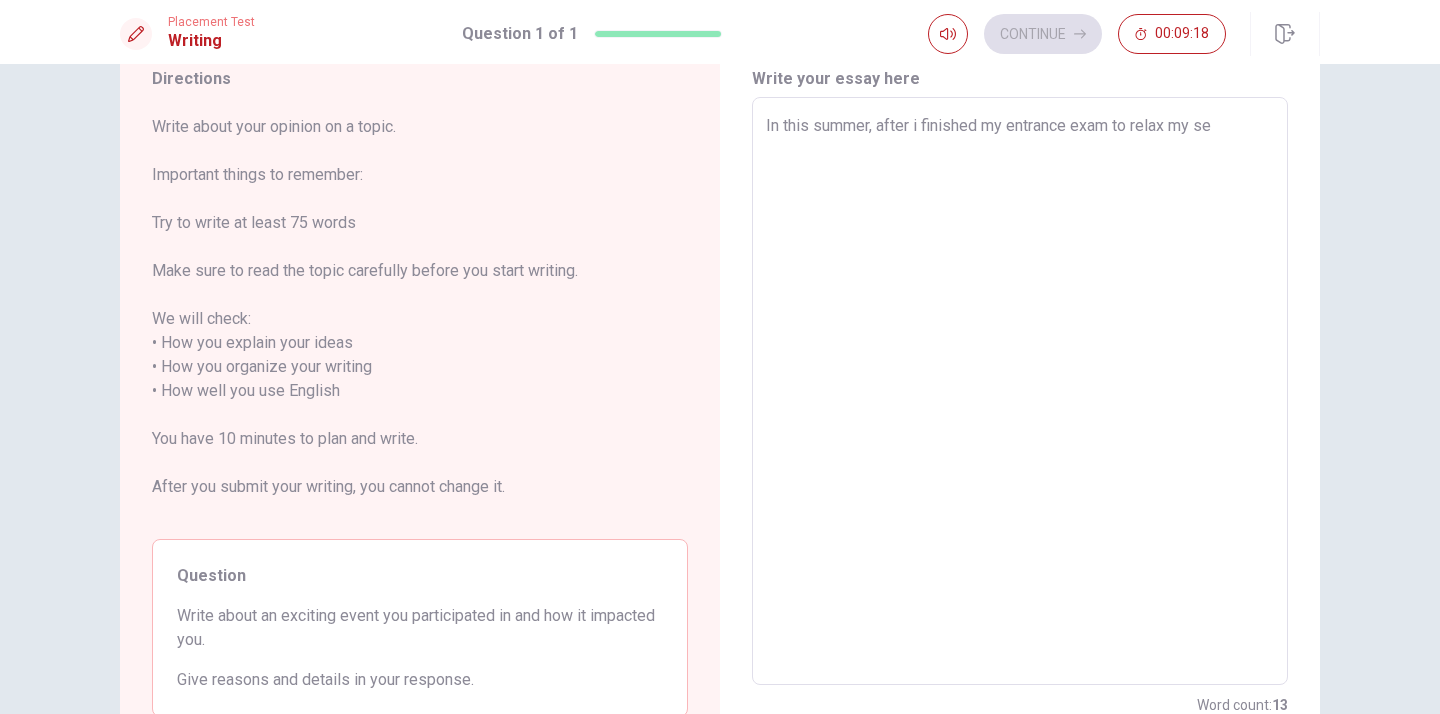 type on "x" 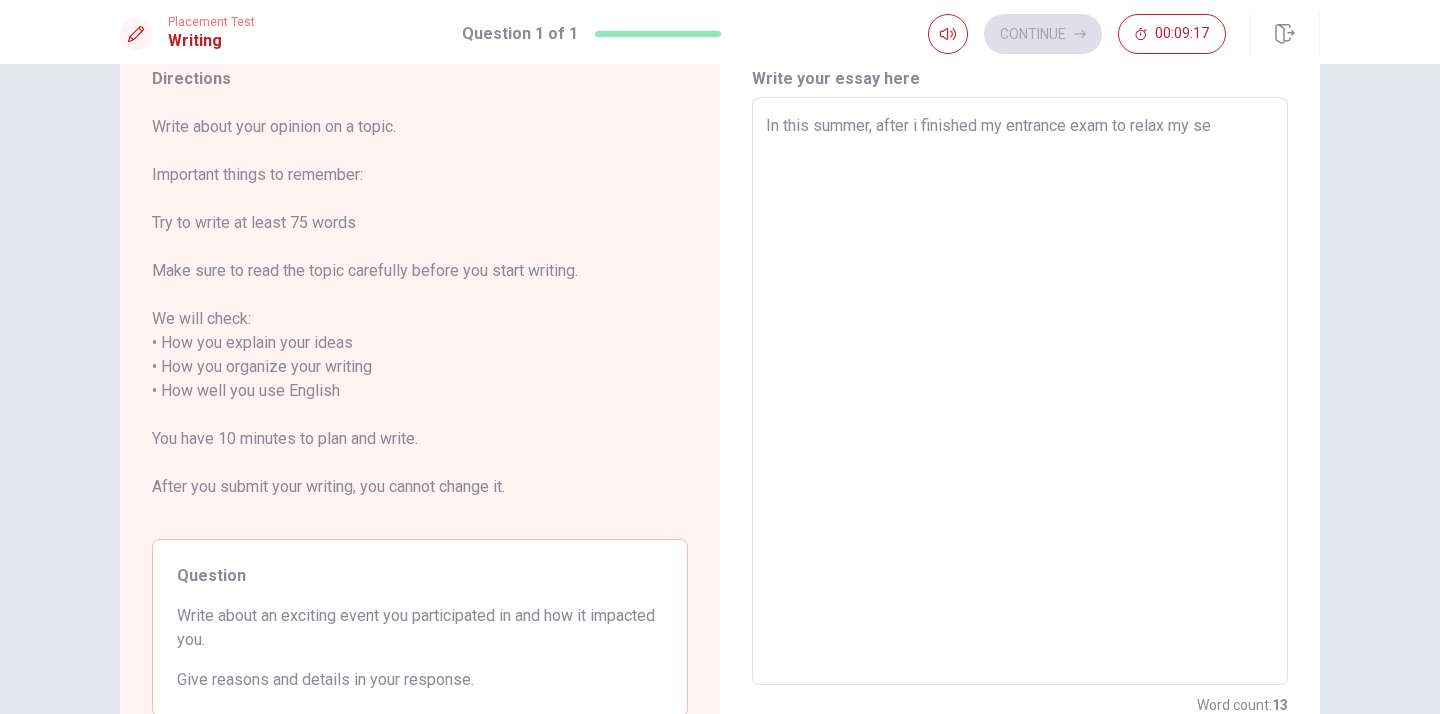 type on "In this summer, after i finished my entrance exam to relax my sel" 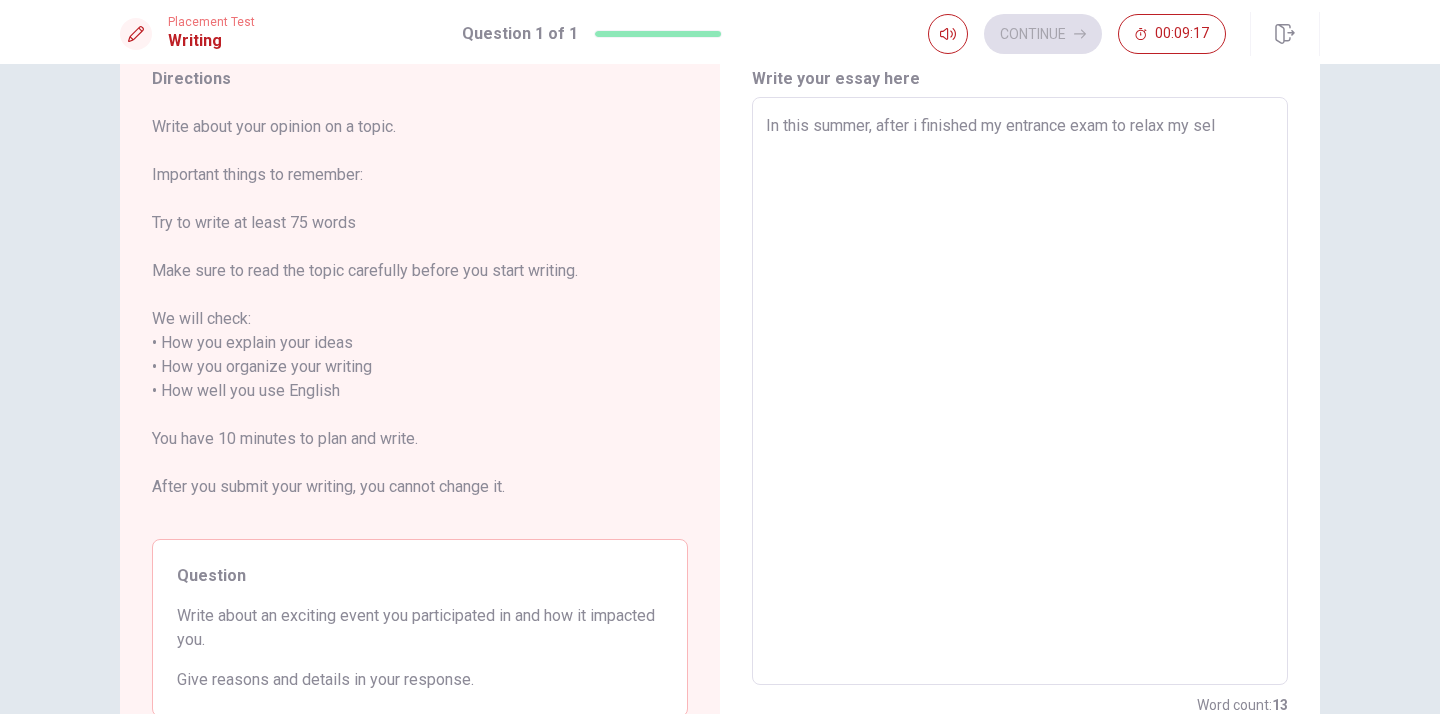 type on "x" 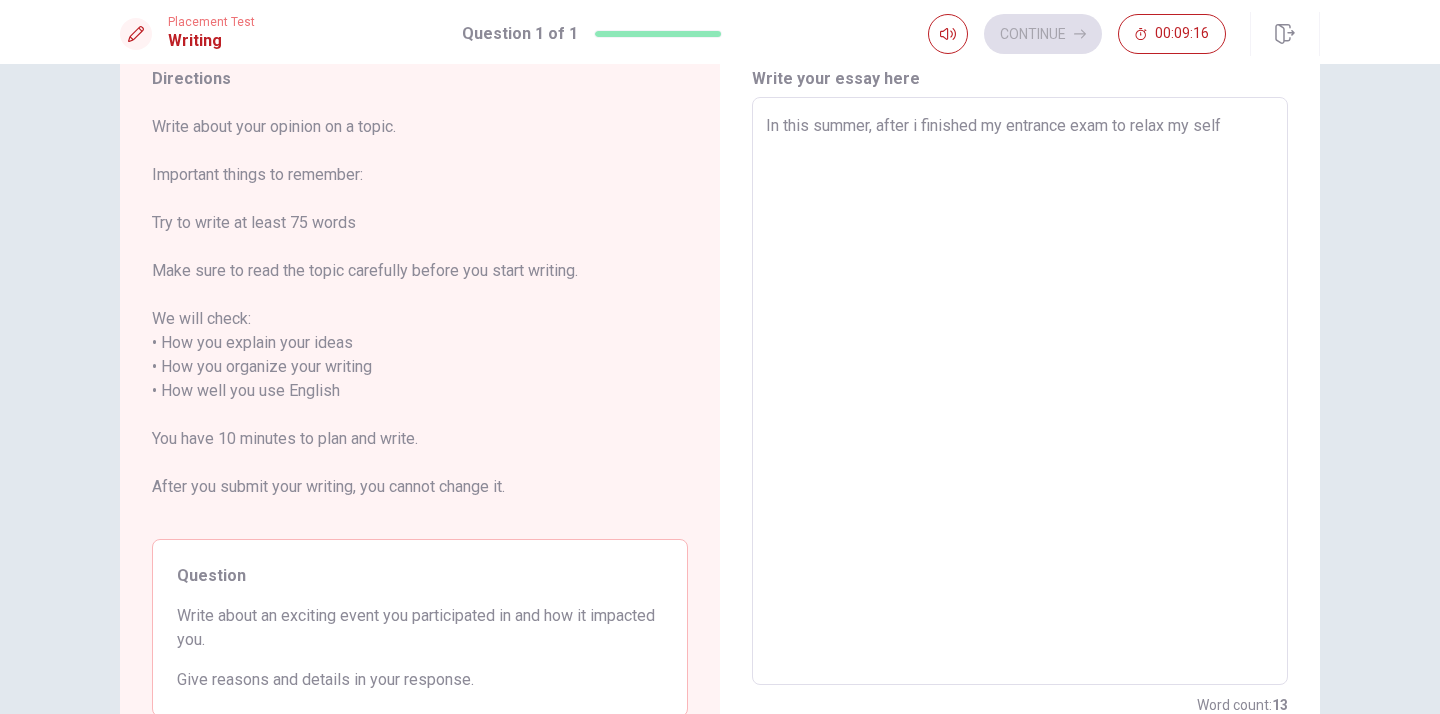 type on "x" 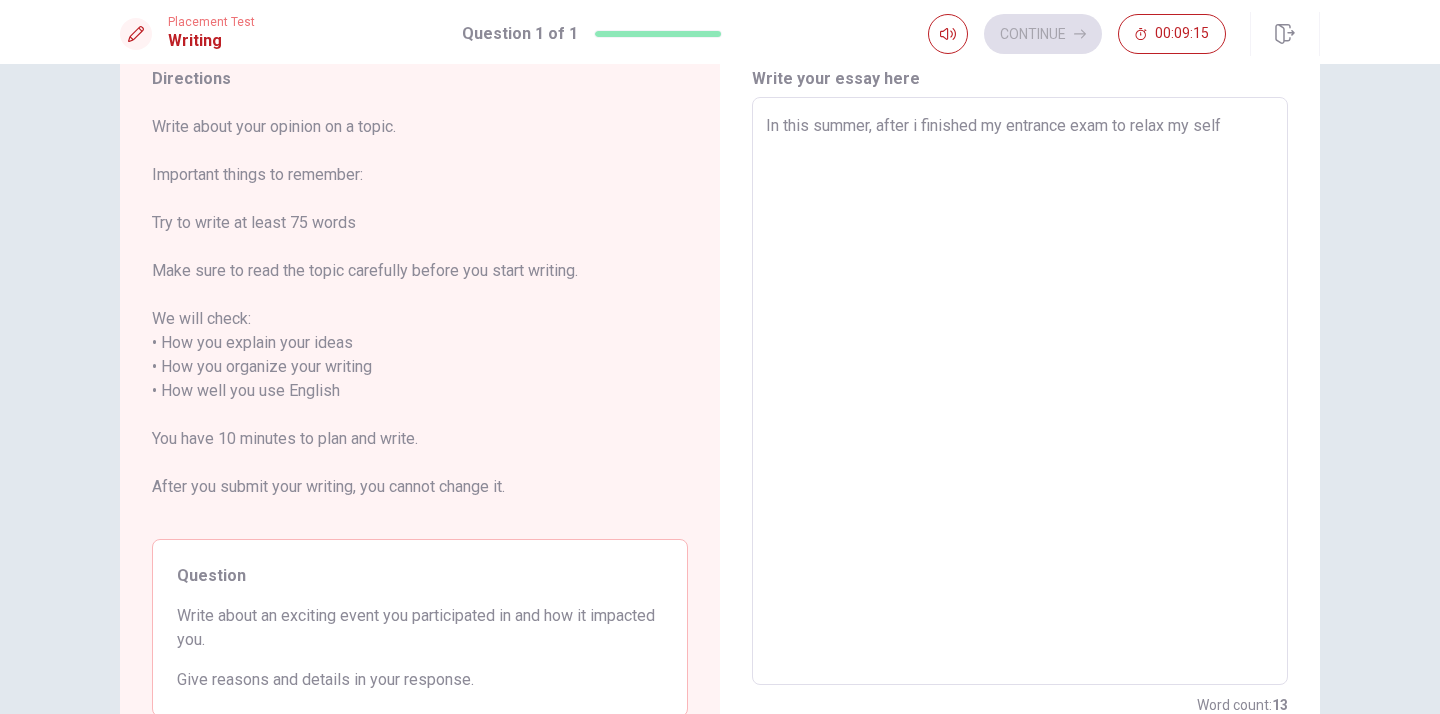type on "In this summer, after i finished my entrance exam to relax my self" 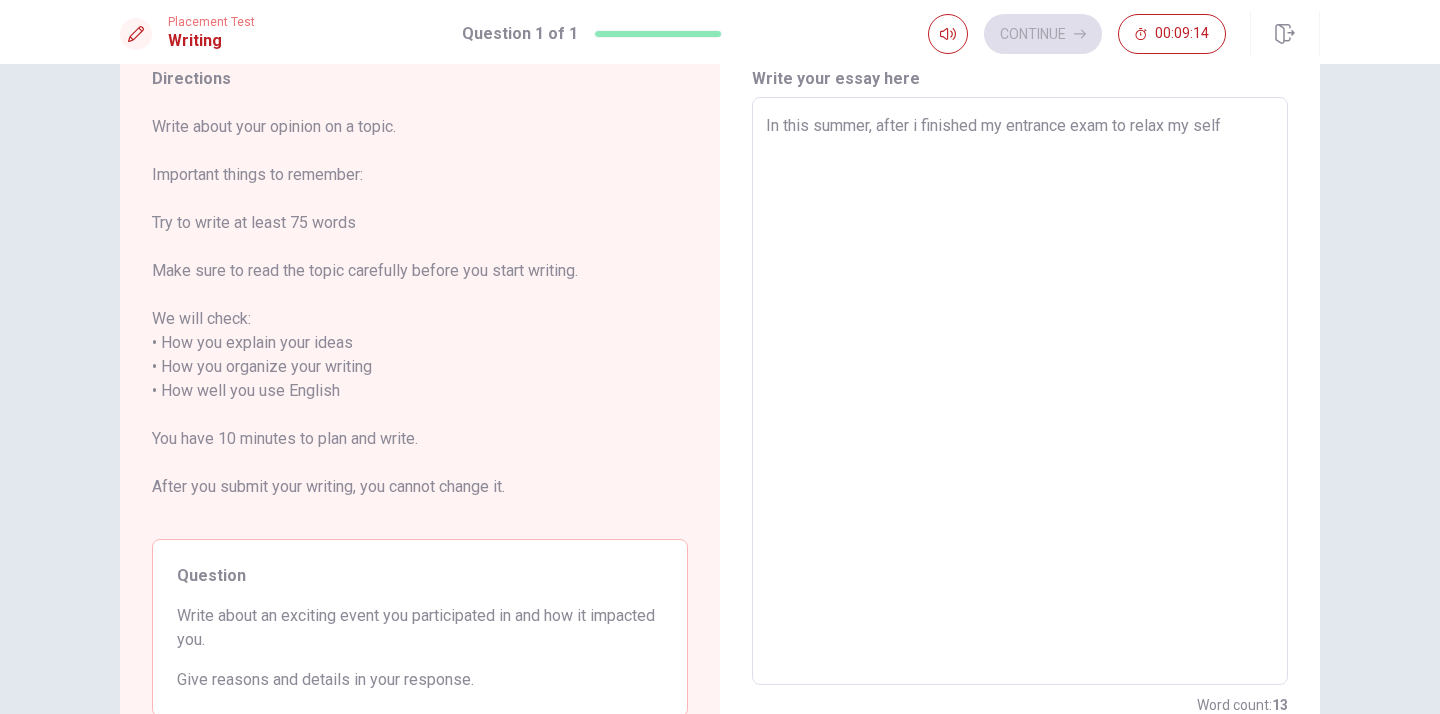 type on "In this summer, after i finished my entrance exam to relax my self," 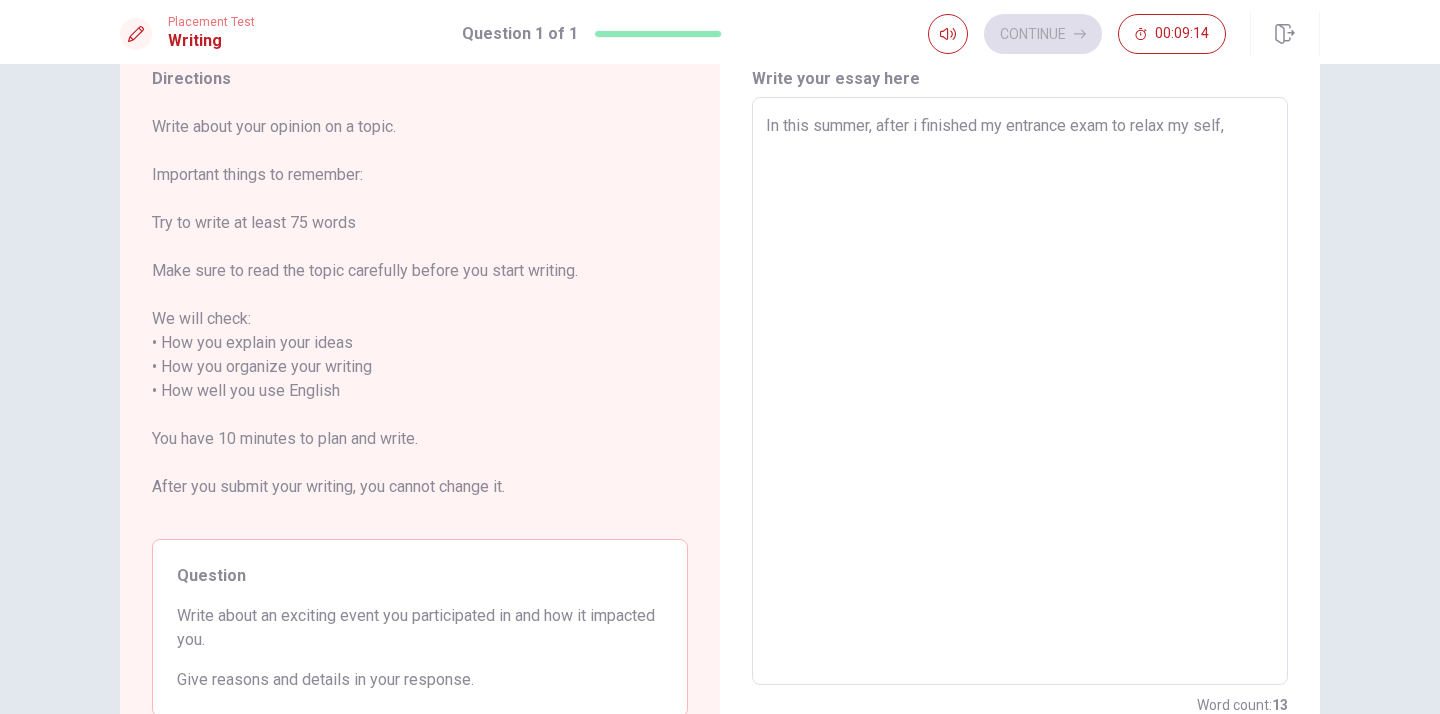 type on "x" 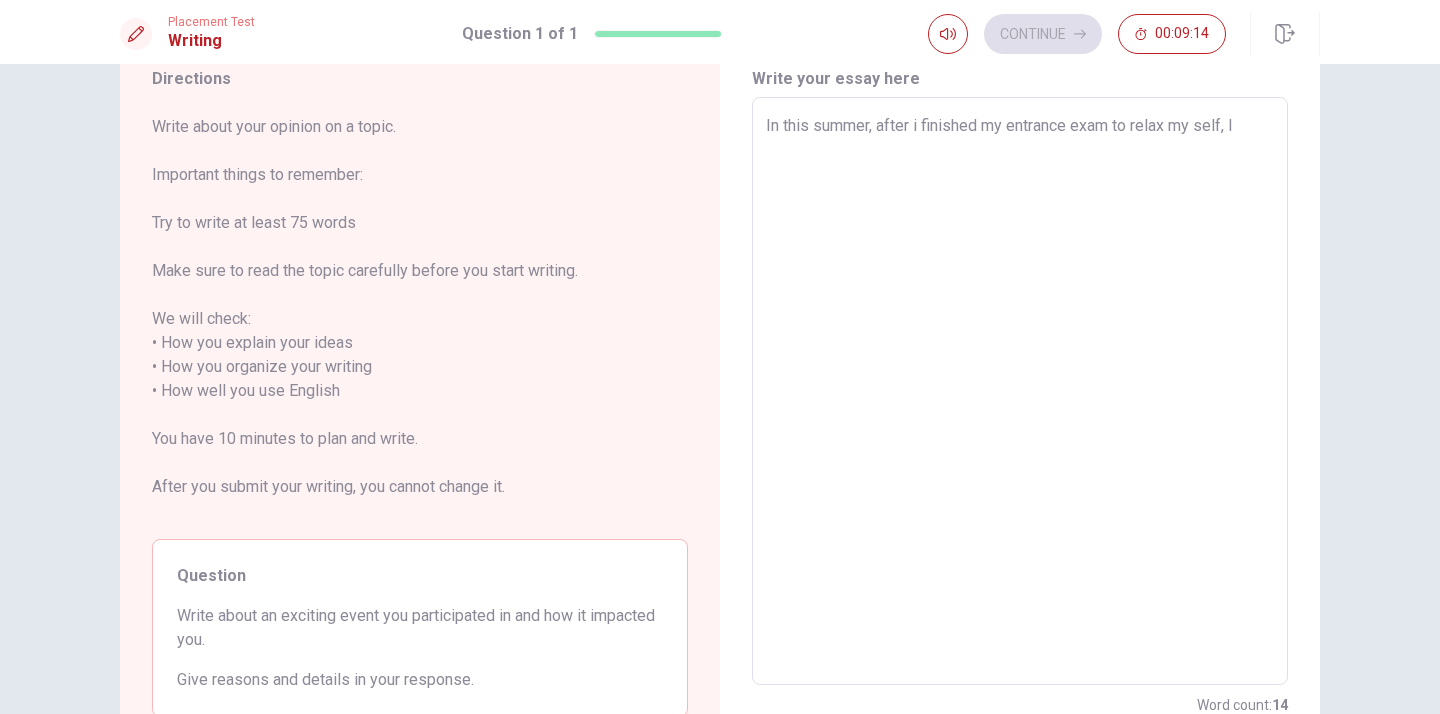 type on "x" 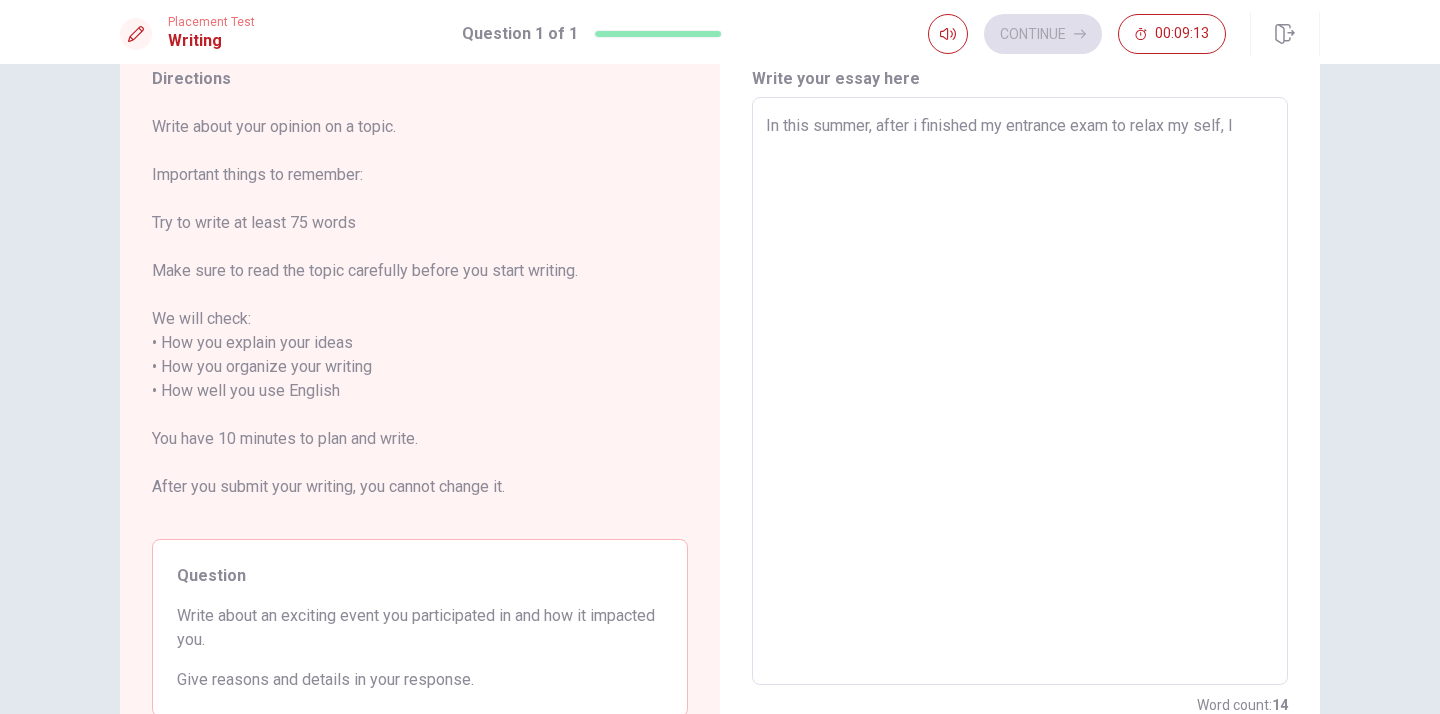 type on "In this summer, after i finished my entrance exam to relax my self, I" 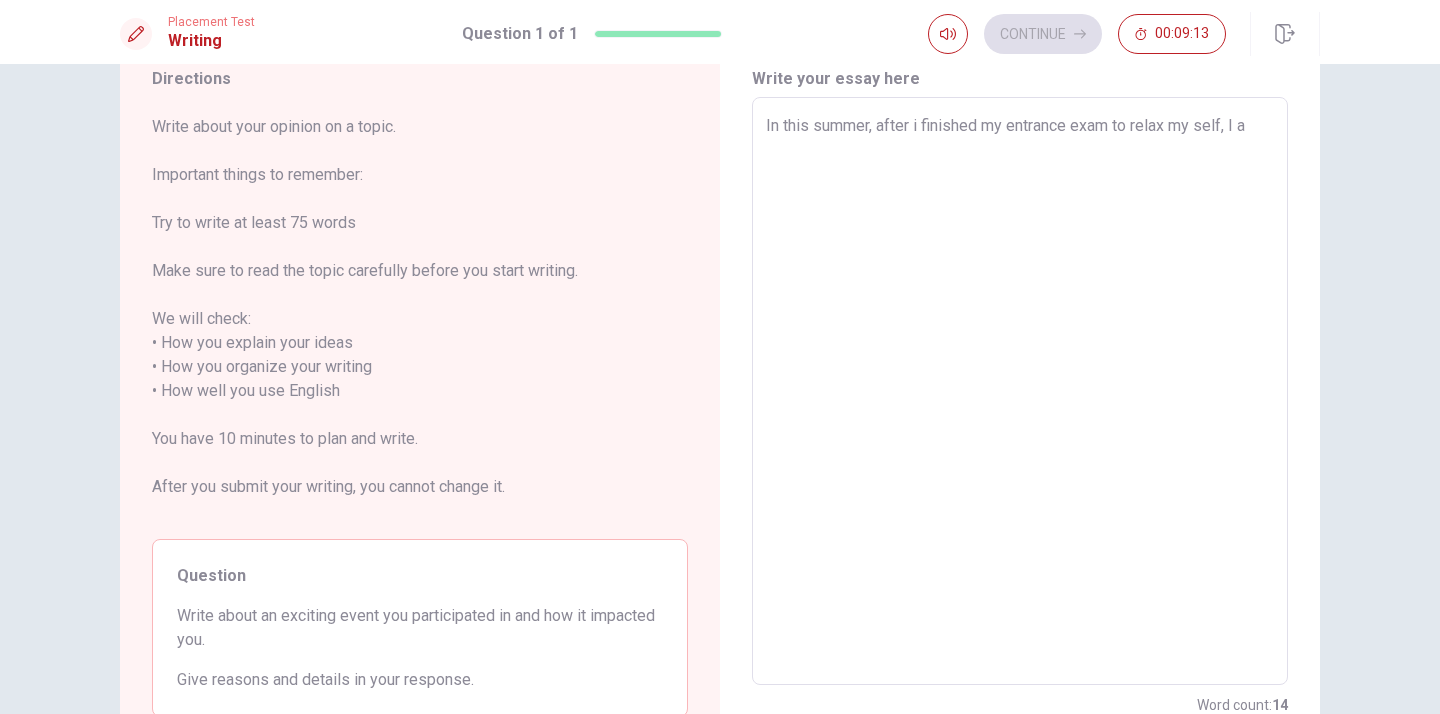type on "x" 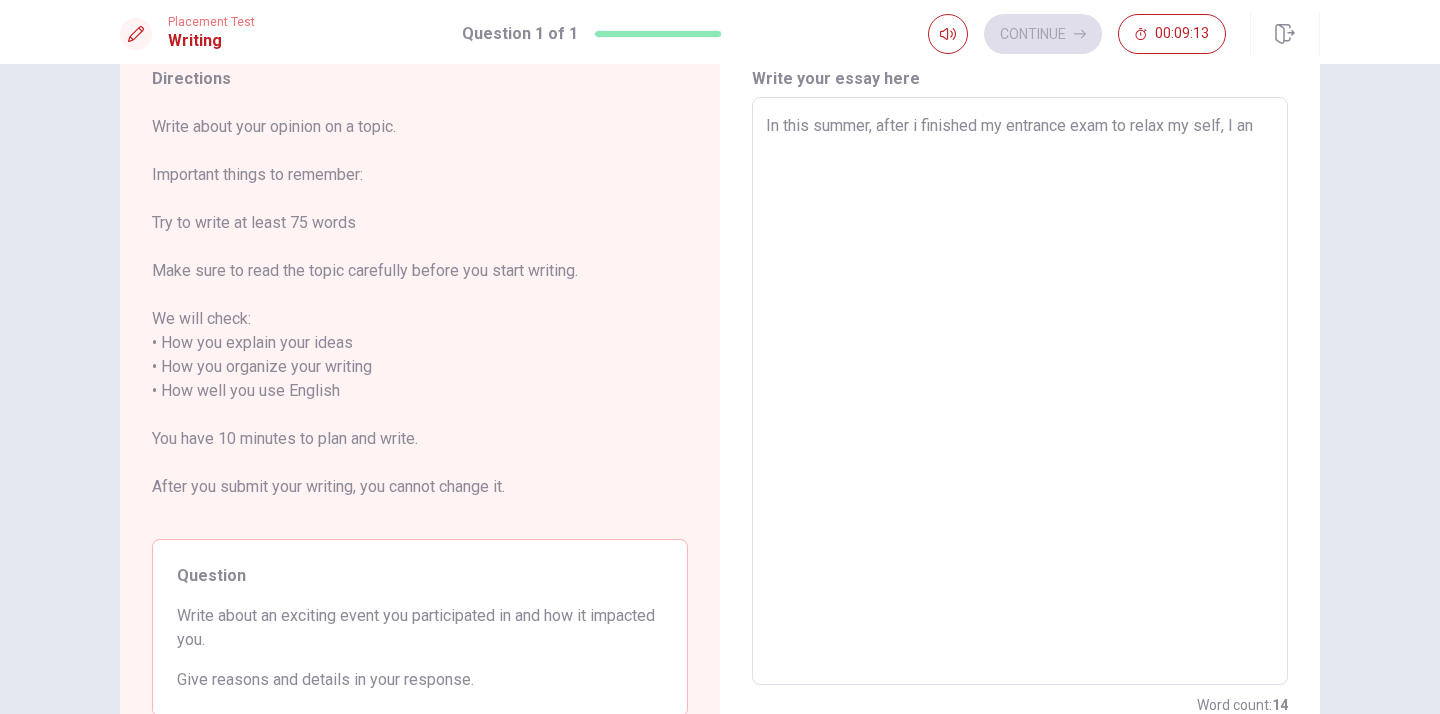 type on "x" 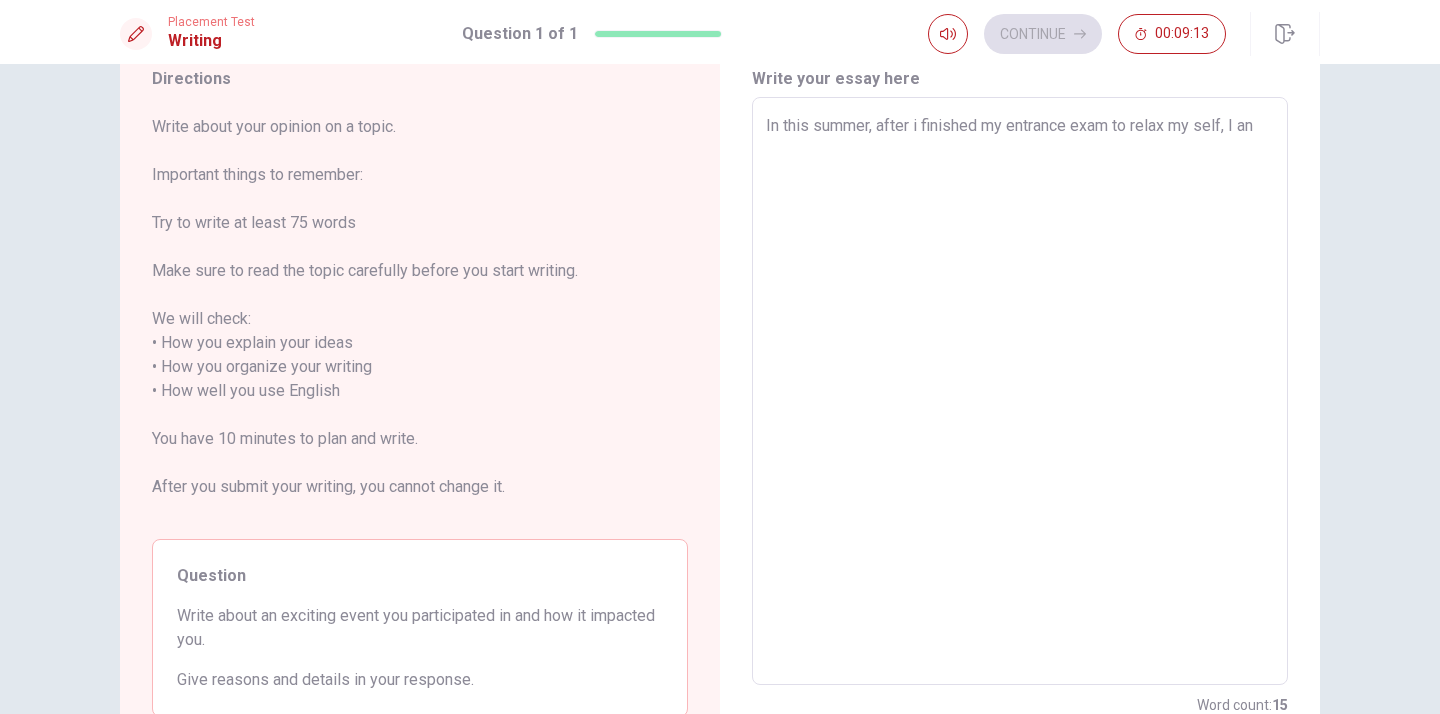 type on "In this summer, after i finished my entrance exam to relax my self, I and" 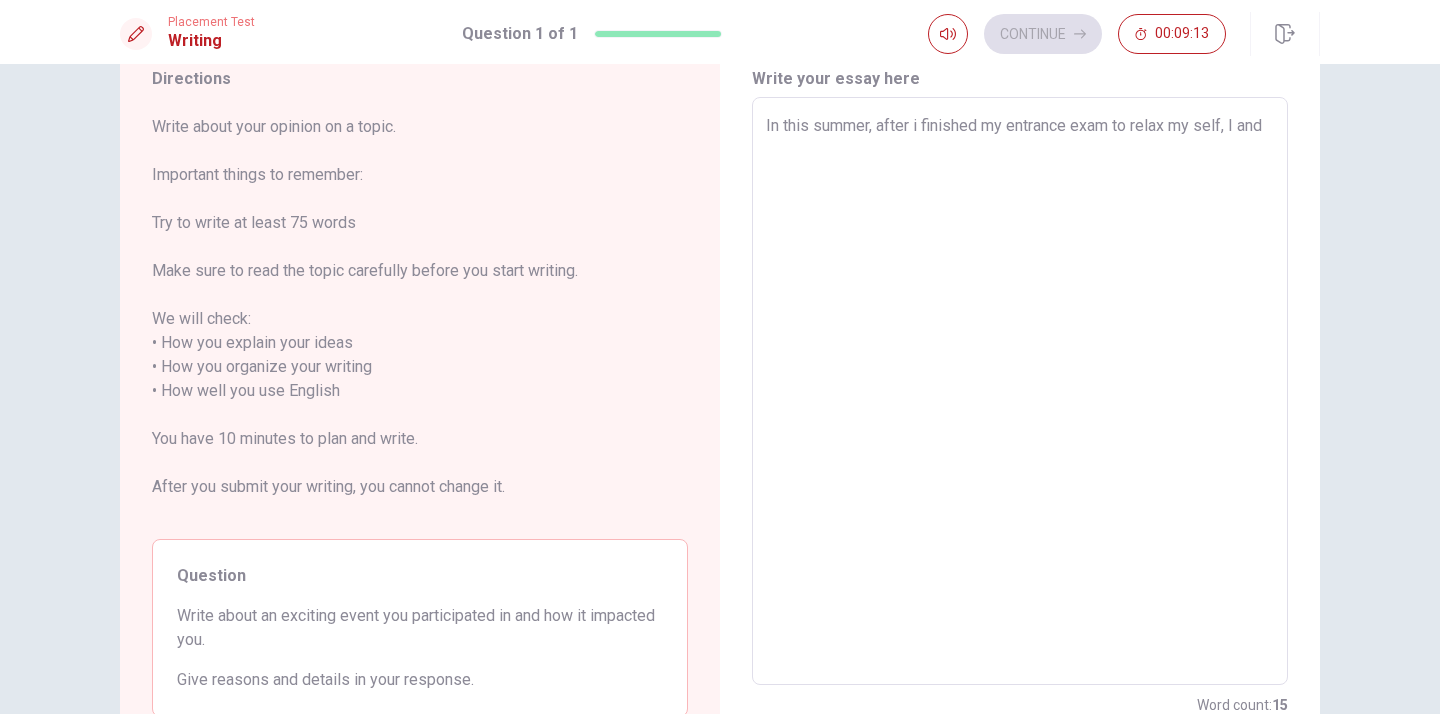 type on "x" 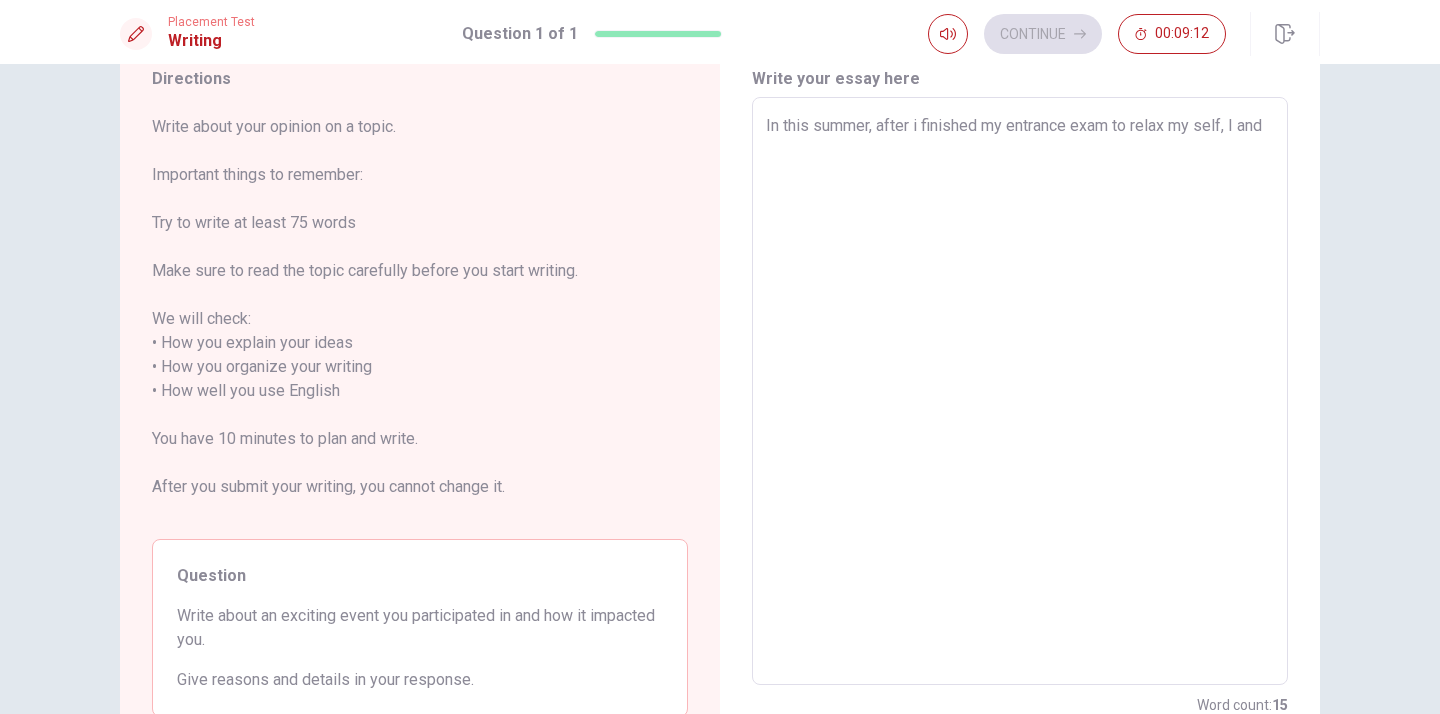 type on "In this summer, after i finished my entrance exam to relax my self, I and" 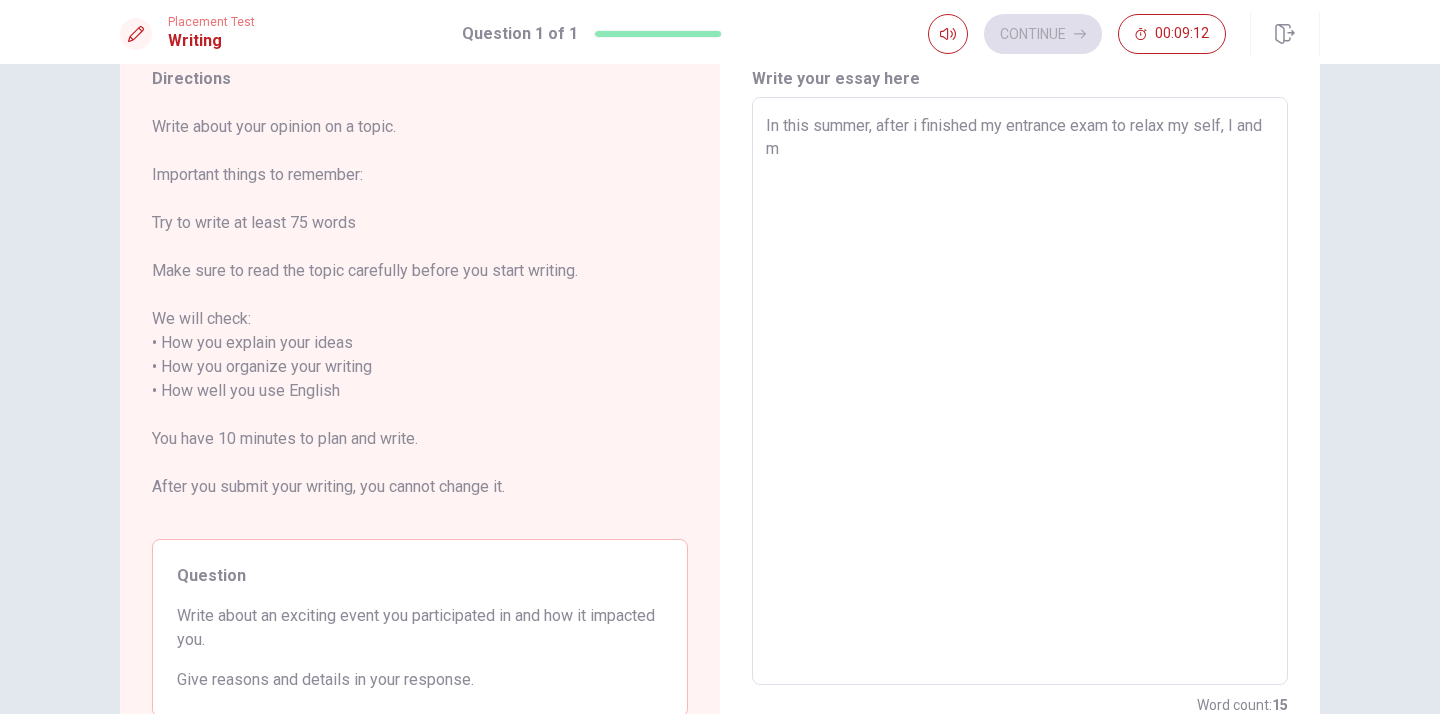 type on "x" 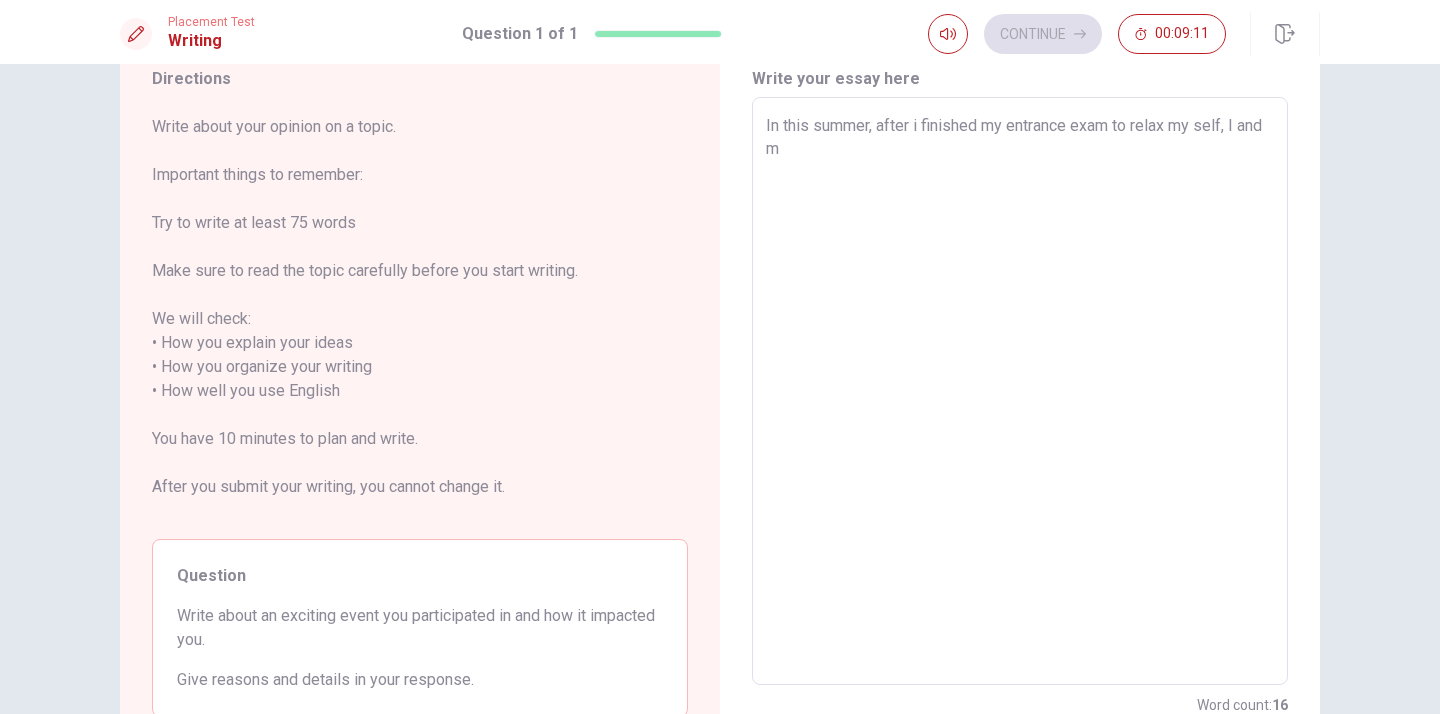 type on "In this summer, after i finished my entrance exam to relax my self, I and my" 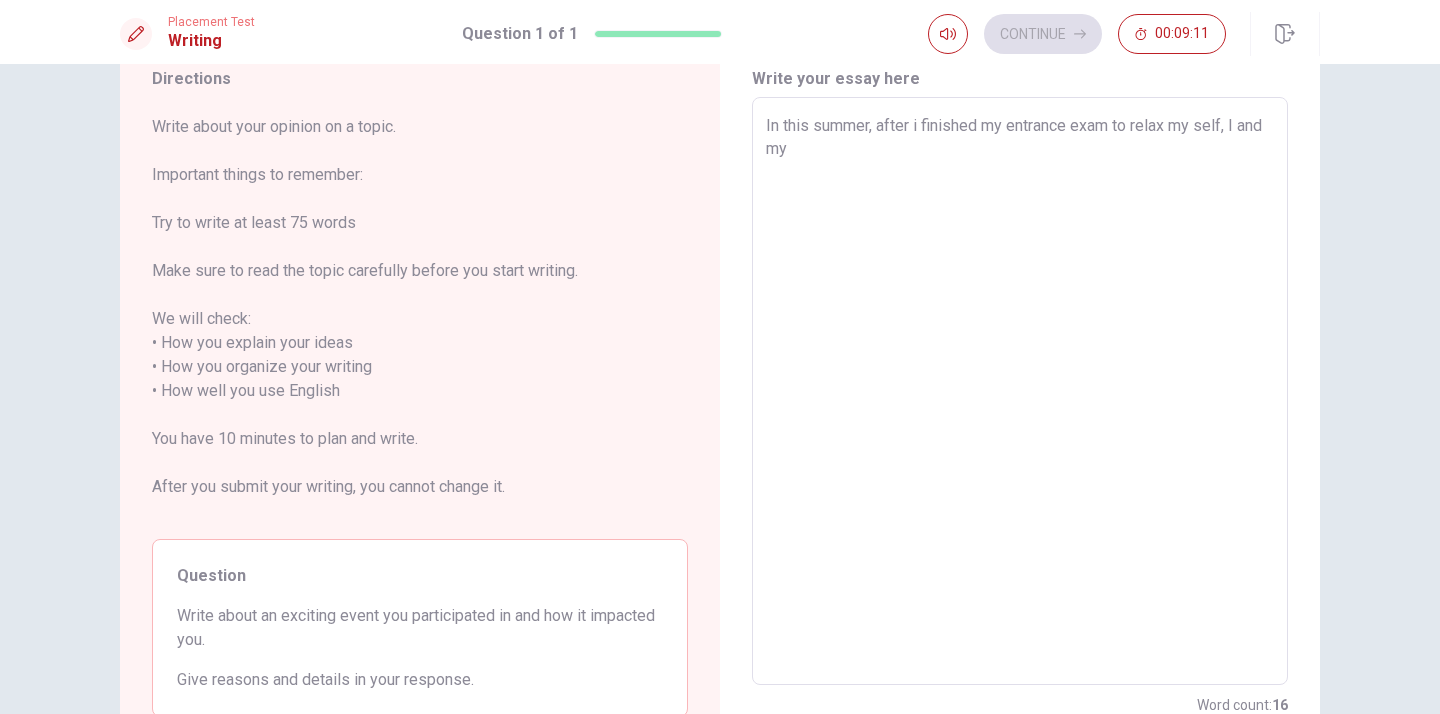 type on "x" 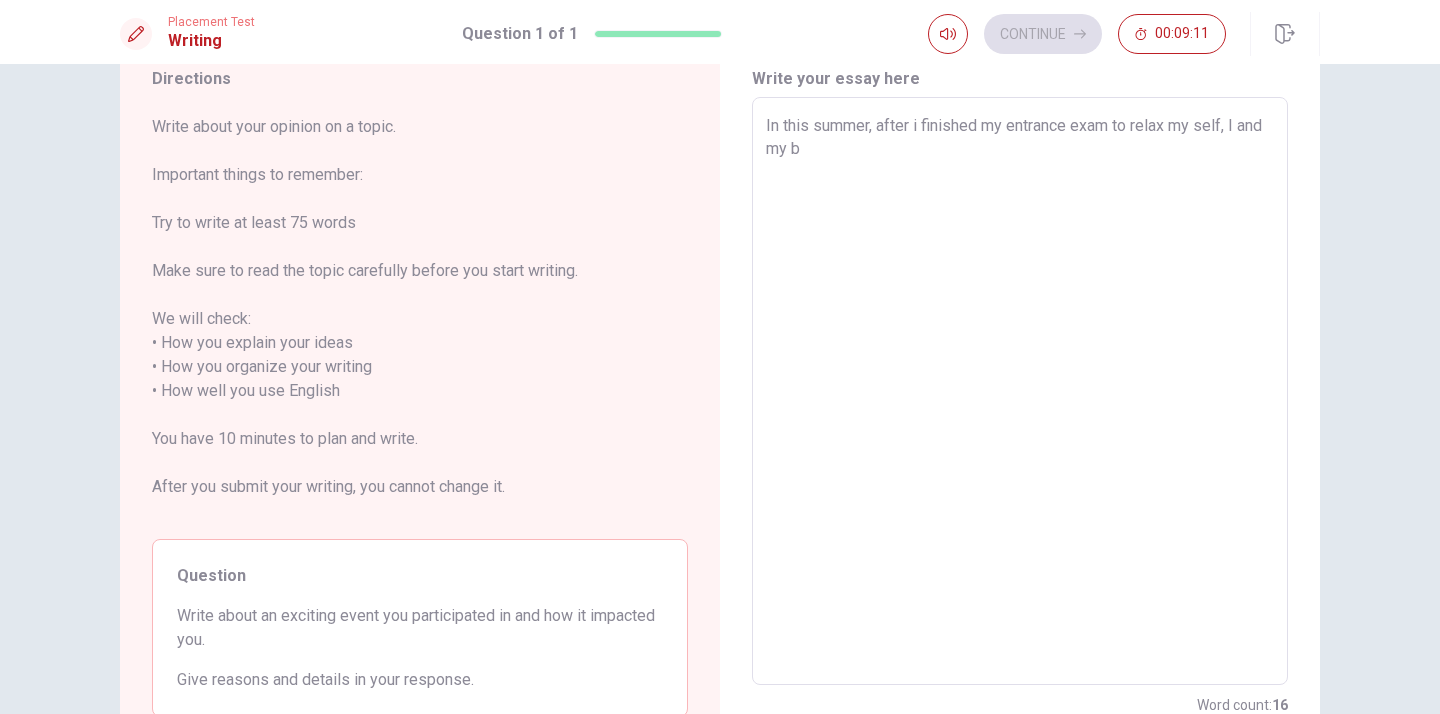 type on "x" 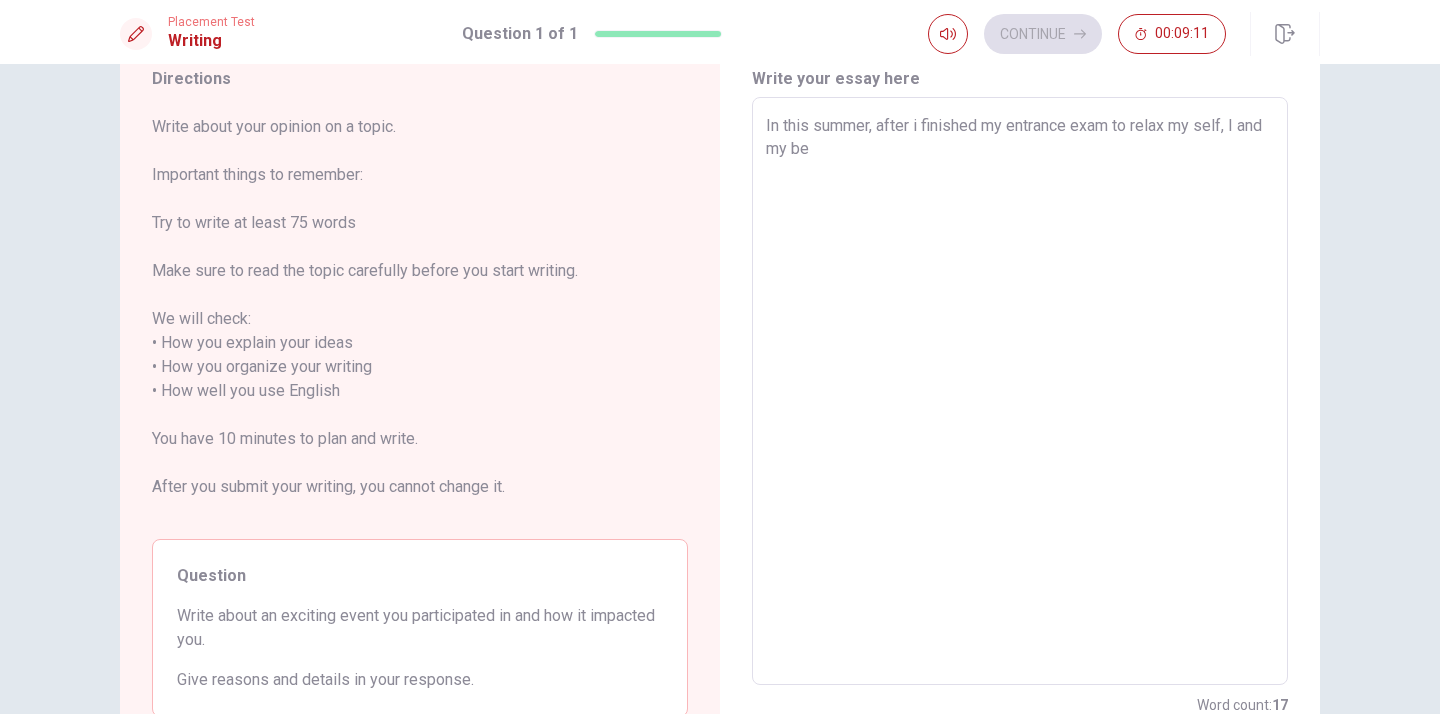 type on "x" 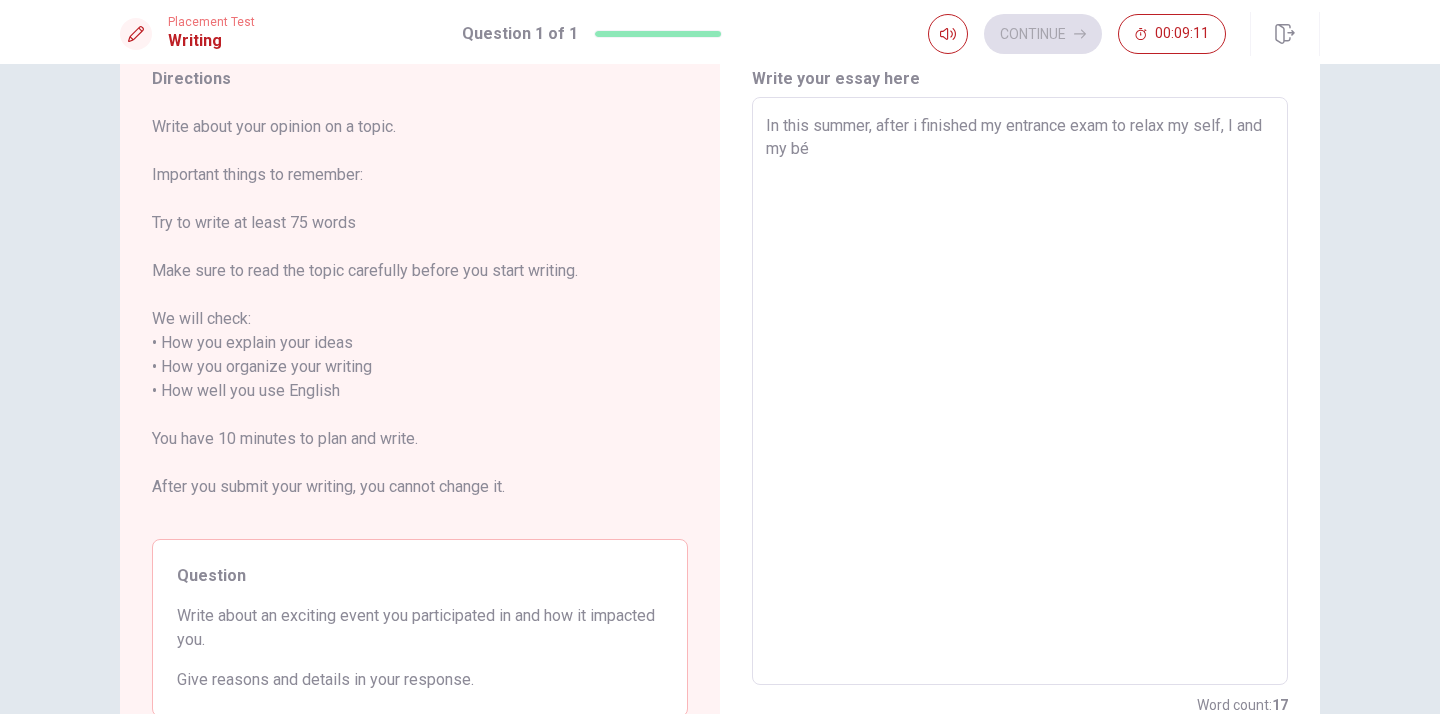 type on "x" 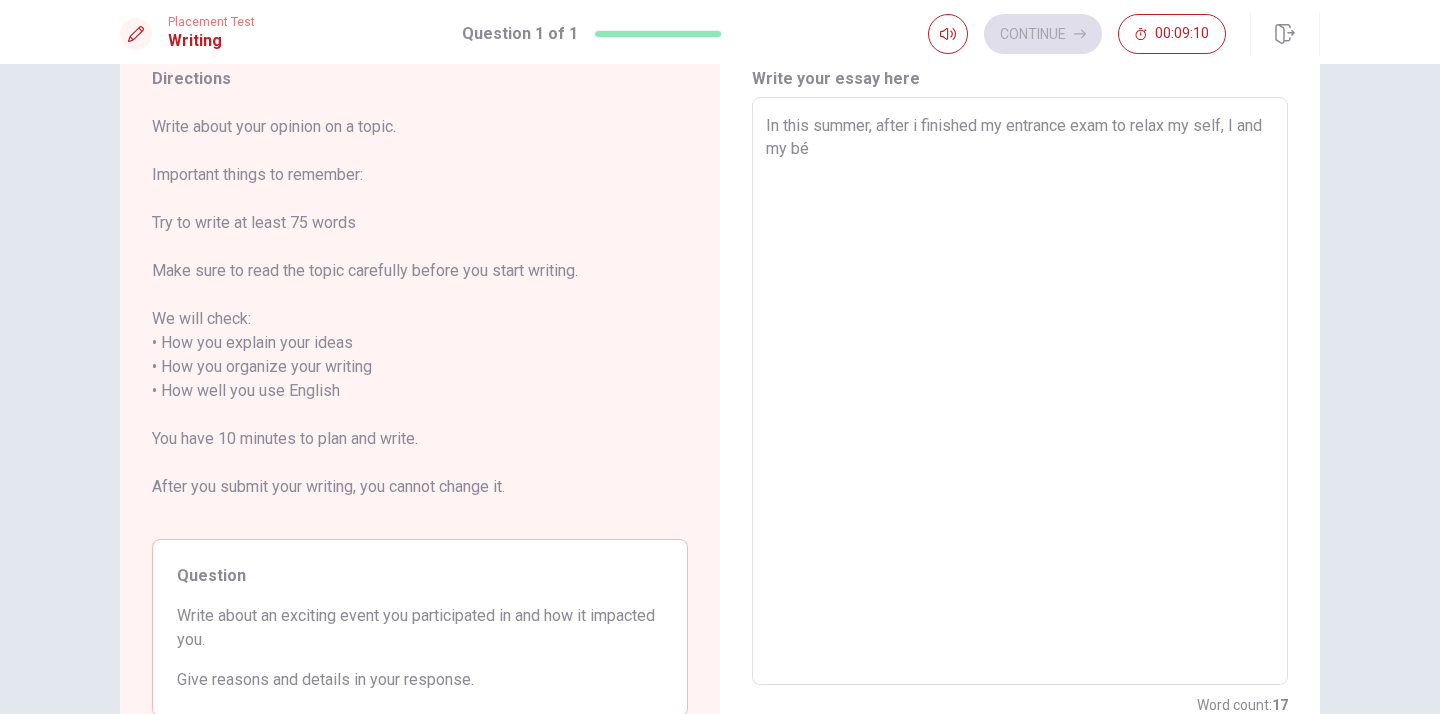 type on "In this summer, after i finished my entrance exam to relax my self, I and my bes" 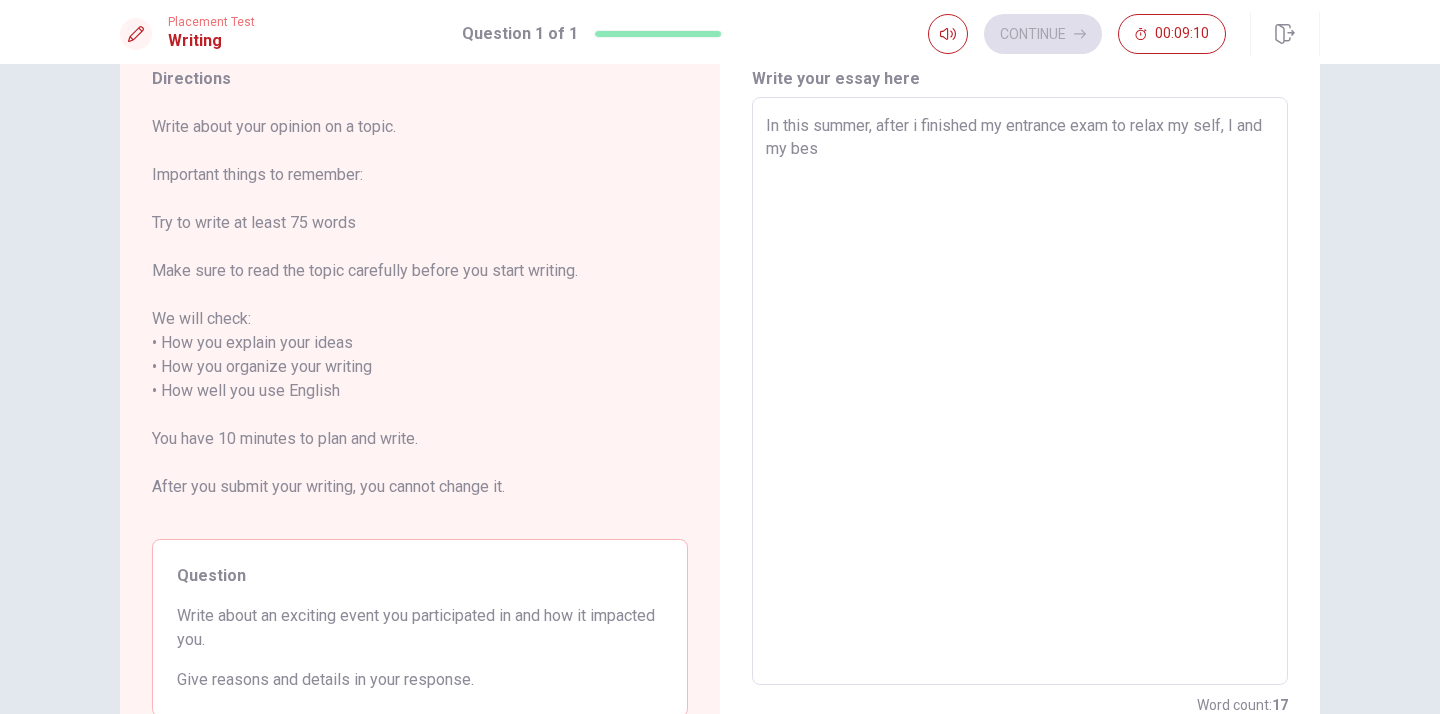 type on "x" 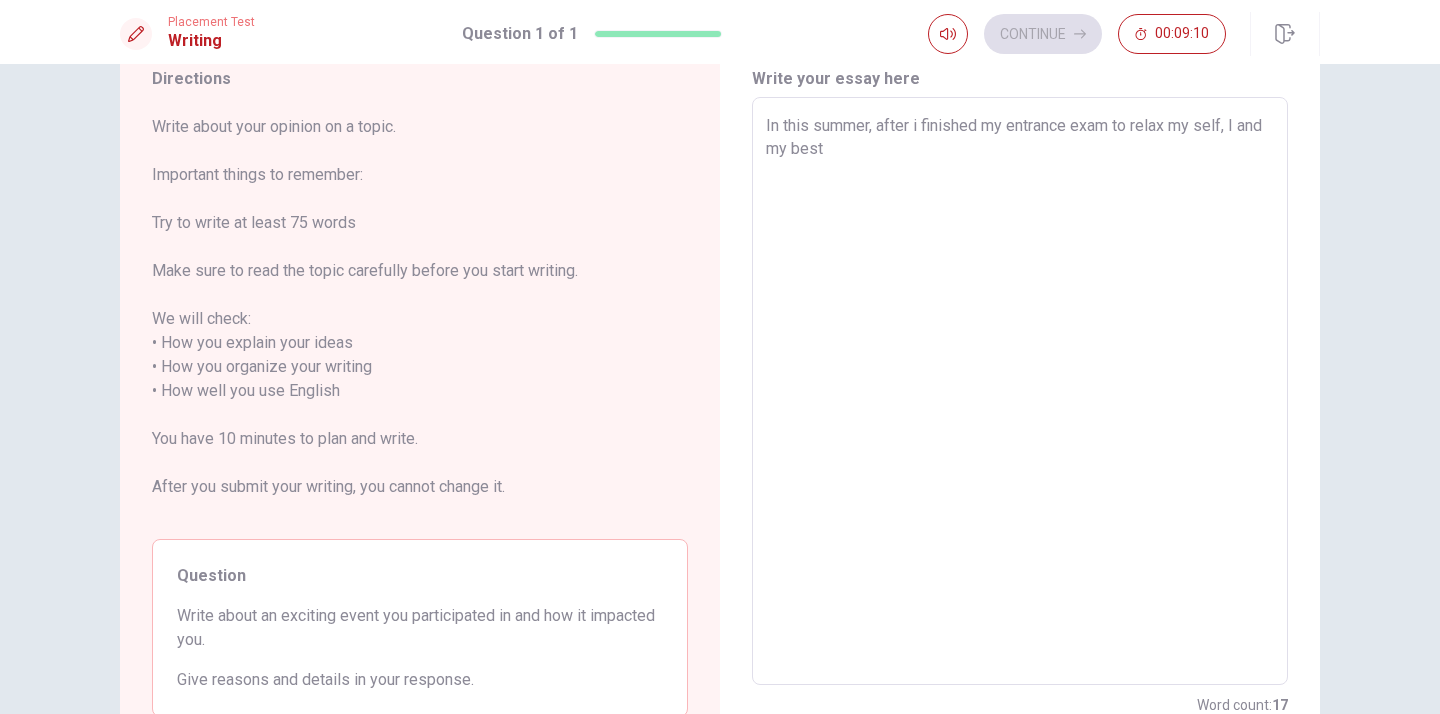 type 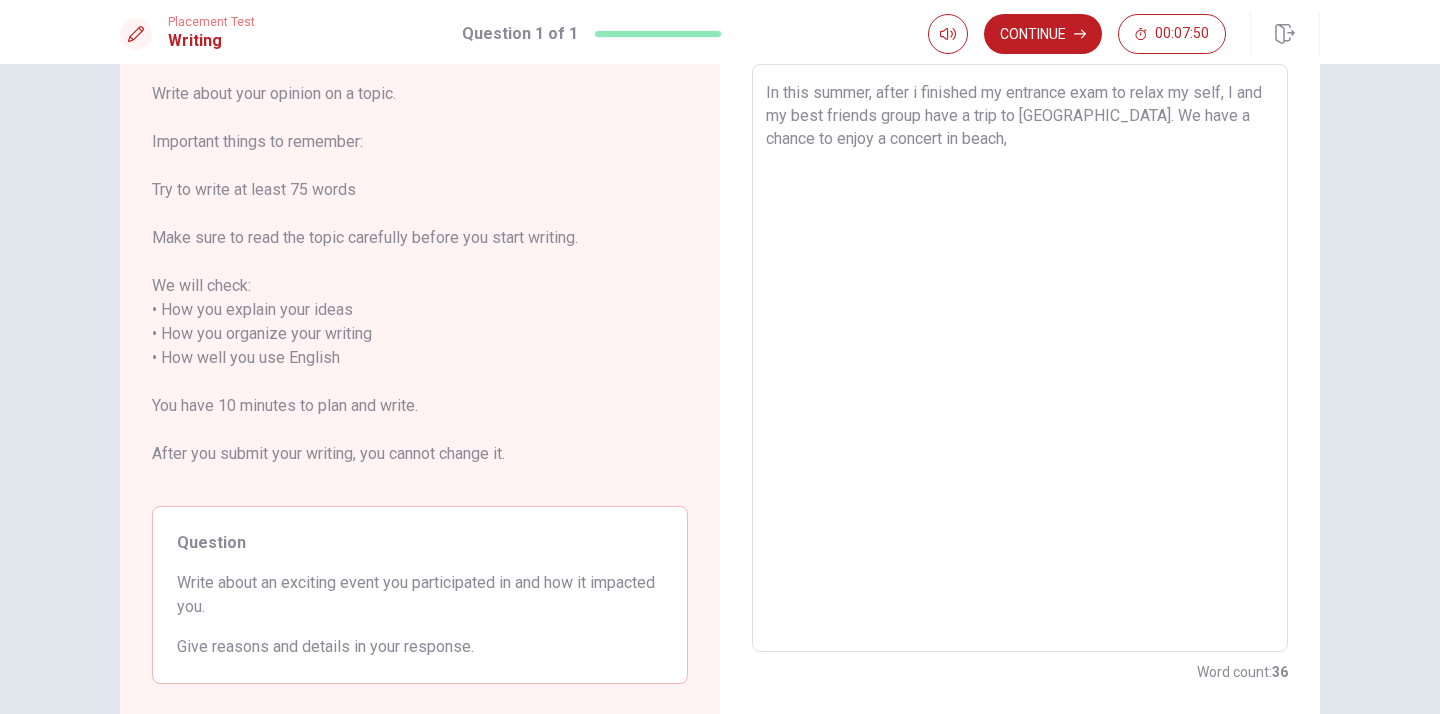 scroll, scrollTop: 67, scrollLeft: 0, axis: vertical 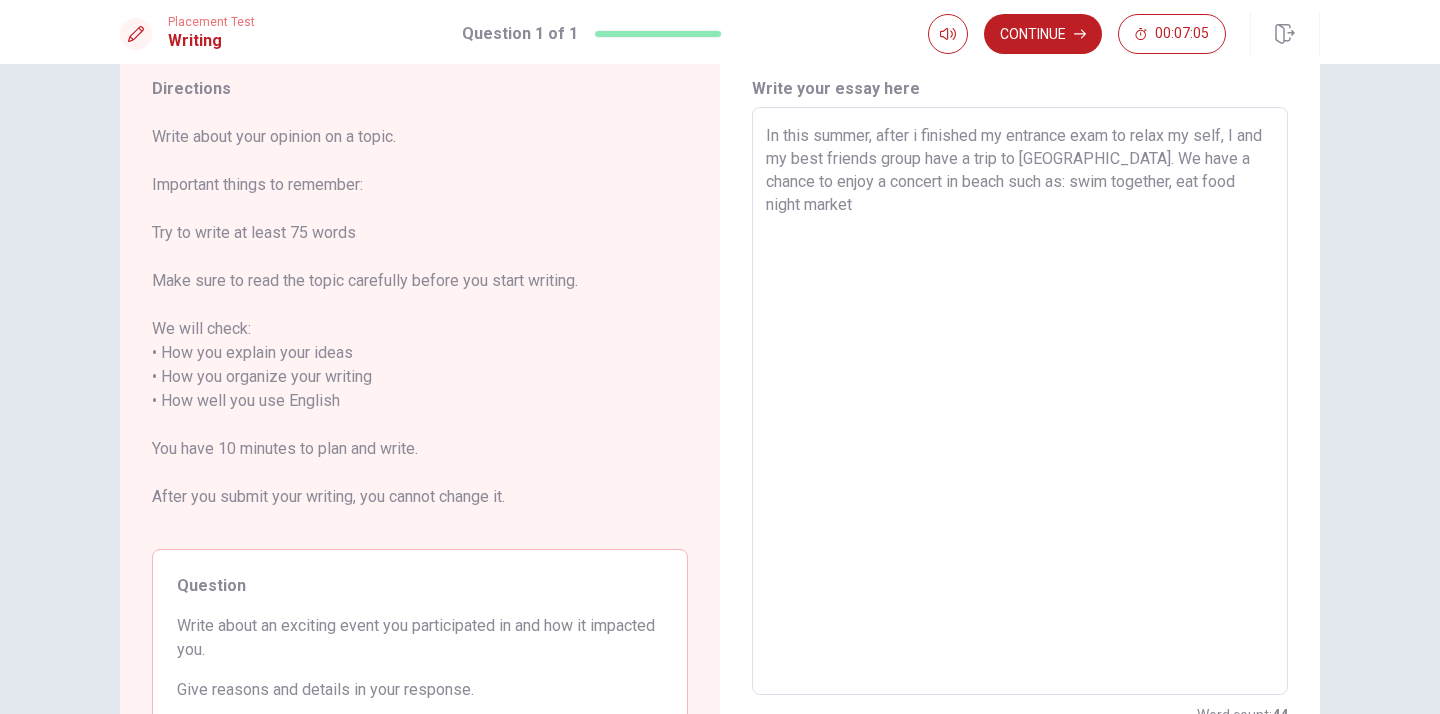 click on "In this summer, after i finished my entrance exam to relax my self, I and my best friends group have a trip to [GEOGRAPHIC_DATA]. We have a chance to enjoy a concert in beach such as: swim together, eat food night market" at bounding box center (1020, 401) 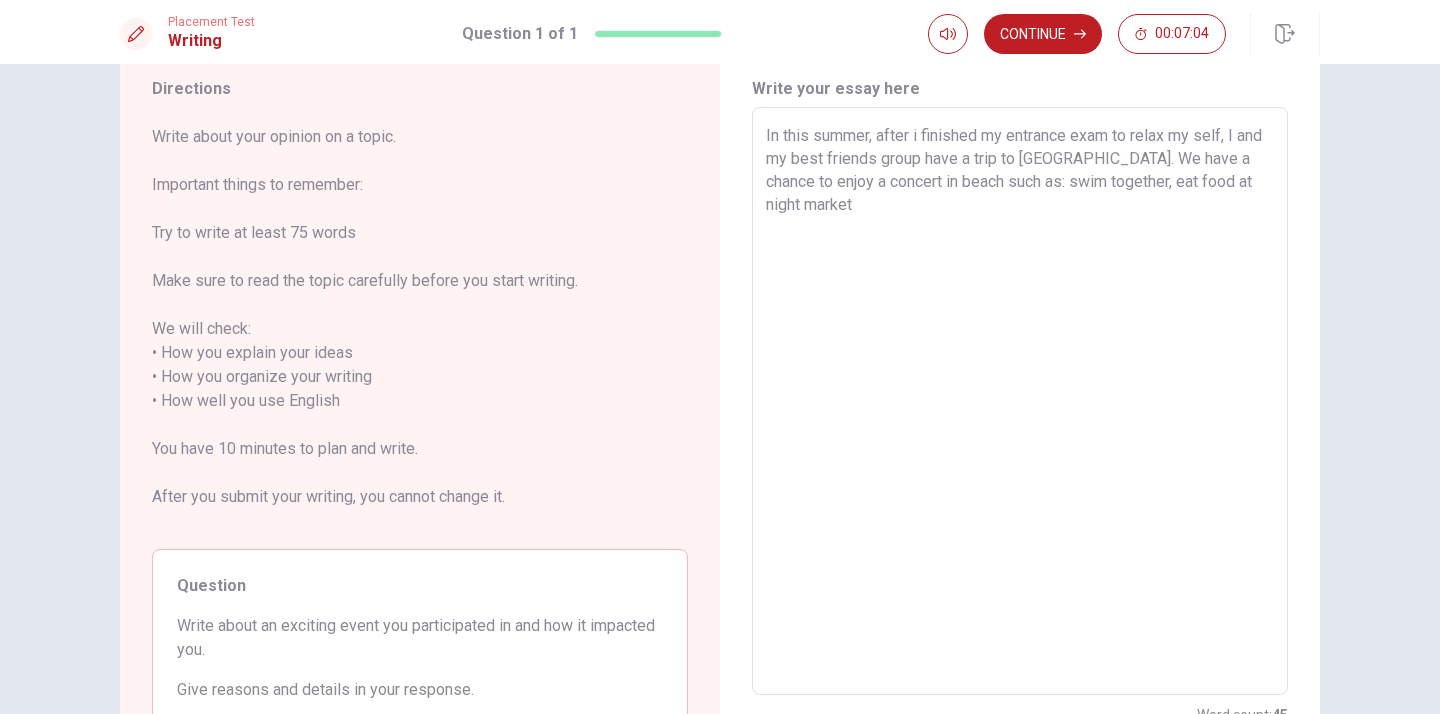 click on "In this summer, after i finished my entrance exam to relax my self, I and my best friends group have a trip to [GEOGRAPHIC_DATA]. We have a chance to enjoy a concert in beach such as: swim together, eat food at night market" at bounding box center (1020, 401) 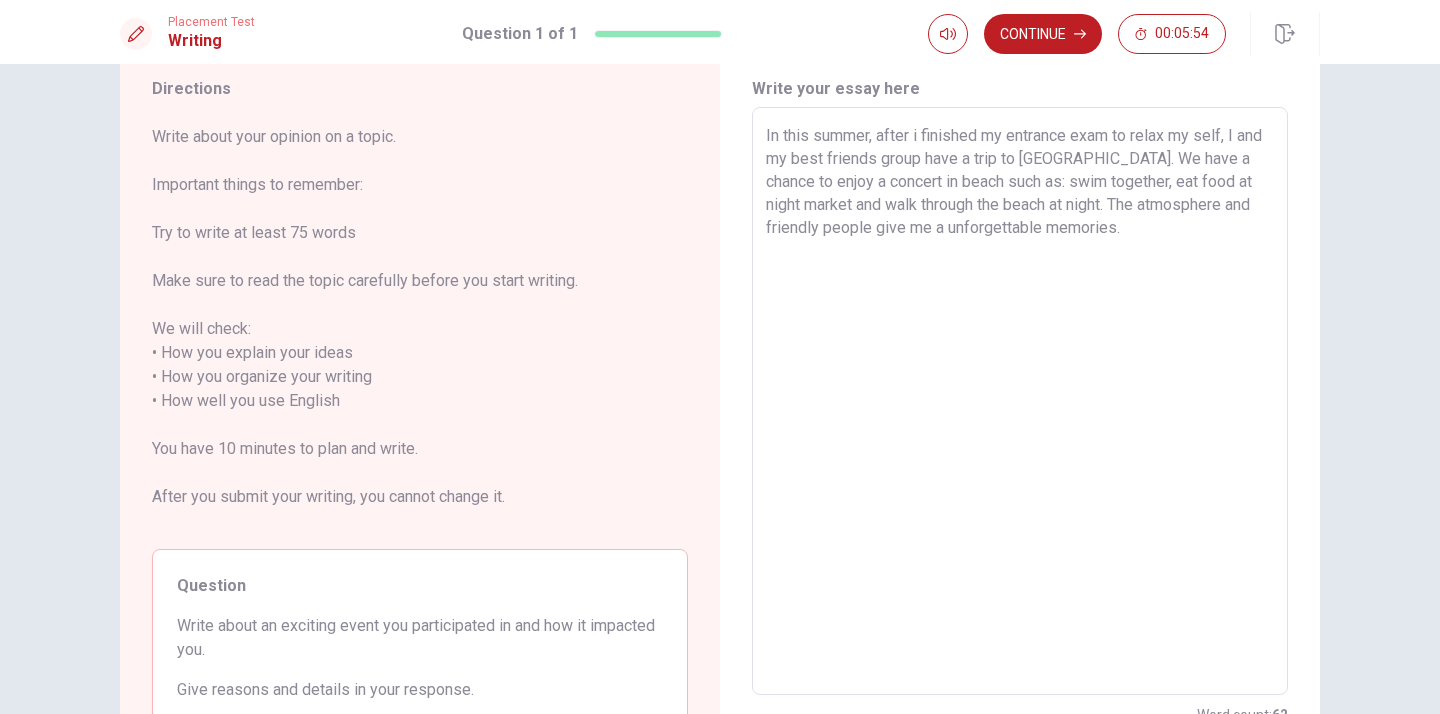 click on "In this summer, after i finished my entrance exam to relax my self, I and my best friends group have a trip to [GEOGRAPHIC_DATA]. We have a chance to enjoy a concert in beach such as: swim together, eat food at night market and walk through the beach at night. The atmosphere and friendly people give me a unforgettable memories." at bounding box center [1020, 401] 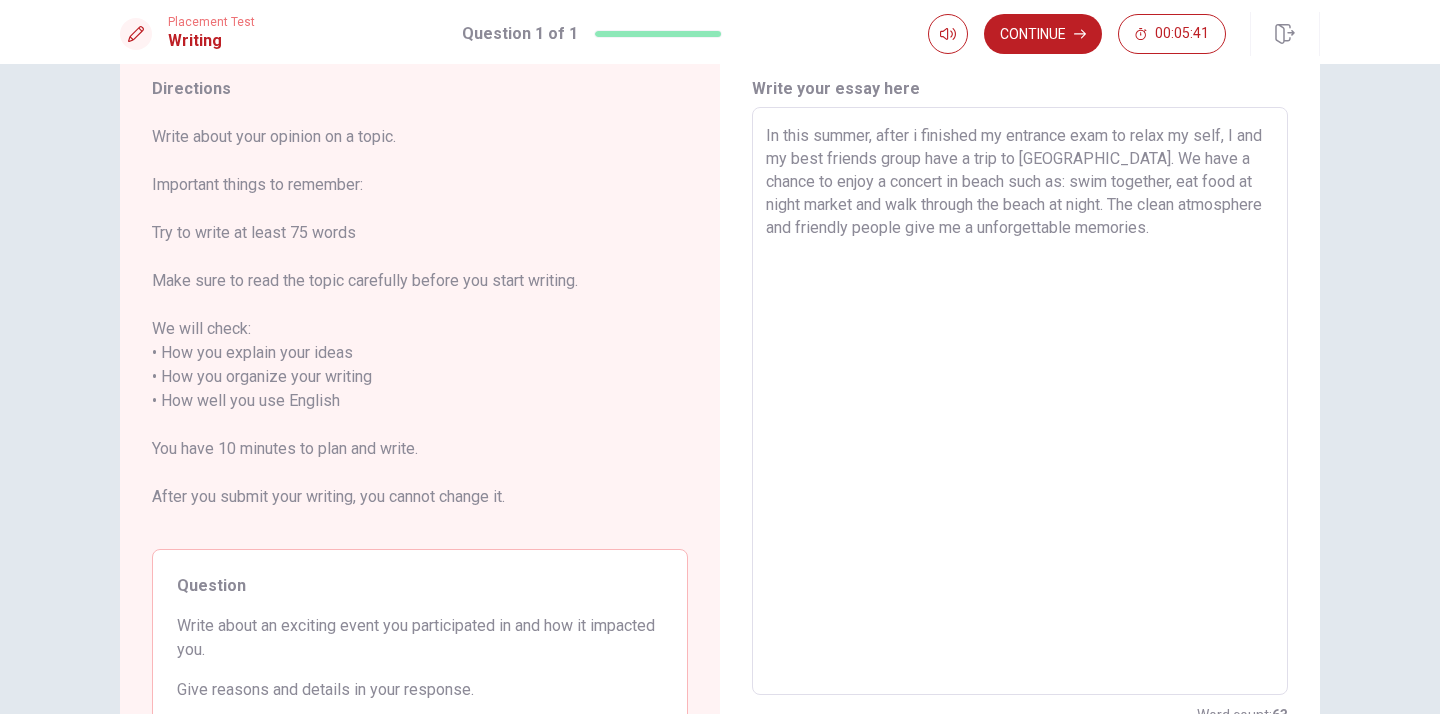 click on "In this summer, after i finished my entrance exam to relax my self, I and my best friends group have a trip to [GEOGRAPHIC_DATA]. We have a chance to enjoy a concert in beach such as: swim together, eat food at night market and walk through the beach at night. The clean atmosphere and friendly people give me a unforgettable memories. x ​" at bounding box center [1020, 401] 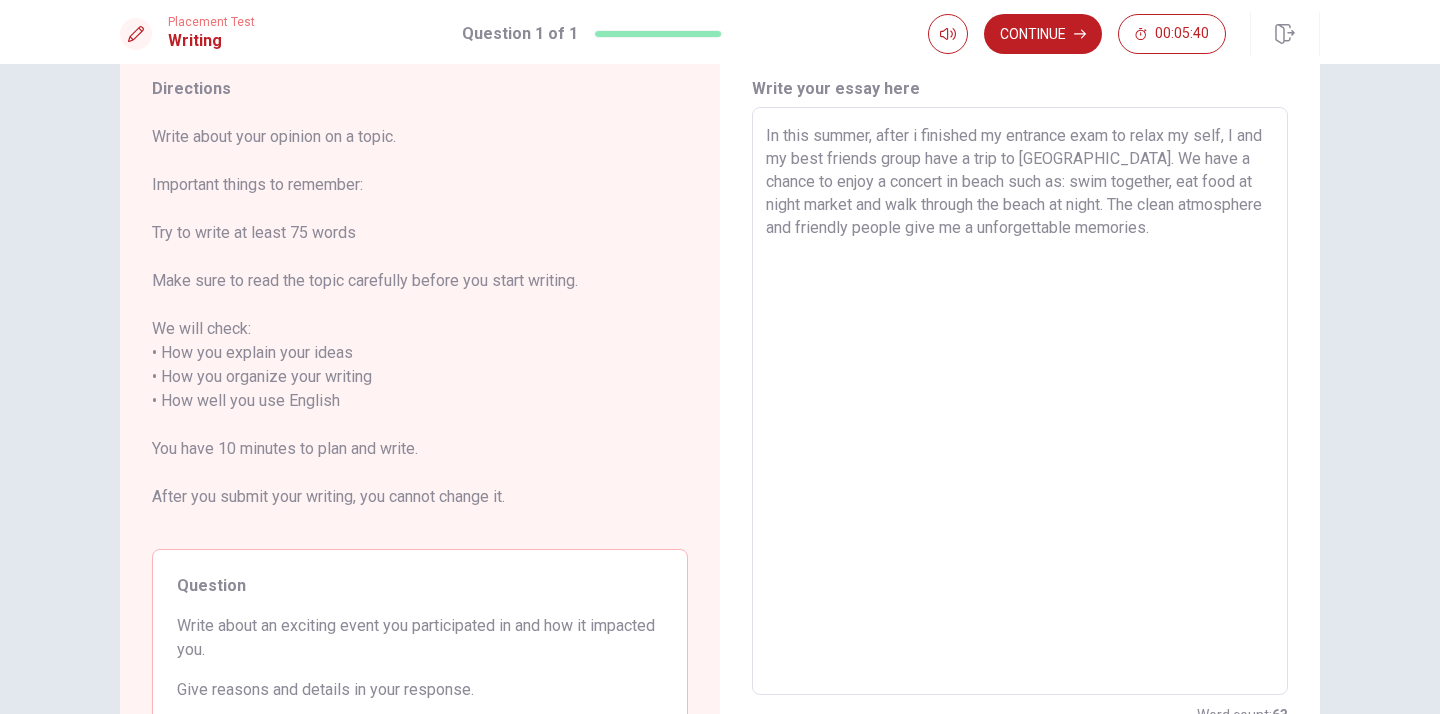 click on "In this summer, after i finished my entrance exam to relax my self, I and my best friends group have a trip to [GEOGRAPHIC_DATA]. We have a chance to enjoy a concert in beach such as: swim together, eat food at night market and walk through the beach at night. The clean atmosphere and friendly people give me a unforgettable memories." at bounding box center (1020, 401) 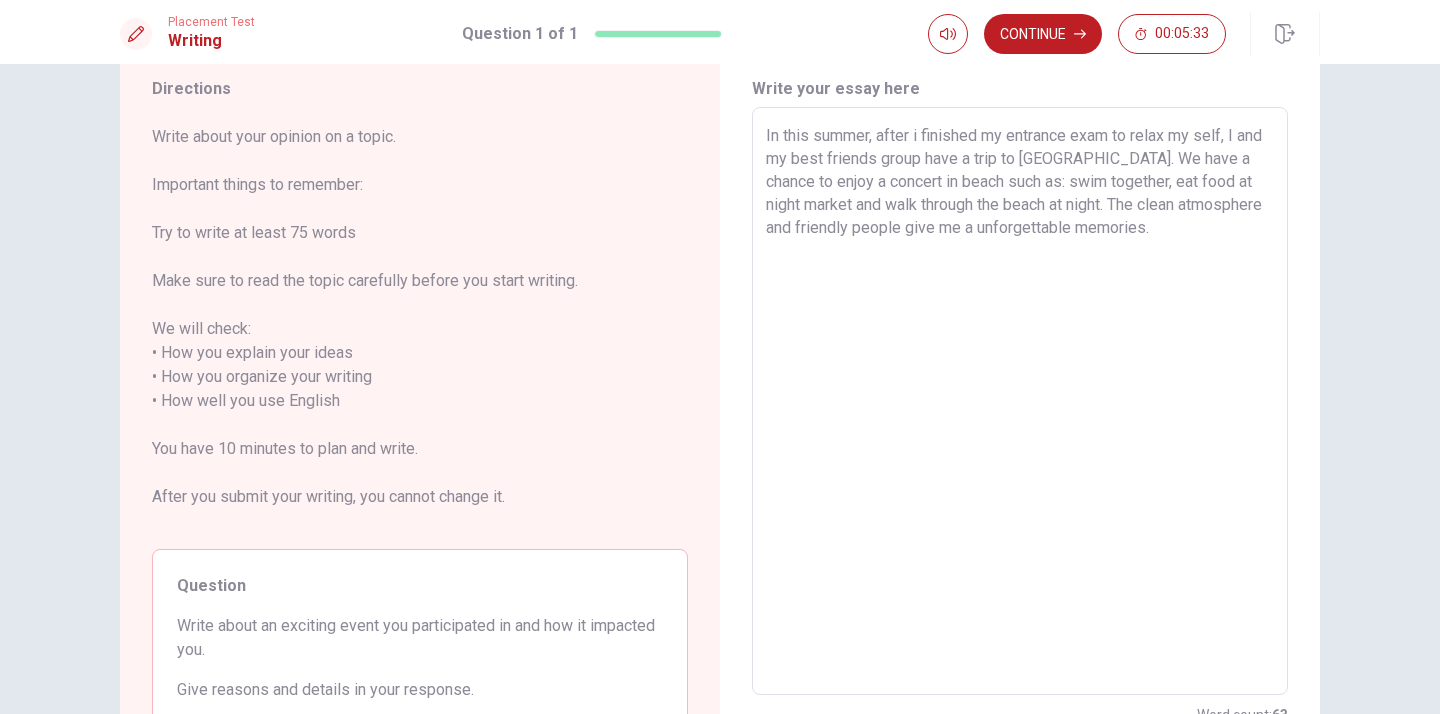 click on "In this summer, after i finished my entrance exam to relax my self, I and my best friends group have a trip to [GEOGRAPHIC_DATA]. We have a chance to enjoy a concert in beach such as: swim together, eat food at night market and walk through the beach at night. The clean atmosphere and friendly people give me a unforgettable memories." at bounding box center (1020, 401) 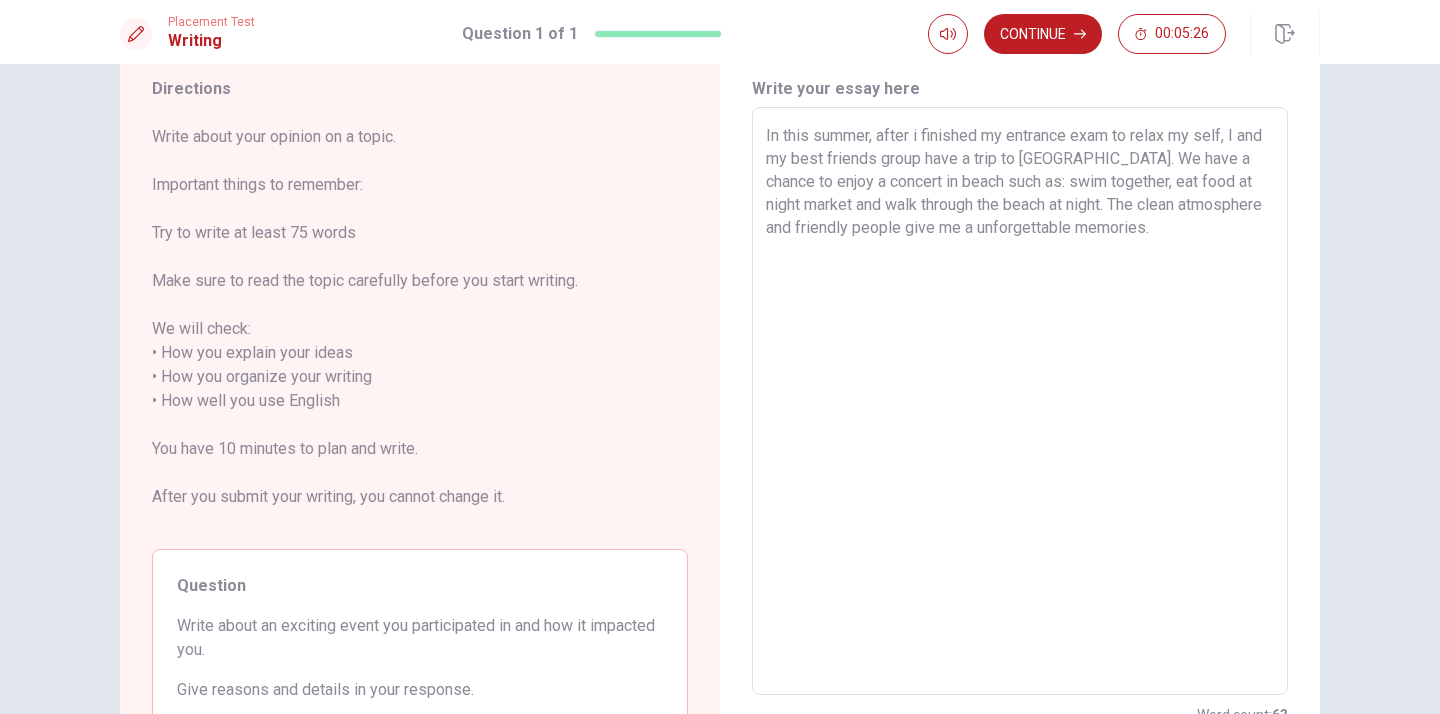 click on "In this summer, after i finished my entrance exam to relax my self, I and my best friends group have a trip to [GEOGRAPHIC_DATA]. We have a chance to enjoy a concert in beach such as: swim together, eat food at night market and walk through the beach at night. The clean atmosphere and friendly people give me a unforgettable memories." at bounding box center [1020, 401] 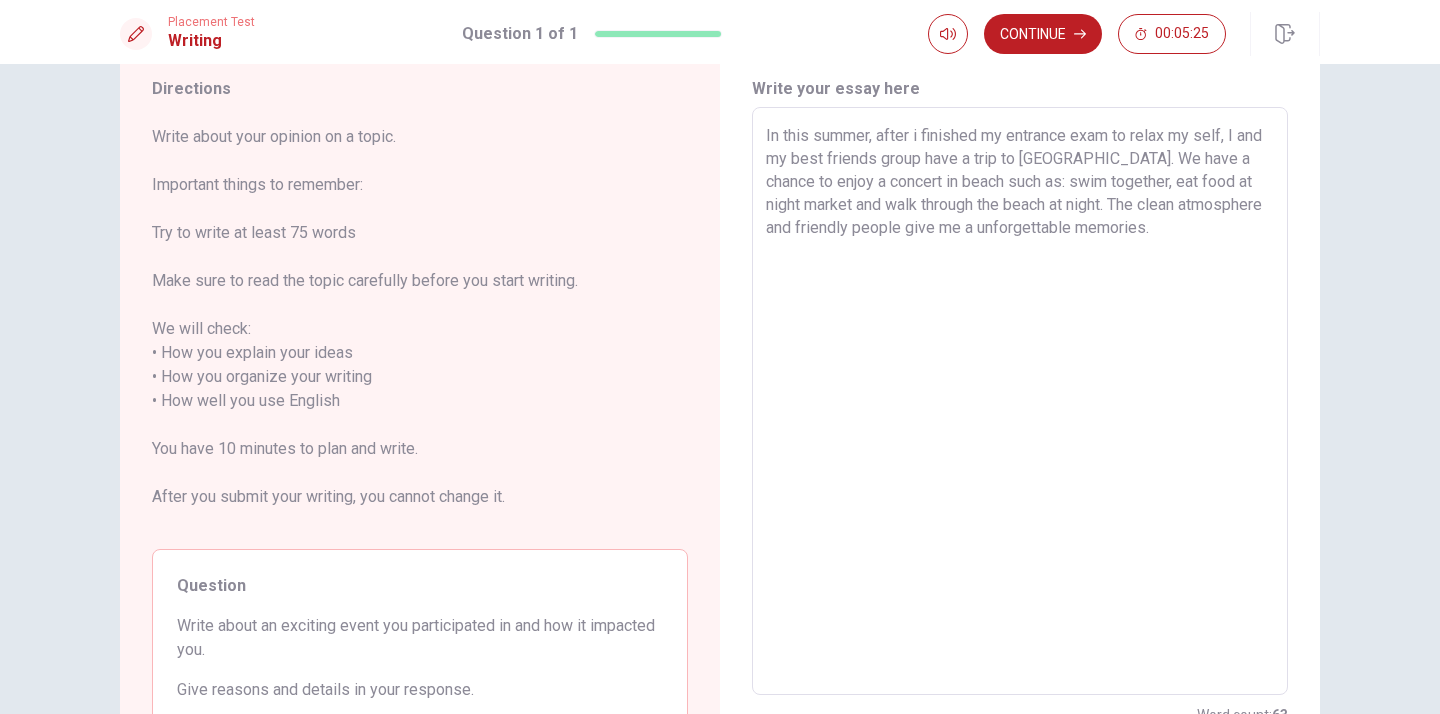 click on "In this summer, after i finished my entrance exam to relax my self, I and my best friends group have a trip to [GEOGRAPHIC_DATA]. We have a chance to enjoy a concert in beach such as: swim together, eat food at night market and walk through the beach at night. The clean atmosphere and friendly people give me a unforgettable memories." at bounding box center (1020, 401) 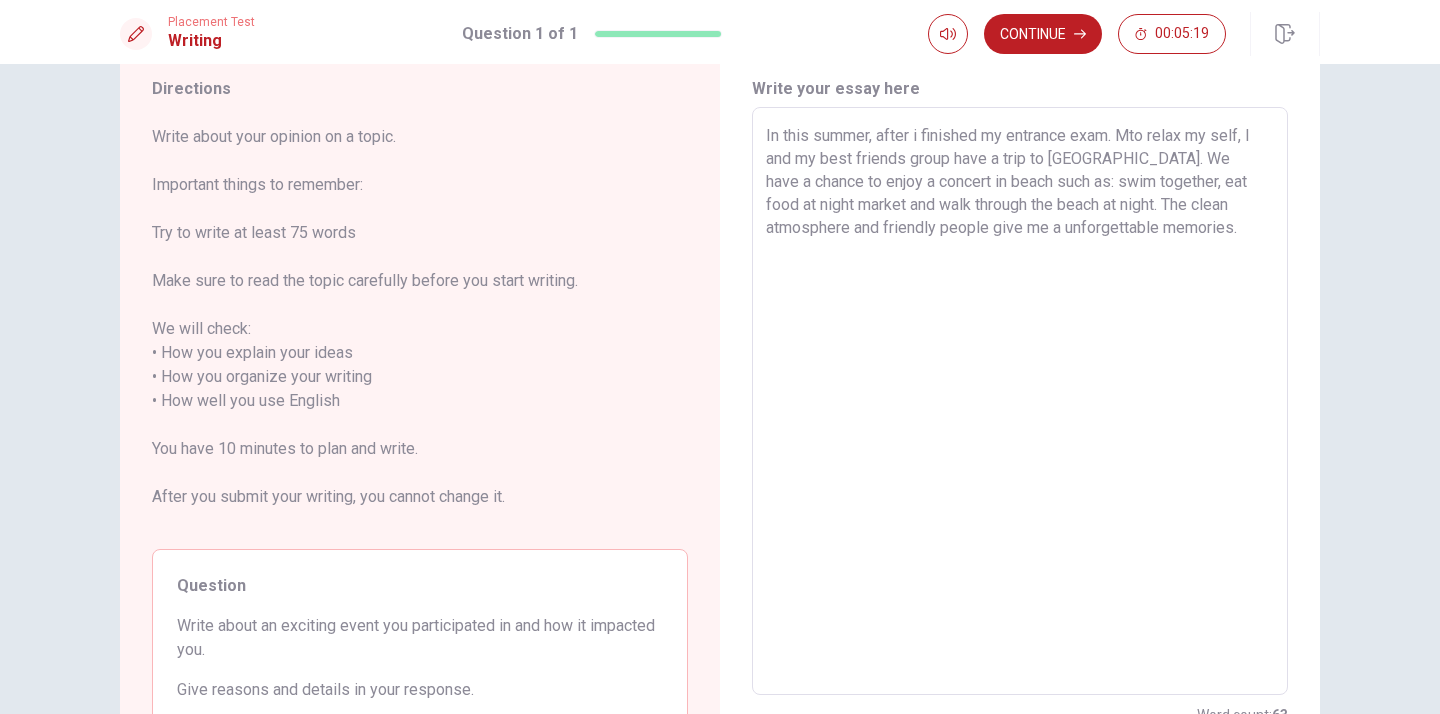 drag, startPoint x: 1124, startPoint y: 137, endPoint x: 1245, endPoint y: 131, distance: 121.14867 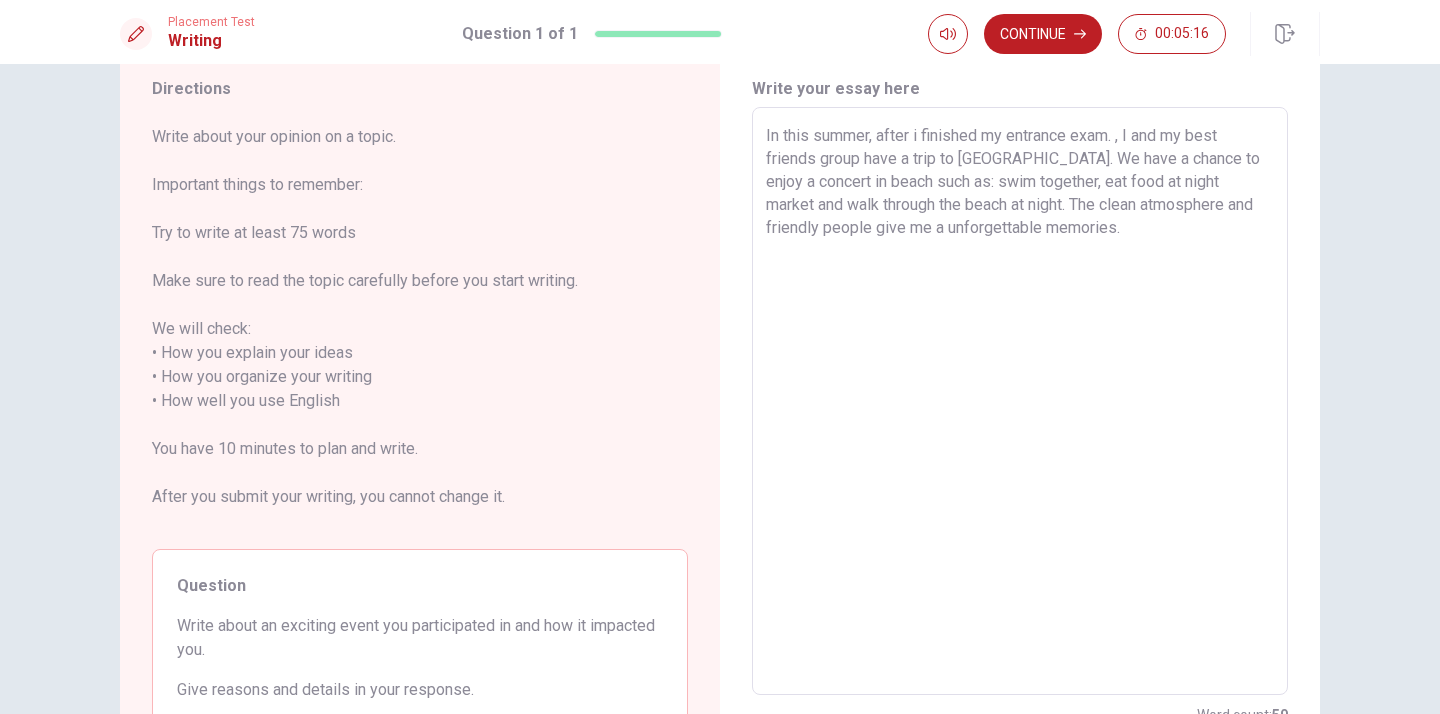 click on "In this summer, after i finished my entrance exam. , I and my best friends group have a trip to [GEOGRAPHIC_DATA]. We have a chance to enjoy a concert in beach such as: swim together, eat food at night market and walk through the beach at night. The clean atmosphere and friendly people give me a unforgettable memories." at bounding box center (1020, 401) 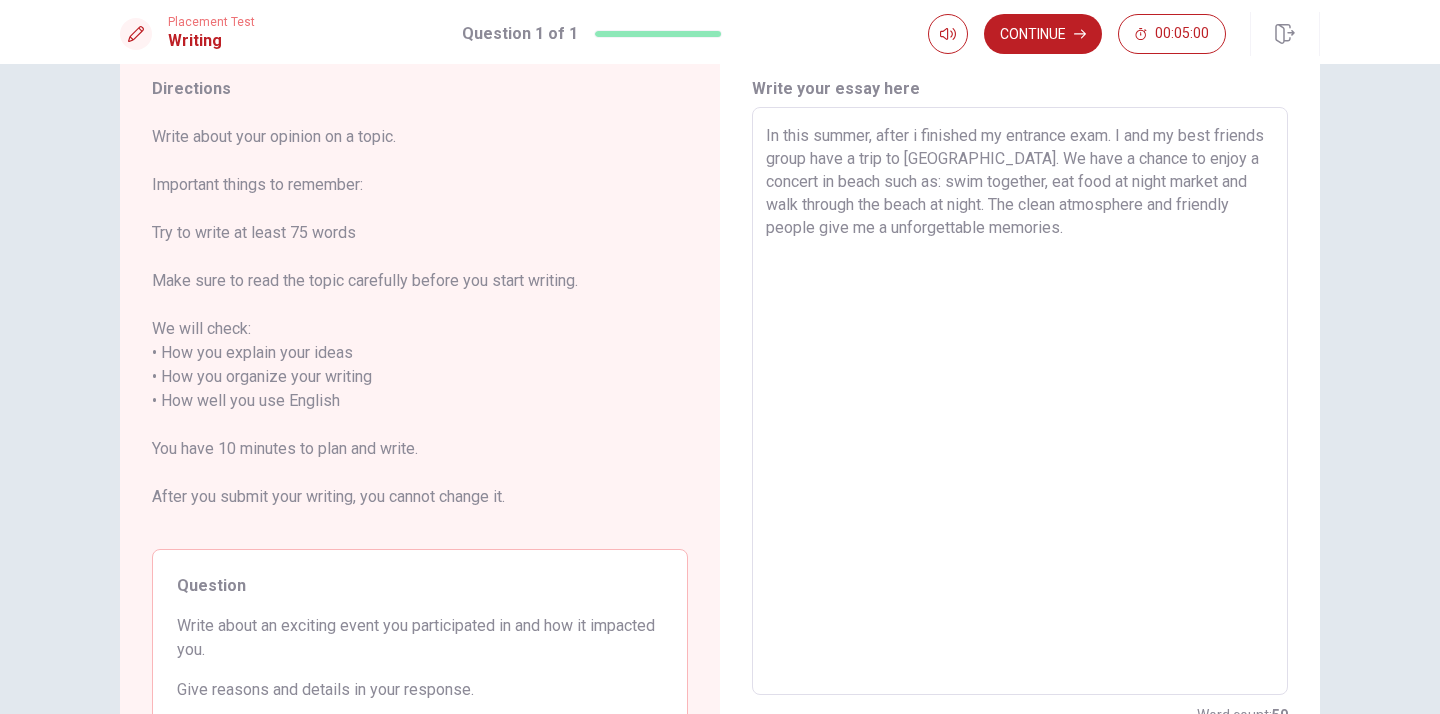 click on "In this summer, after i finished my entrance exam. I and my best friends group have a trip to [GEOGRAPHIC_DATA]. We have a chance to enjoy a concert in beach such as: swim together, eat food at night market and walk through the beach at night. The clean atmosphere and friendly people give me a unforgettable memories." at bounding box center [1020, 401] 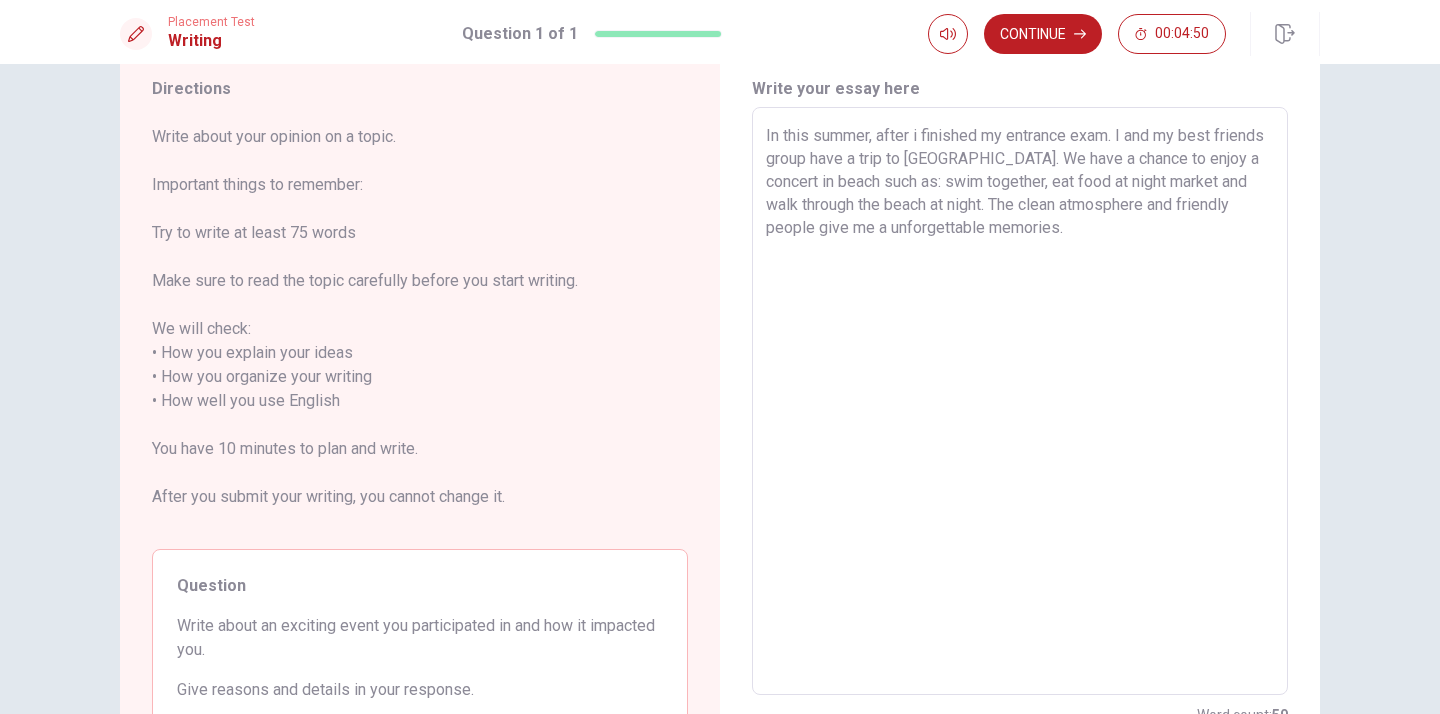 click on "In this summer, after i finished my entrance exam. I and my best friends group have a trip to [GEOGRAPHIC_DATA]. We have a chance to enjoy a concert in beach such as: swim together, eat food at night market and walk through the beach at night. The clean atmosphere and friendly people give me a unforgettable memories." at bounding box center (1020, 401) 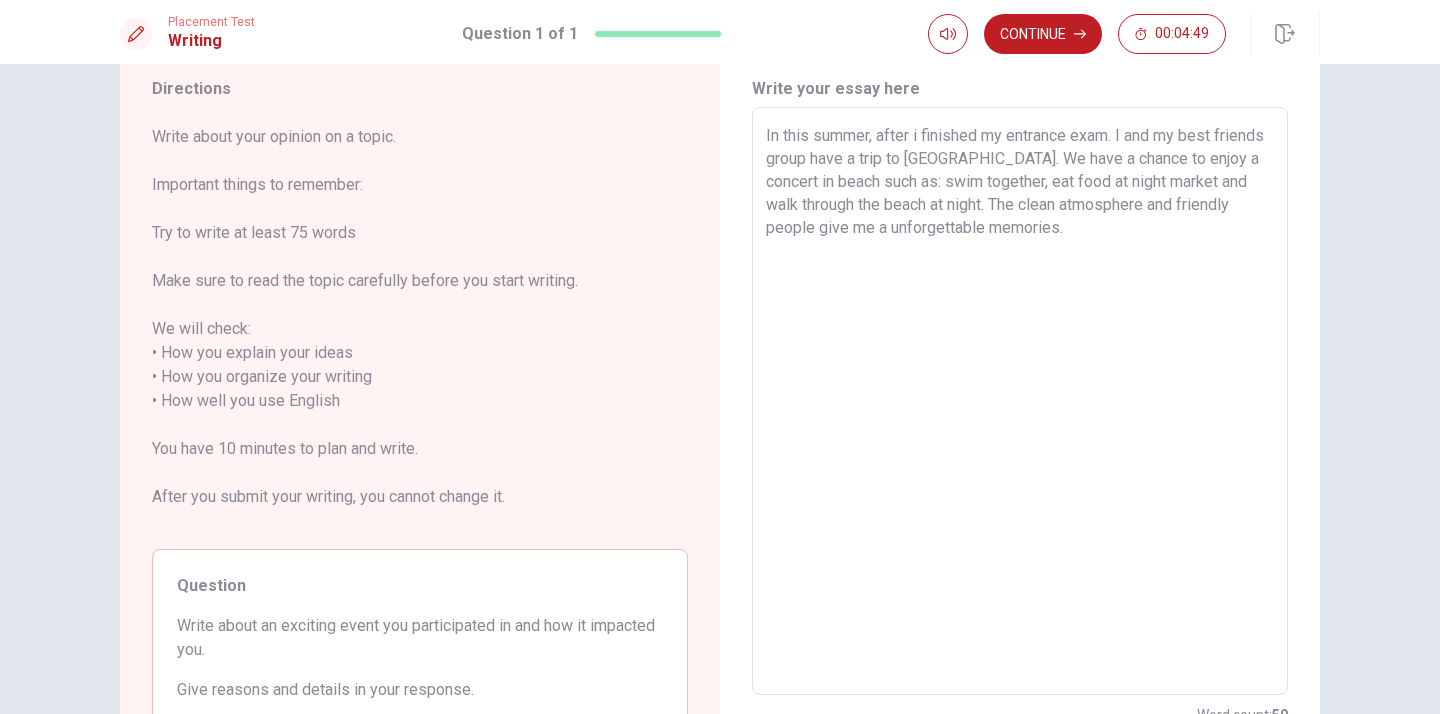 click on "In this summer, after i finished my entrance exam. I and my best friends group have a trip to [GEOGRAPHIC_DATA]. We have a chance to enjoy a concert in beach such as: swim together, eat food at night market and walk through the beach at night. The clean atmosphere and friendly people give me a unforgettable memories." at bounding box center [1020, 401] 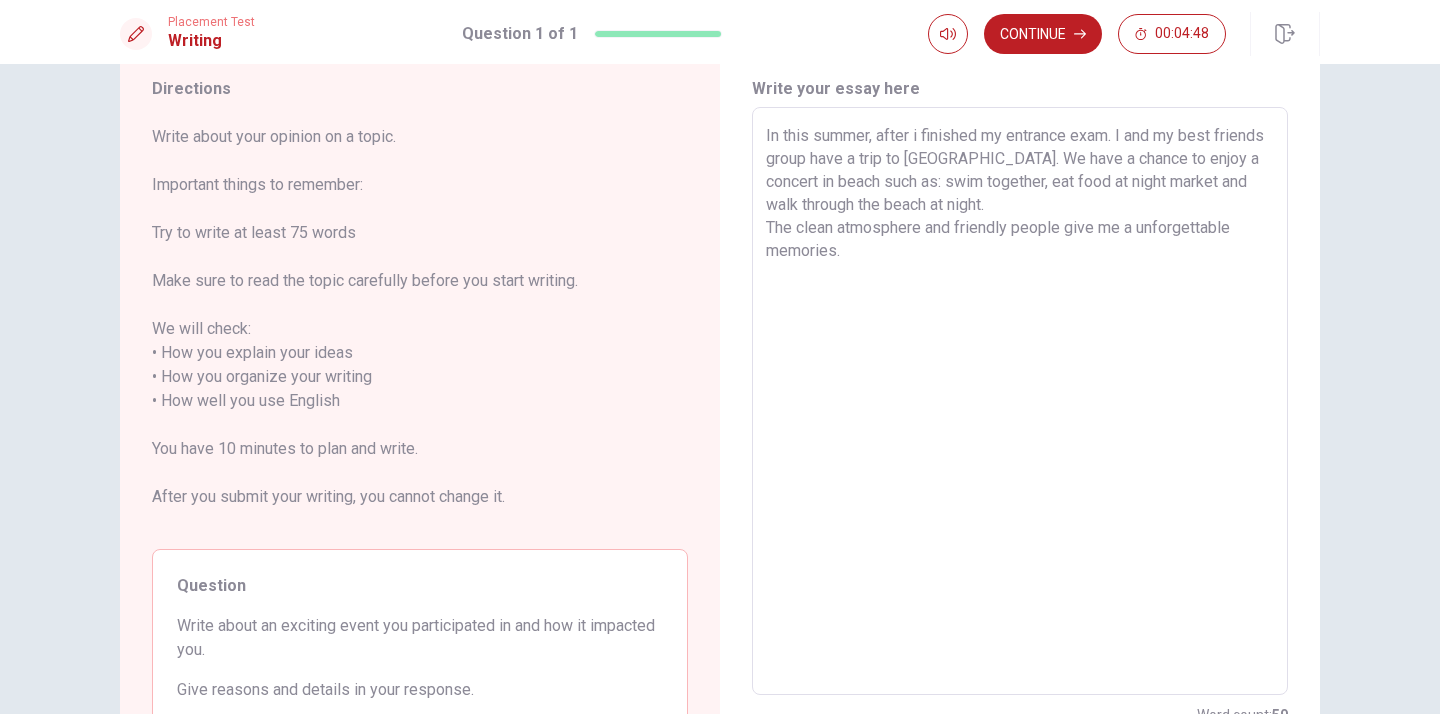 click on "In this summer, after i finished my entrance exam. I and my best friends group have a trip to [GEOGRAPHIC_DATA]. We have a chance to enjoy a concert in beach such as: swim together, eat food at night market and walk through the beach at night.
The clean atmosphere and friendly people give me a unforgettable memories." at bounding box center (1020, 401) 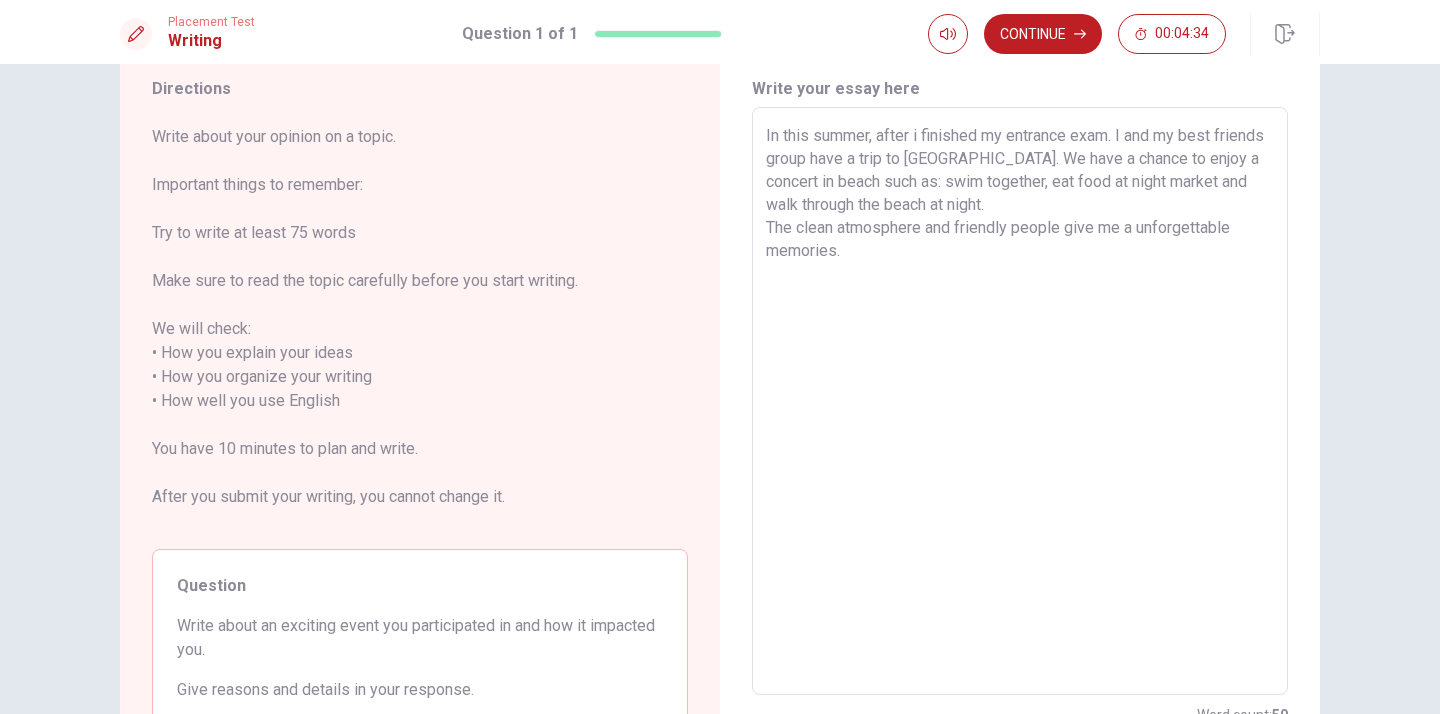 click on "In this summer, after i finished my entrance exam. I and my best friends group have a trip to [GEOGRAPHIC_DATA]. We have a chance to enjoy a concert in beach such as: swim together, eat food at night market and walk through the beach at night.
The clean atmosphere and friendly people give me a unforgettable memories." at bounding box center (1020, 401) 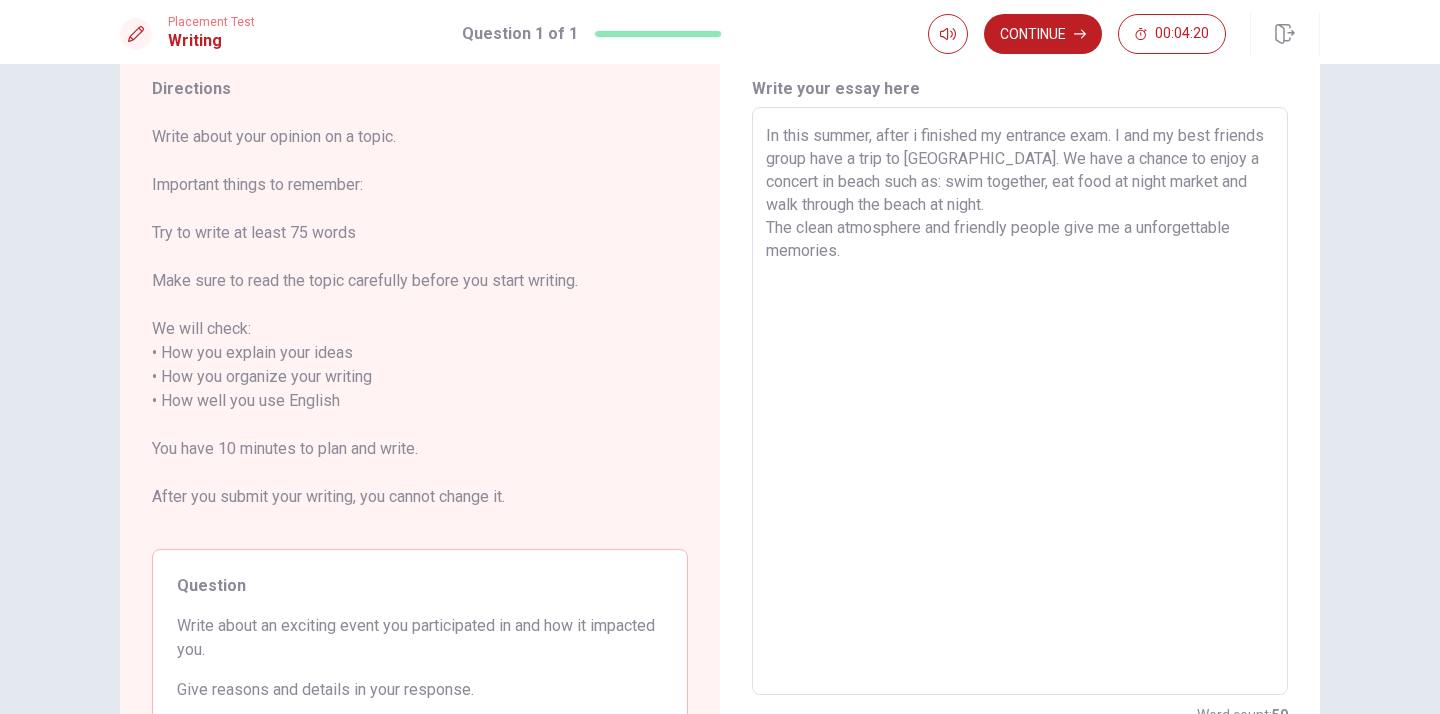 click on "In this summer, after i finished my entrance exam. I and my best friends group have a trip to [GEOGRAPHIC_DATA]. We have a chance to enjoy a concert in beach such as: swim together, eat food at night market and walk through the beach at night.
The clean atmosphere and friendly people give me a unforgettable memories." at bounding box center (1020, 401) 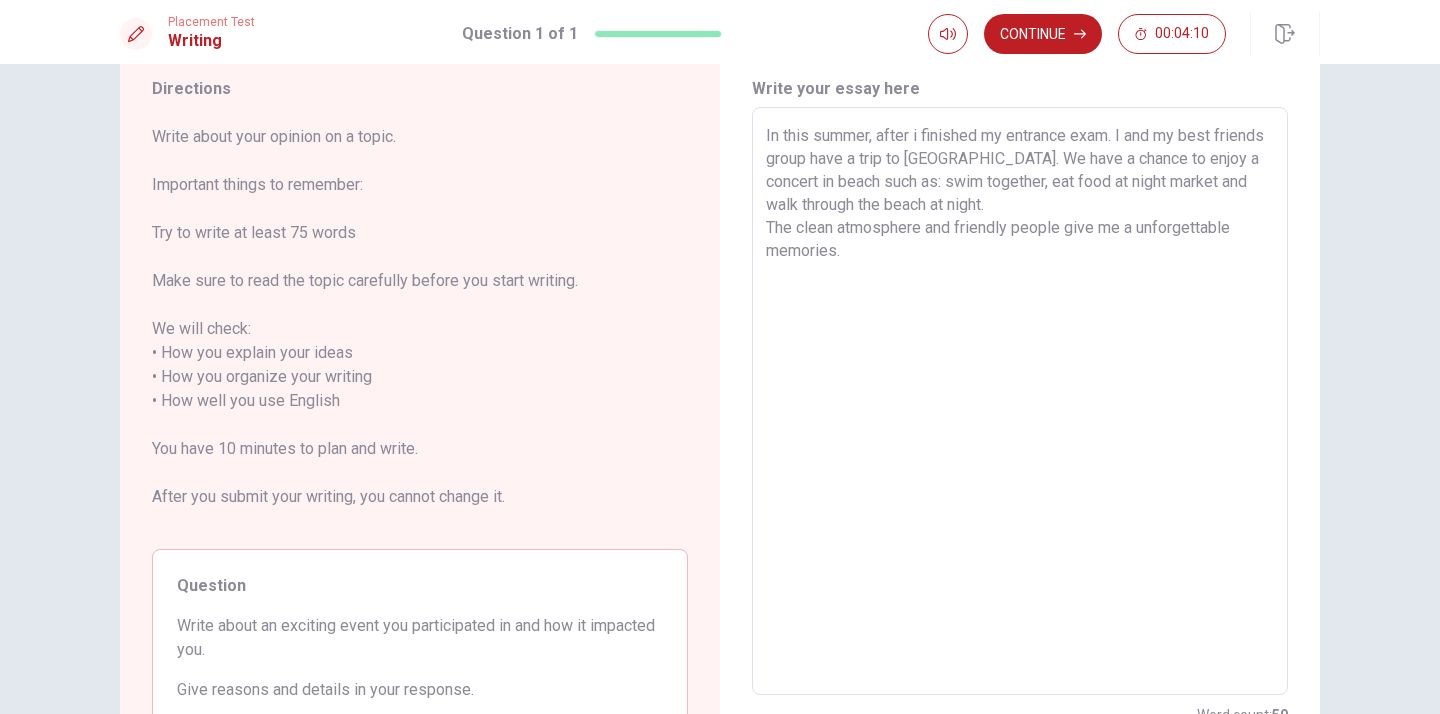 click on "In this summer, after i finished my entrance exam. I and my best friends group have a trip to [GEOGRAPHIC_DATA]. We have a chance to enjoy a concert in beach such as: swim together, eat food at night market and walk through the beach at night.
The clean atmosphere and friendly people give me a unforgettable memories." at bounding box center (1020, 401) 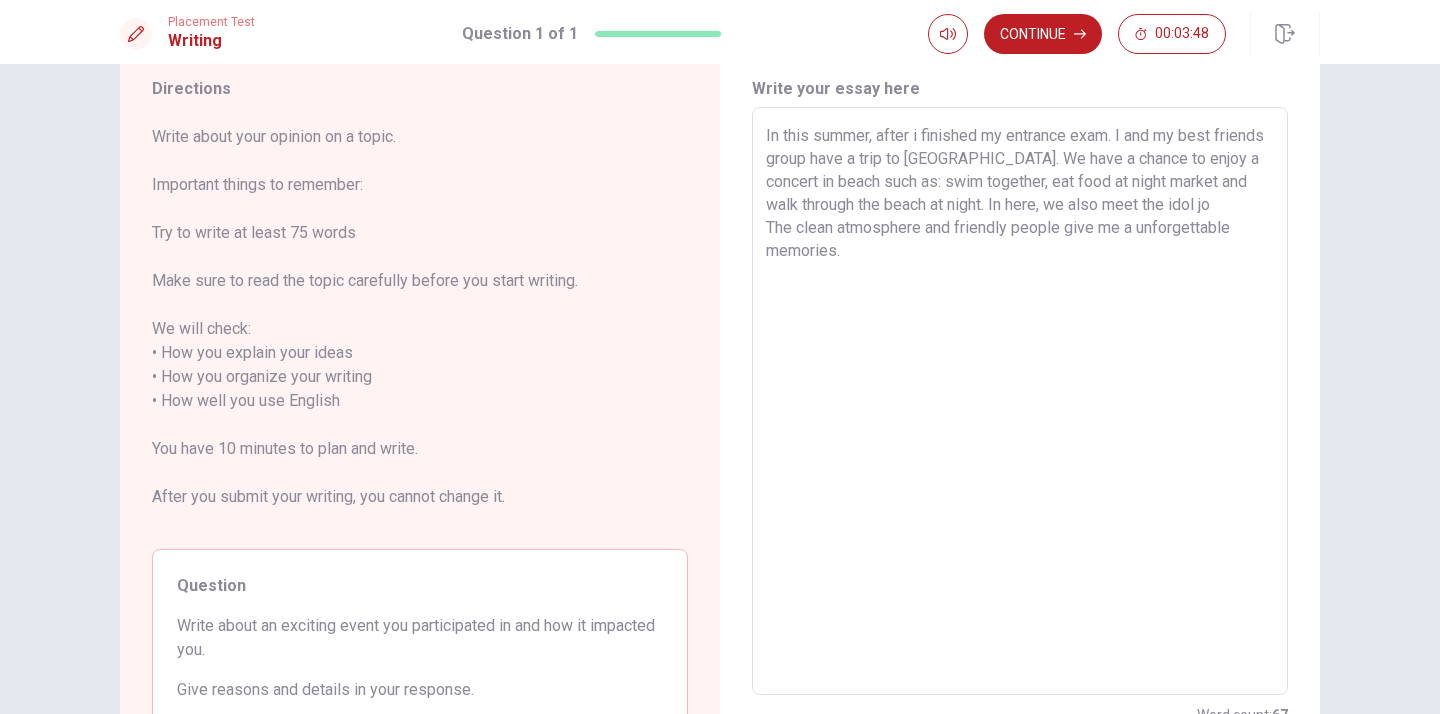 drag, startPoint x: 1242, startPoint y: 209, endPoint x: 1112, endPoint y: 204, distance: 130.09612 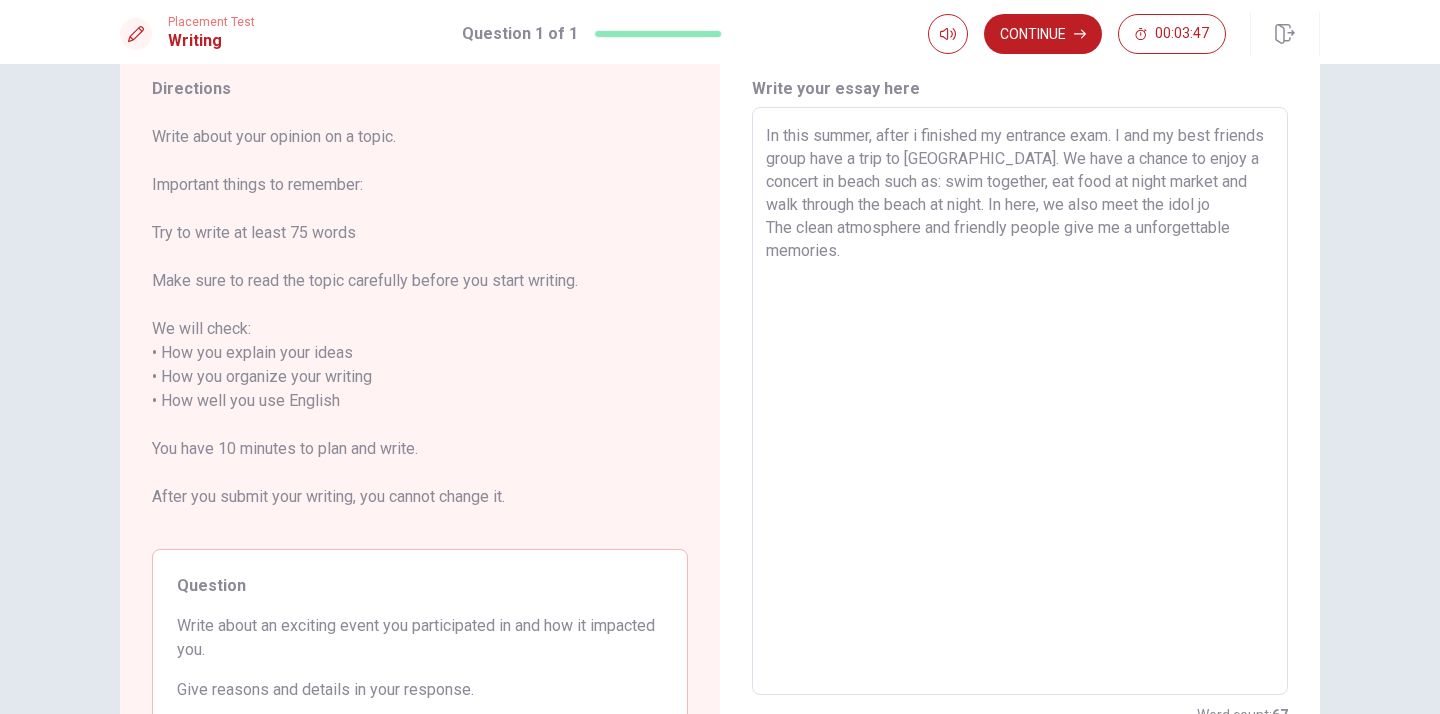 click on "In this summer, after i finished my entrance exam. I and my best friends group have a trip to [GEOGRAPHIC_DATA]. We have a chance to enjoy a concert in beach such as: swim together, eat food at night market and walk through the beach at night. In here, we also meet the idol jo
The clean atmosphere and friendly people give me a unforgettable memories." at bounding box center (1020, 401) 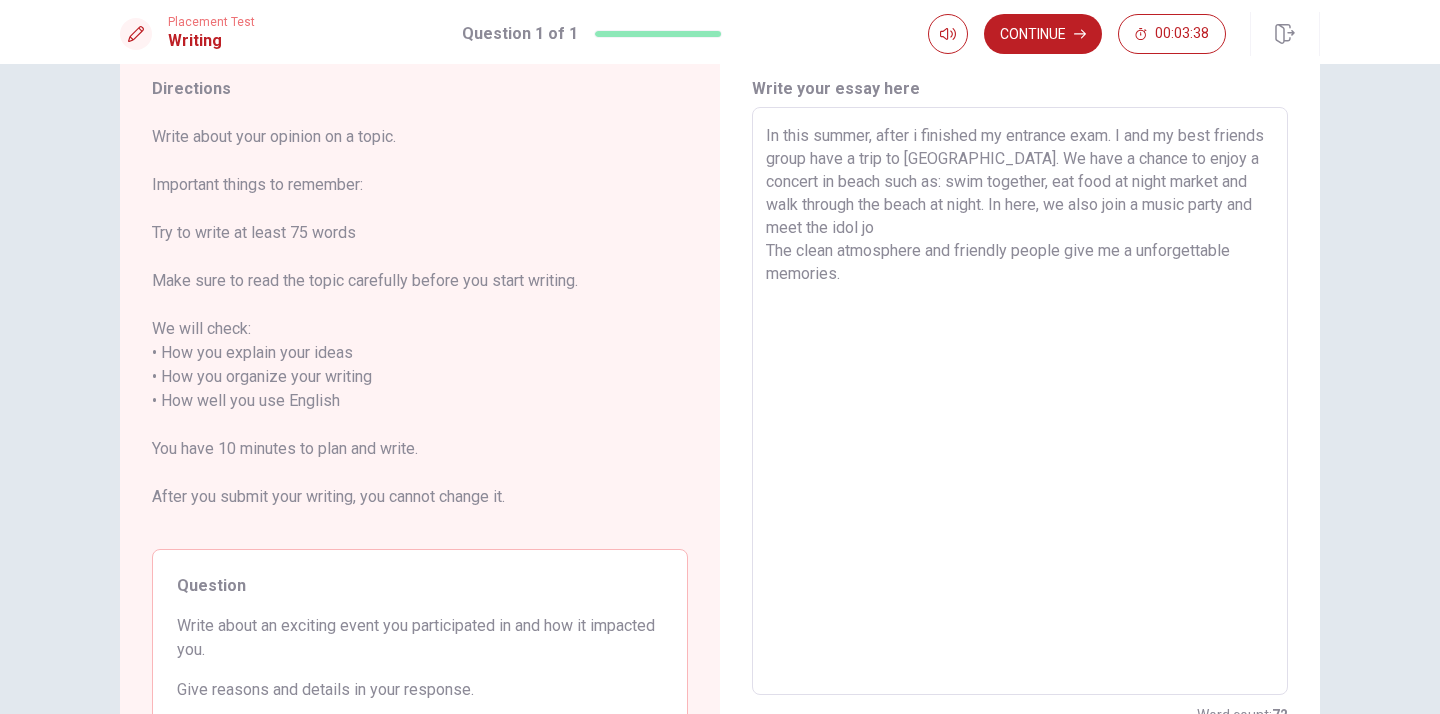 click on "In this summer, after i finished my entrance exam. I and my best friends group have a trip to [GEOGRAPHIC_DATA]. We have a chance to enjoy a concert in beach such as: swim together, eat food at night market and walk through the beach at night. In here, we also join a music party and meet the idol jo
The clean atmosphere and friendly people give me a unforgettable memories." at bounding box center [1020, 401] 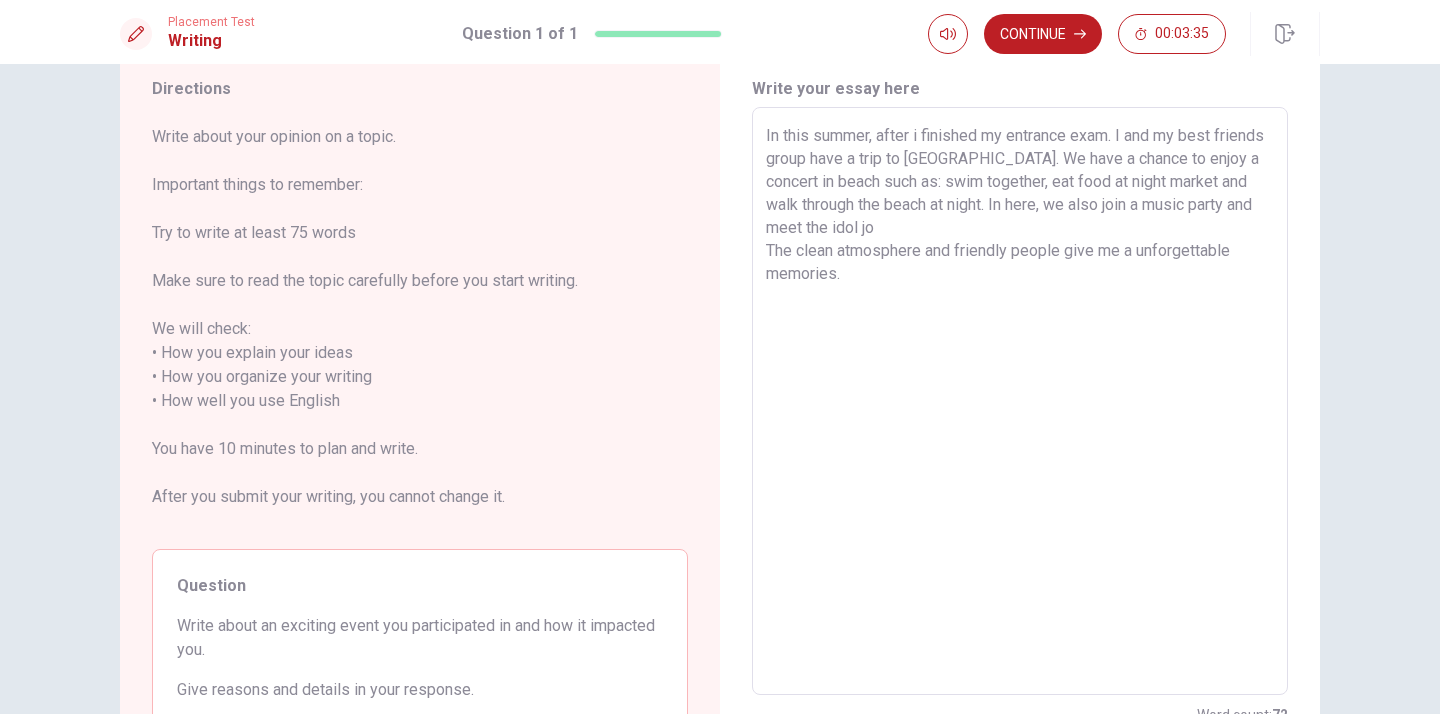 drag, startPoint x: 926, startPoint y: 228, endPoint x: 840, endPoint y: 216, distance: 86.833176 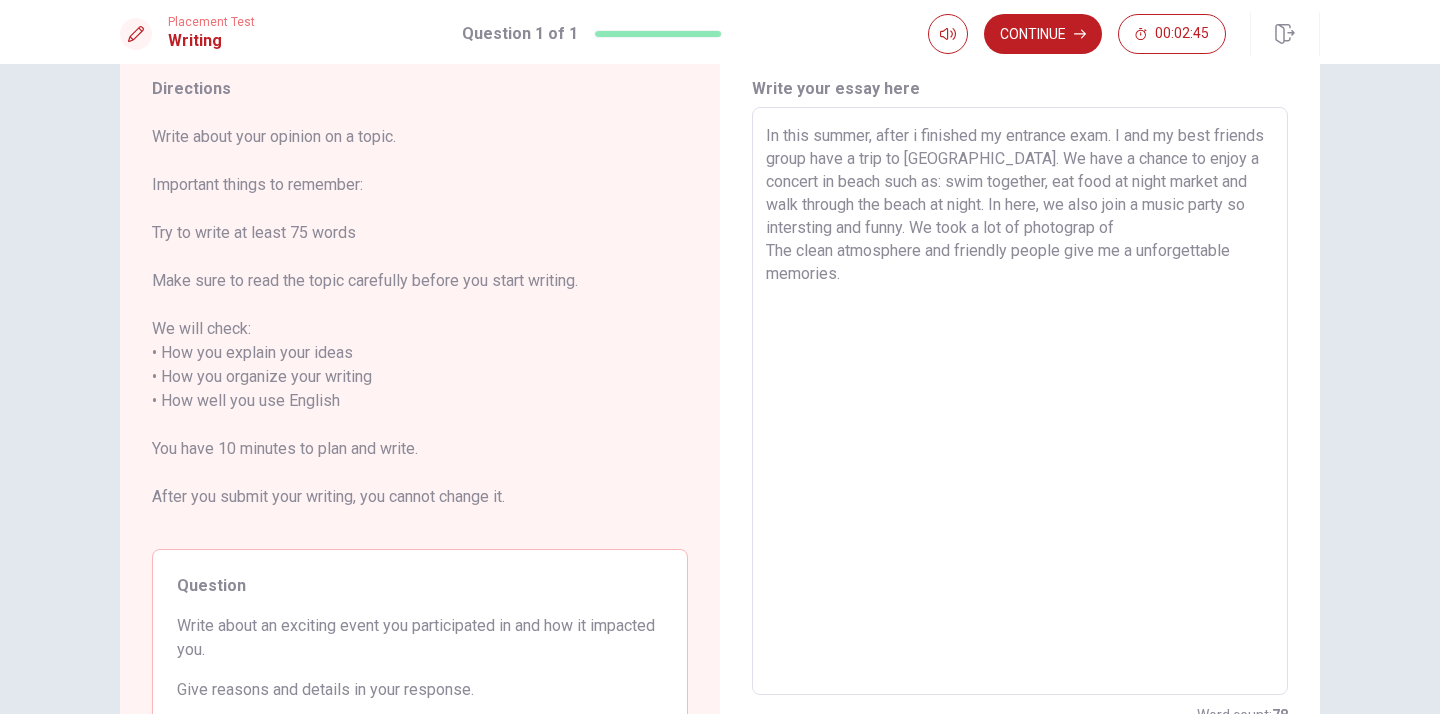 click on "In this summer, after i finished my entrance exam. I and my best friends group have a trip to [GEOGRAPHIC_DATA]. We have a chance to enjoy a concert in beach such as: swim together, eat food at night market and walk through the beach at night. In here, we also join a music party so intersting and funny. We took a lot of photograp of
The clean atmosphere and friendly people give me a unforgettable memories." at bounding box center (1020, 401) 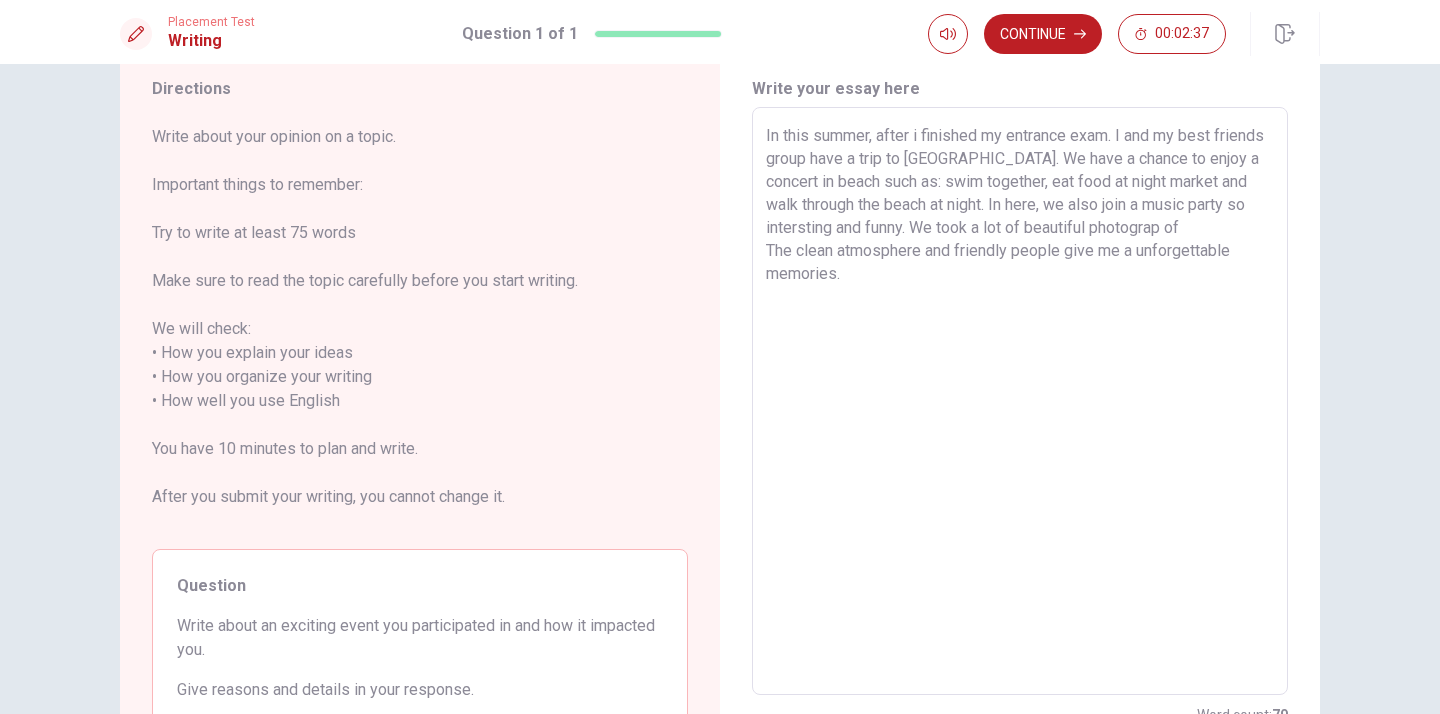 click on "In this summer, after i finished my entrance exam. I and my best friends group have a trip to [GEOGRAPHIC_DATA]. We have a chance to enjoy a concert in beach such as: swim together, eat food at night market and walk through the beach at night. In here, we also join a music party so intersting and funny. We took a lot of beautiful photograp of
The clean atmosphere and friendly people give me a unforgettable memories." at bounding box center [1020, 401] 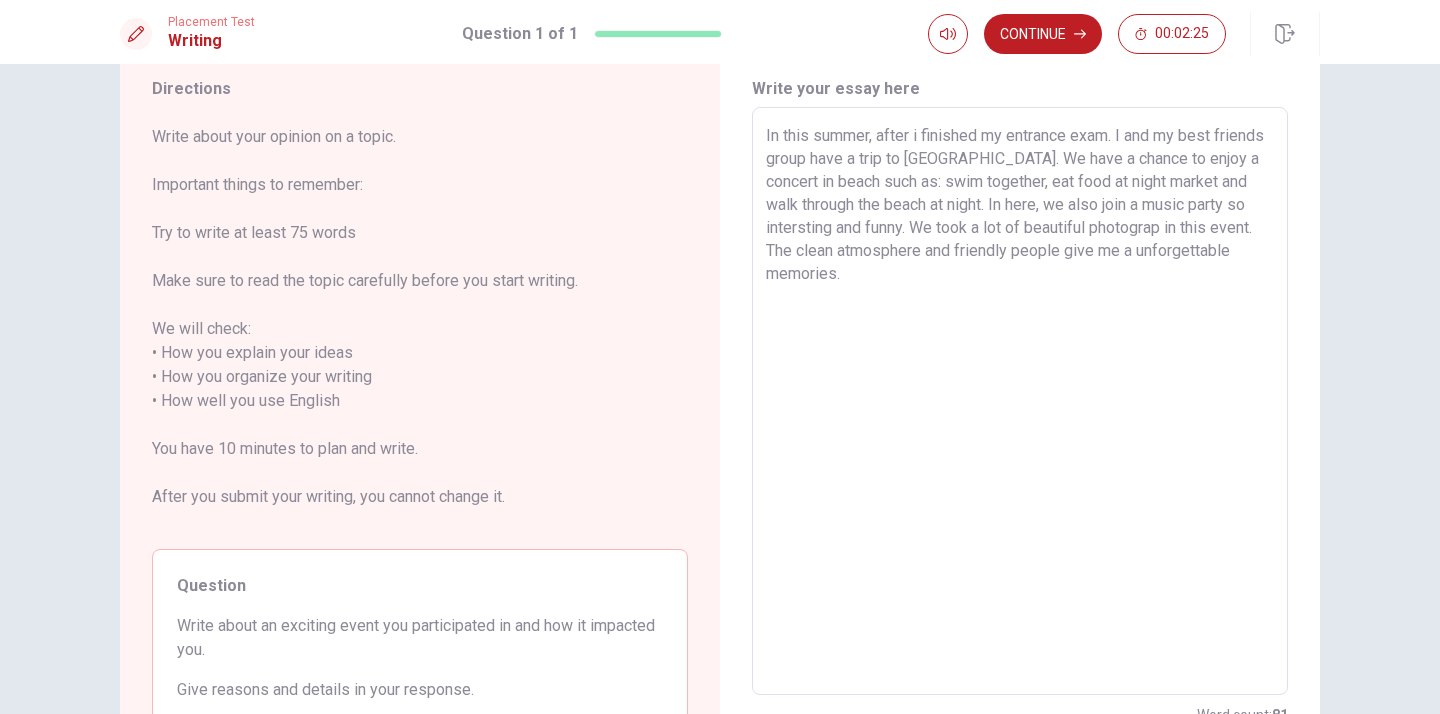 click on "In this summer, after i finished my entrance exam. I and my best friends group have a trip to [GEOGRAPHIC_DATA]. We have a chance to enjoy a concert in beach such as: swim together, eat food at night market and walk through the beach at night. In here, we also join a music party so intersting and funny. We took a lot of beautiful photograp in this event.
The clean atmosphere and friendly people give me a unforgettable memories. x ​" at bounding box center (1020, 401) 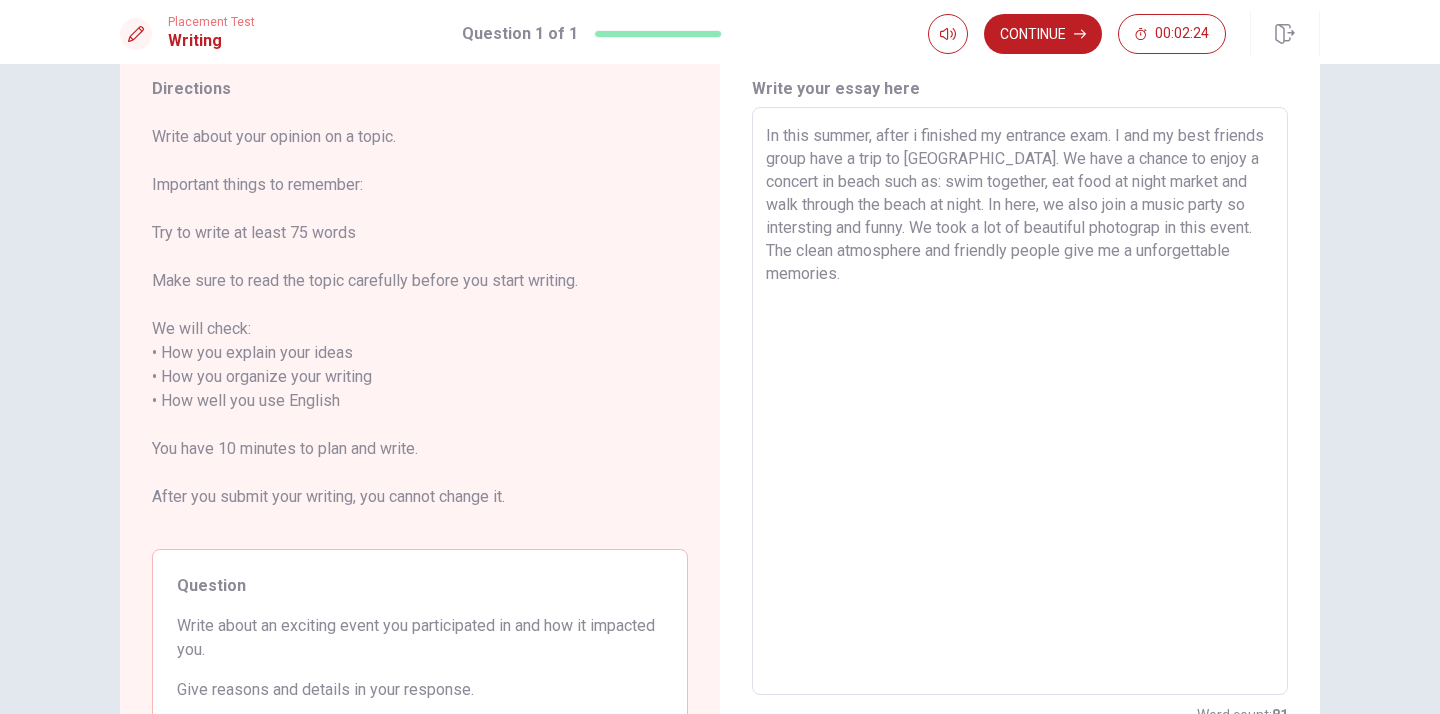 click on "In this summer, after i finished my entrance exam. I and my best friends group have a trip to [GEOGRAPHIC_DATA]. We have a chance to enjoy a concert in beach such as: swim together, eat food at night market and walk through the beach at night. In here, we also join a music party so intersting and funny. We took a lot of beautiful photograp in this event.
The clean atmosphere and friendly people give me a unforgettable memories." at bounding box center (1020, 401) 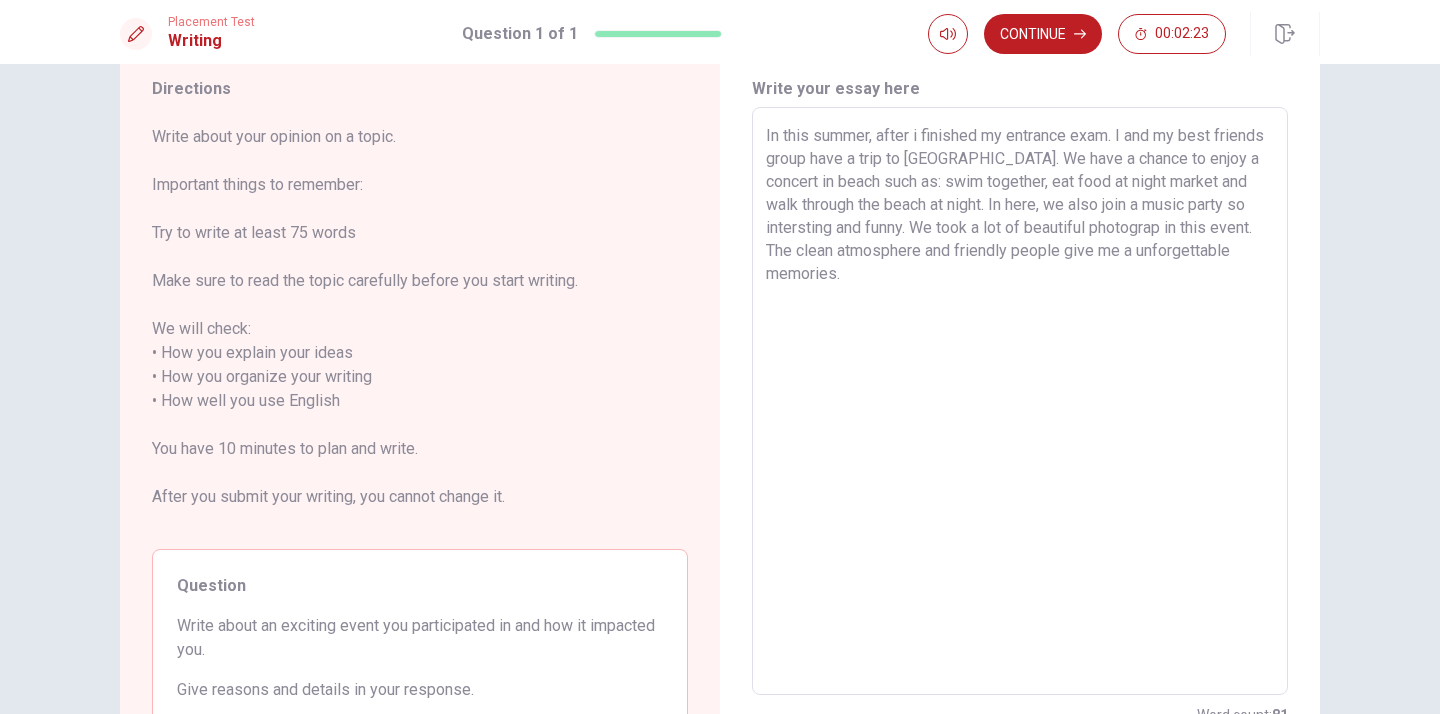 click on "In this summer, after i finished my entrance exam. I and my best friends group have a trip to [GEOGRAPHIC_DATA]. We have a chance to enjoy a concert in beach such as: swim together, eat food at night market and walk through the beach at night. In here, we also join a music party so intersting and funny. We took a lot of beautiful photograp in this event.
The clean atmosphere and friendly people give me a unforgettable memories." at bounding box center [1020, 401] 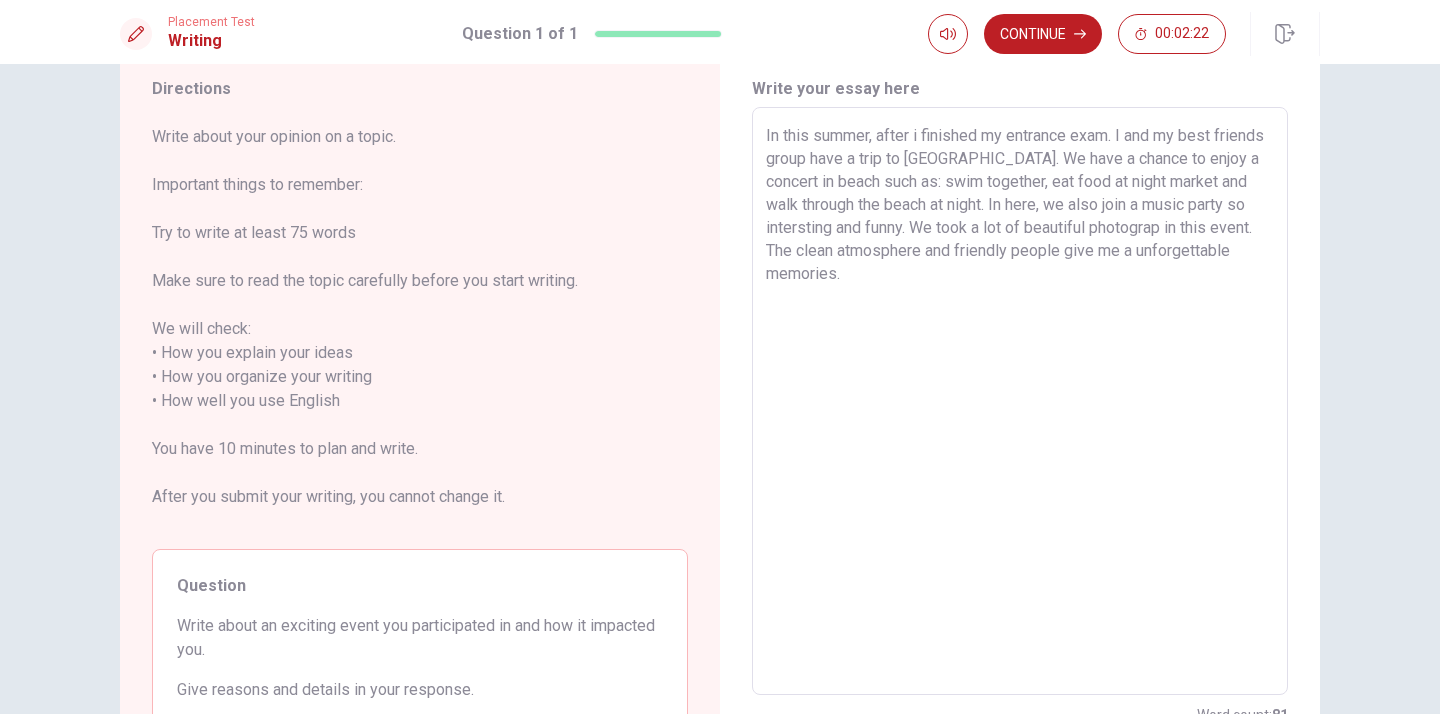 click on "In this summer, after i finished my entrance exam. I and my best friends group have a trip to [GEOGRAPHIC_DATA]. We have a chance to enjoy a concert in beach such as: swim together, eat food at night market and walk through the beach at night. In here, we also join a music party so intersting and funny. We took a lot of beautiful photograp in this event.
The clean atmosphere and friendly people give me a unforgettable memories." at bounding box center [1020, 401] 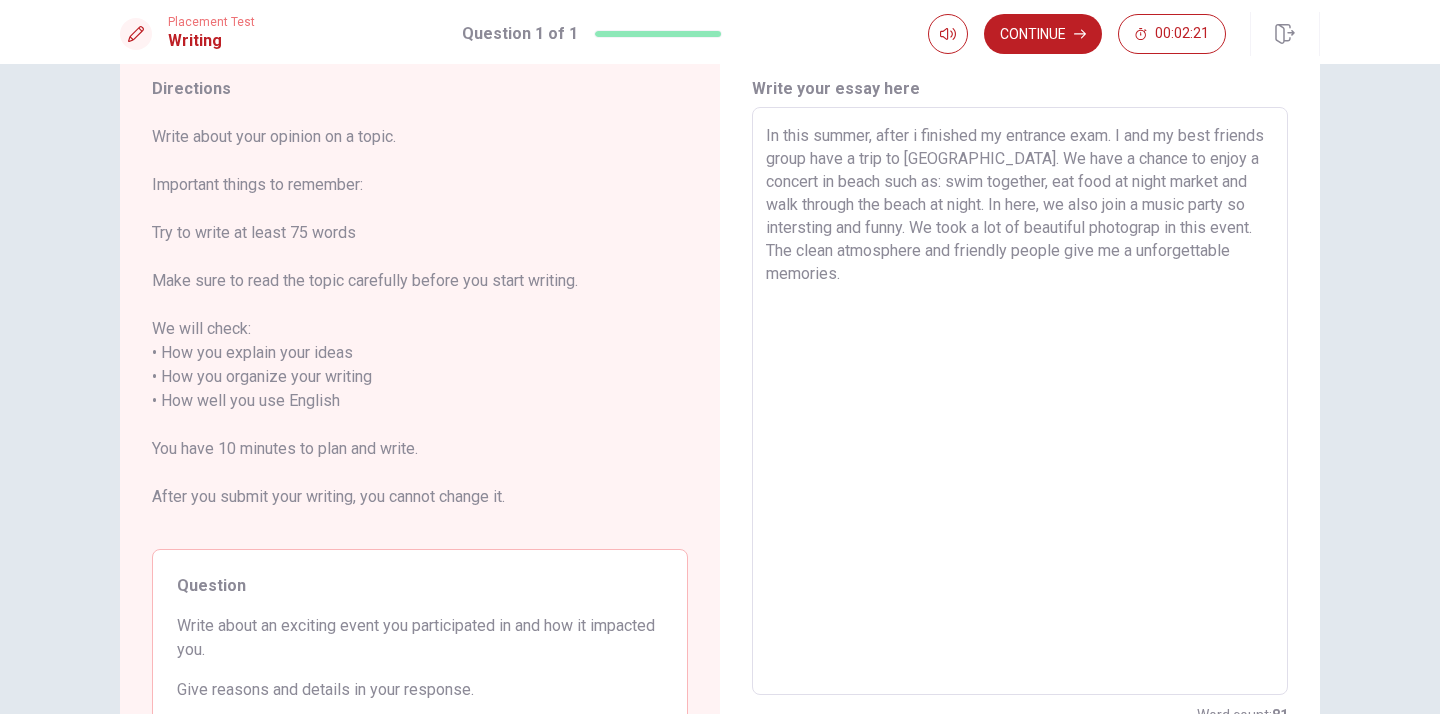 click on "In this summer, after i finished my entrance exam. I and my best friends group have a trip to [GEOGRAPHIC_DATA]. We have a chance to enjoy a concert in beach such as: swim together, eat food at night market and walk through the beach at night. In here, we also join a music party so intersting and funny. We took a lot of beautiful photograp in this event.
The clean atmosphere and friendly people give me a unforgettable memories." at bounding box center (1020, 401) 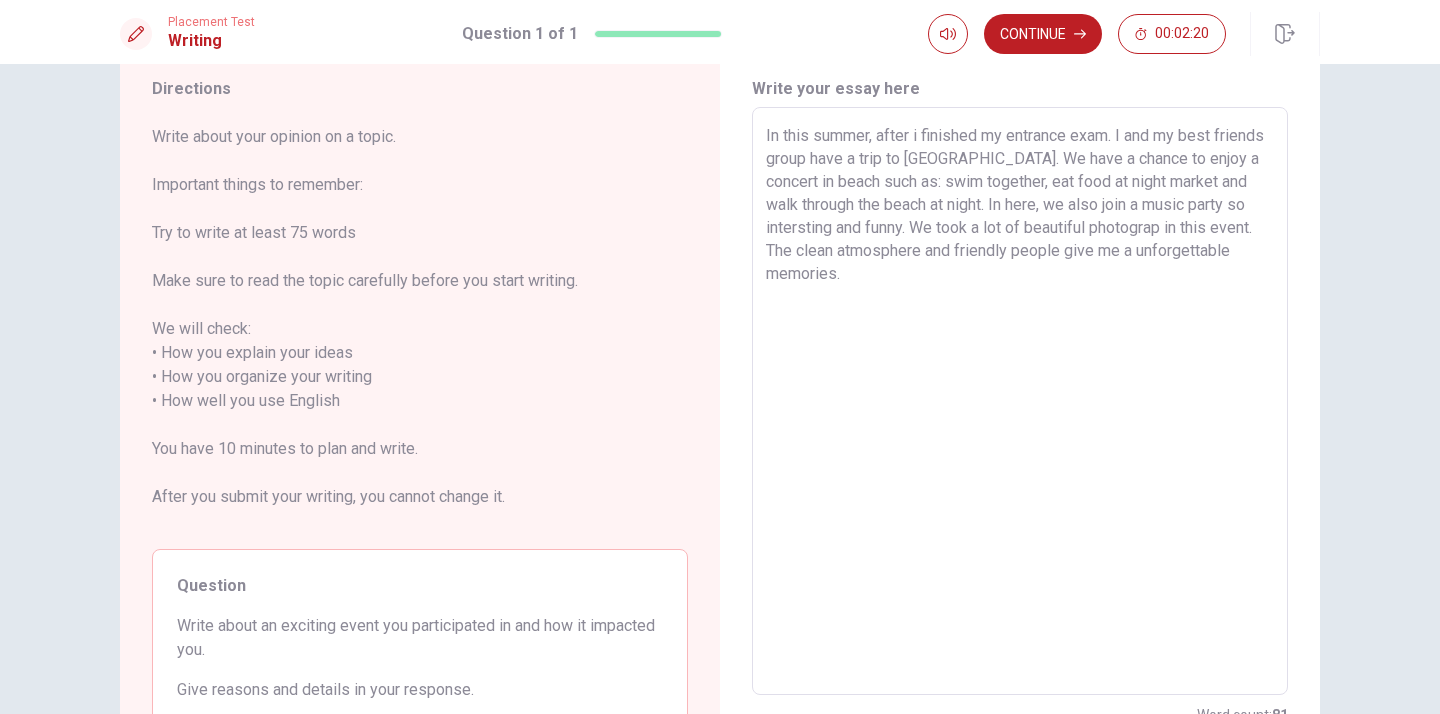 click on "In this summer, after i finished my entrance exam. I and my best friends group have a trip to [GEOGRAPHIC_DATA]. We have a chance to enjoy a concert in beach such as: swim together, eat food at night market and walk through the beach at night. In here, we also join a music party so intersting and funny. We took a lot of beautiful photograp in this event.
The clean atmosphere and friendly people give me a unforgettable memories." at bounding box center (1020, 401) 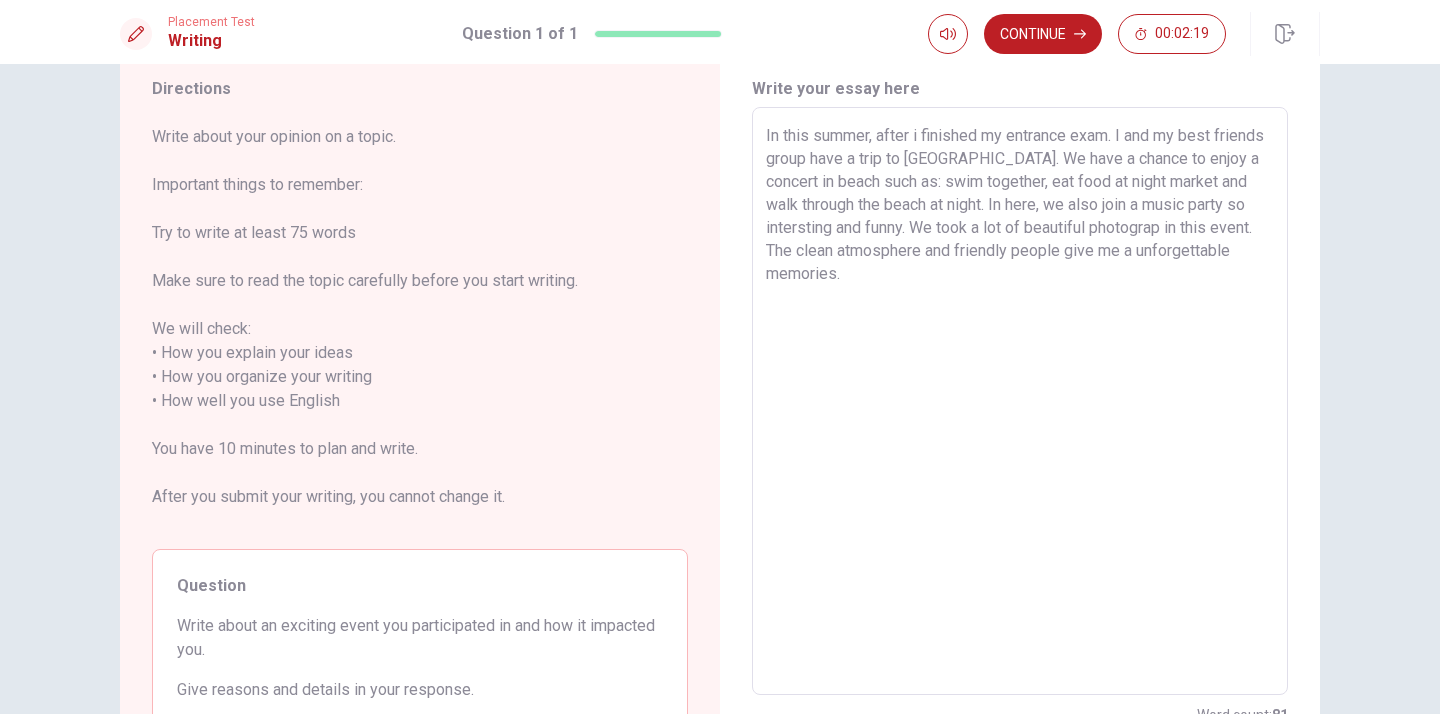 click on "In this summer, after i finished my entrance exam. I and my best friends group have a trip to [GEOGRAPHIC_DATA]. We have a chance to enjoy a concert in beach such as: swim together, eat food at night market and walk through the beach at night. In here, we also join a music party so intersting and funny. We took a lot of beautiful photograp in this event.
The clean atmosphere and friendly people give me a unforgettable memories." at bounding box center [1020, 401] 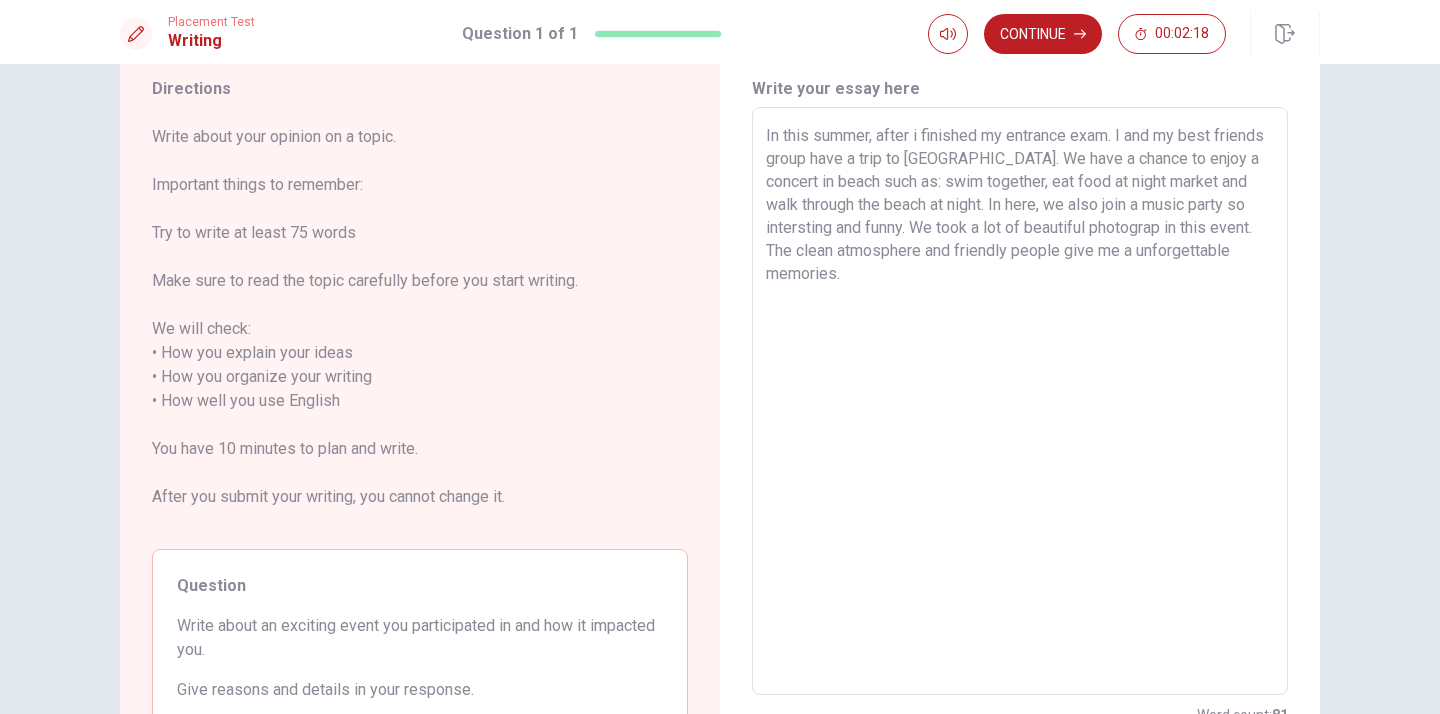 click on "In this summer, after i finished my entrance exam. I and my best friends group have a trip to [GEOGRAPHIC_DATA]. We have a chance to enjoy a concert in beach such as: swim together, eat food at night market and walk through the beach at night. In here, we also join a music party so intersting and funny. We took a lot of beautiful photograp in this event.
The clean atmosphere and friendly people give me a unforgettable memories." at bounding box center (1020, 401) 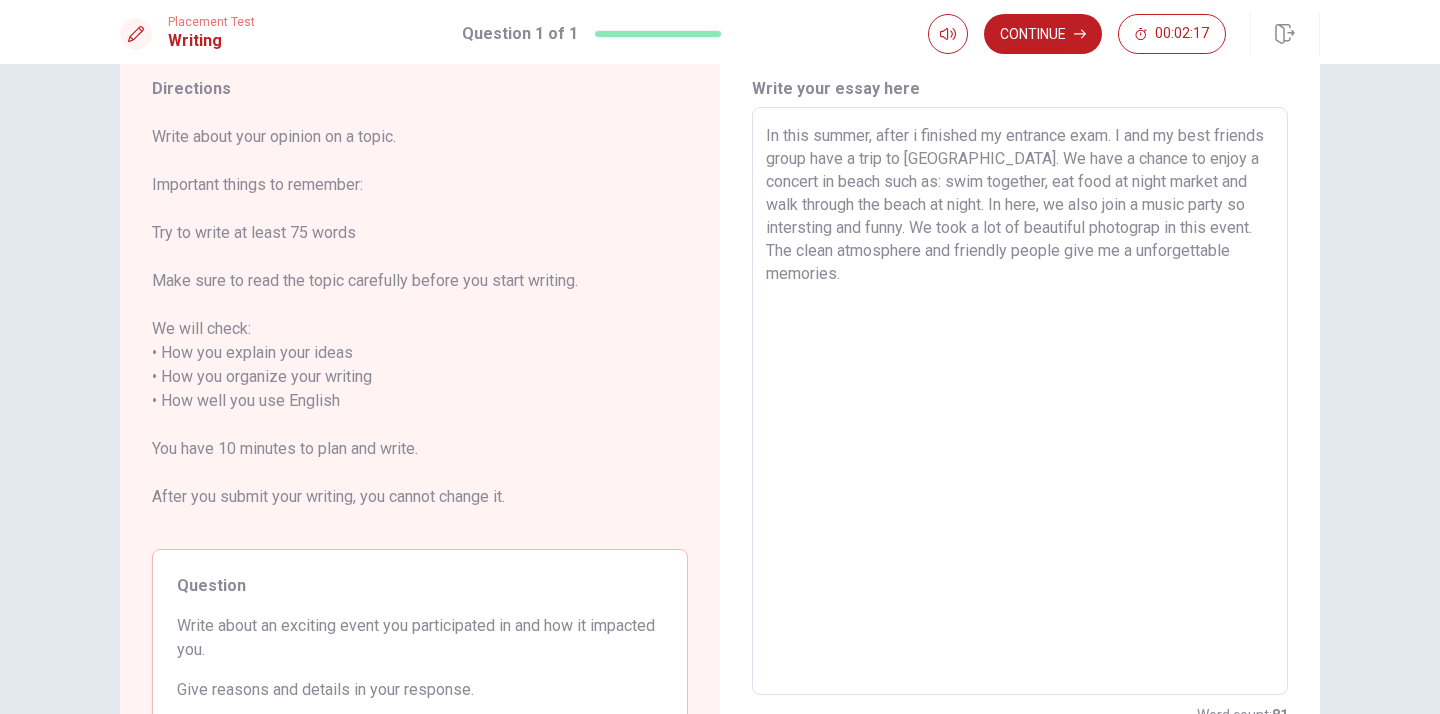 click on "In this summer, after i finished my entrance exam. I and my best friends group have a trip to [GEOGRAPHIC_DATA]. We have a chance to enjoy a concert in beach such as: swim together, eat food at night market and walk through the beach at night. In here, we also join a music party so intersting and funny. We took a lot of beautiful photograp in this event.
The clean atmosphere and friendly people give me a unforgettable memories." at bounding box center [1020, 401] 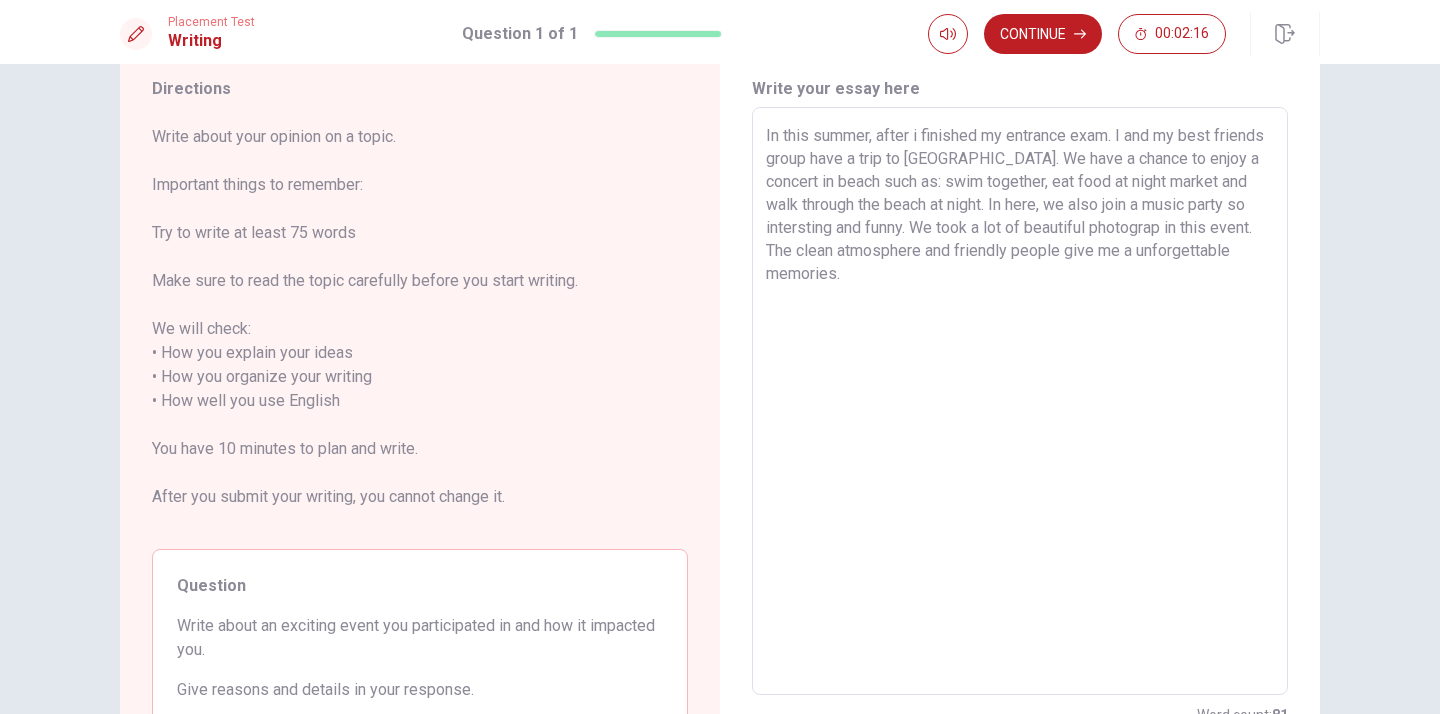 click on "In this summer, after i finished my entrance exam. I and my best friends group have a trip to [GEOGRAPHIC_DATA]. We have a chance to enjoy a concert in beach such as: swim together, eat food at night market and walk through the beach at night. In here, we also join a music party so intersting and funny. We took a lot of beautiful photograp in this event.
The clean atmosphere and friendly people give me a unforgettable memories." at bounding box center (1020, 401) 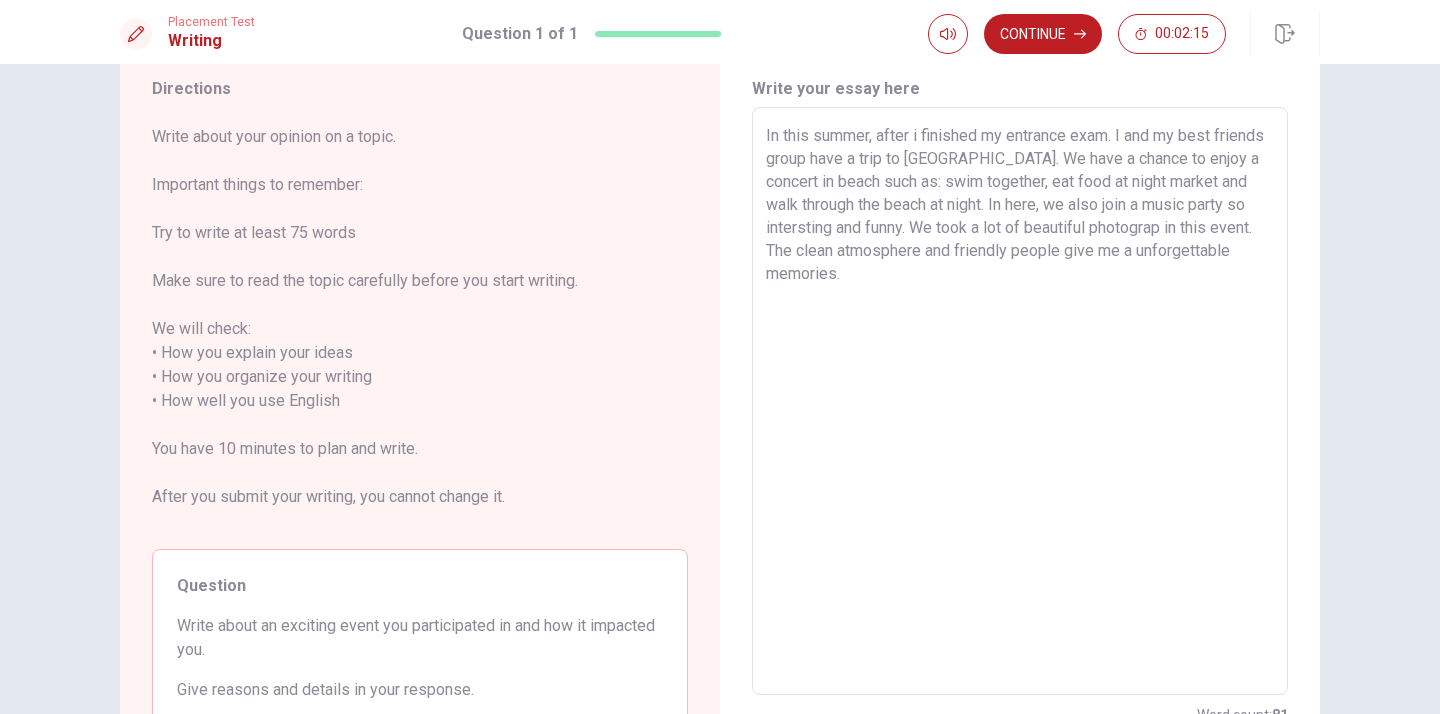 click on "In this summer, after i finished my entrance exam. I and my best friends group have a trip to [GEOGRAPHIC_DATA]. We have a chance to enjoy a concert in beach such as: swim together, eat food at night market and walk through the beach at night. In here, we also join a music party so intersting and funny. We took a lot of beautiful photograp in this event.
The clean atmosphere and friendly people give me a unforgettable memories." at bounding box center [1020, 401] 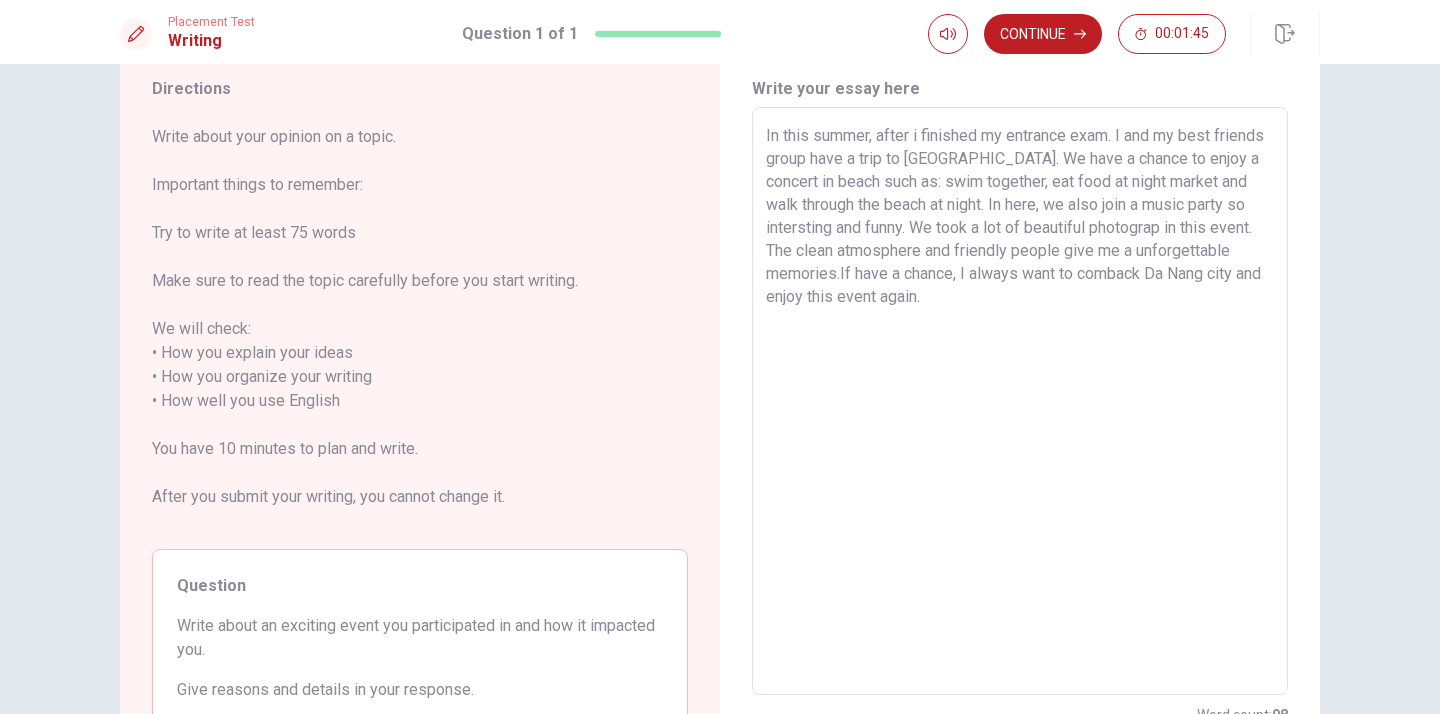 click on "In this summer, after i finished my entrance exam. I and my best friends group have a trip to [GEOGRAPHIC_DATA]. We have a chance to enjoy a concert in beach such as: swim together, eat food at night market and walk through the beach at night. In here, we also join a music party so intersting and funny. We took a lot of beautiful photograp in this event.
The clean atmosphere and friendly people give me a unforgettable memories.If have a chance, I always want to comback Da Nang city and enjoy this event again." at bounding box center (1020, 401) 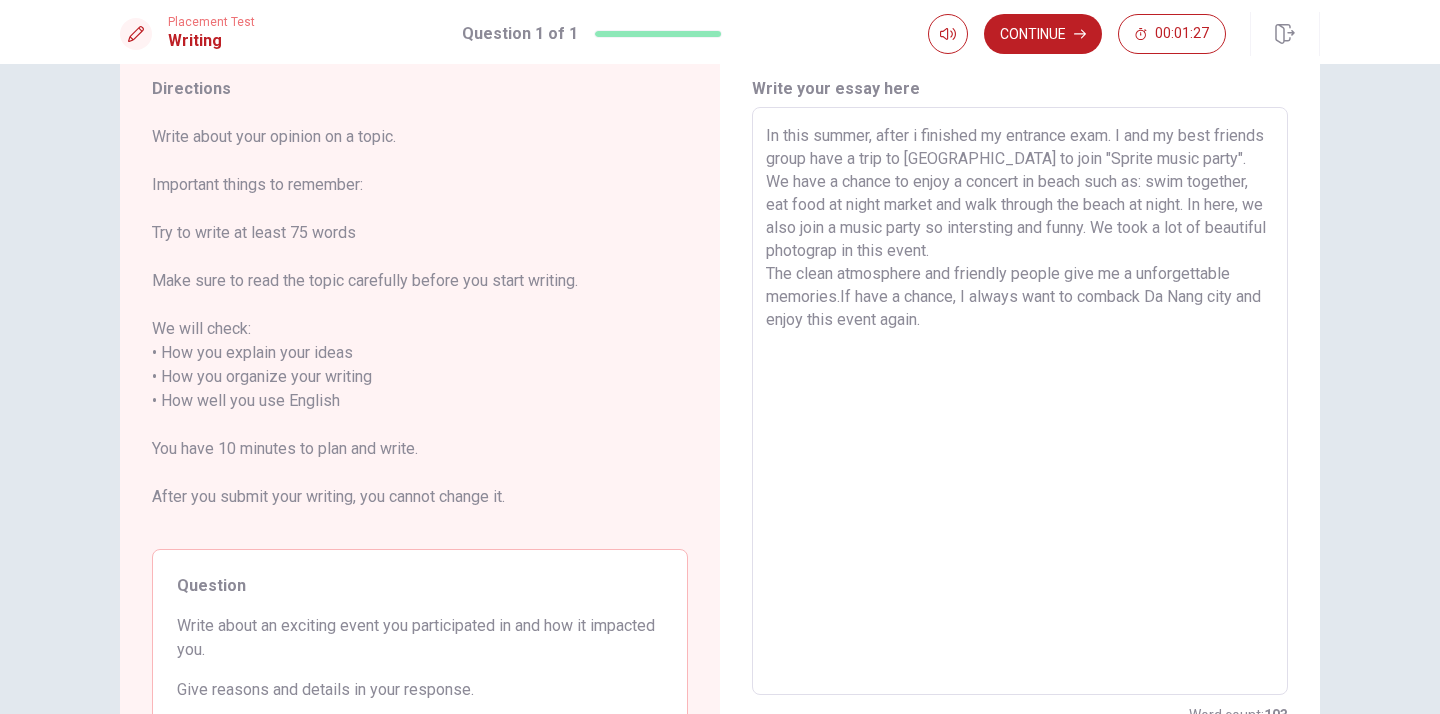 click on "In this summer, after i finished my entrance exam. I and my best friends group have a trip to [GEOGRAPHIC_DATA] to join "Sprite music party". We have a chance to enjoy a concert in beach such as: swim together, eat food at night market and walk through the beach at night. In here, we also join a music party so intersting and funny. We took a lot of beautiful photograp in this event.
The clean atmosphere and friendly people give me a unforgettable memories.If have a chance, I always want to comback Da Nang city and enjoy this event again." at bounding box center (1020, 401) 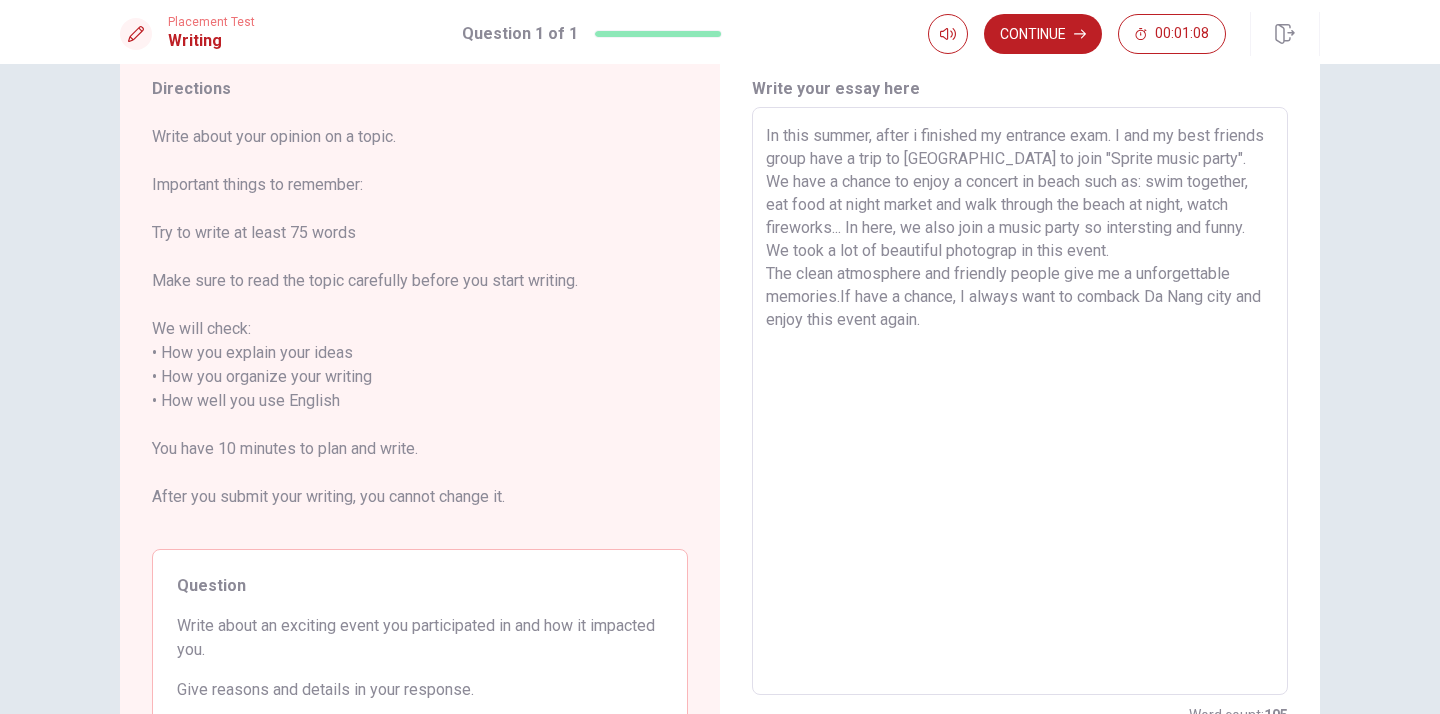 click on "In this summer, after i finished my entrance exam. I and my best friends group have a trip to [GEOGRAPHIC_DATA] to join "Sprite music party". We have a chance to enjoy a concert in beach such as: swim together, eat food at night market and walk through the beach at night, watch fireworks... In here, we also join a music party so intersting and funny. We took a lot of beautiful photograp in this event.
The clean atmosphere and friendly people give me a unforgettable memories.If have a chance, I always want to comback Da Nang city and enjoy this event again." at bounding box center [1020, 401] 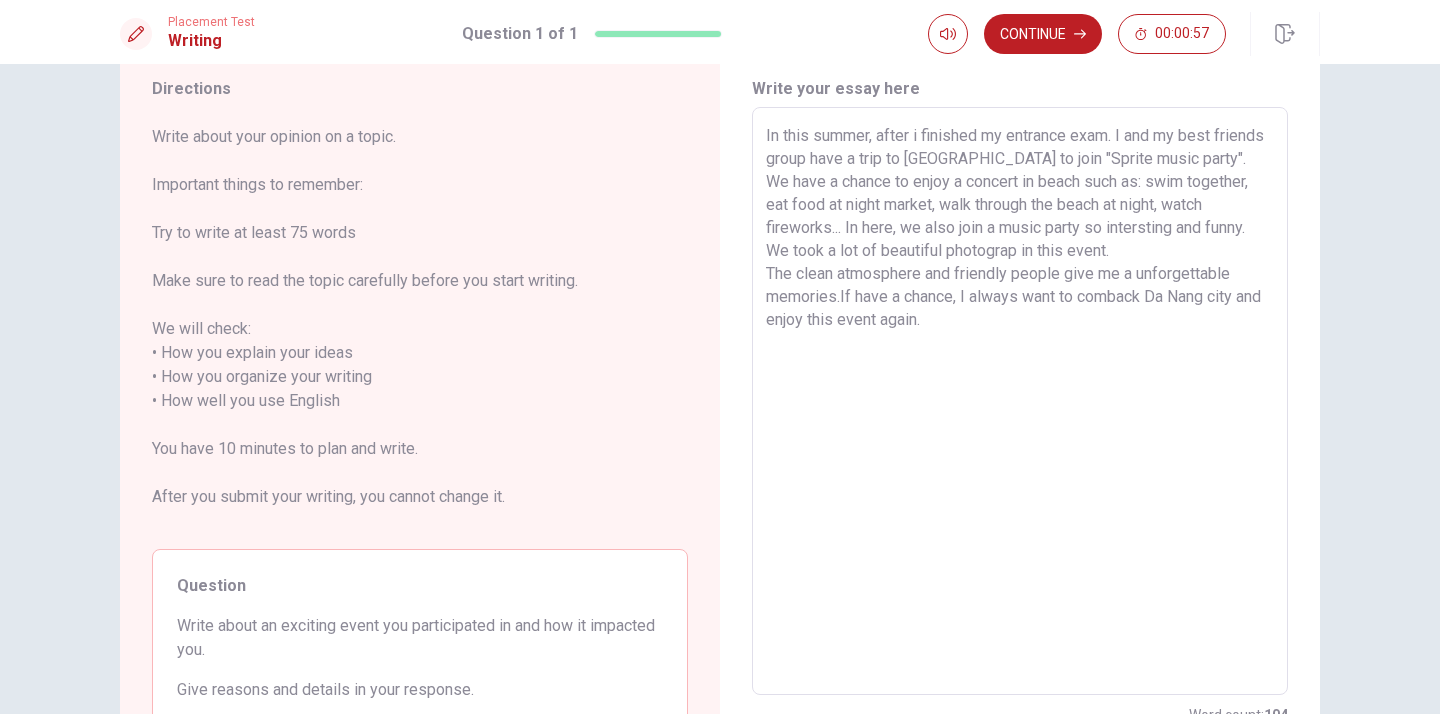drag, startPoint x: 1114, startPoint y: 206, endPoint x: 1168, endPoint y: 208, distance: 54.037025 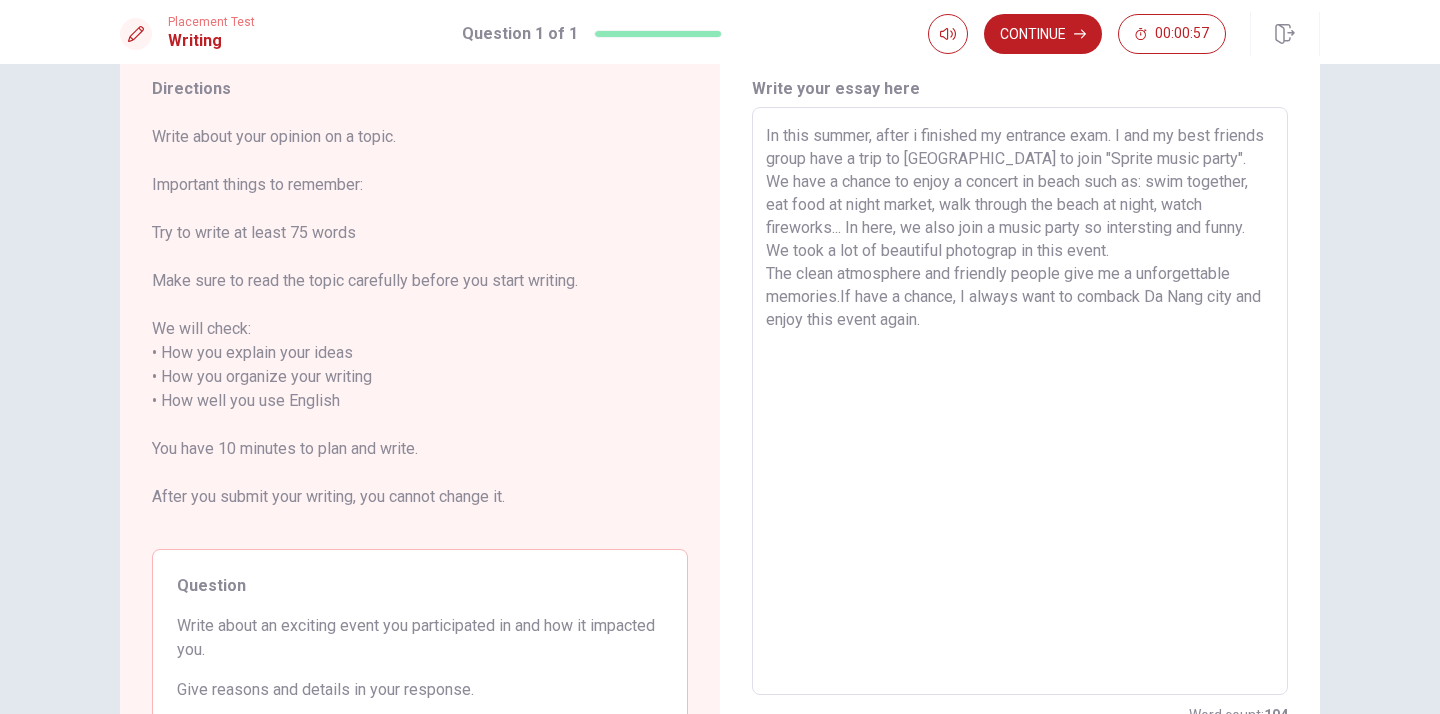 click on "In this summer, after i finished my entrance exam. I and my best friends group have a trip to [GEOGRAPHIC_DATA] to join "Sprite music party". We have a chance to enjoy a concert in beach such as: swim together, eat food at night market, walk through the beach at night, watch fireworks... In here, we also join a music party so intersting and funny. We took a lot of beautiful photograp in this event.
The clean atmosphere and friendly people give me a unforgettable memories.If have a chance, I always want to comback Da Nang city and enjoy this event again." at bounding box center [1020, 401] 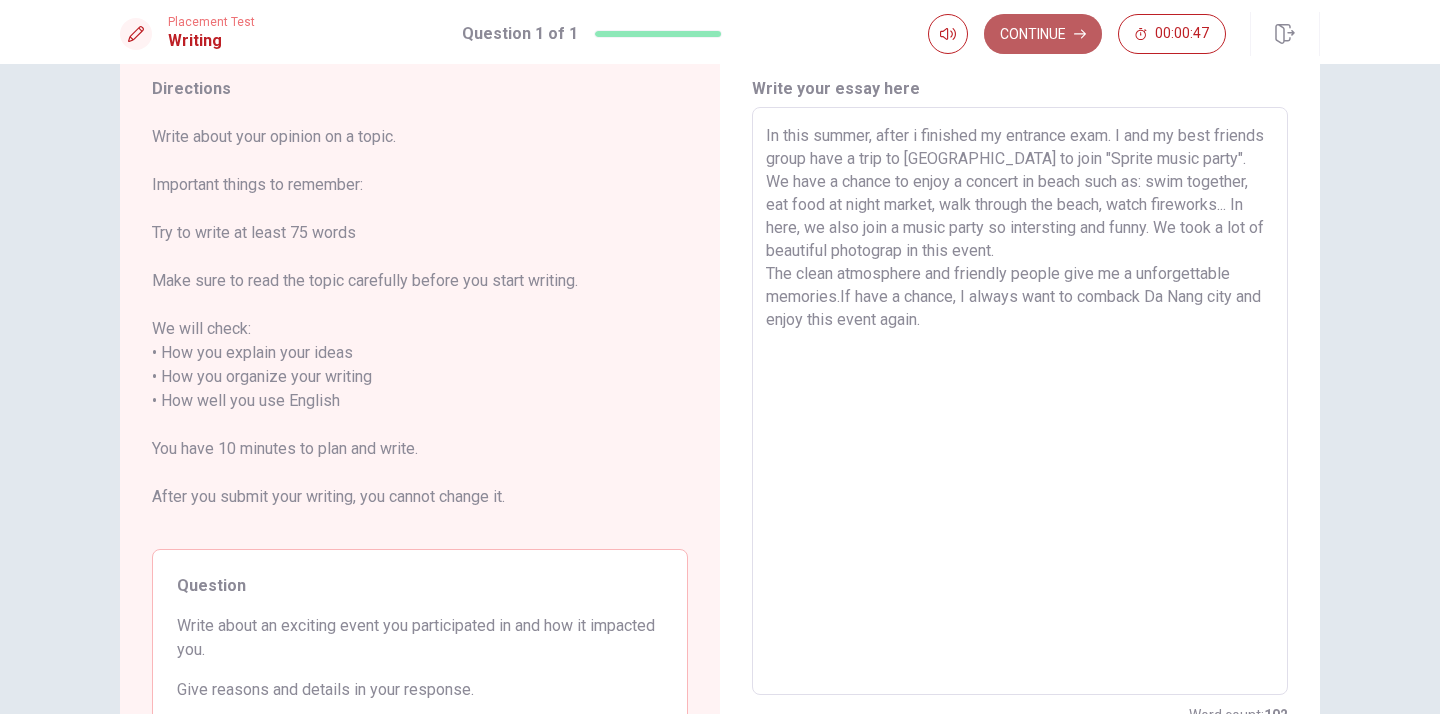 click on "Continue" at bounding box center [1043, 34] 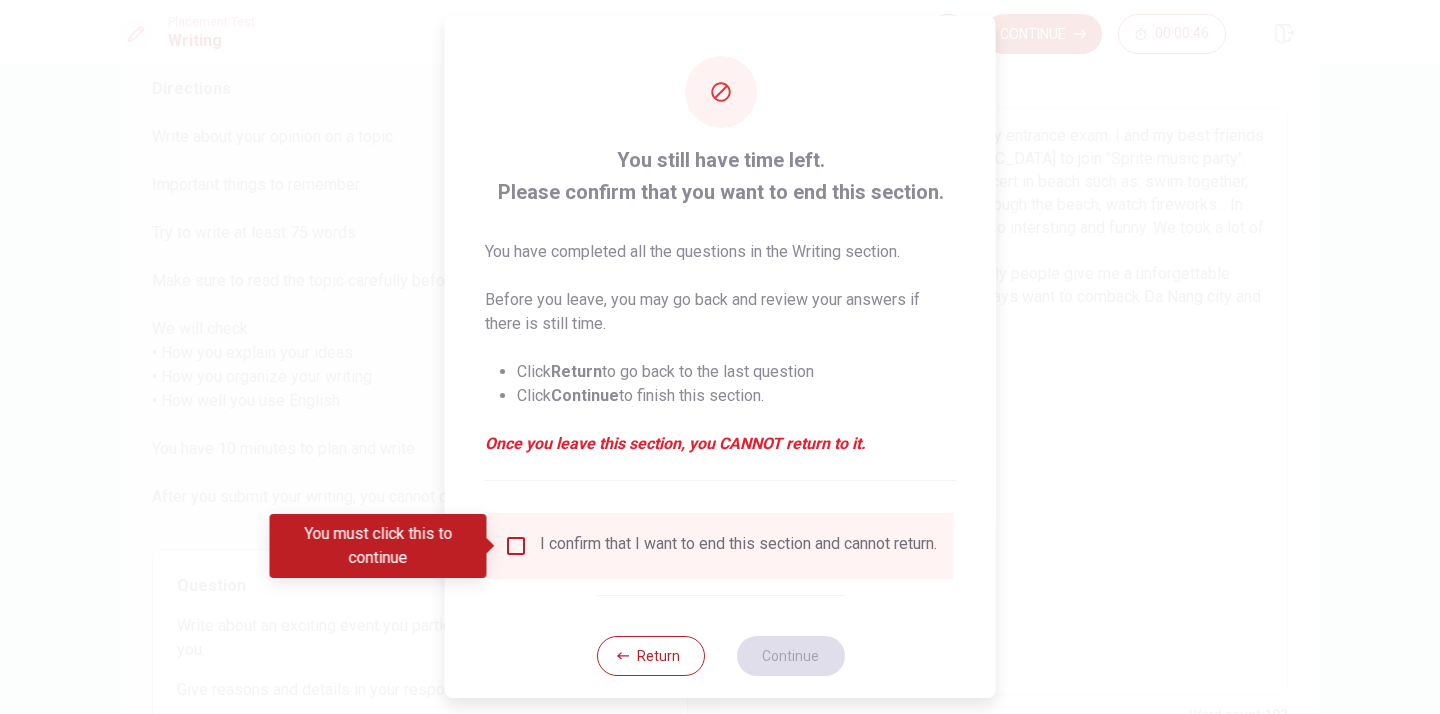click on "I confirm that I want to end this section and cannot return." at bounding box center (738, 546) 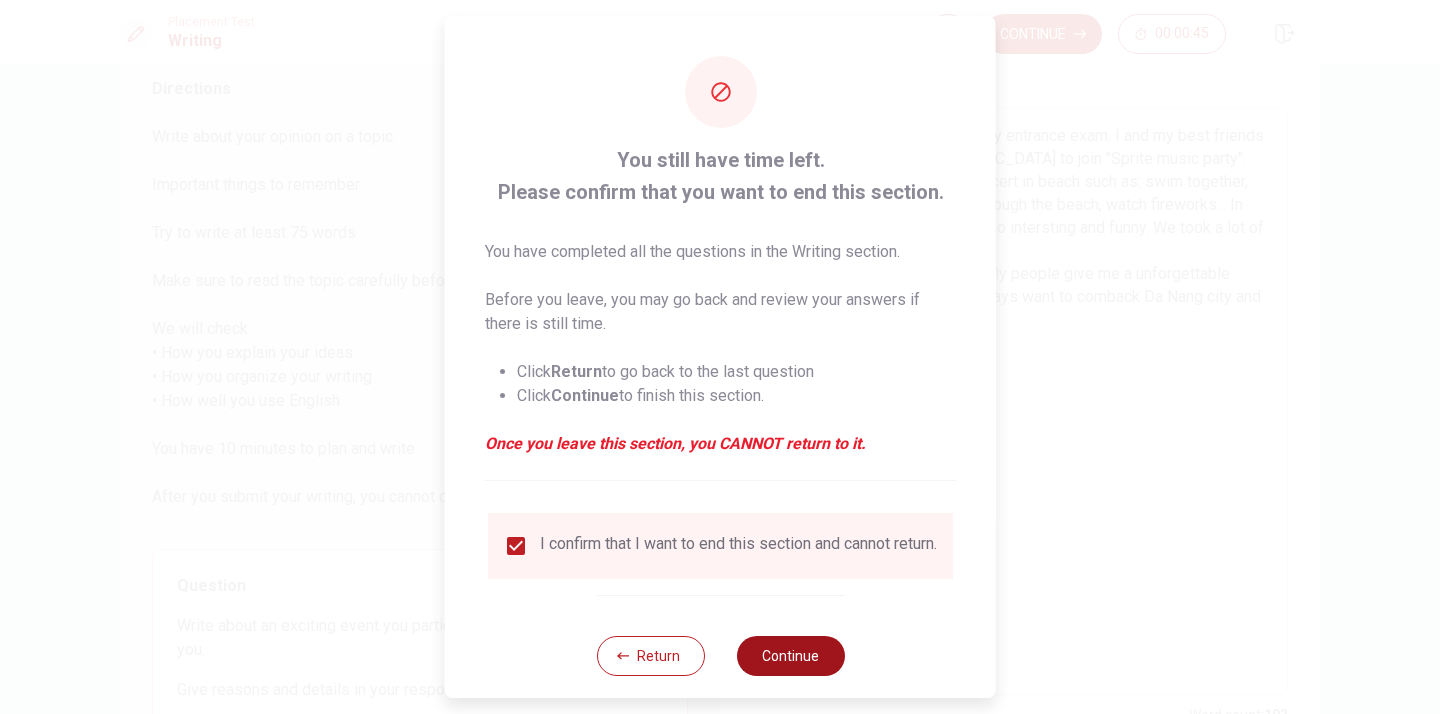 click on "Return Continue" at bounding box center (720, 655) 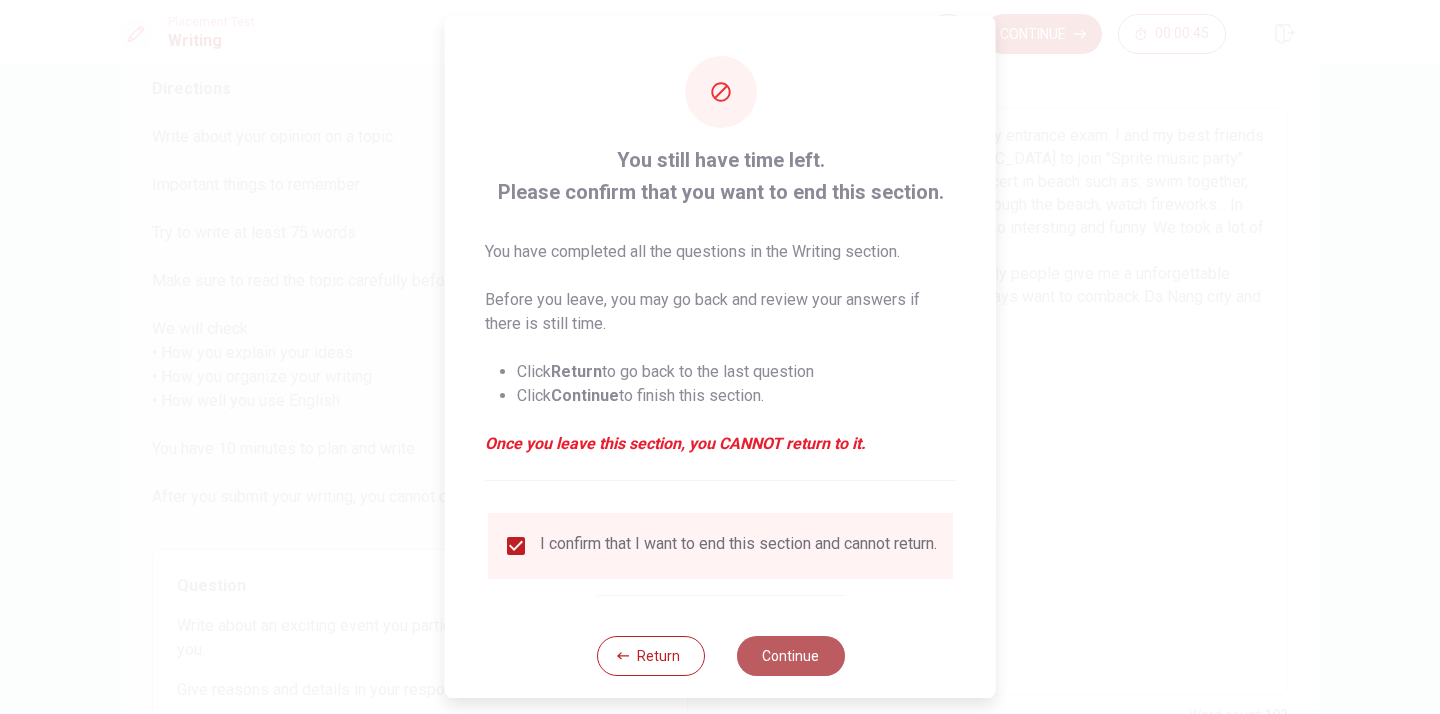 click on "Continue" at bounding box center (790, 656) 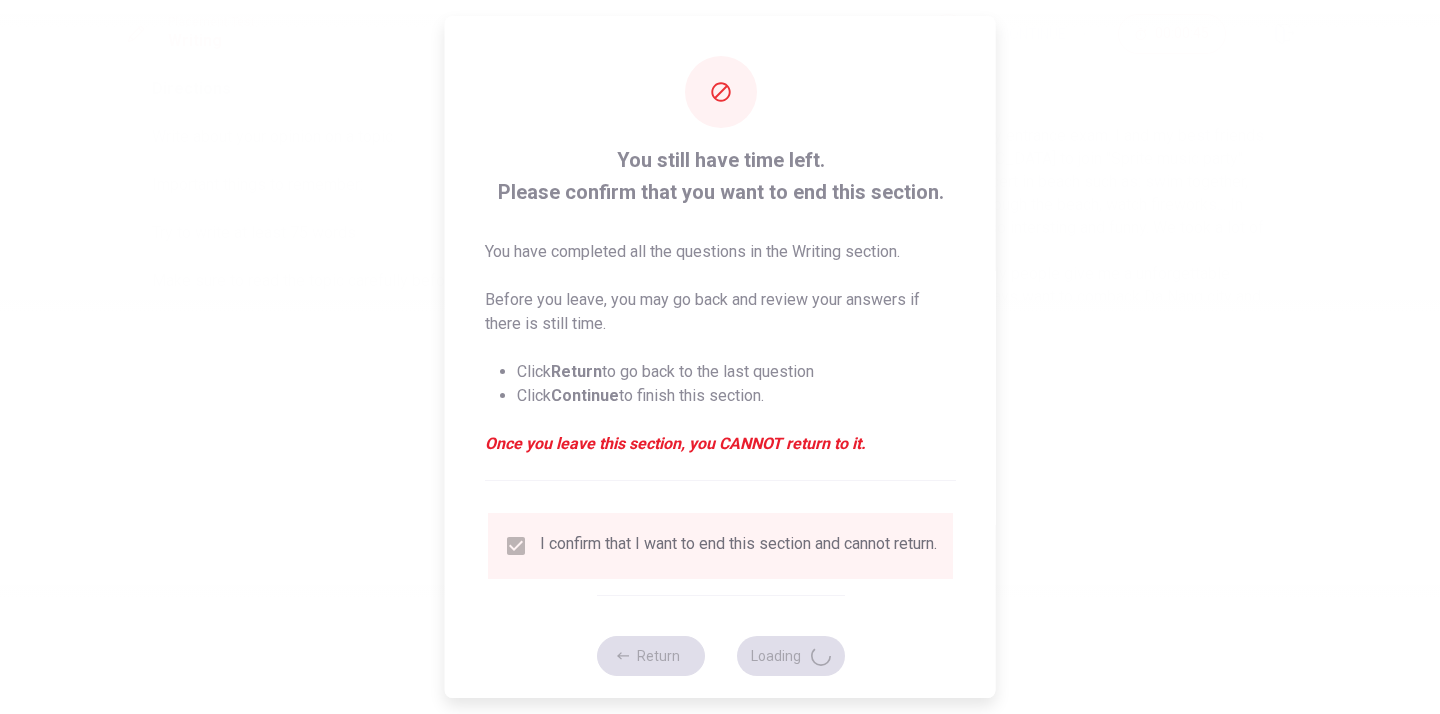 scroll, scrollTop: 0, scrollLeft: 0, axis: both 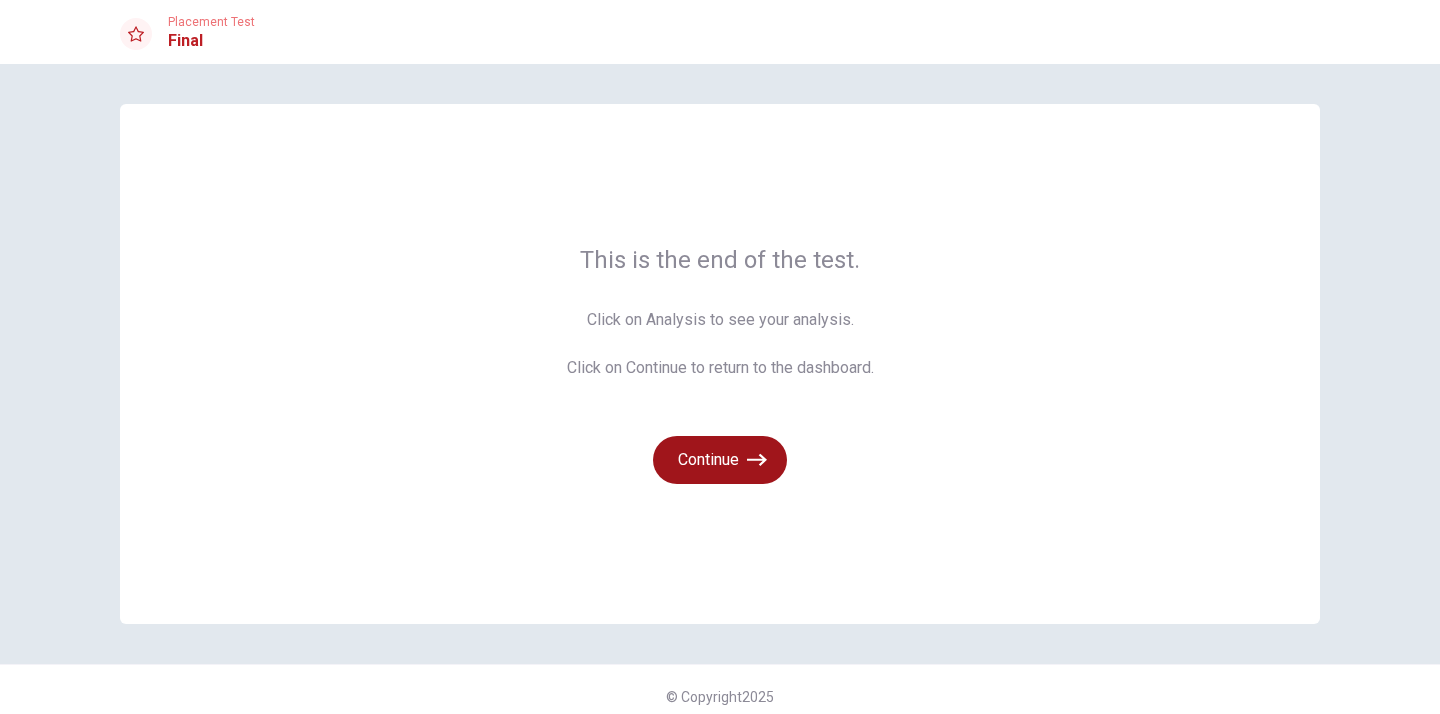 click on "Continue" at bounding box center (720, 460) 